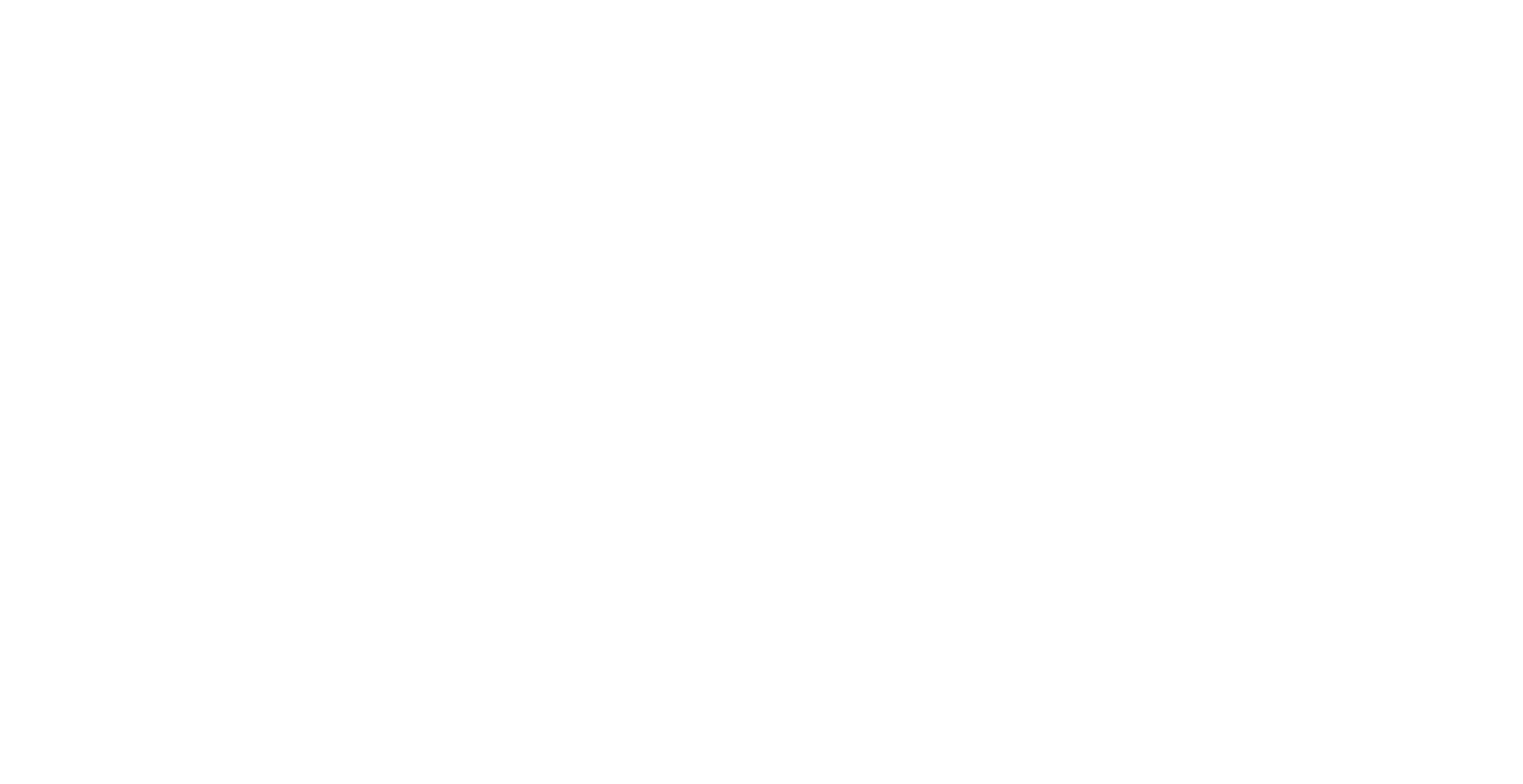 scroll, scrollTop: 0, scrollLeft: 0, axis: both 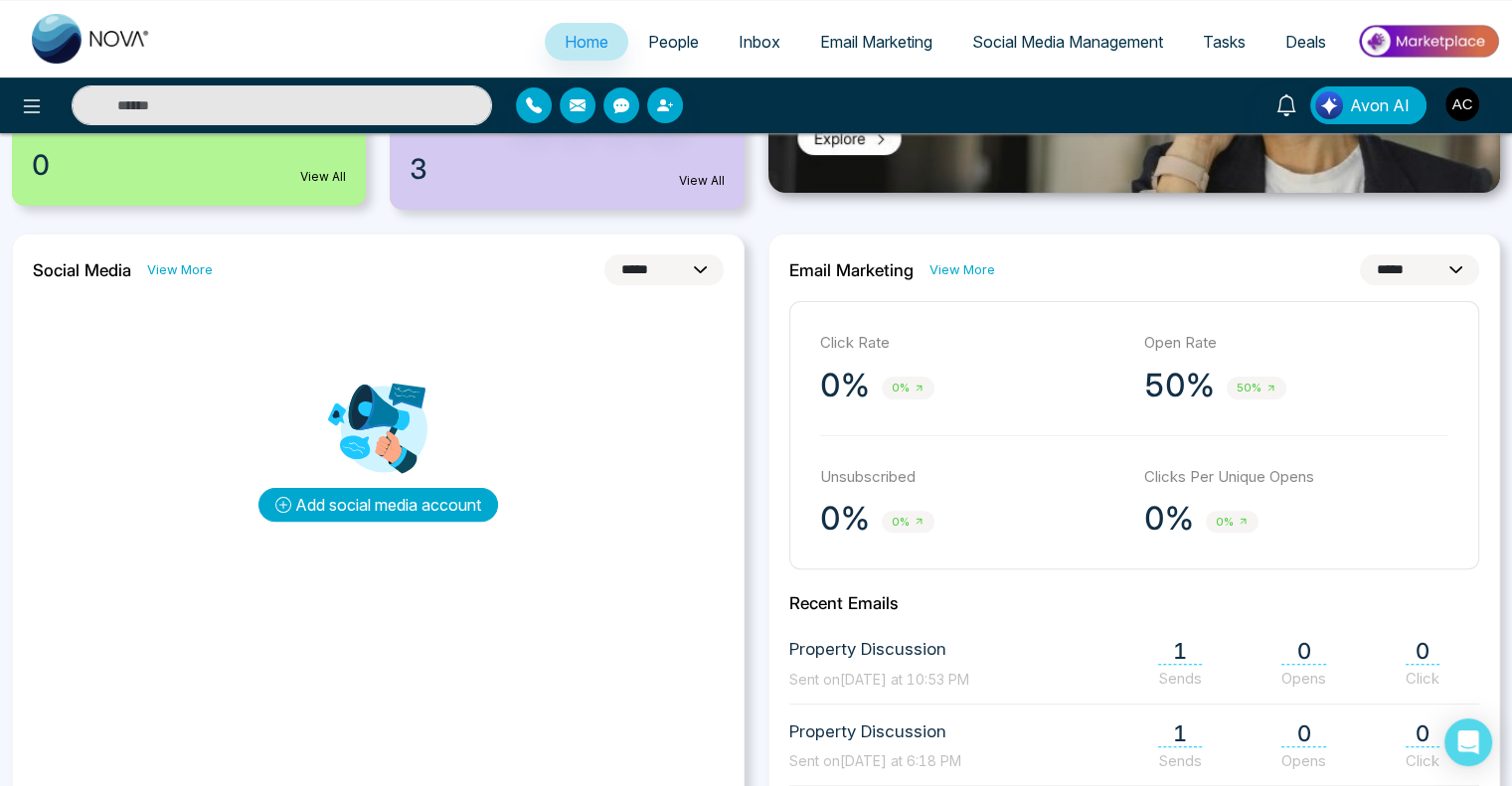 click on "Add social media account" at bounding box center [378, 505] 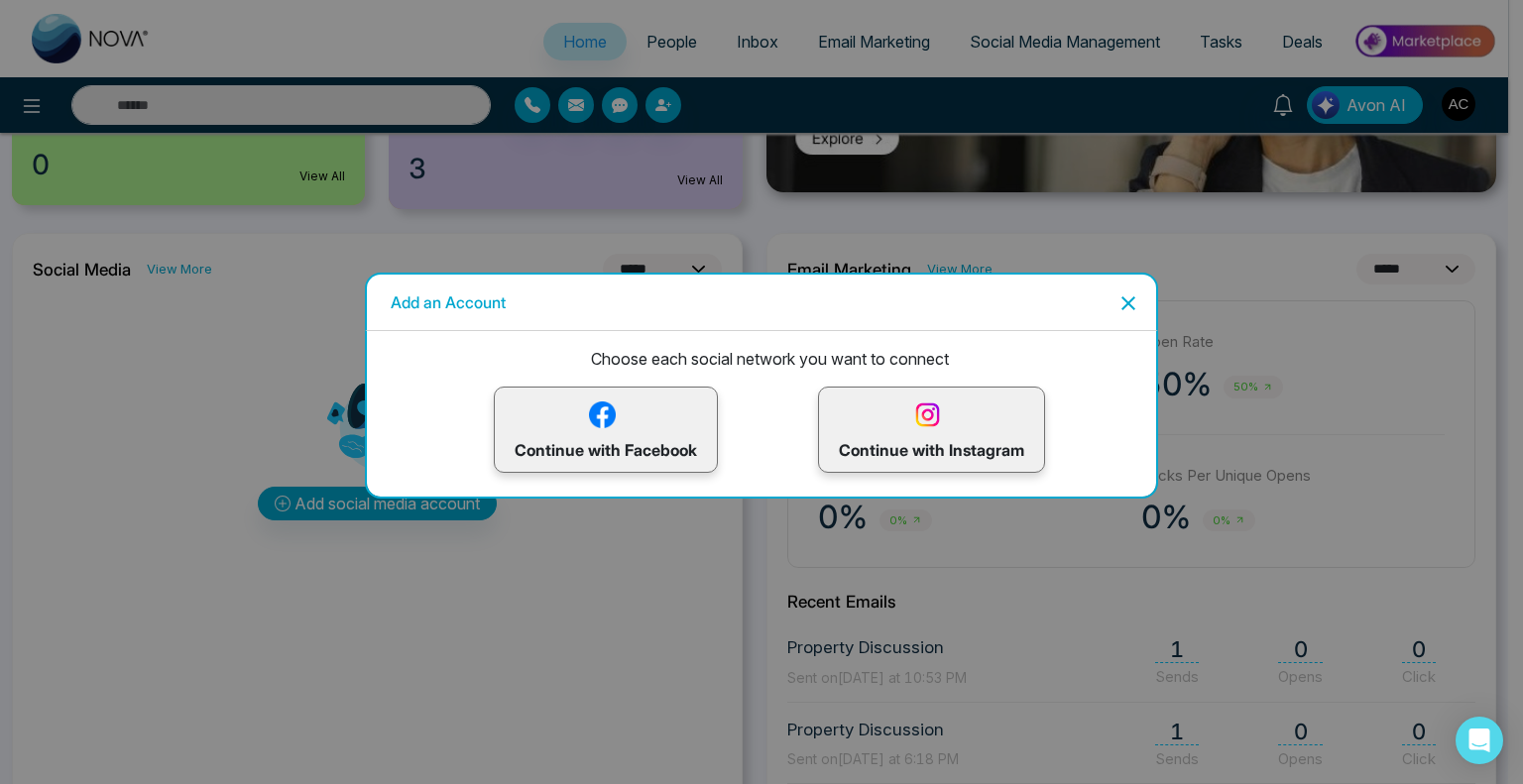 click at bounding box center [602, 414] 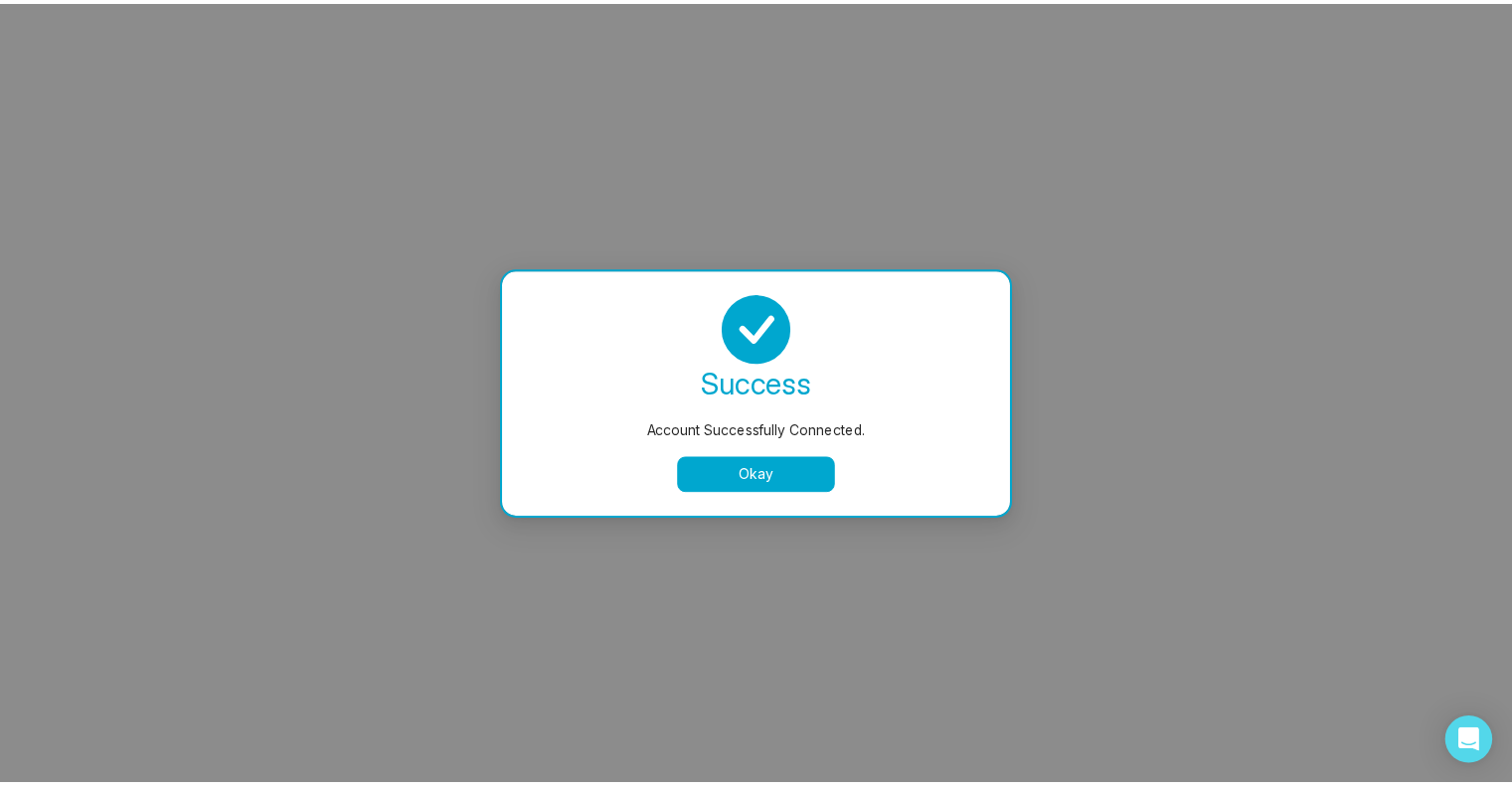 scroll, scrollTop: 0, scrollLeft: 0, axis: both 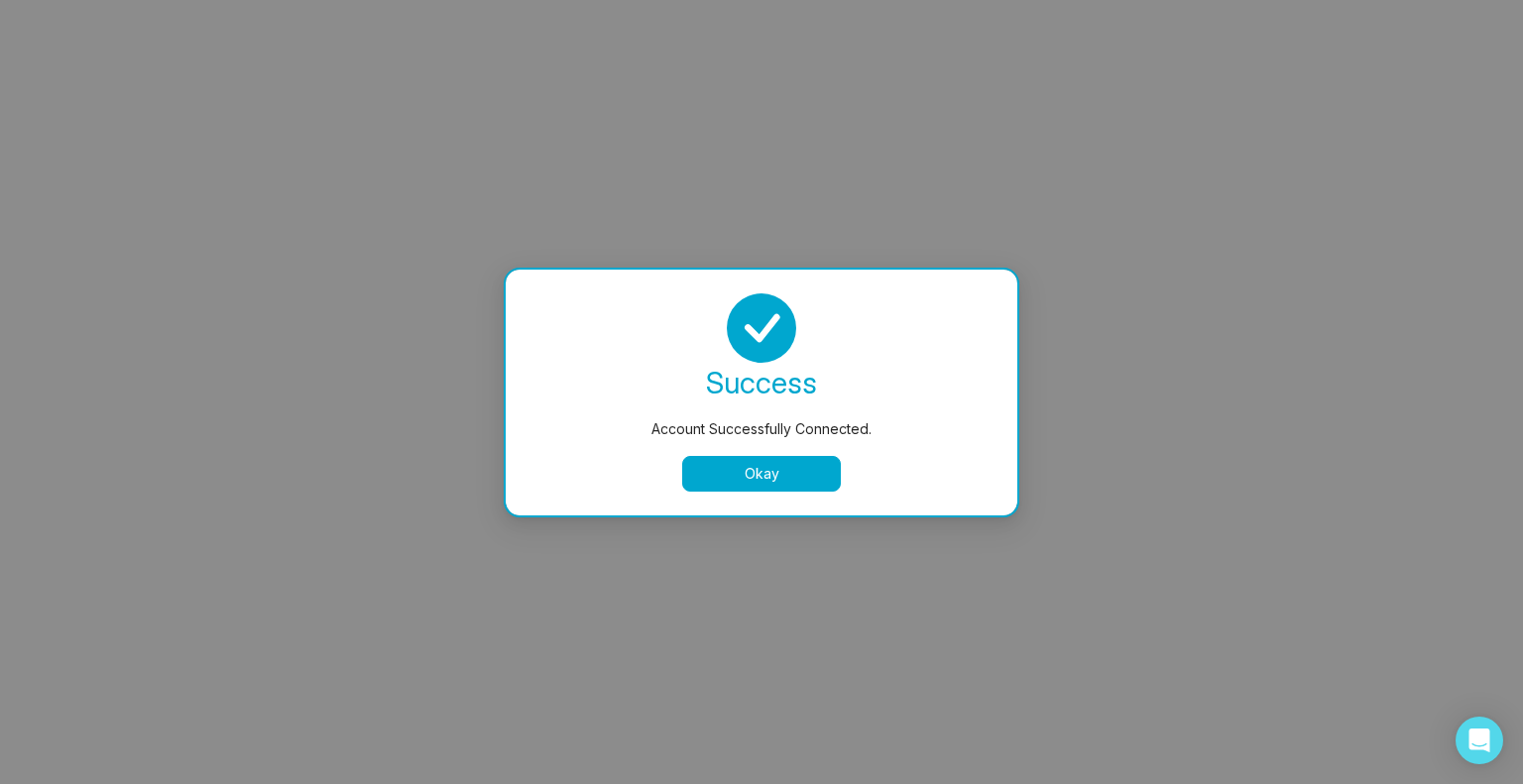 select on "*" 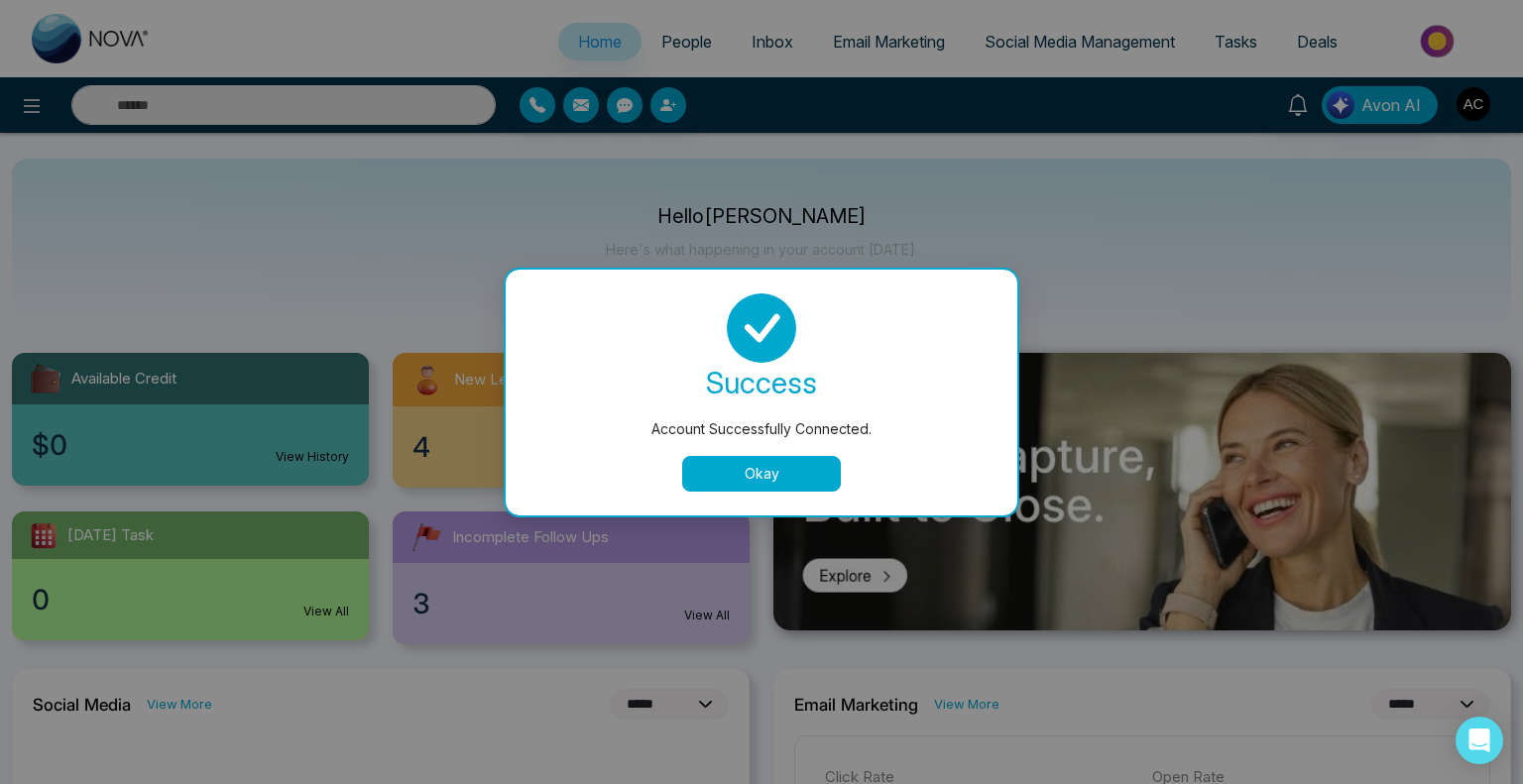 click on "Okay" at bounding box center (762, 474) 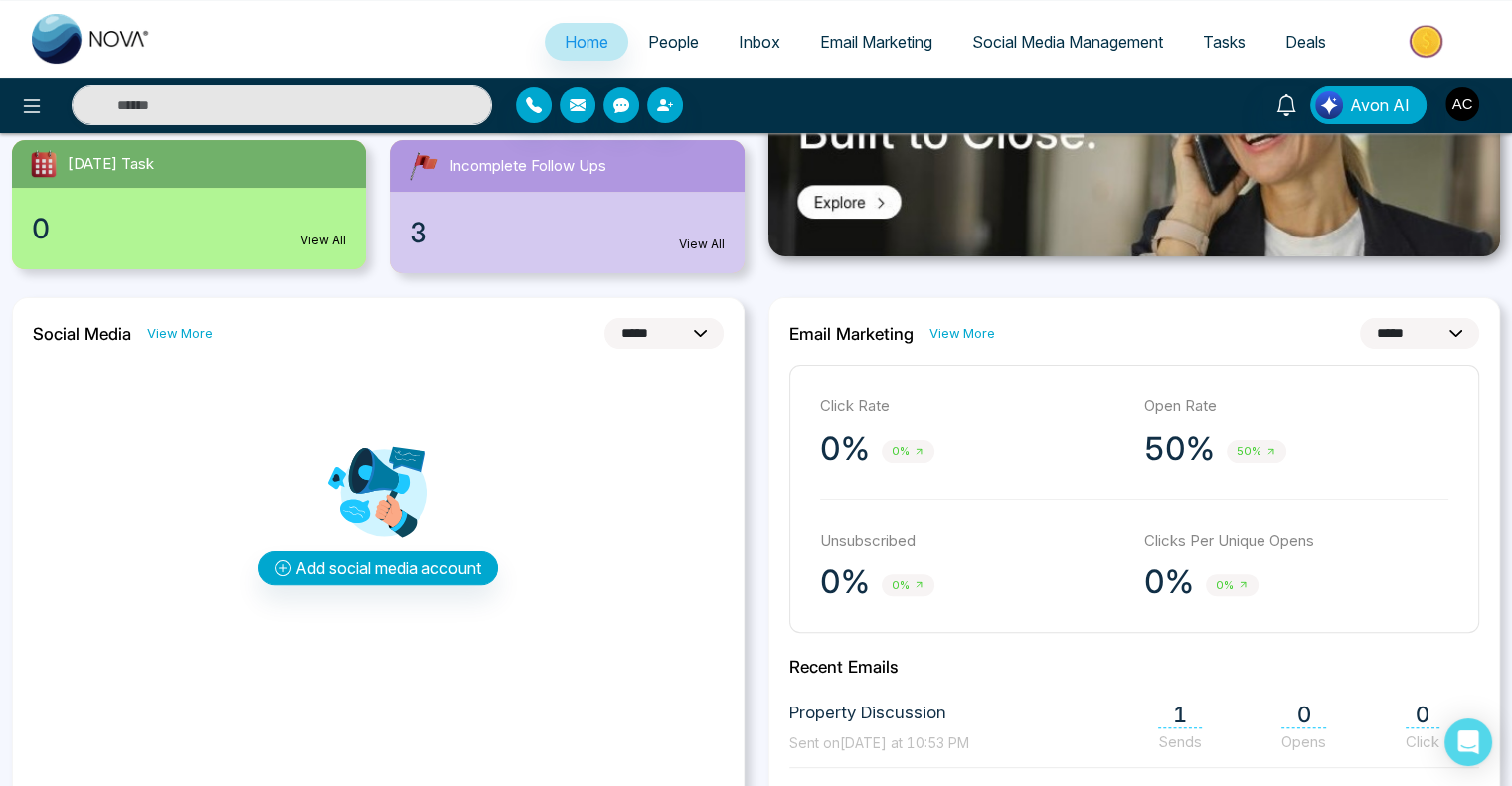 scroll, scrollTop: 362, scrollLeft: 0, axis: vertical 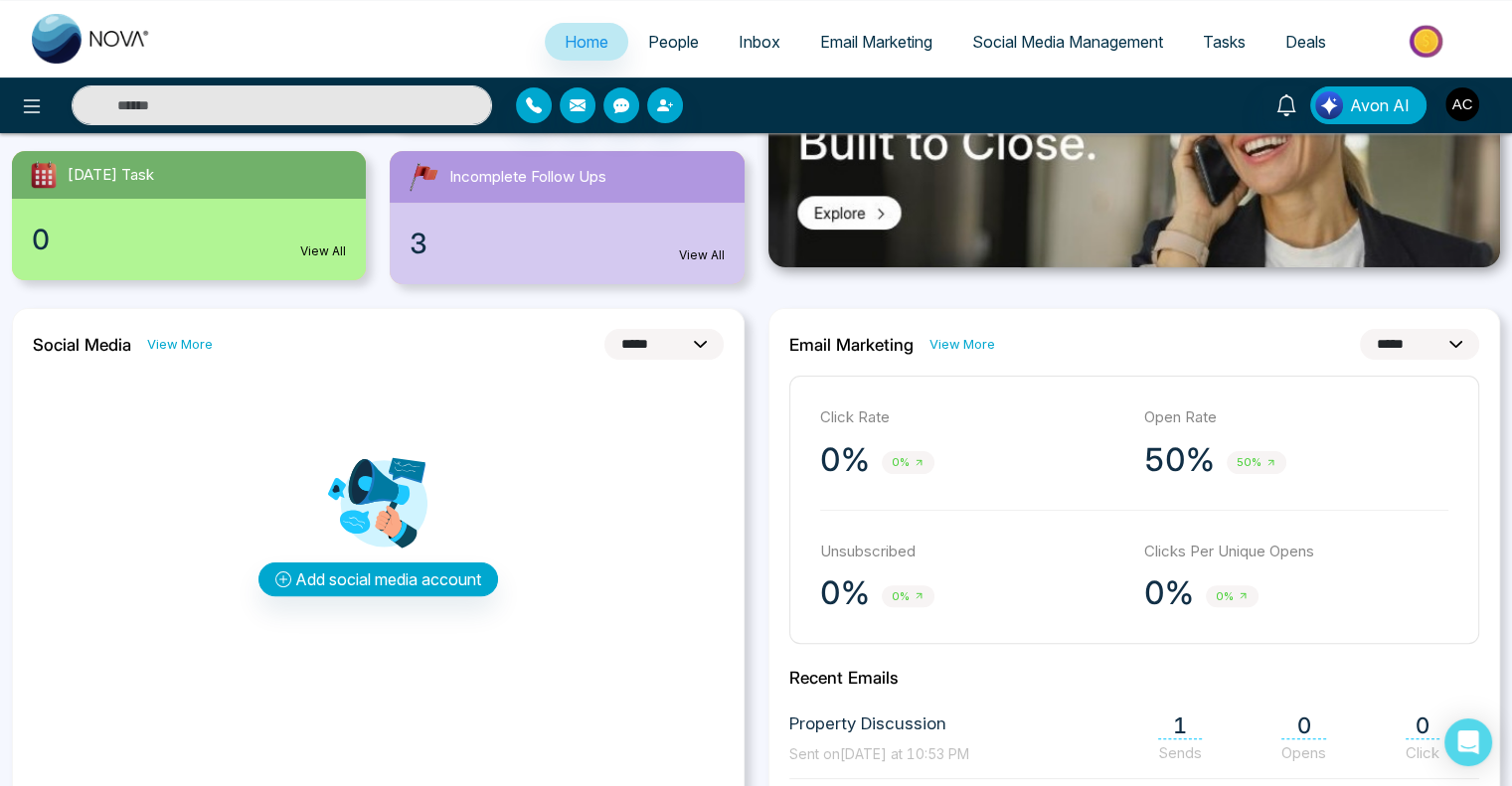 click on "Social Media Management" at bounding box center (1068, 42) 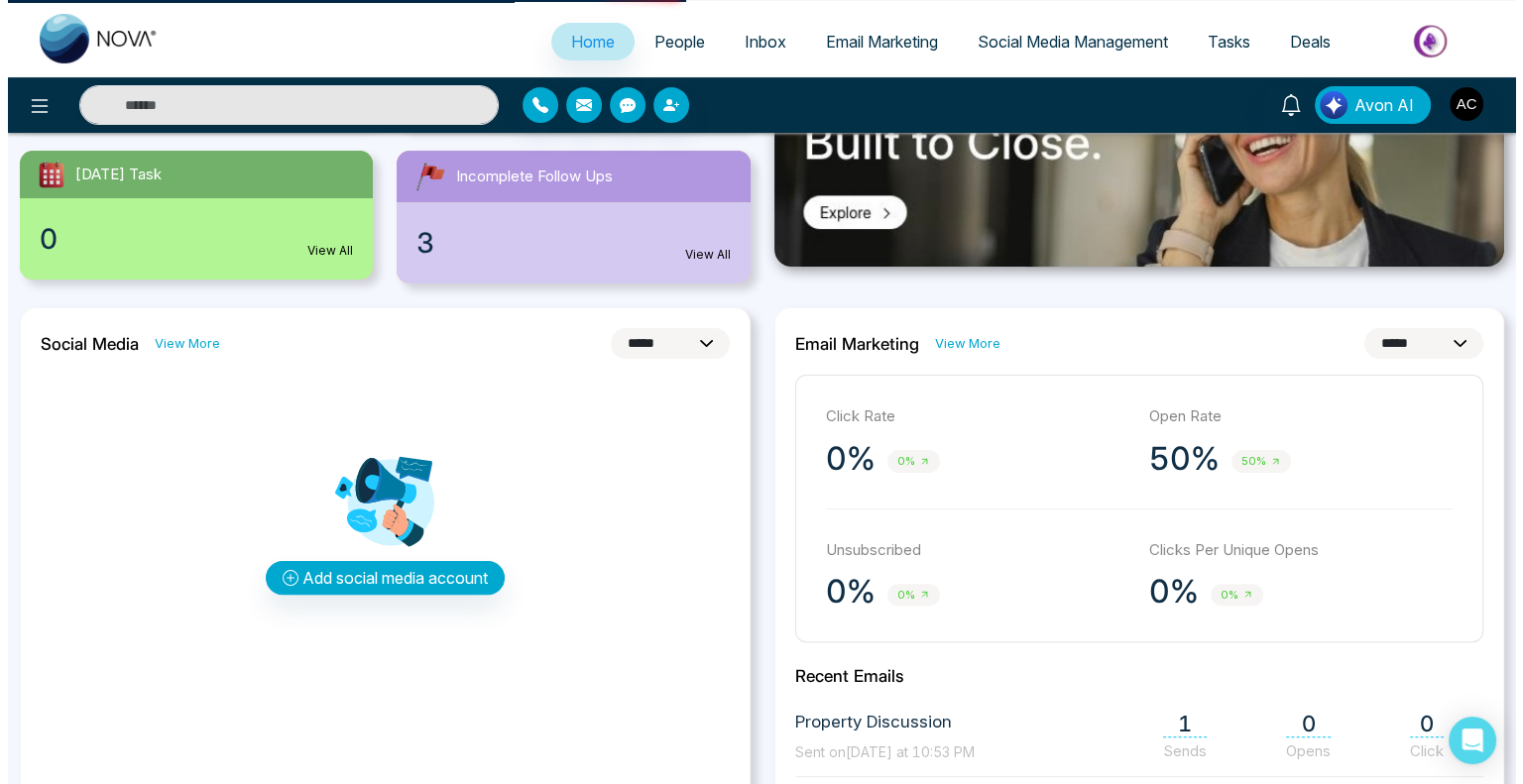 scroll, scrollTop: 0, scrollLeft: 0, axis: both 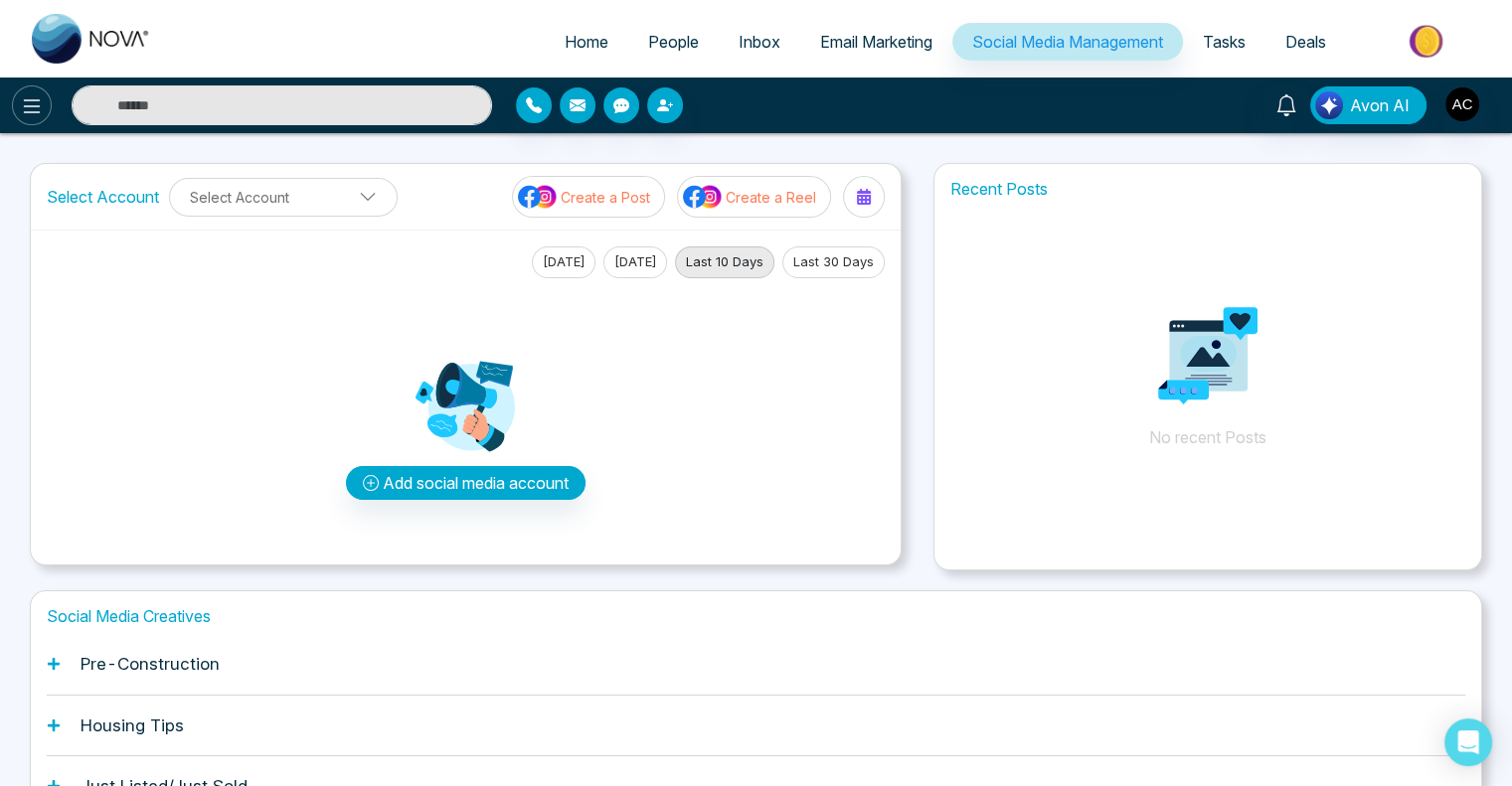 click 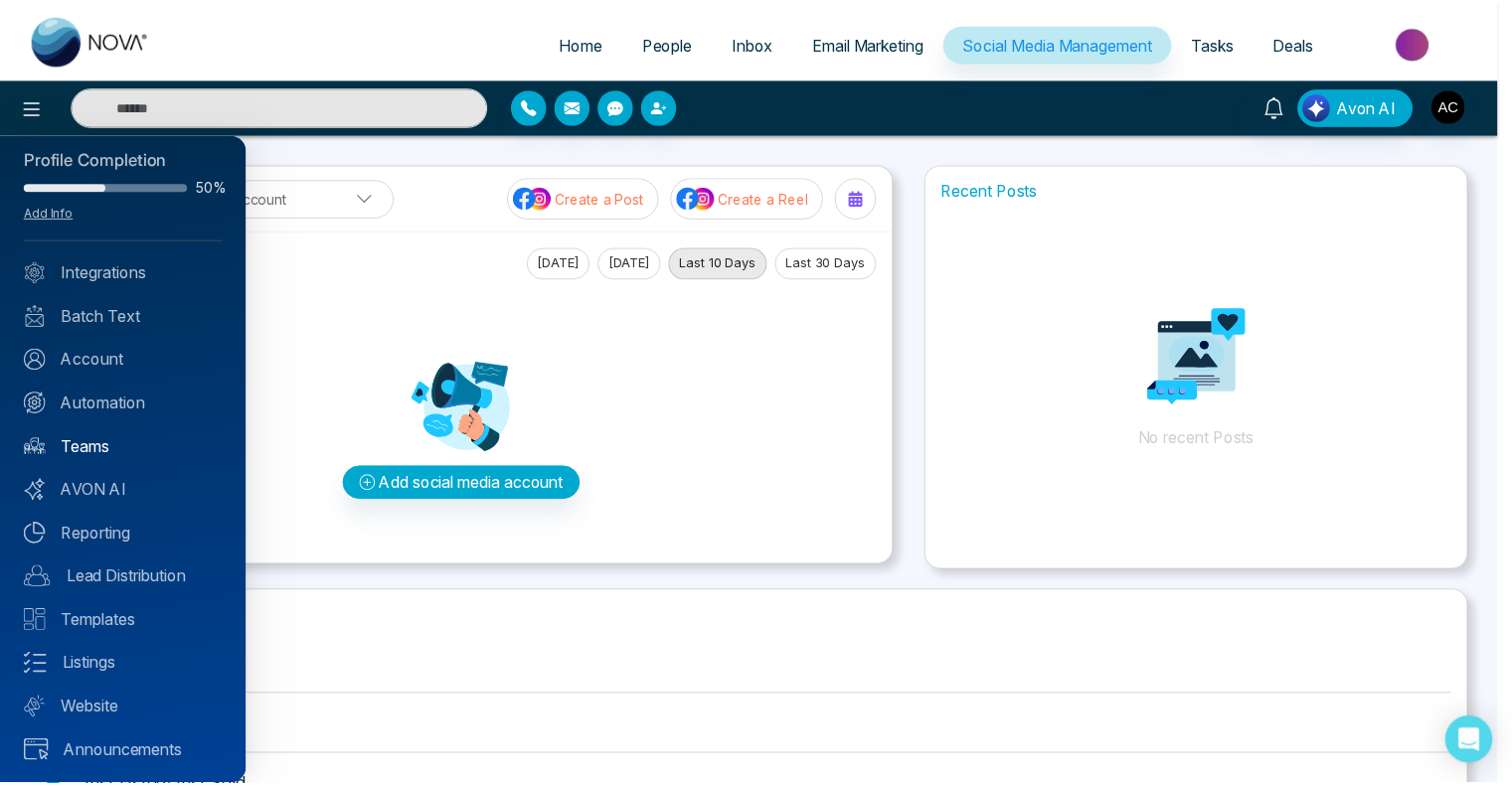 scroll, scrollTop: 0, scrollLeft: 0, axis: both 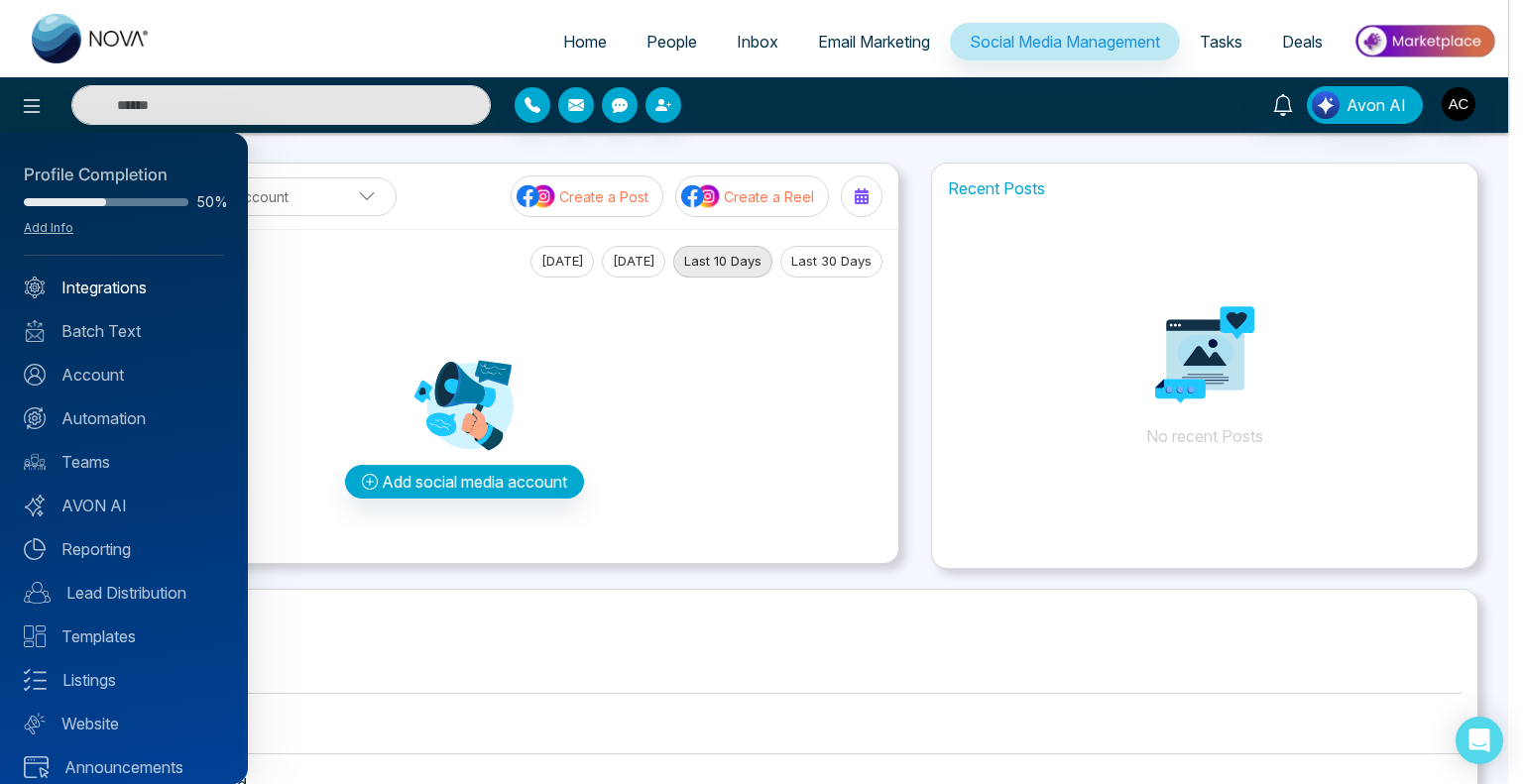 click on "Integrations" at bounding box center (124, 287) 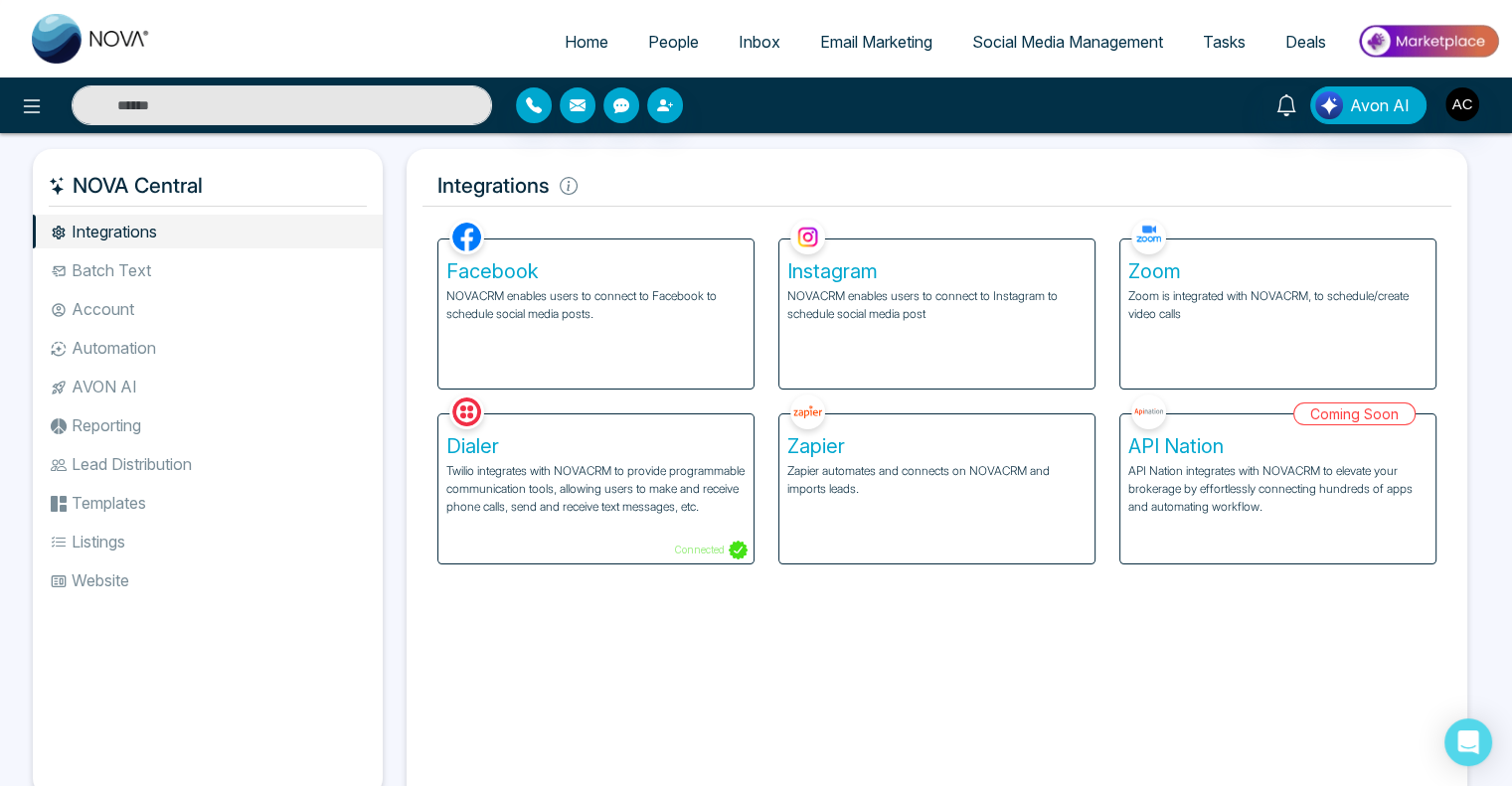 click on "Facebook" at bounding box center (595, 271) 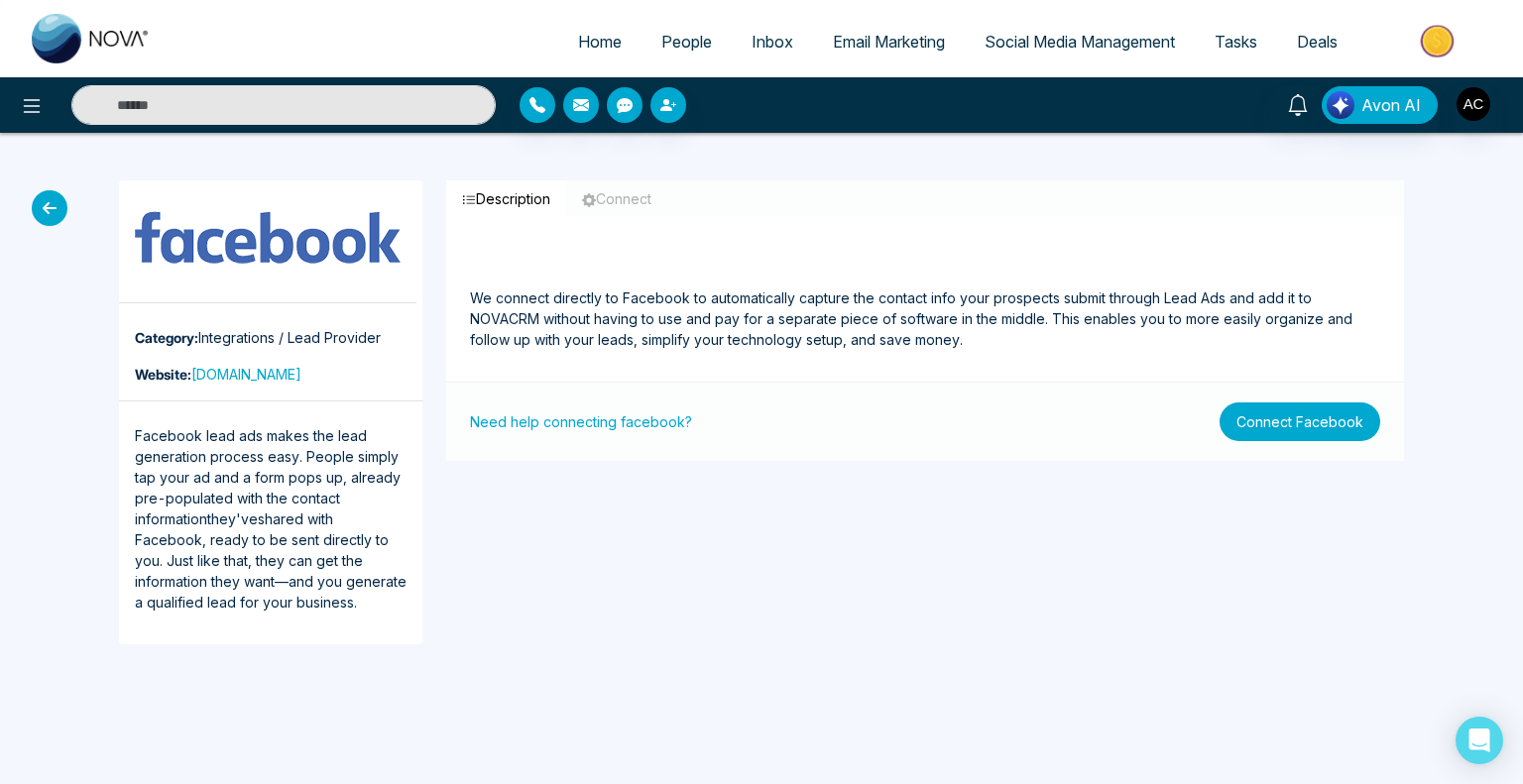 click on "Connect Facebook" at bounding box center [1300, 421] 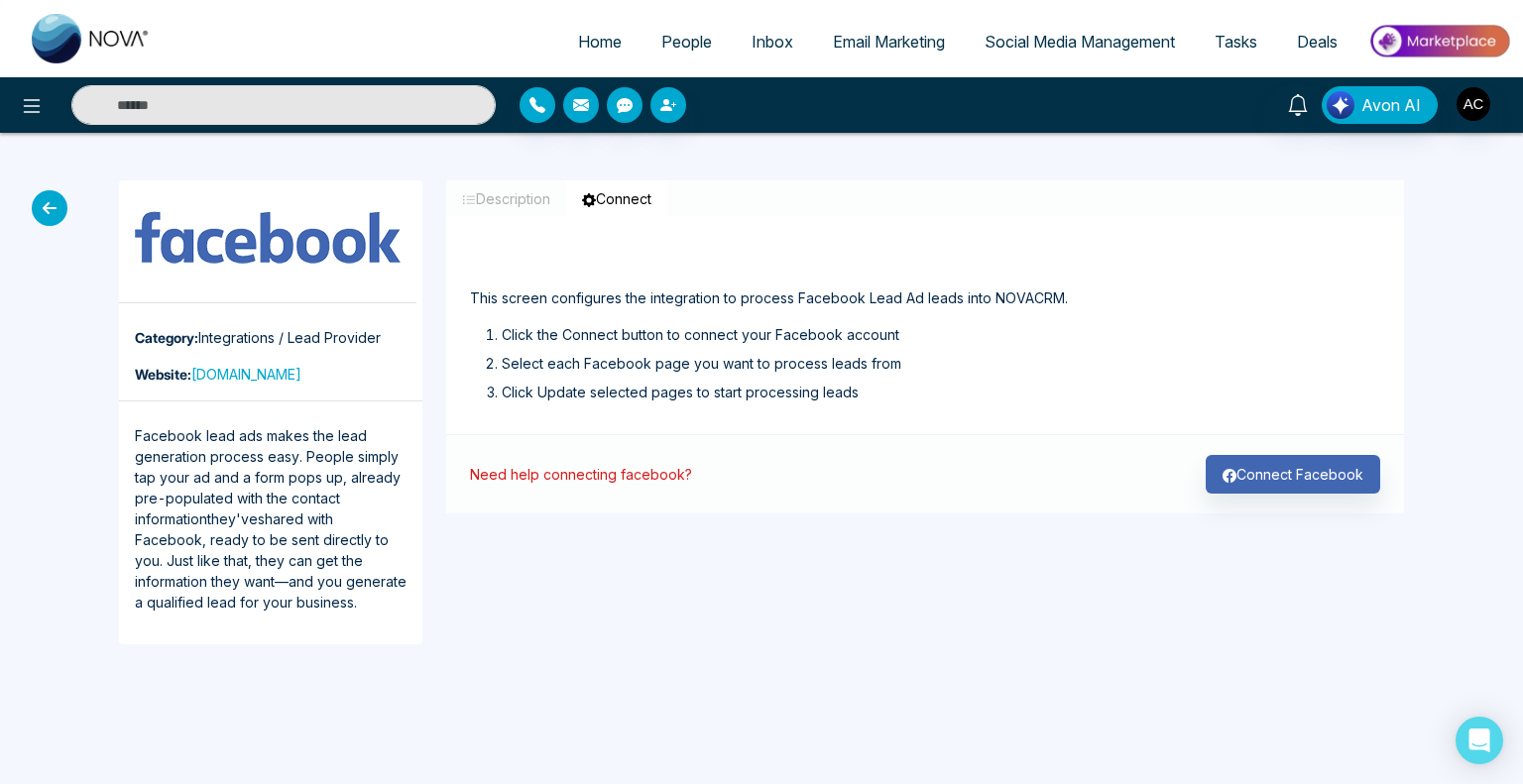 click on "Need help connecting facebook?" at bounding box center [581, 474] 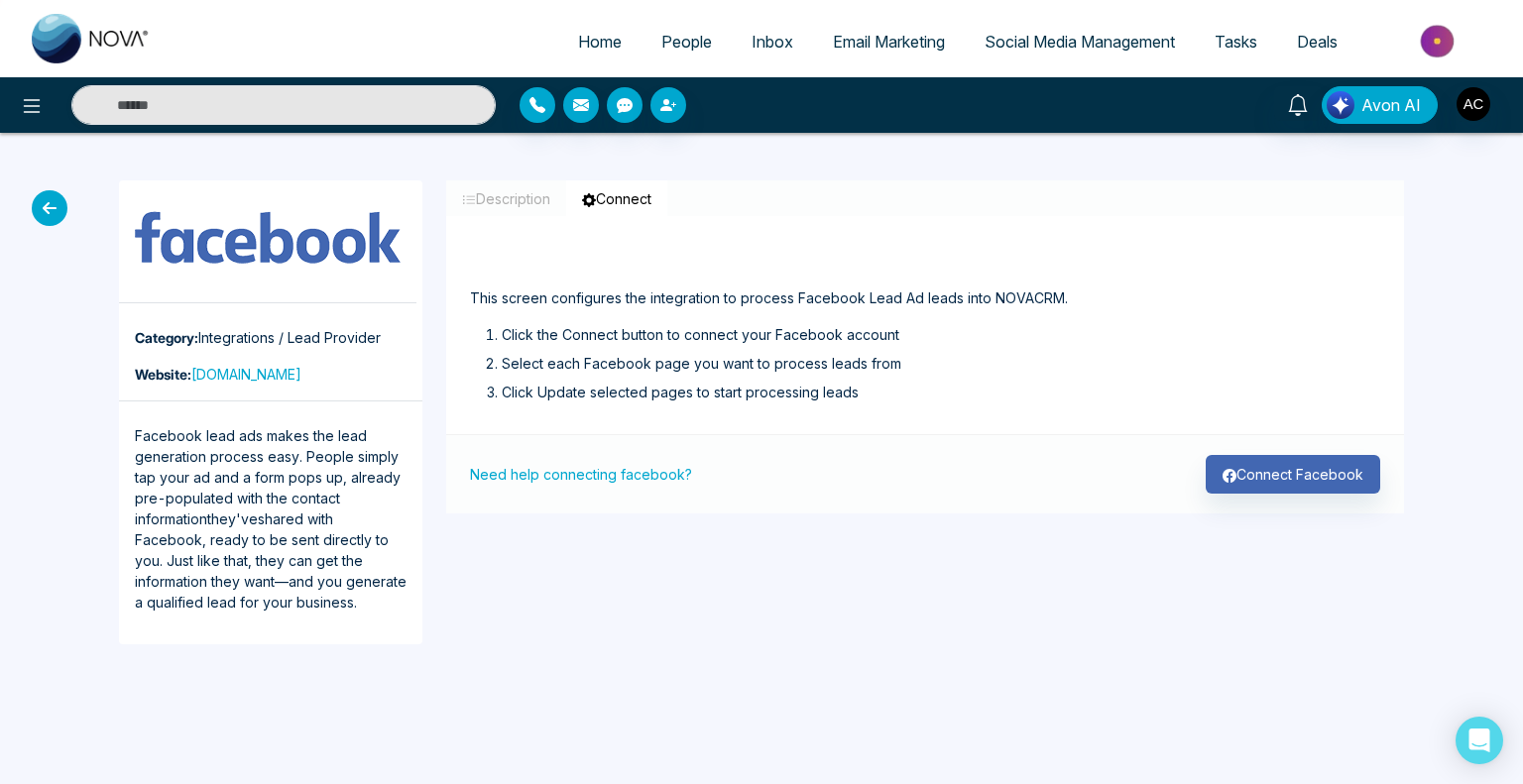 click at bounding box center [50, 208] 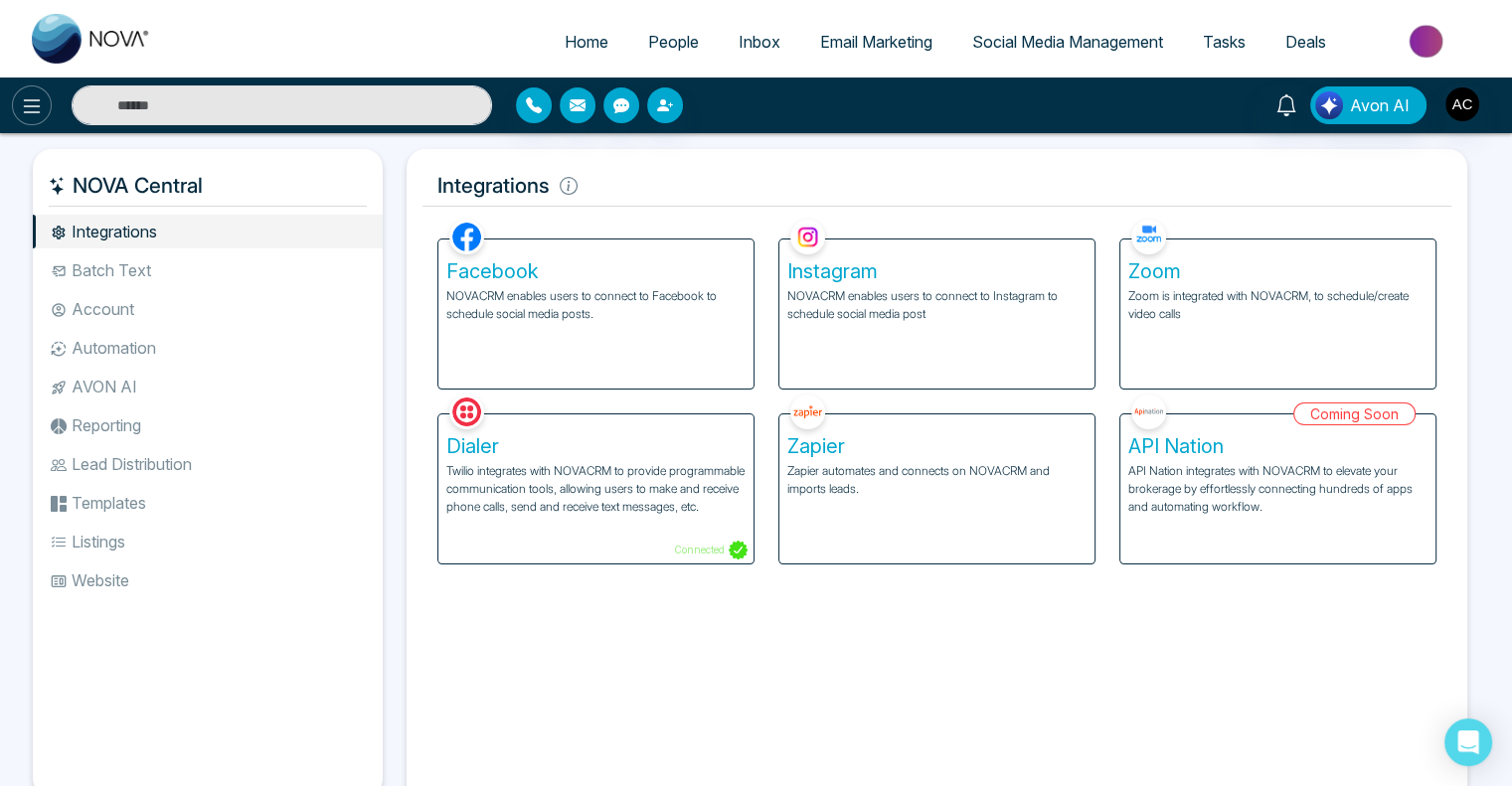 click 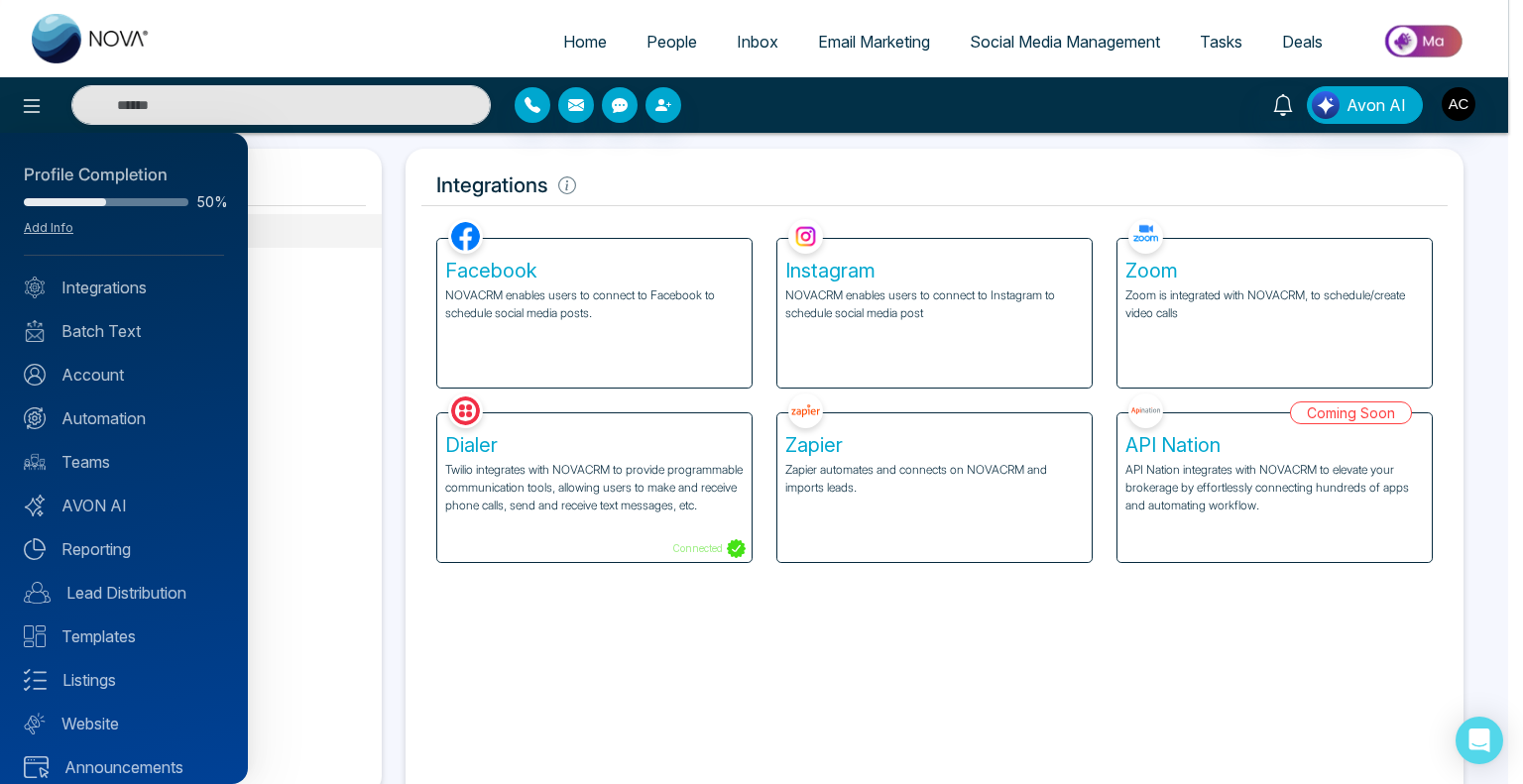 click at bounding box center [762, 392] 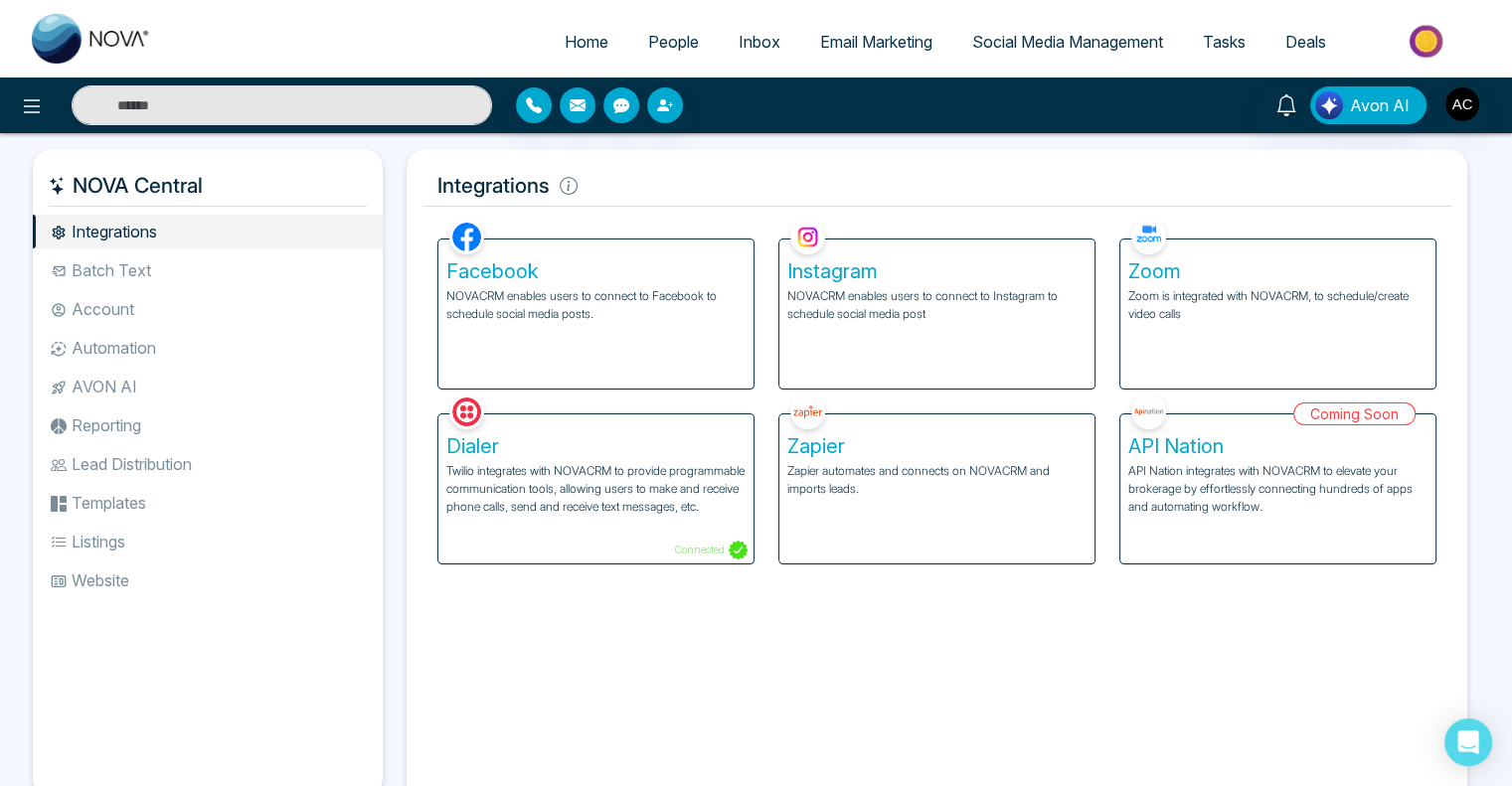 click on "Home" at bounding box center [587, 42] 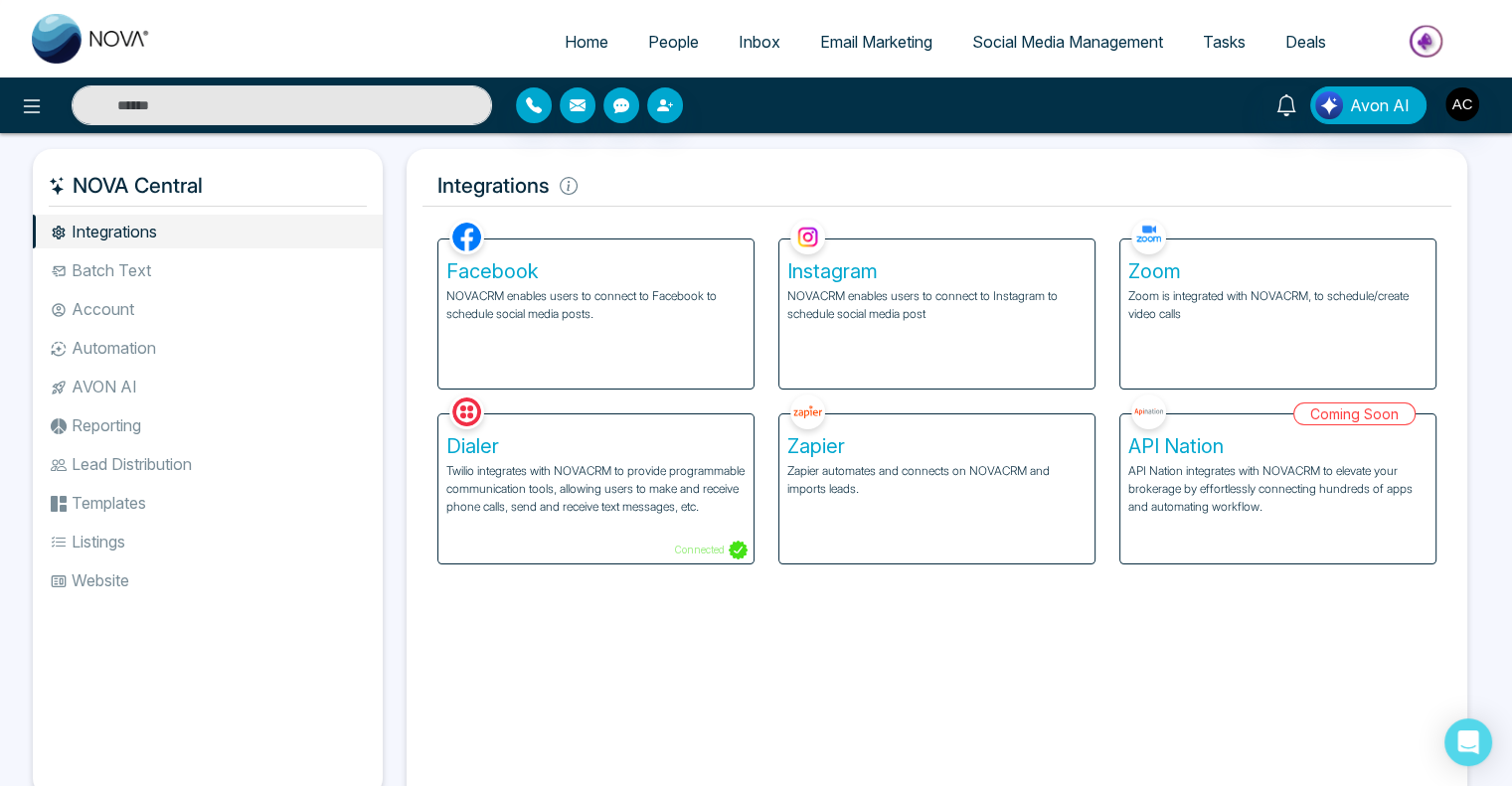 select on "*" 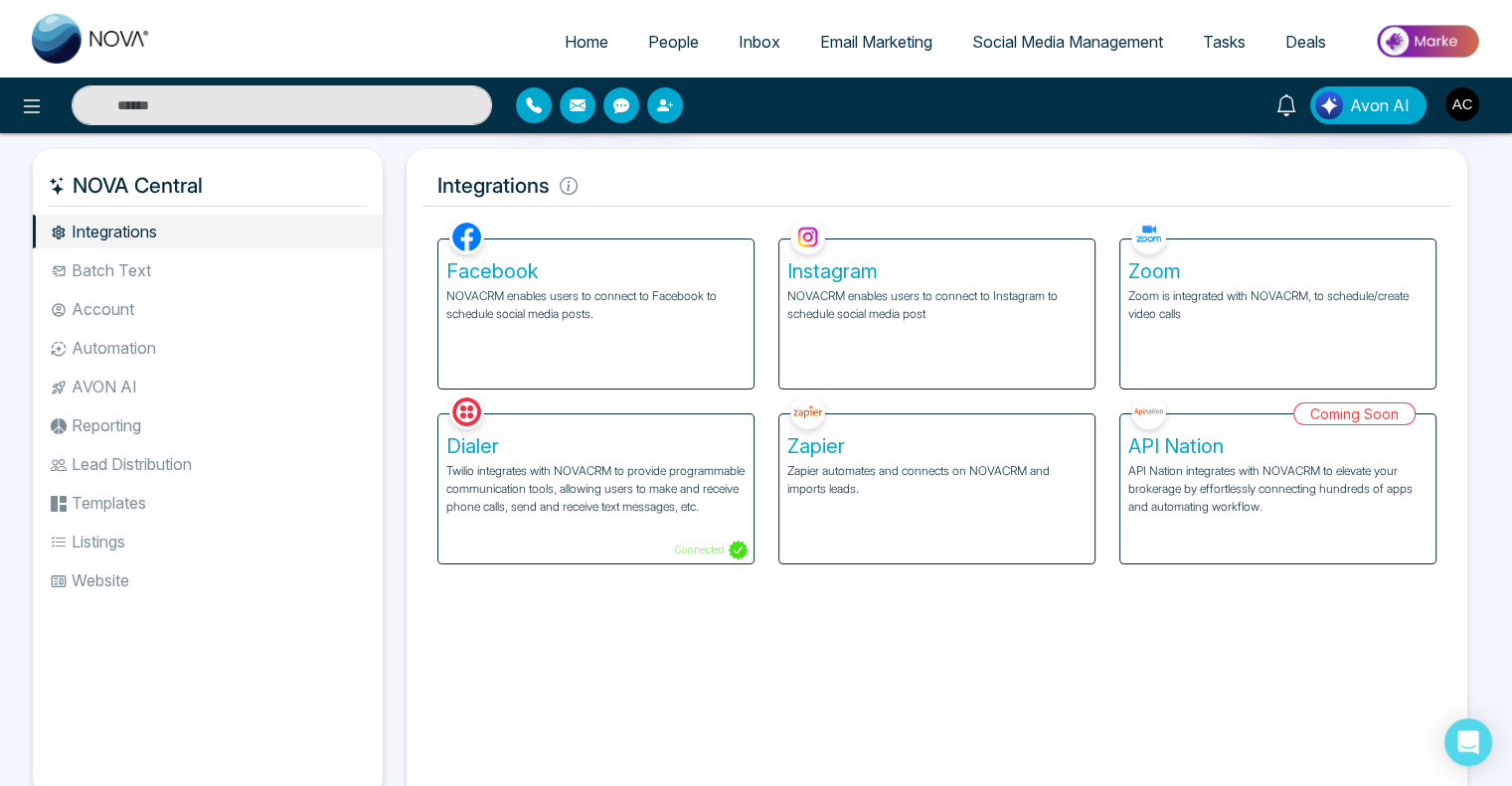 select on "*" 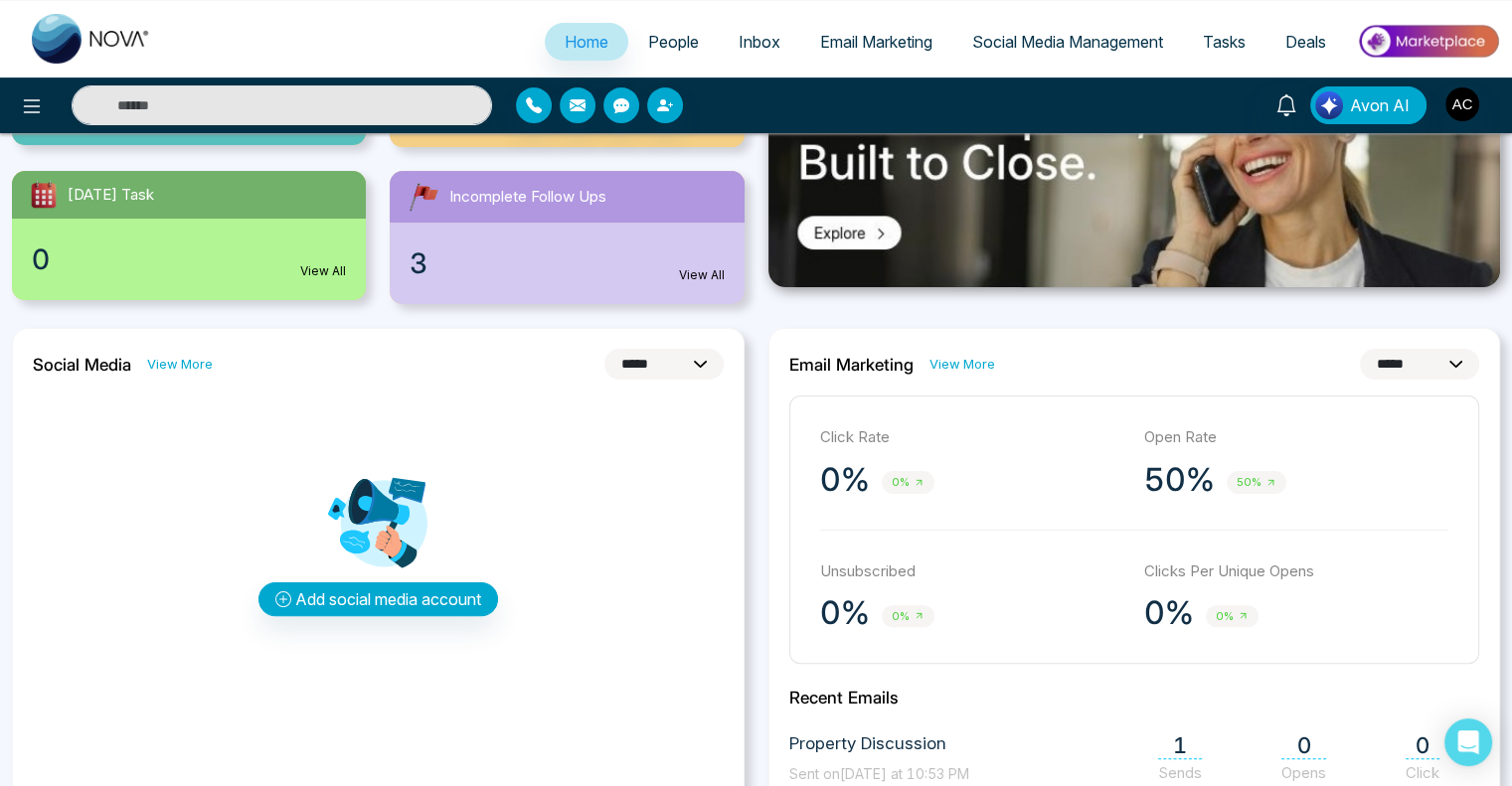 scroll, scrollTop: 360, scrollLeft: 0, axis: vertical 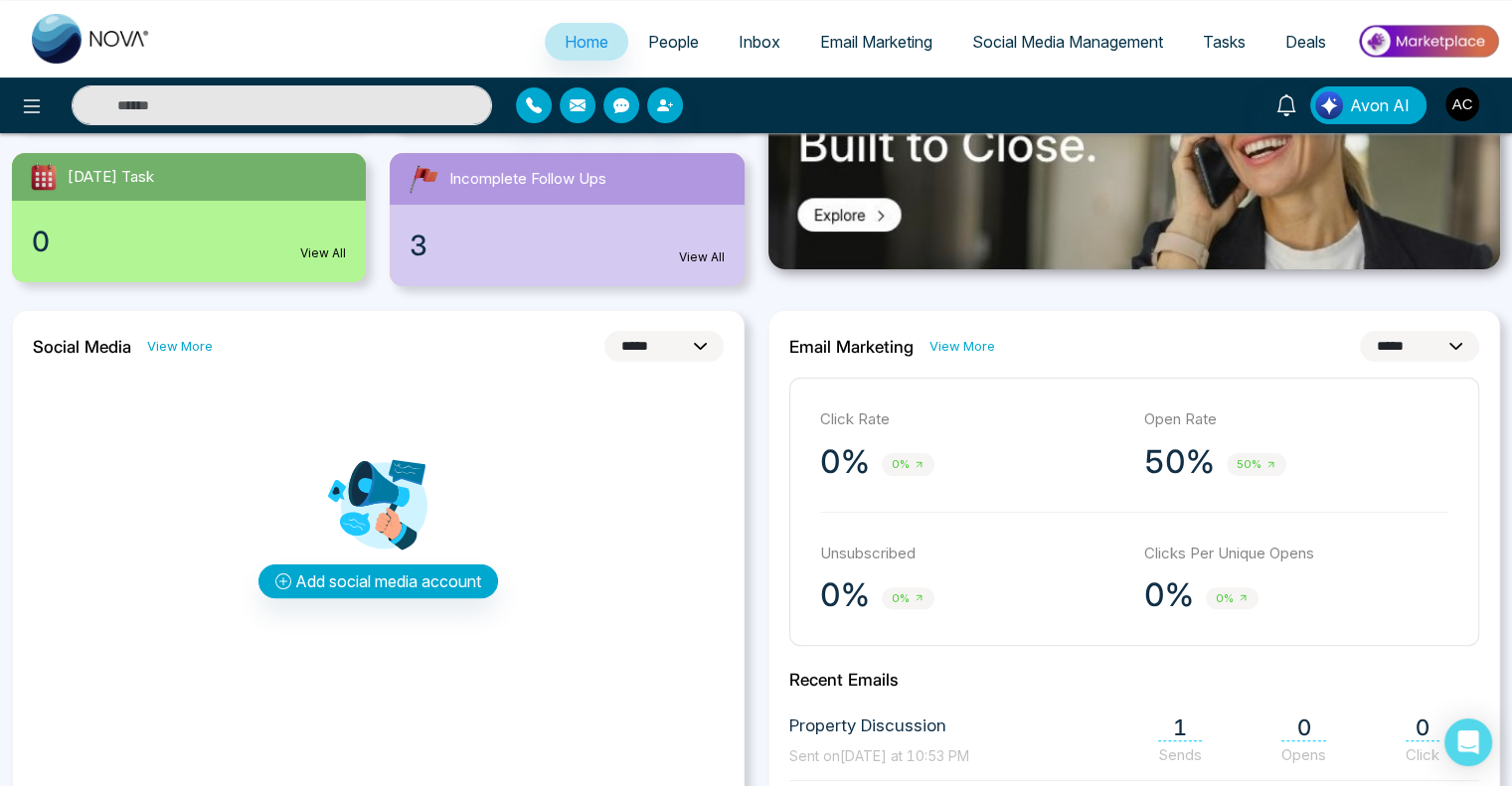 click on "**********" at bounding box center (664, 346) 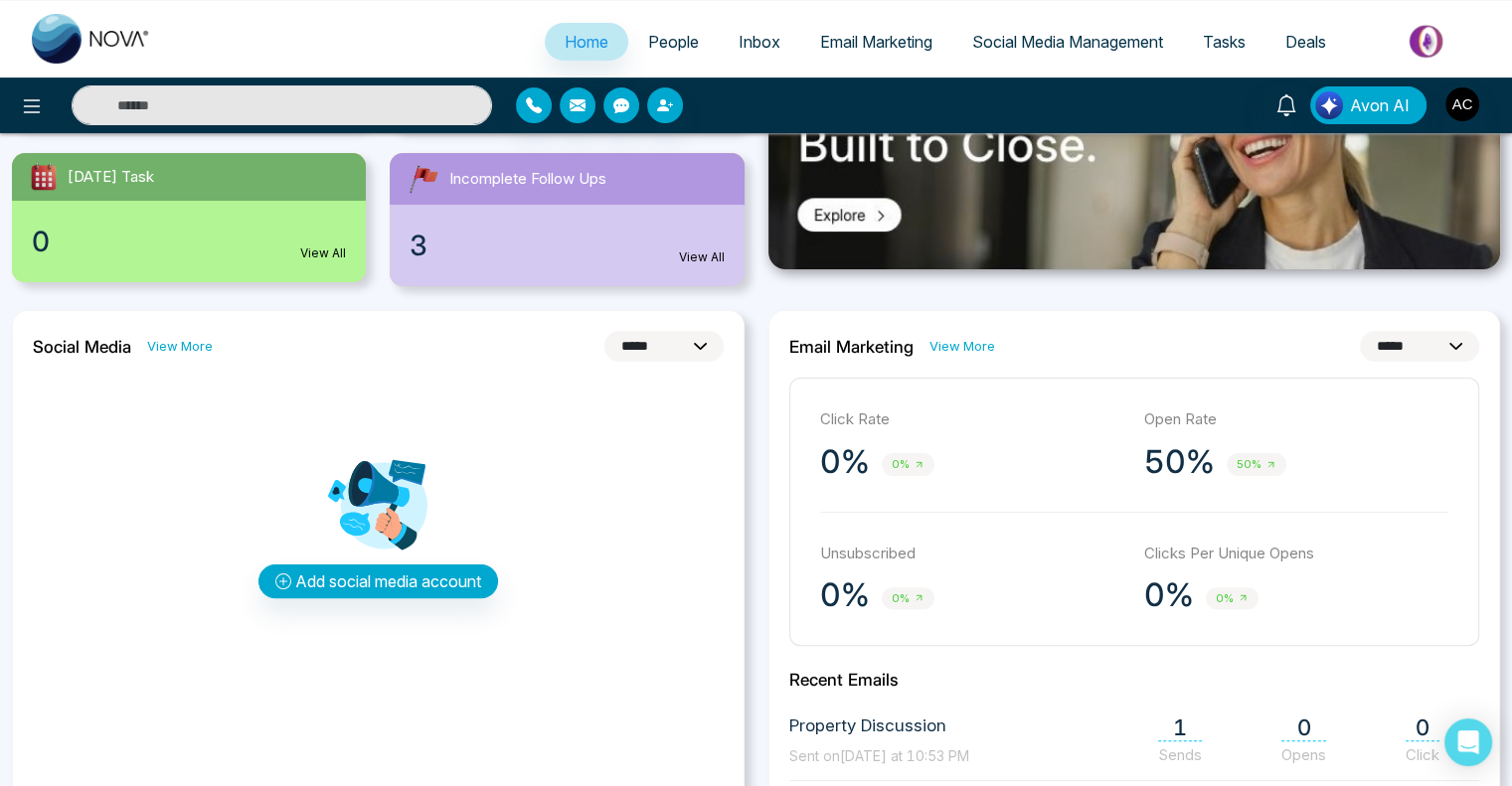 click on "**********" at bounding box center [664, 346] 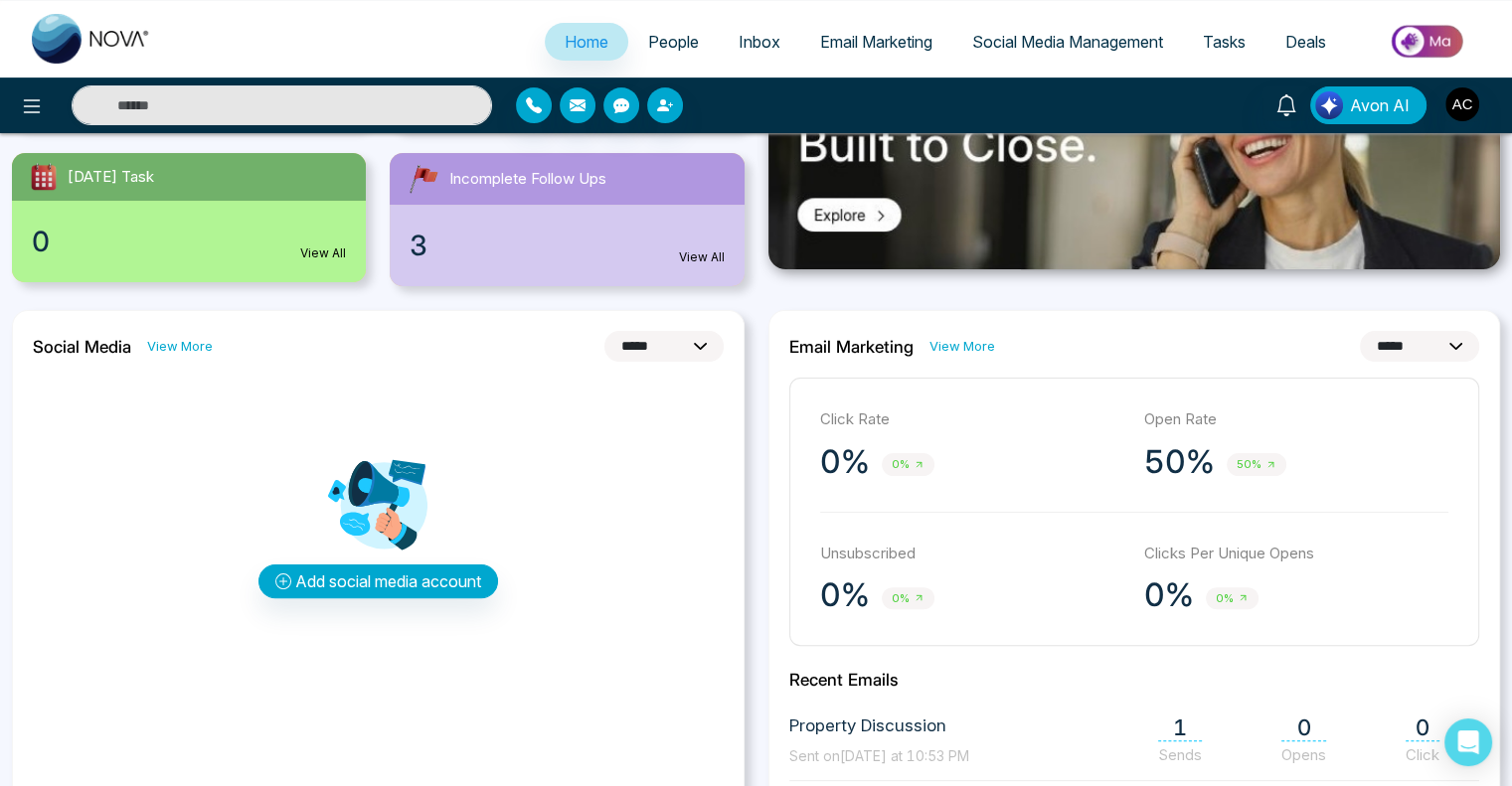 click on "**********" at bounding box center [664, 346] 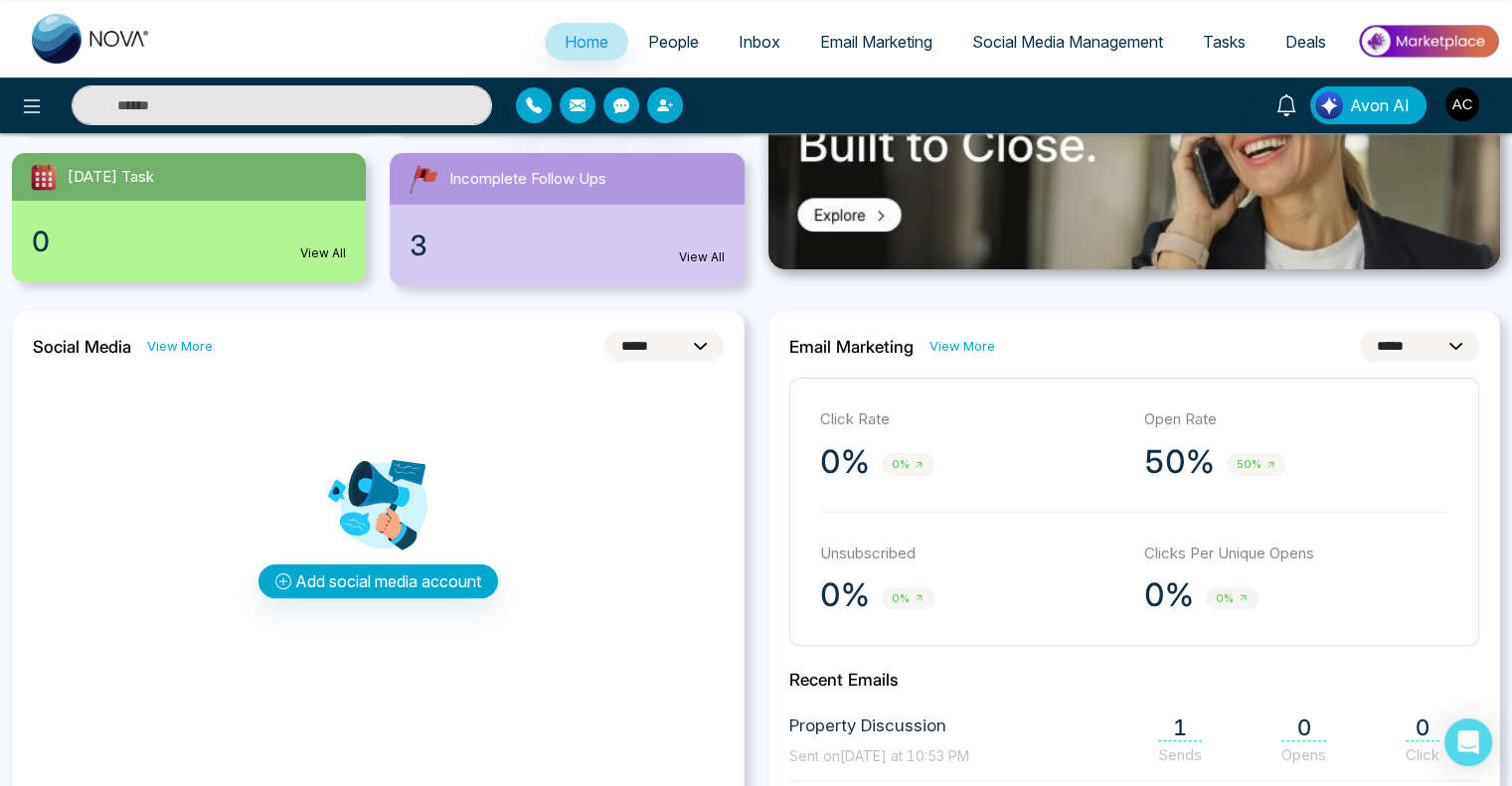 click on "**********" at bounding box center (664, 346) 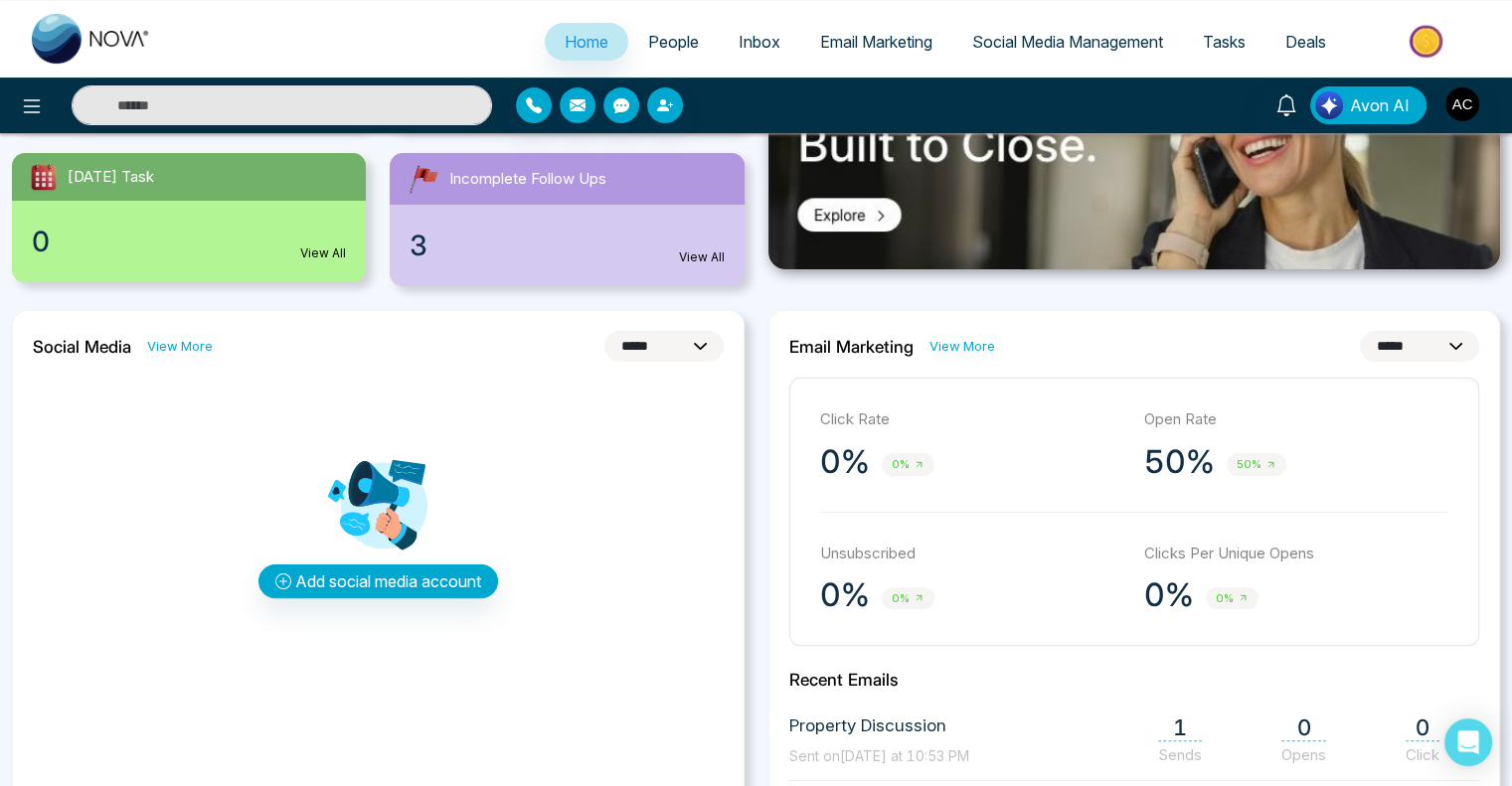 click on "**********" at bounding box center (664, 346) 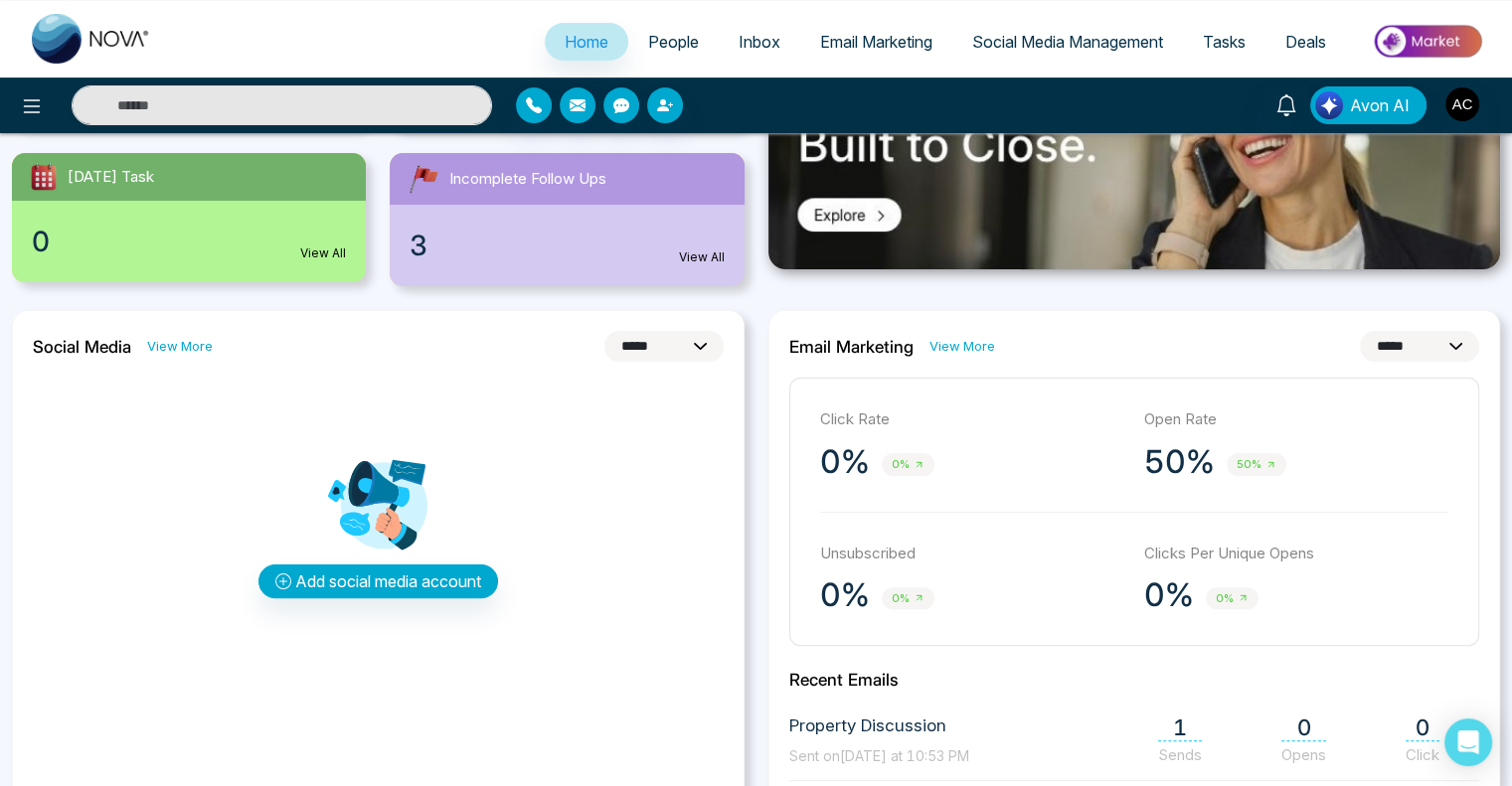 click on "**********" at bounding box center [664, 346] 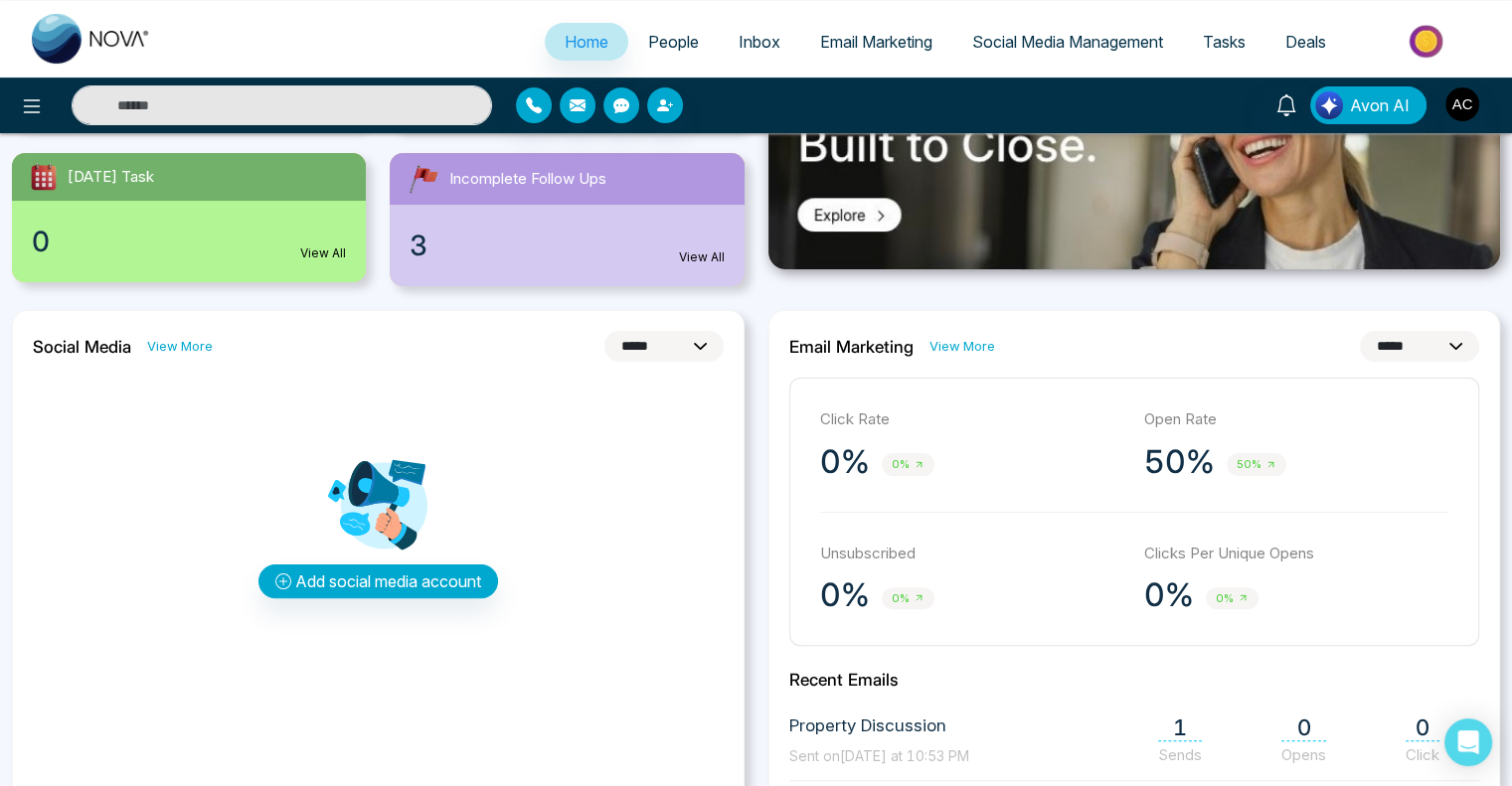 click on "**********" at bounding box center (664, 346) 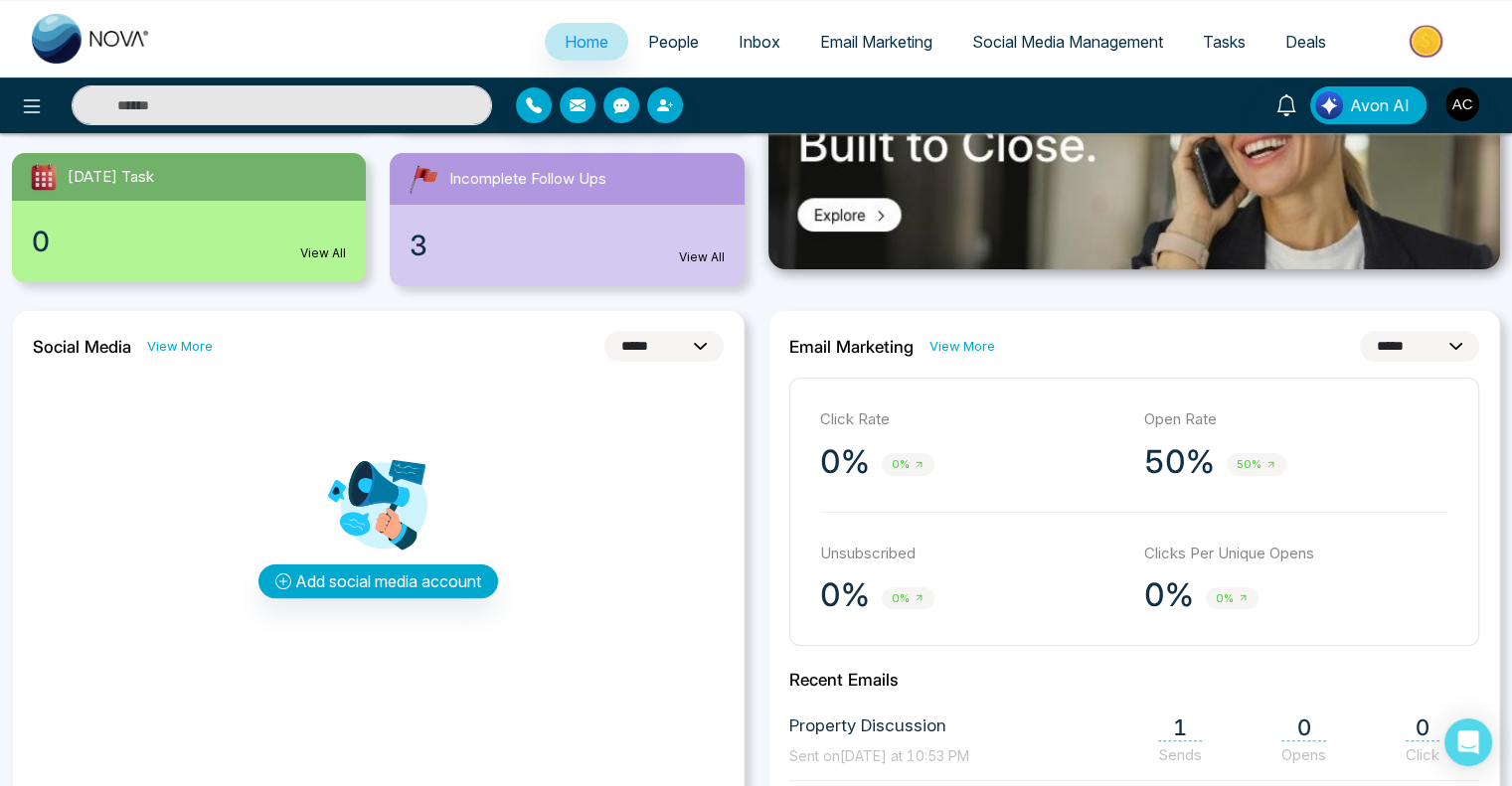select on "**" 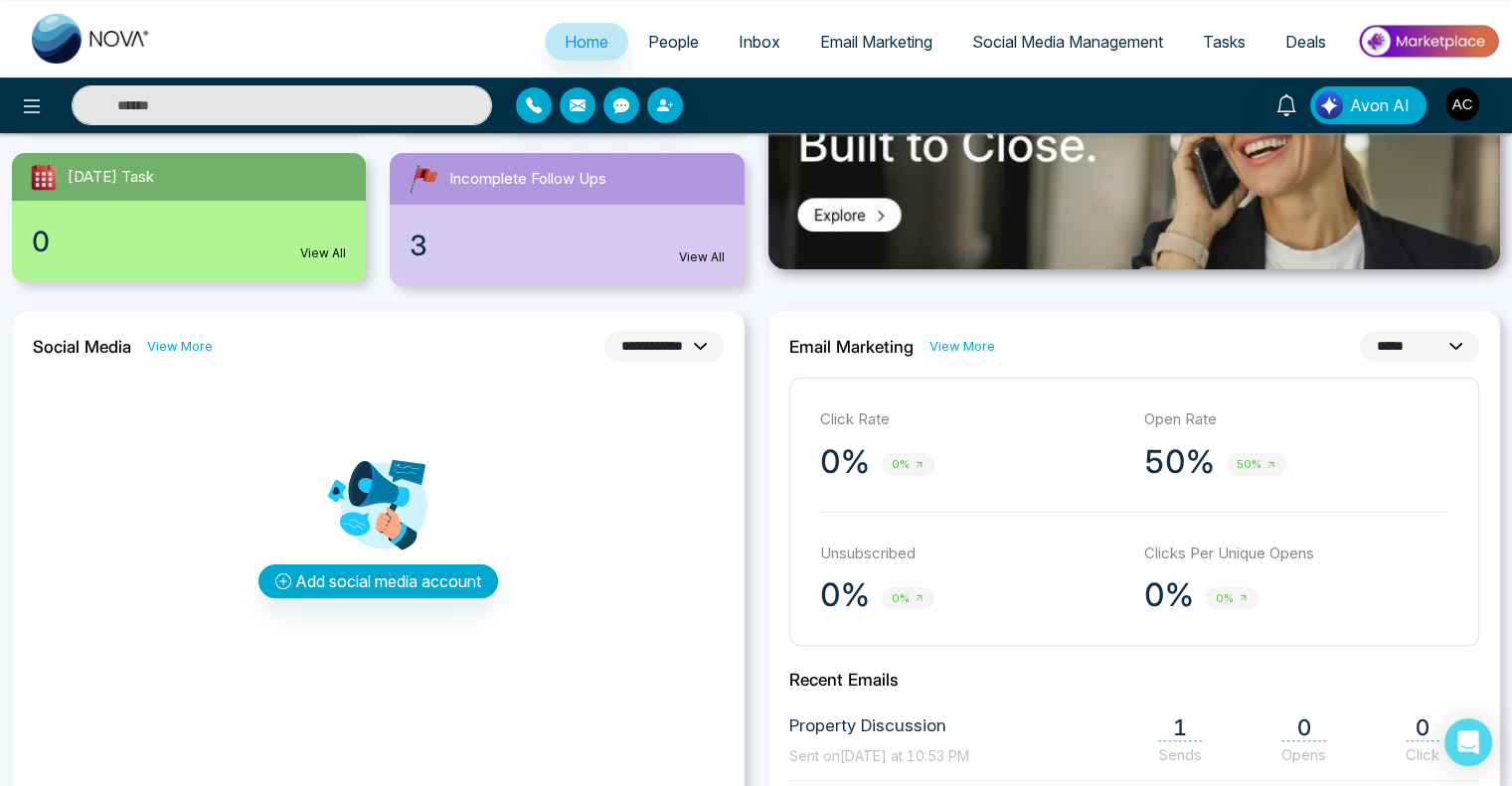 click on "**********" at bounding box center [664, 346] 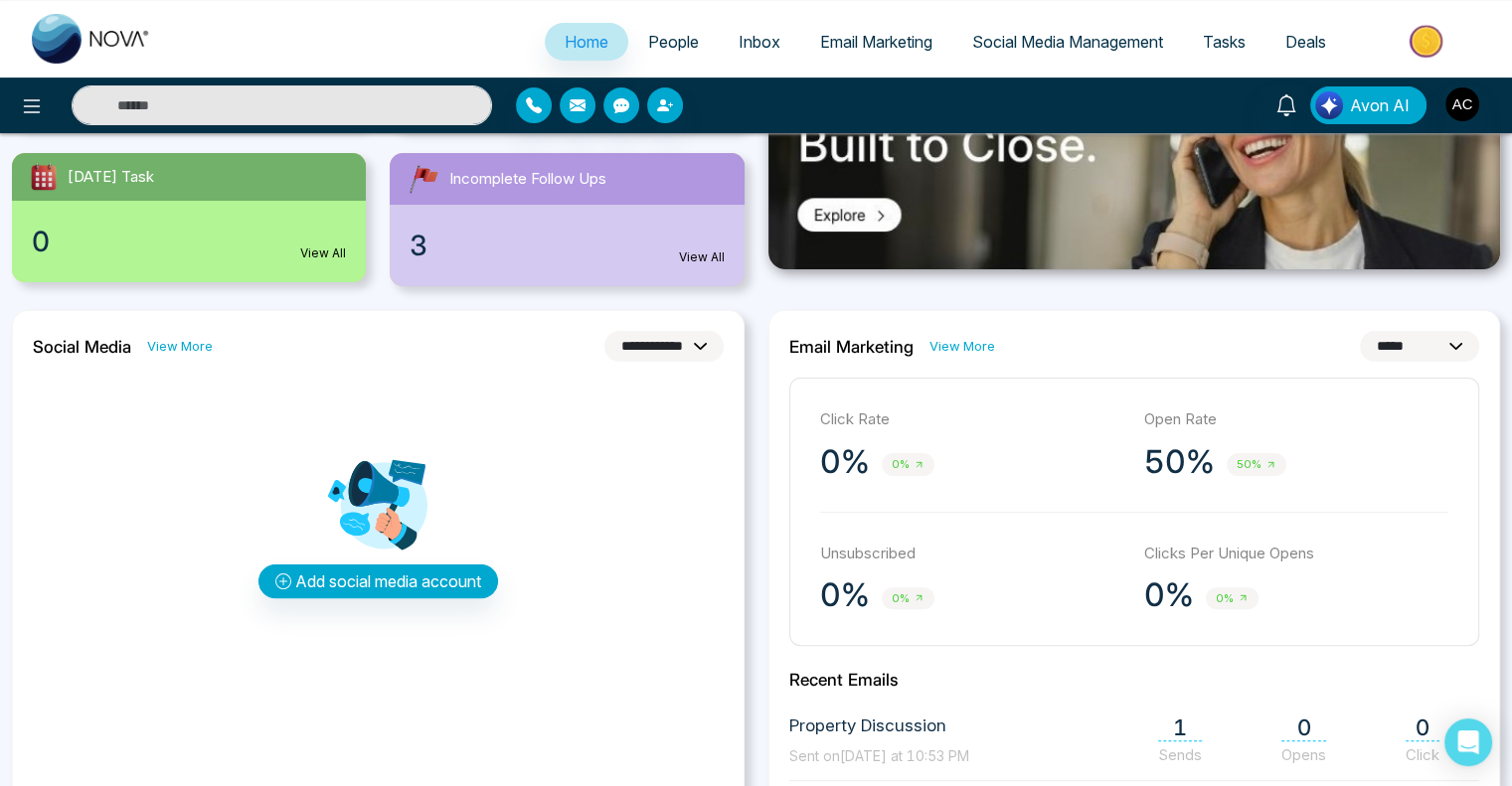 click on "**********" at bounding box center (664, 346) 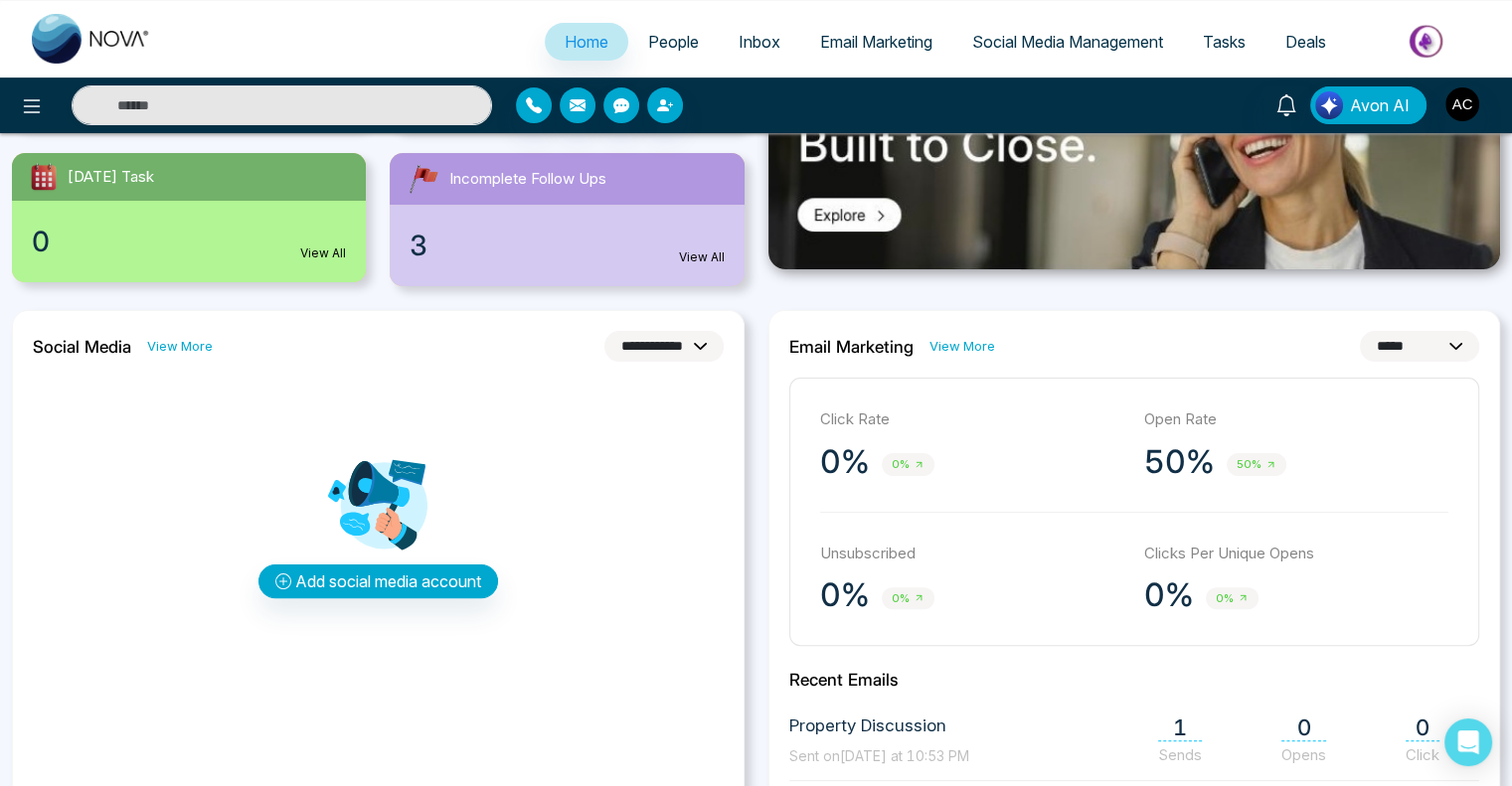 click on "Add social media account" at bounding box center (378, 527) 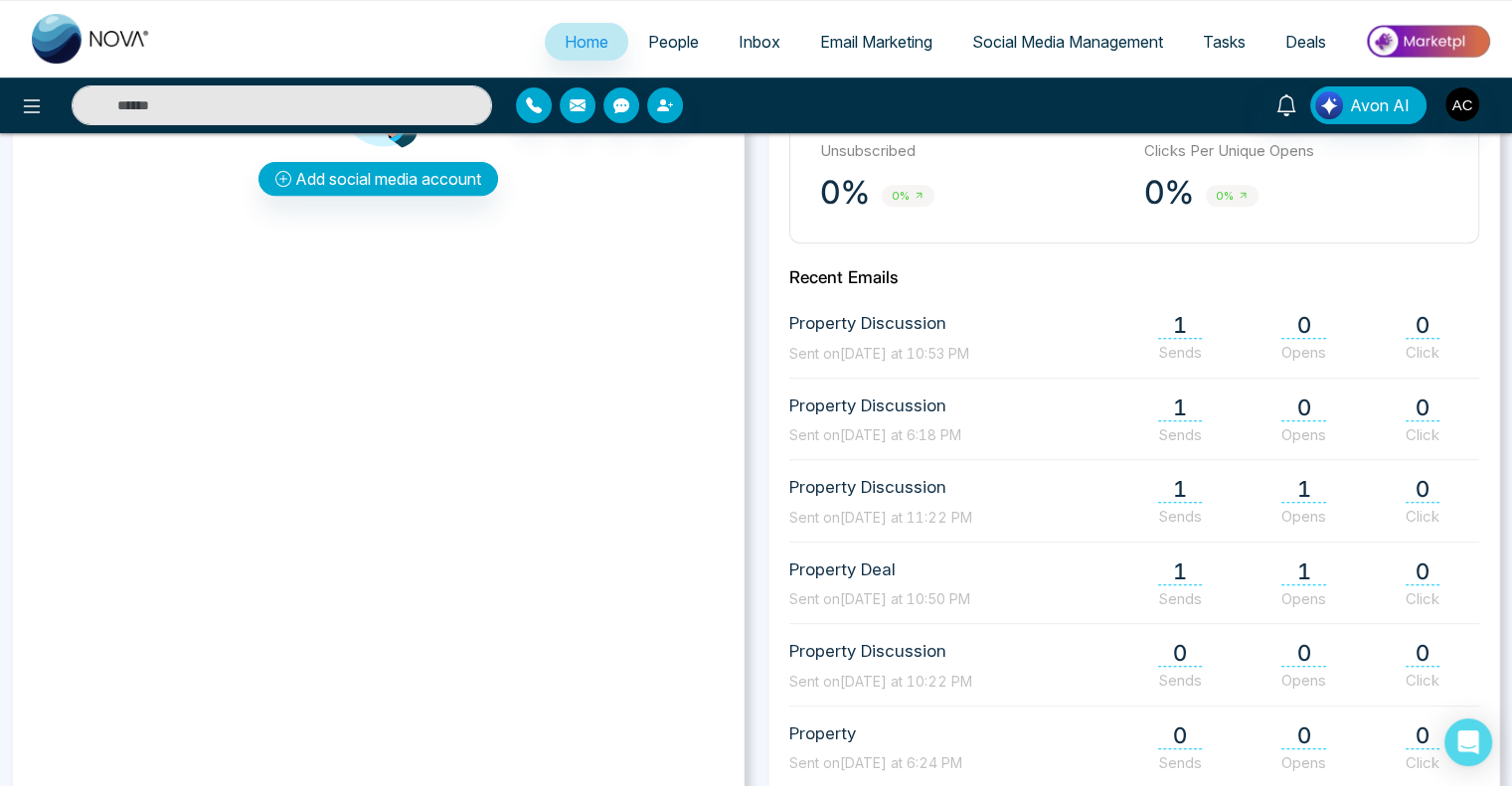 scroll, scrollTop: 782, scrollLeft: 0, axis: vertical 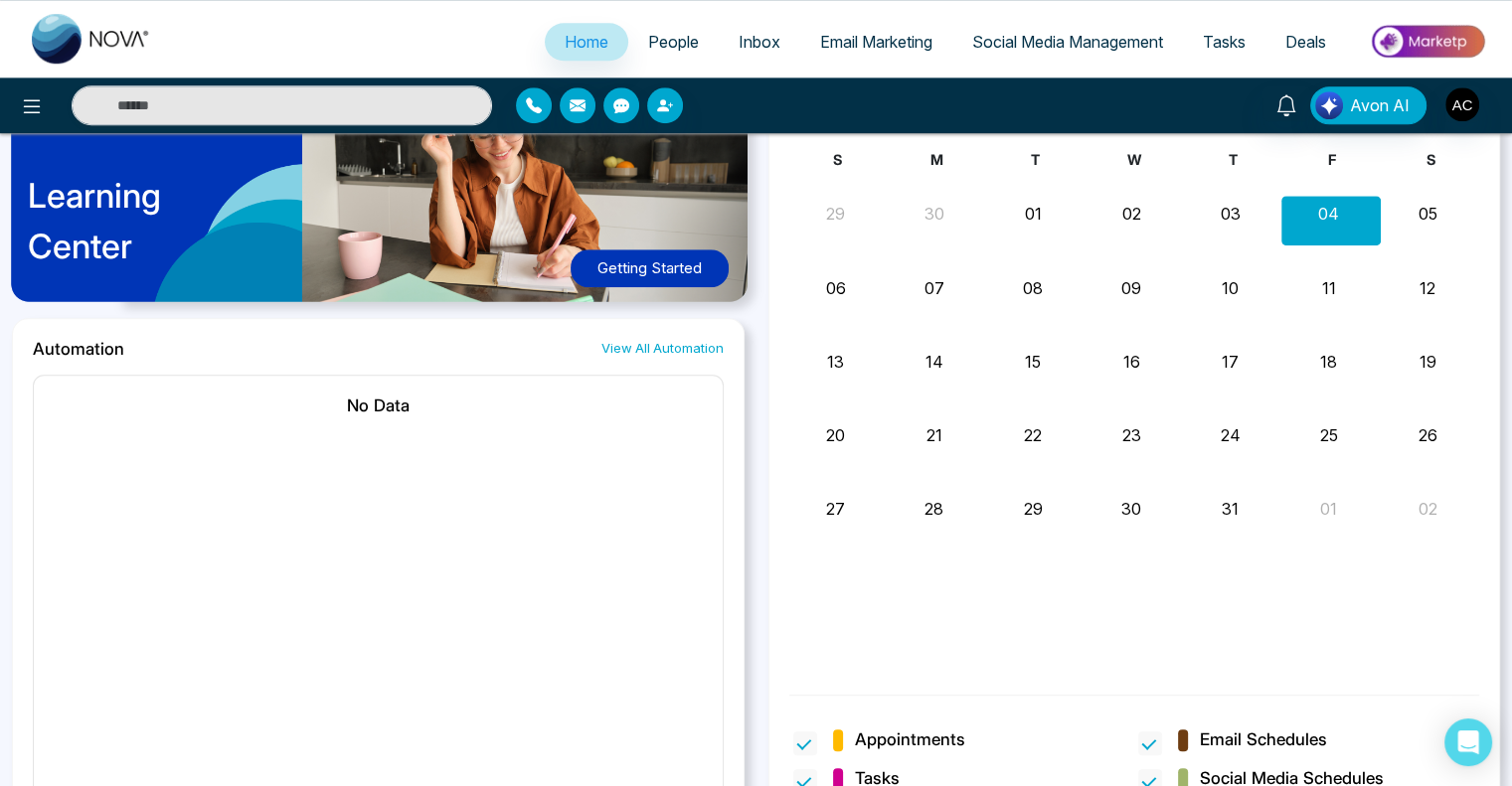 click on "23" at bounding box center [1131, 435] 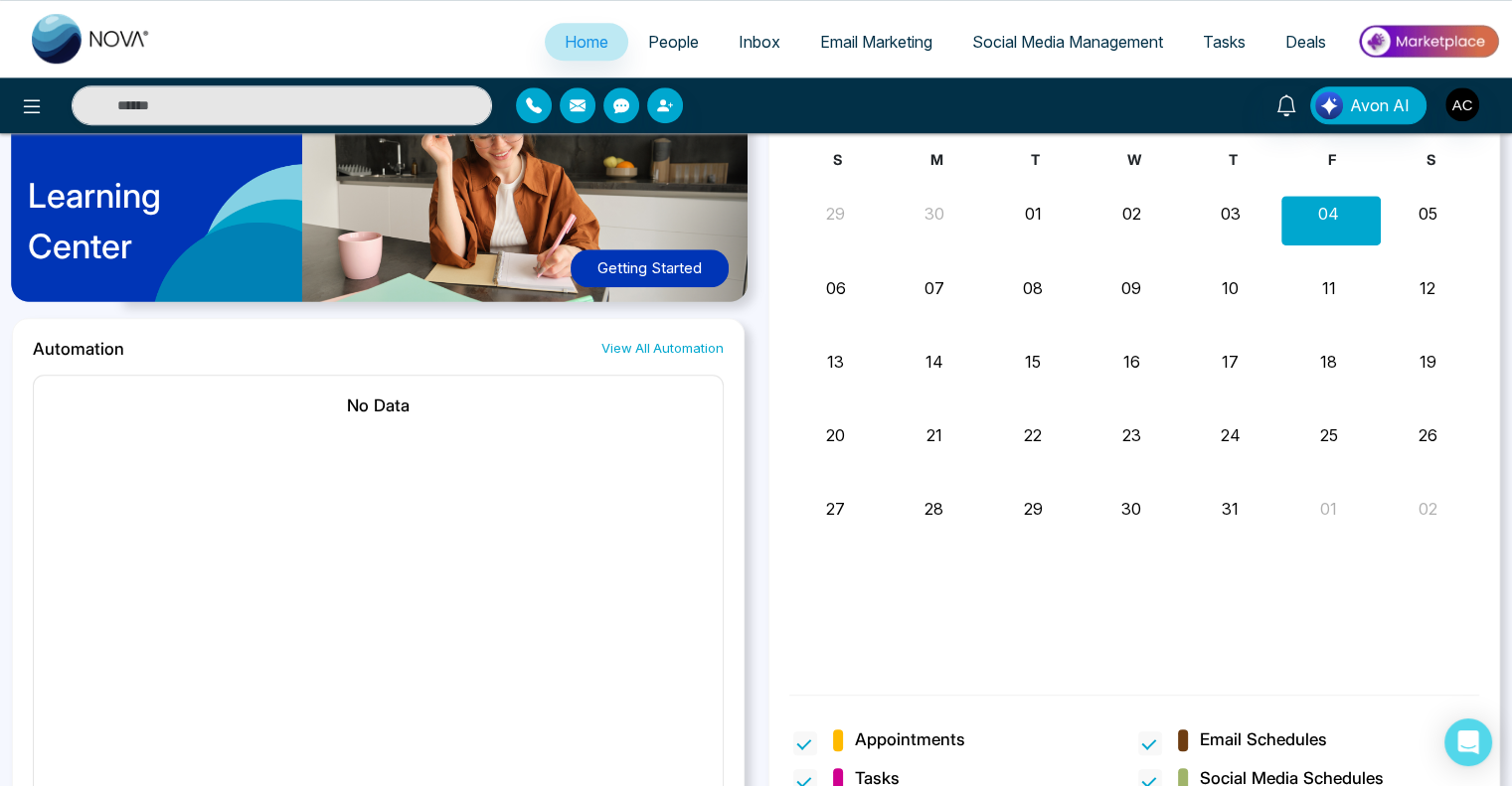 scroll, scrollTop: 1601, scrollLeft: 0, axis: vertical 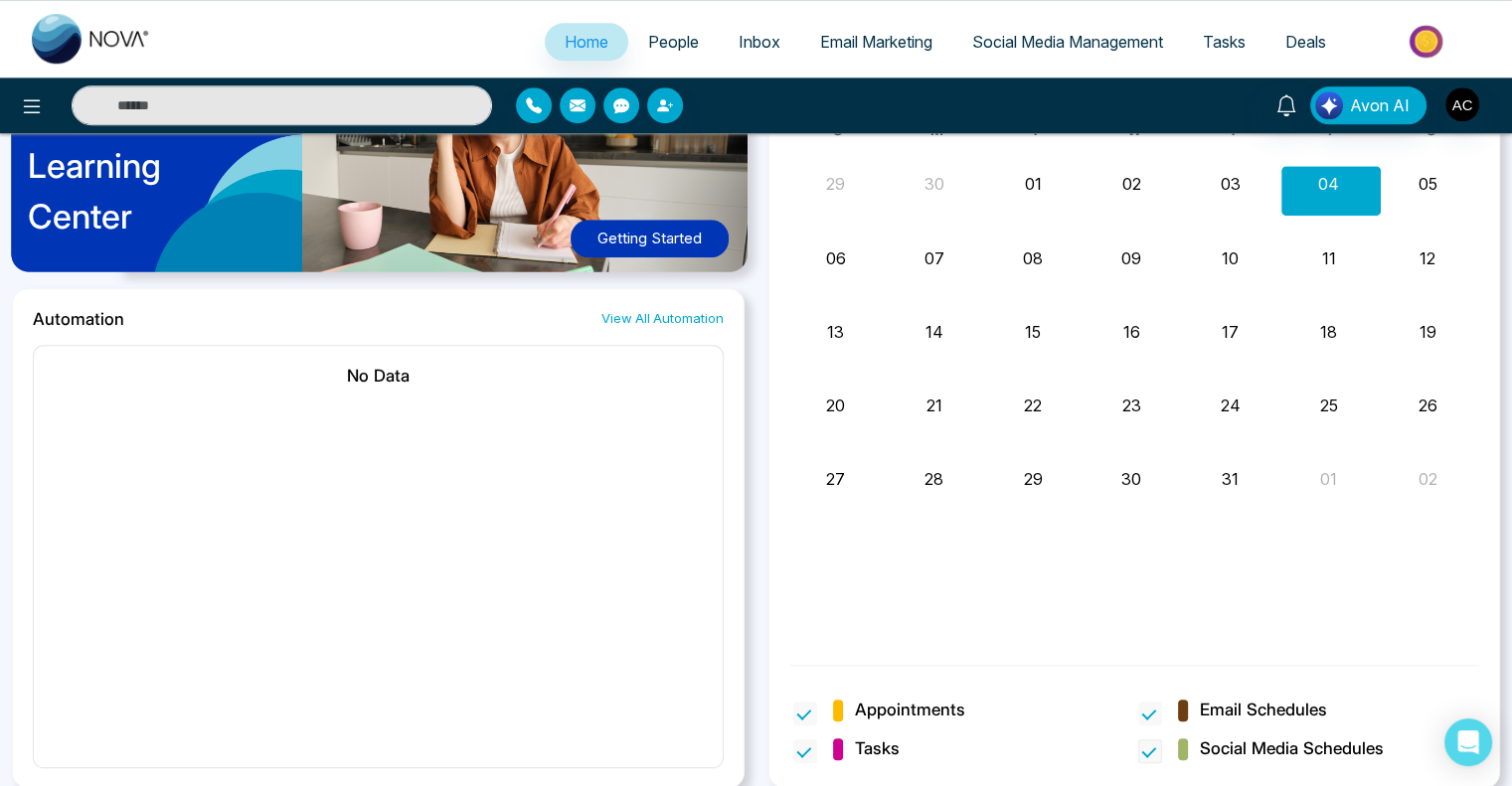 click at bounding box center (1150, 751) 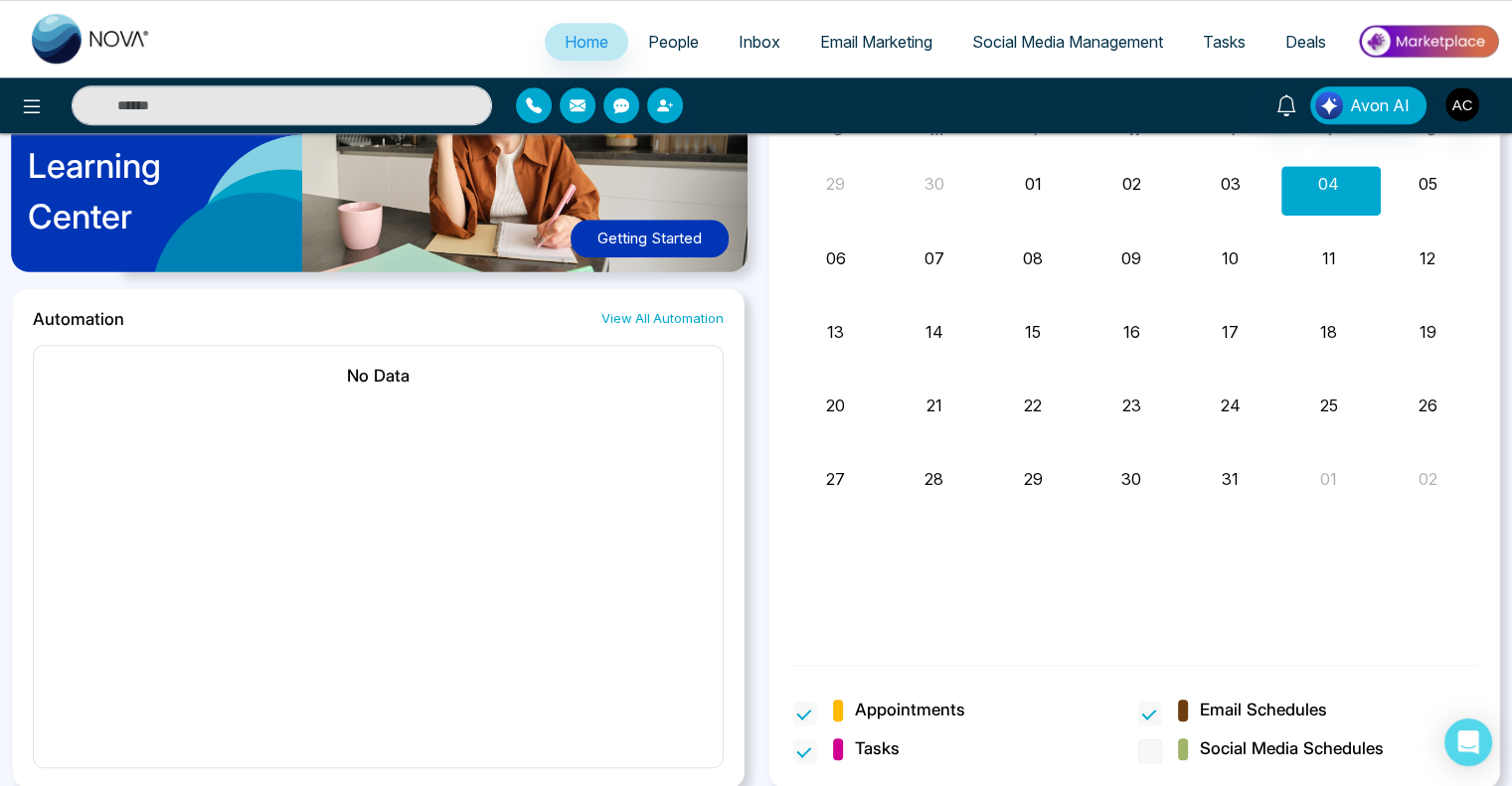 click at bounding box center [1150, 751] 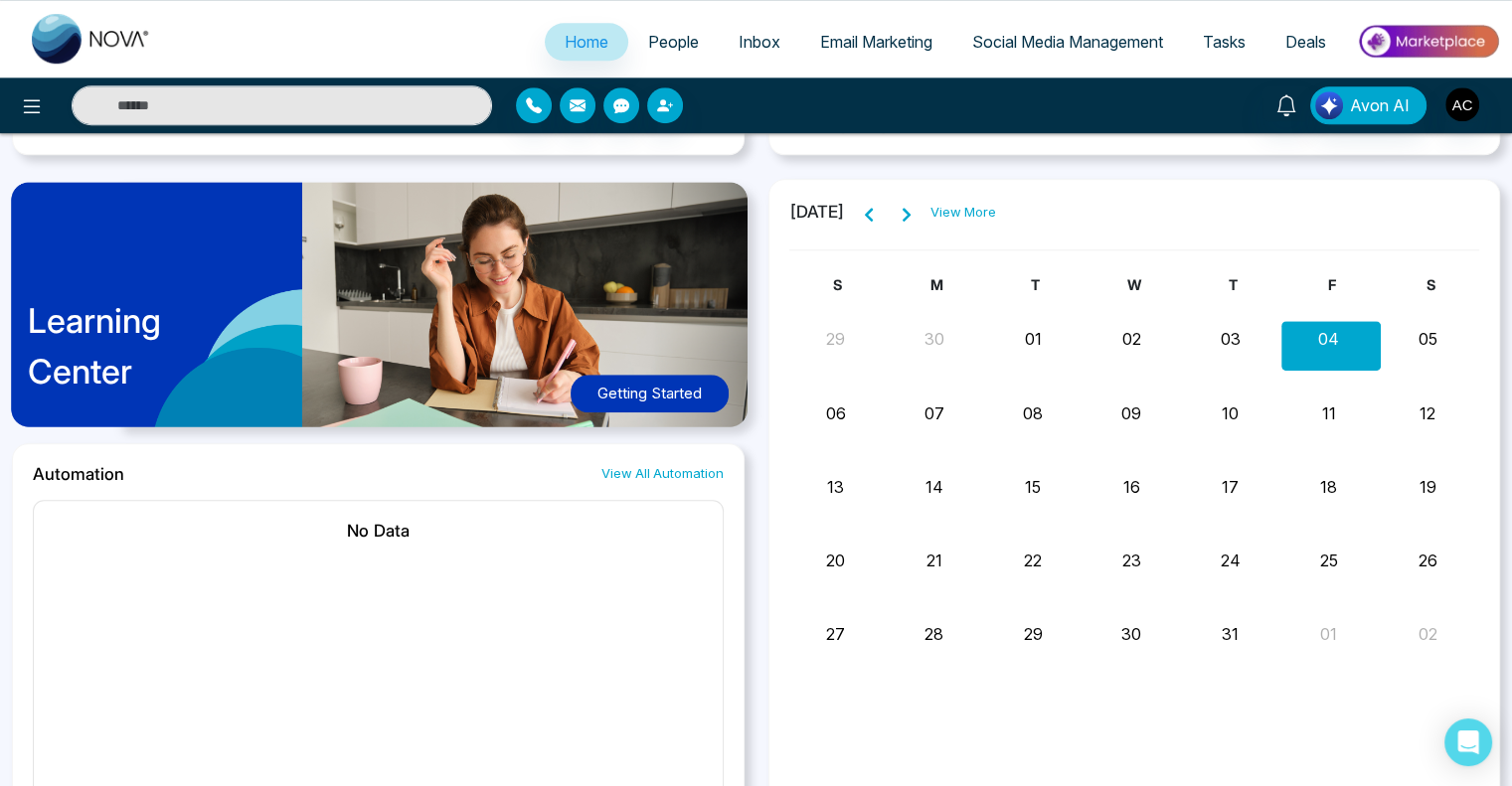 scroll, scrollTop: 1601, scrollLeft: 0, axis: vertical 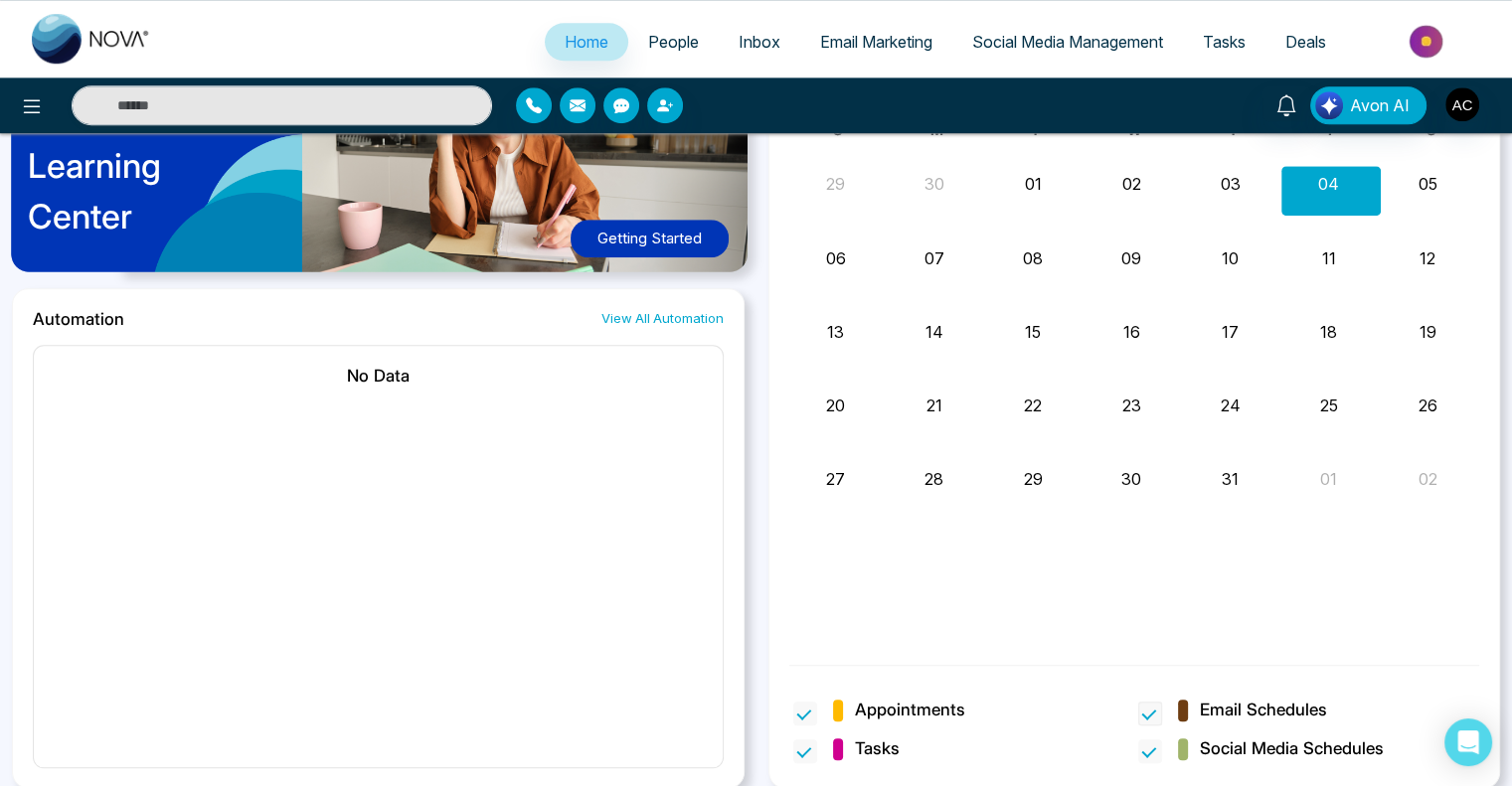 click at bounding box center (1150, 713) 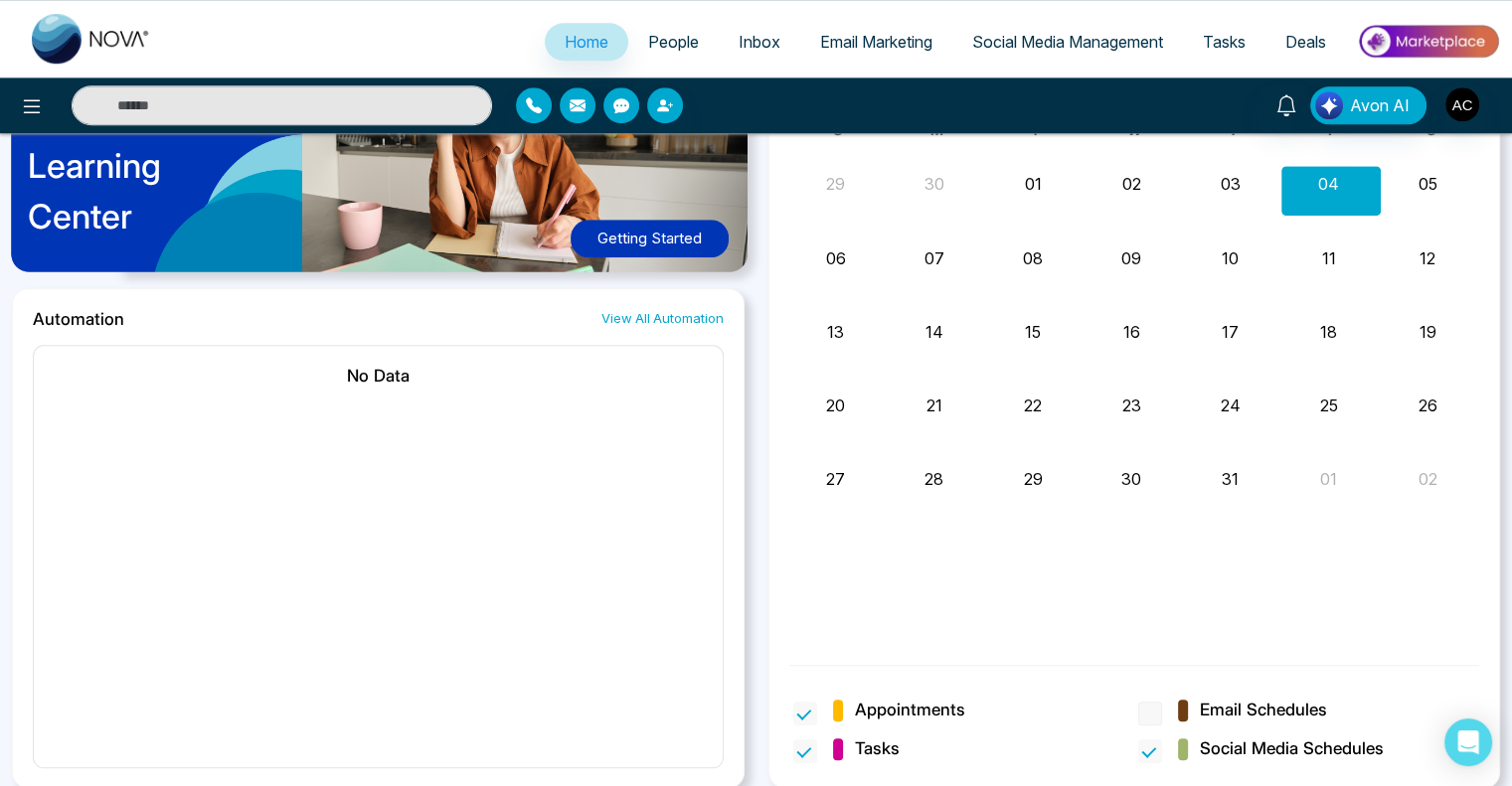 click at bounding box center [1150, 713] 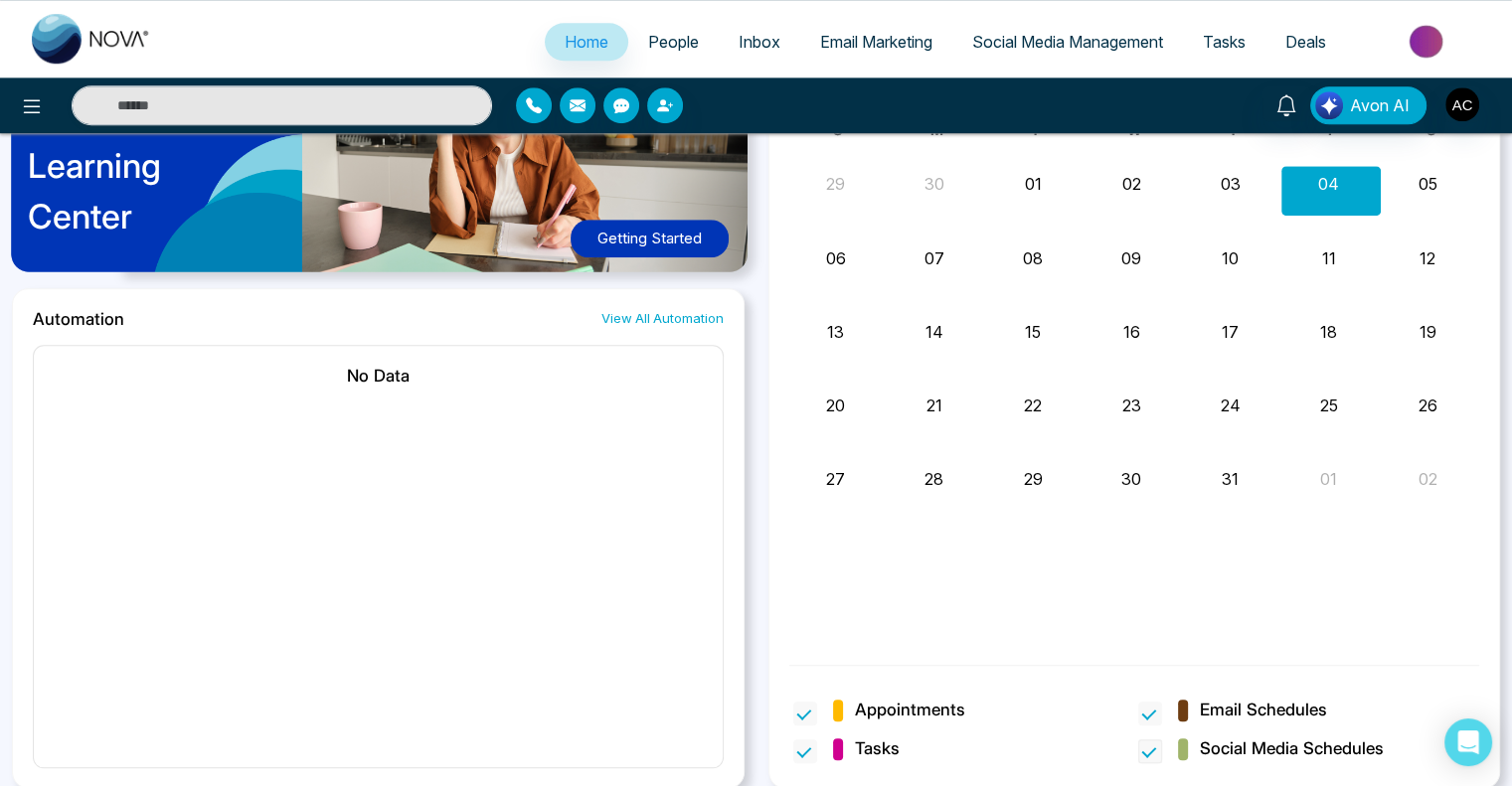 click at bounding box center [1150, 751] 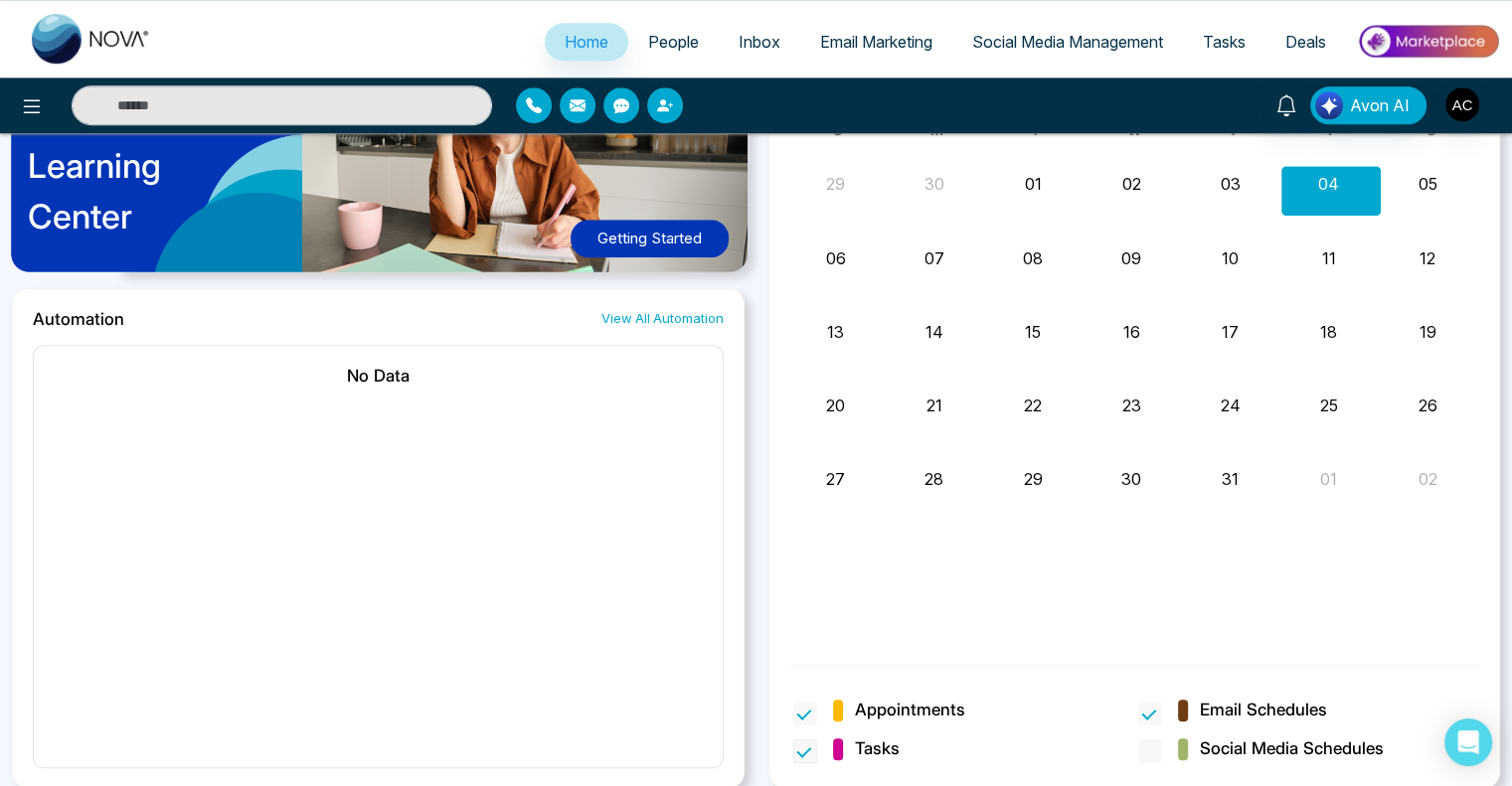 click at bounding box center [805, 751] 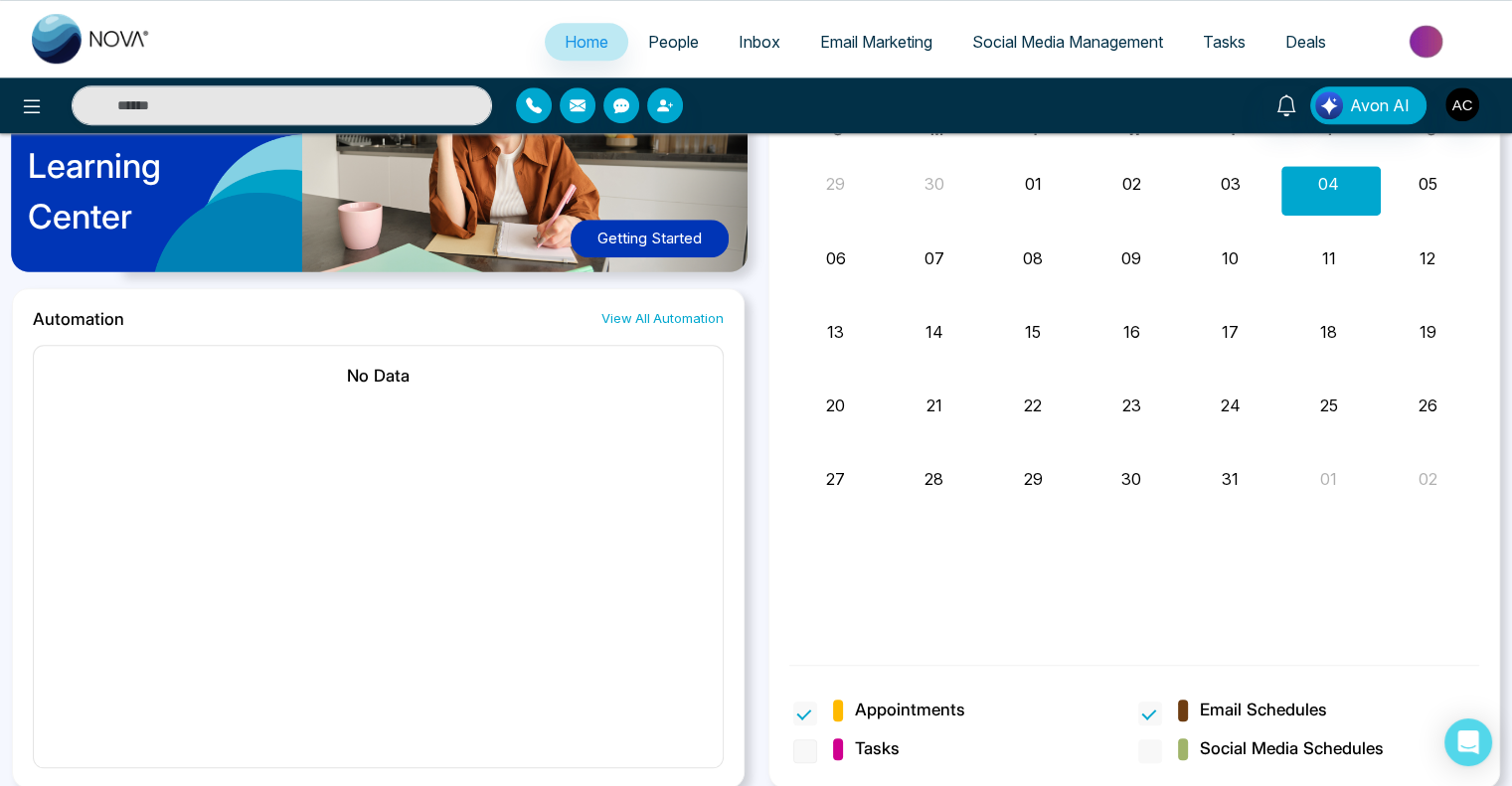 click at bounding box center [805, 751] 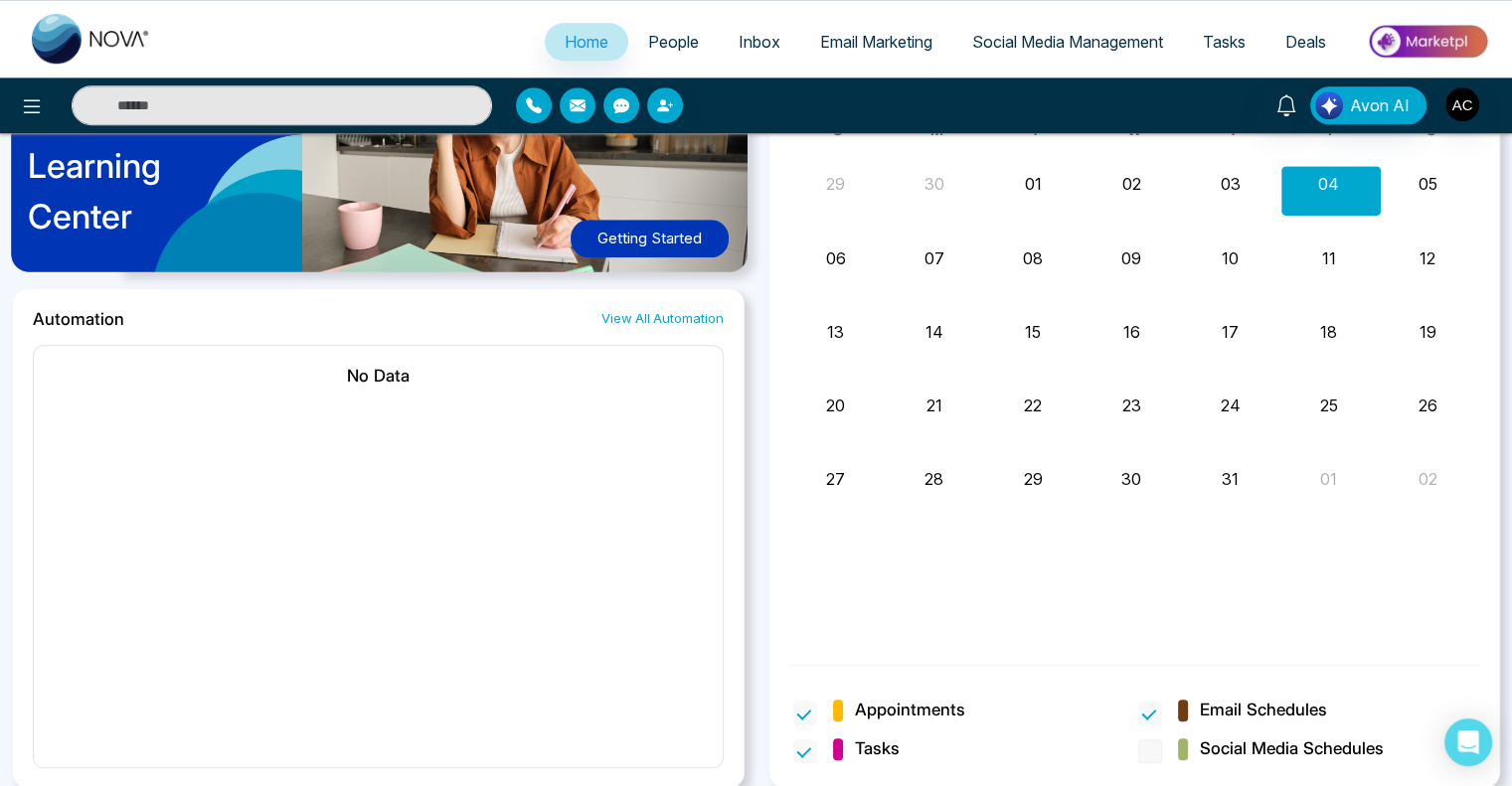 click at bounding box center (1150, 751) 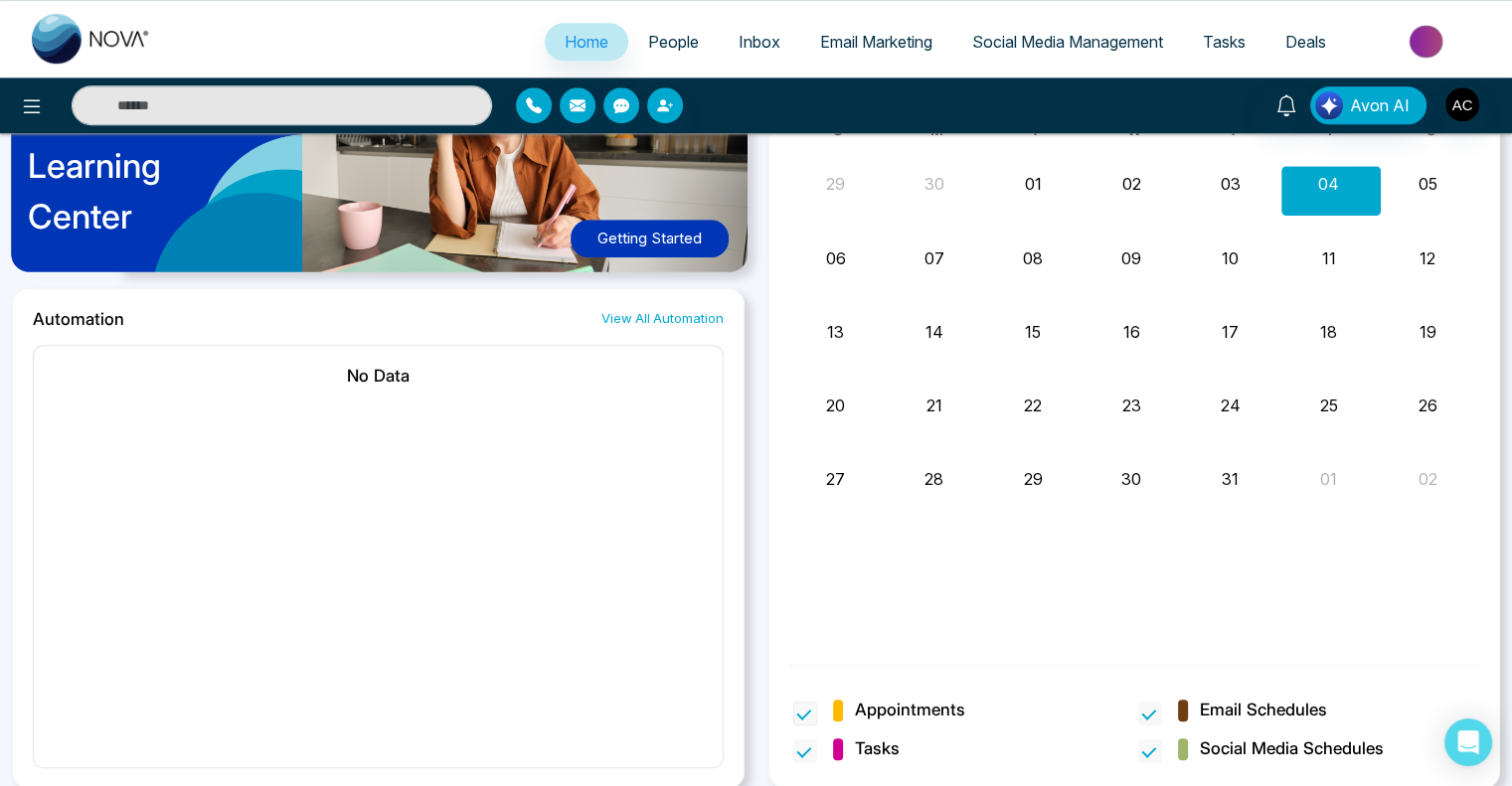 click at bounding box center (805, 713) 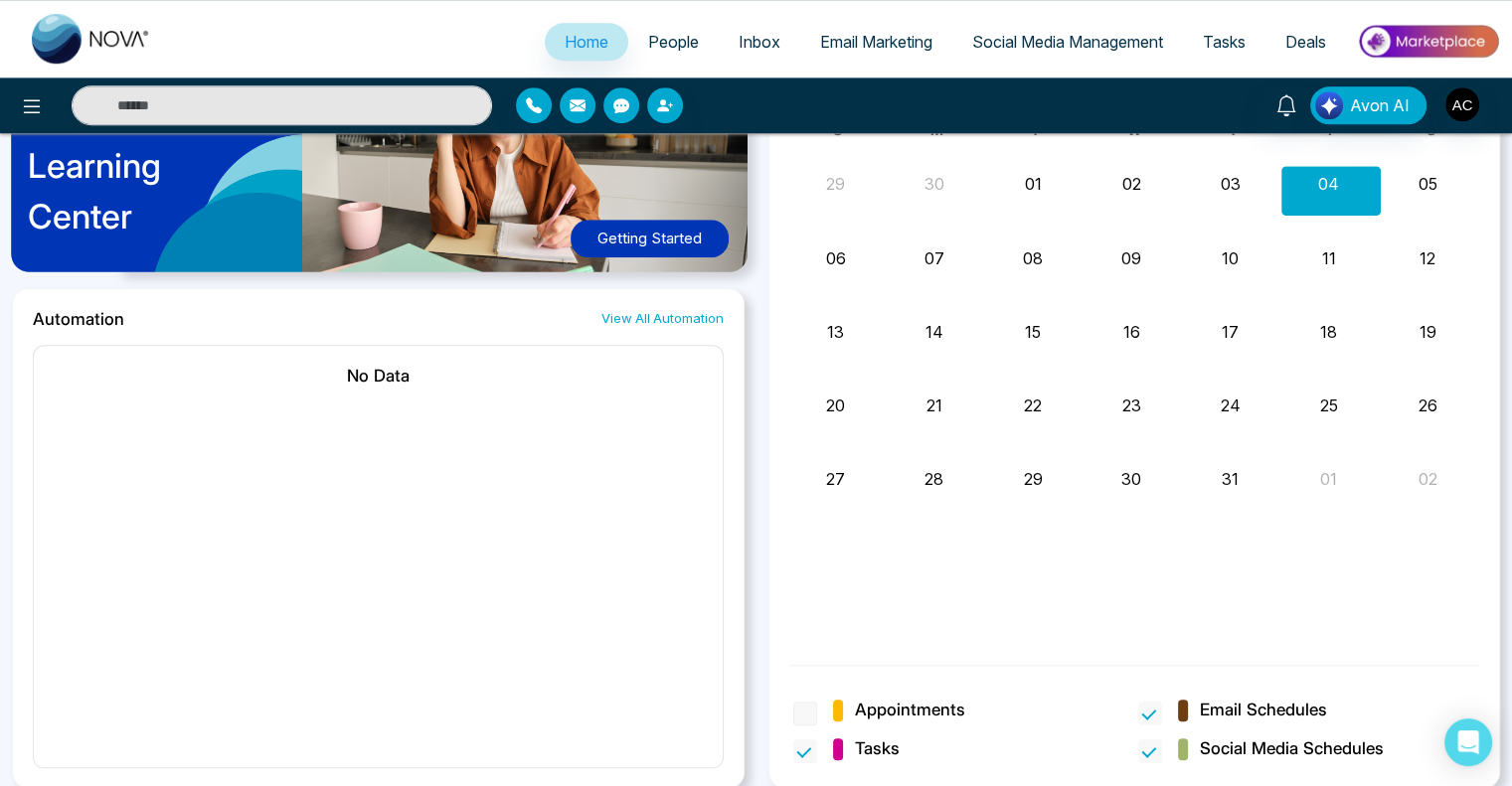 click at bounding box center (805, 713) 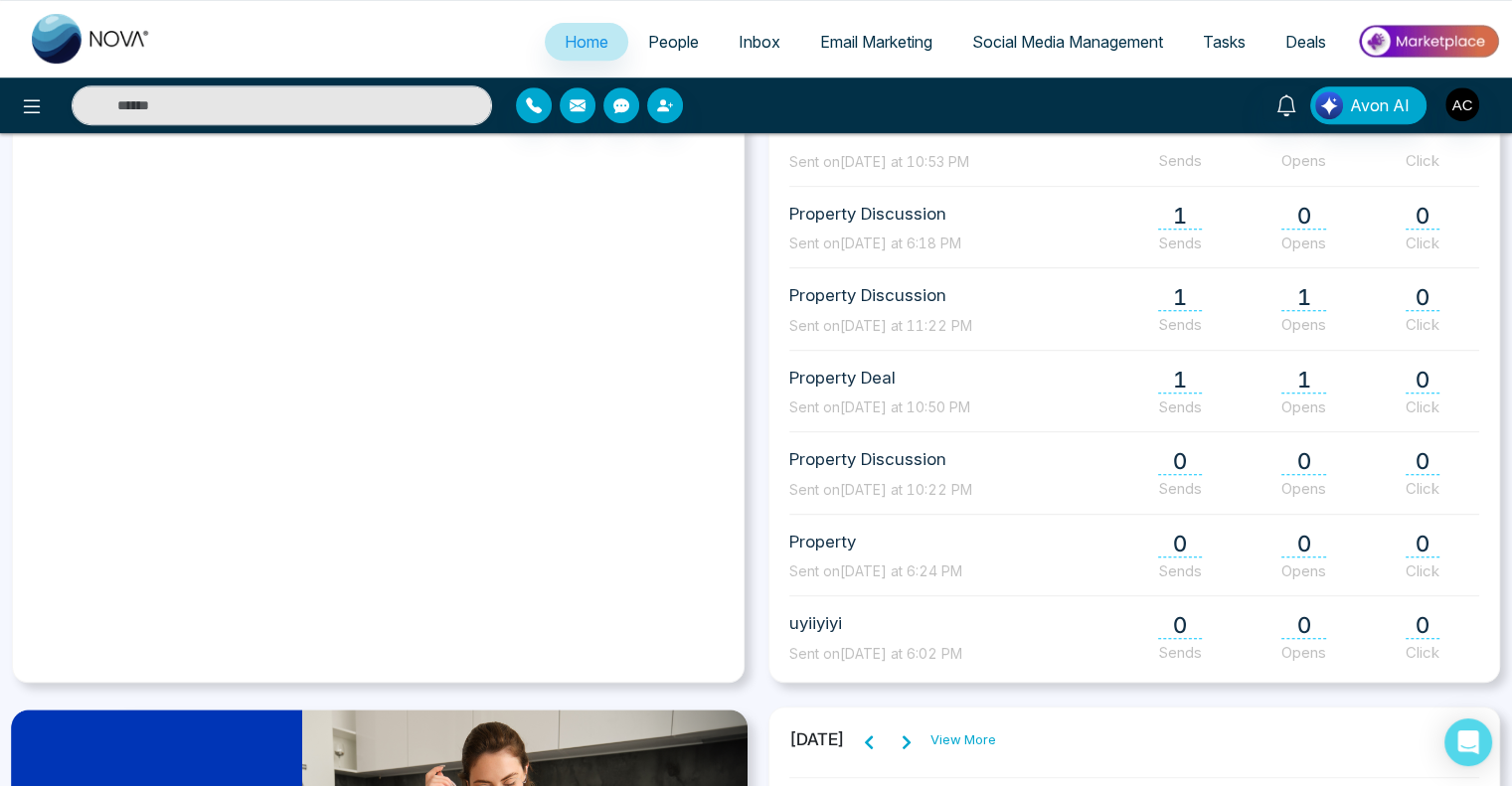 scroll, scrollTop: 891, scrollLeft: 0, axis: vertical 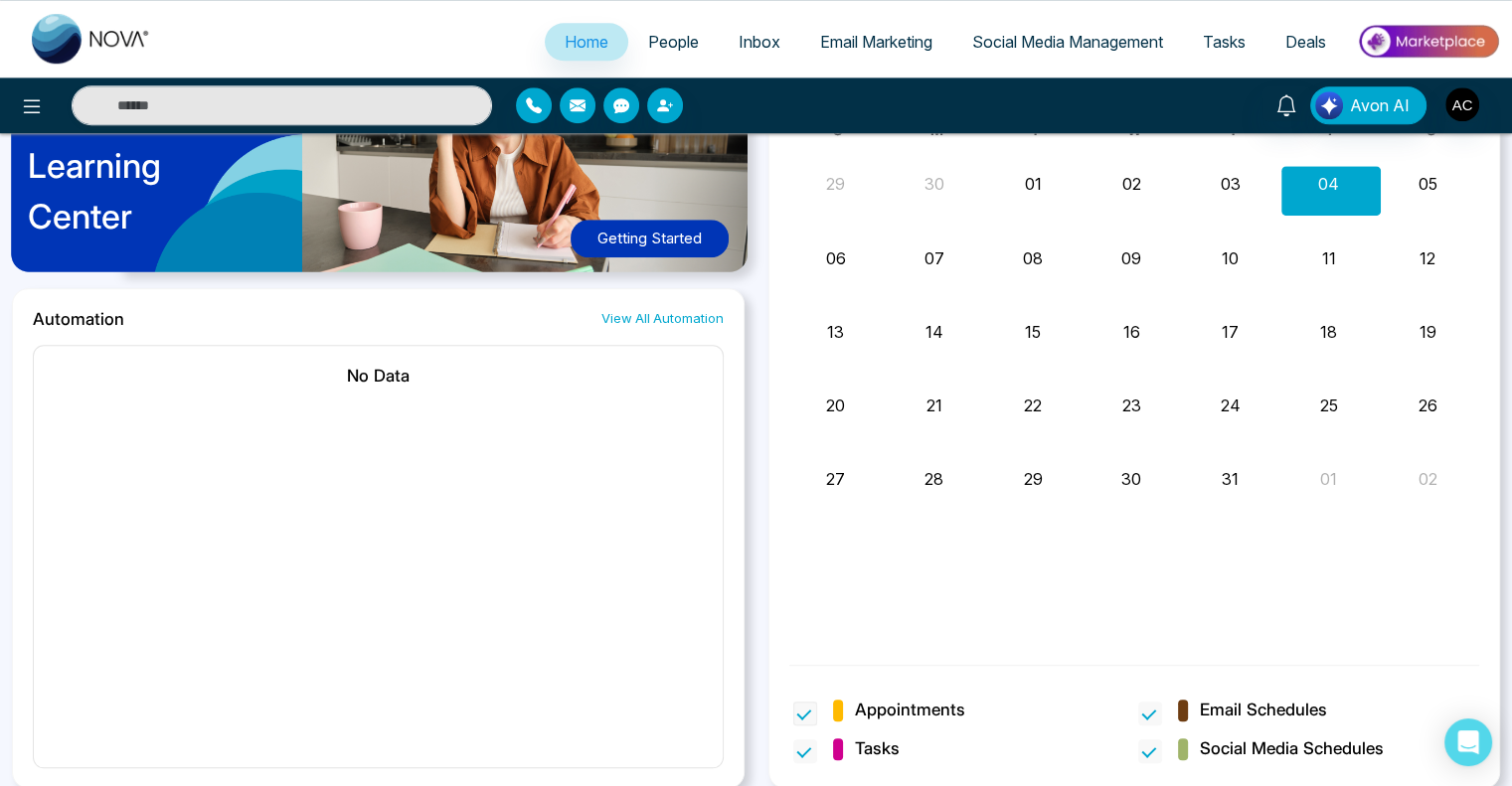 click at bounding box center (805, 713) 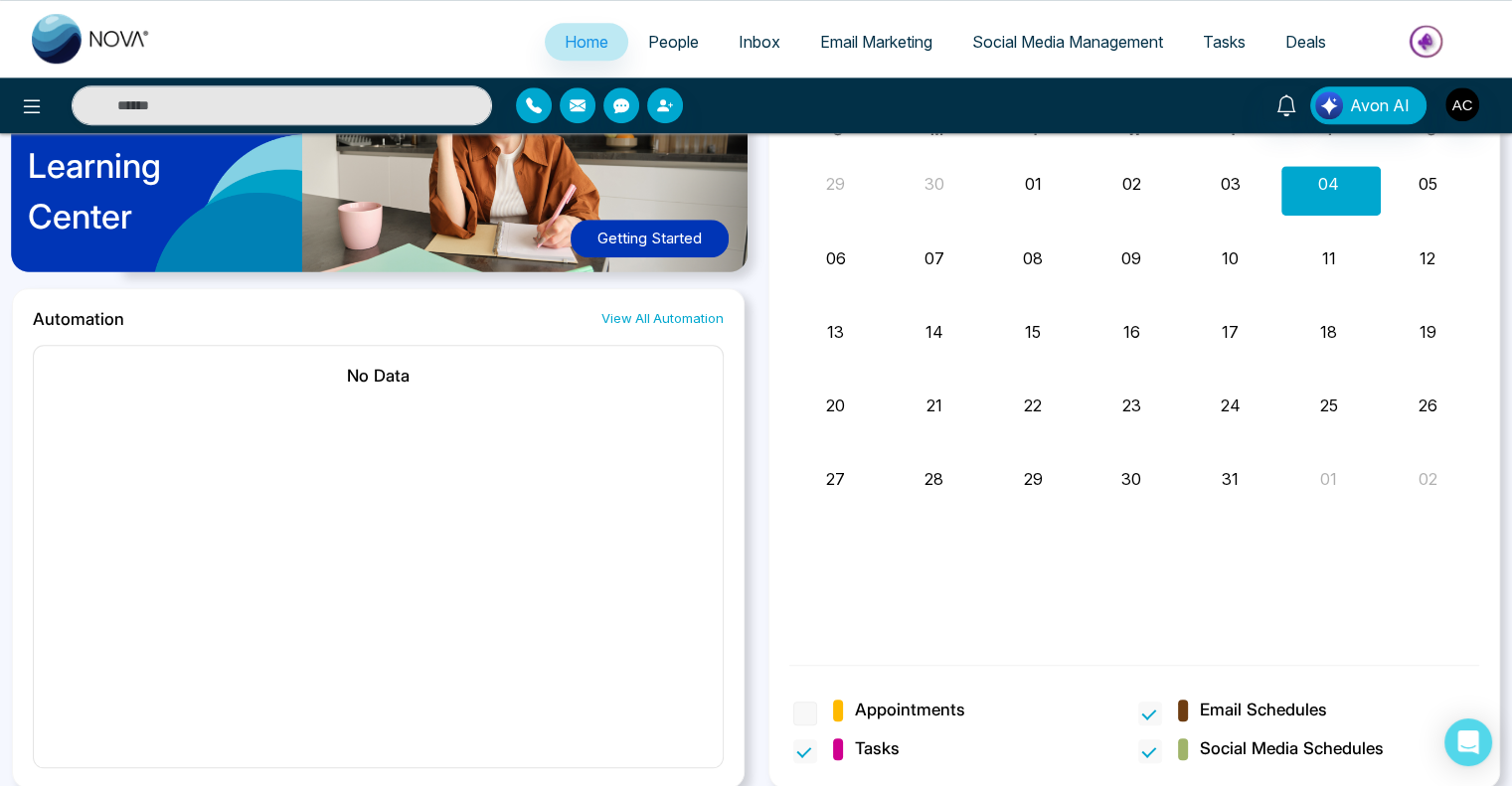 click at bounding box center [805, 713] 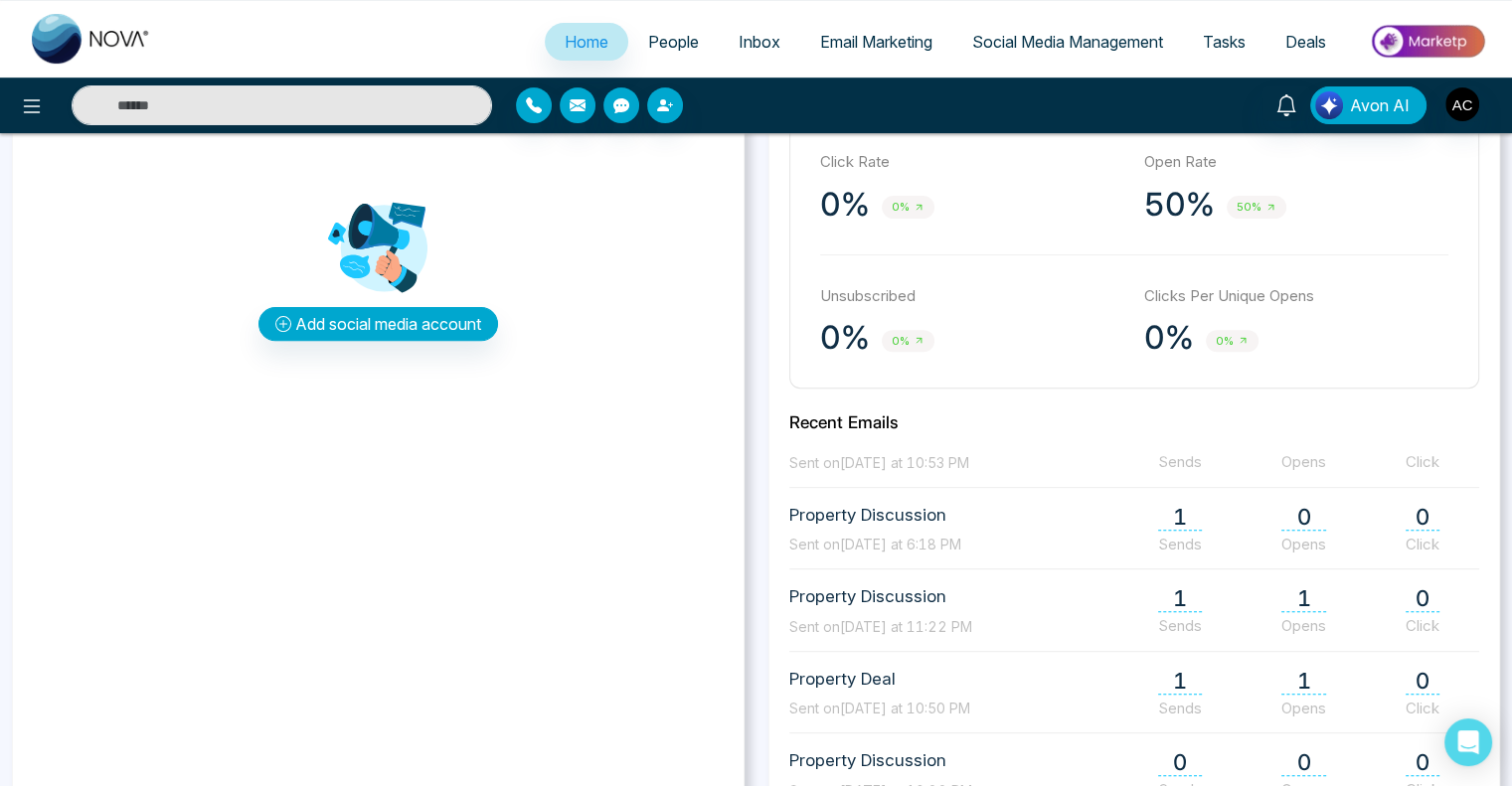 scroll, scrollTop: 613, scrollLeft: 0, axis: vertical 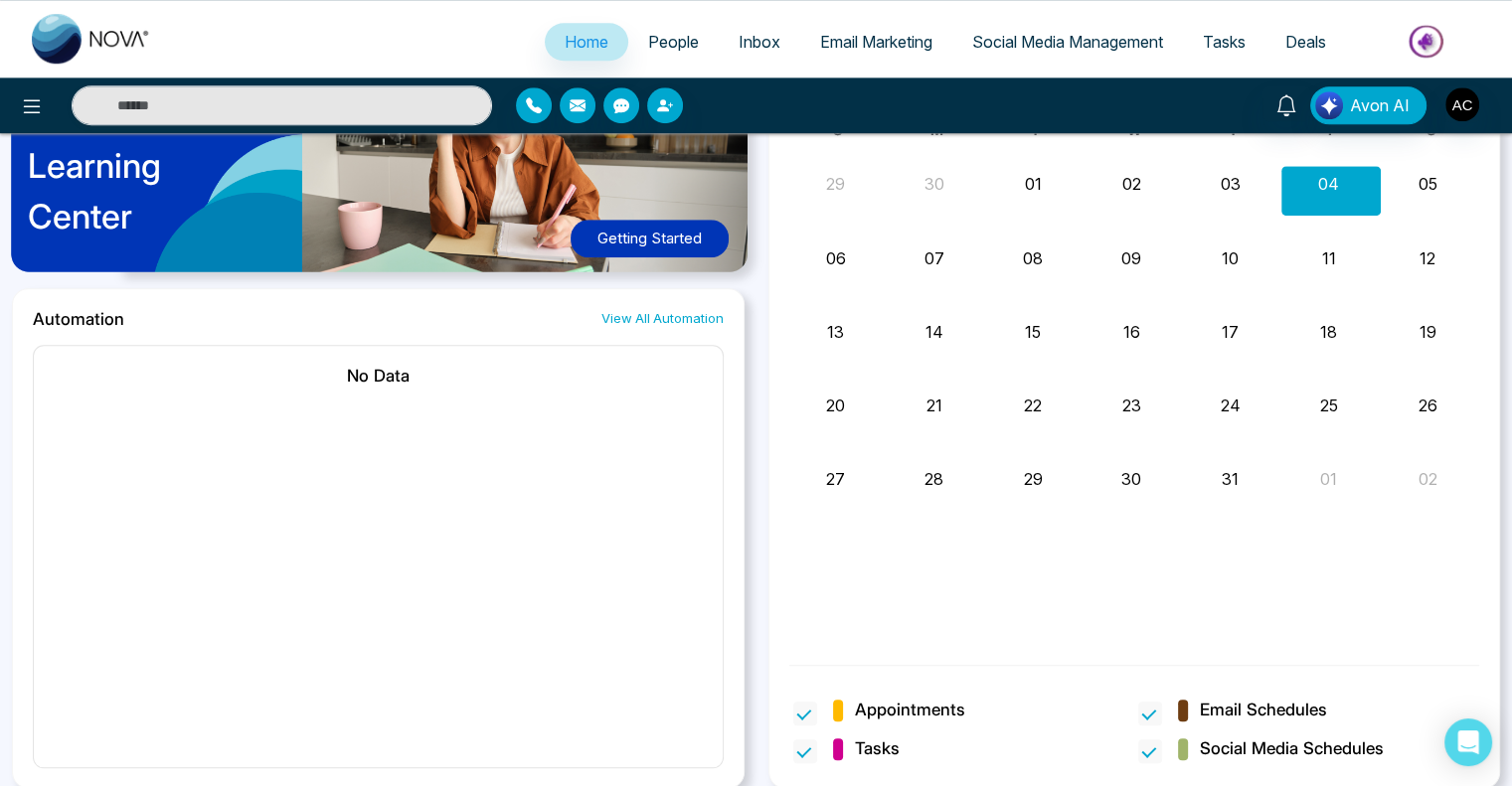click on "View All Automation" at bounding box center [662, 318] 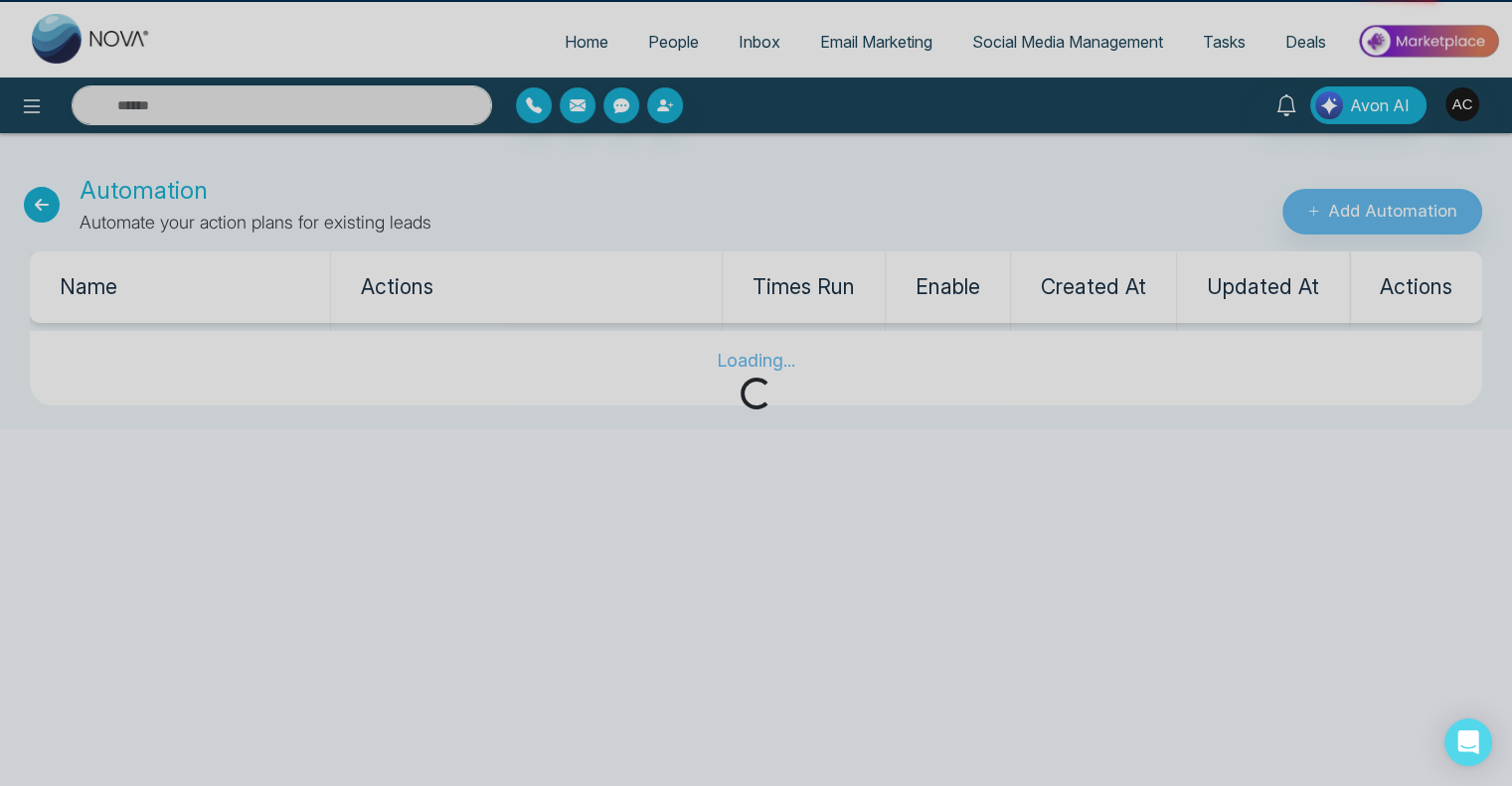 scroll, scrollTop: 0, scrollLeft: 0, axis: both 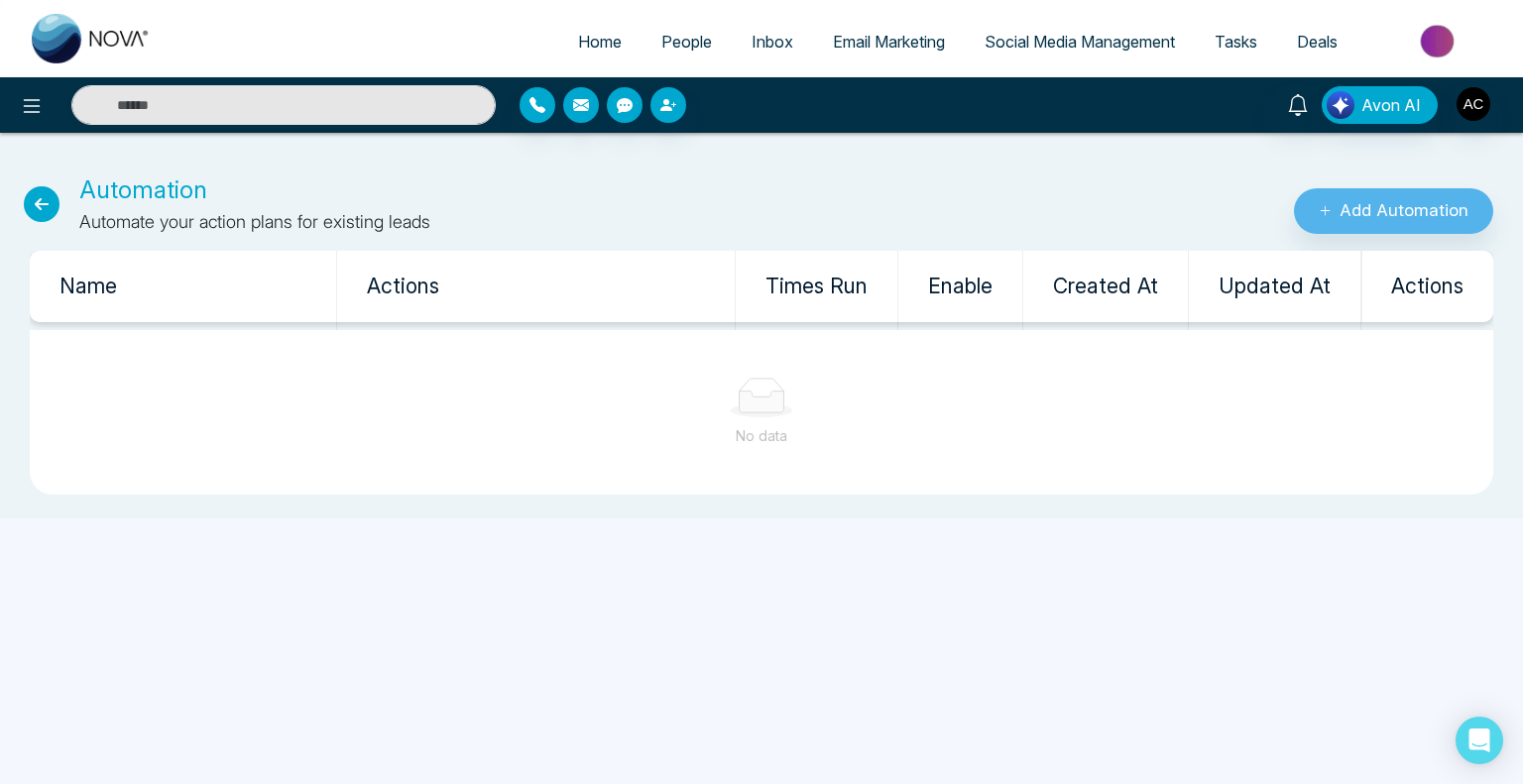 click at bounding box center [42, 204] 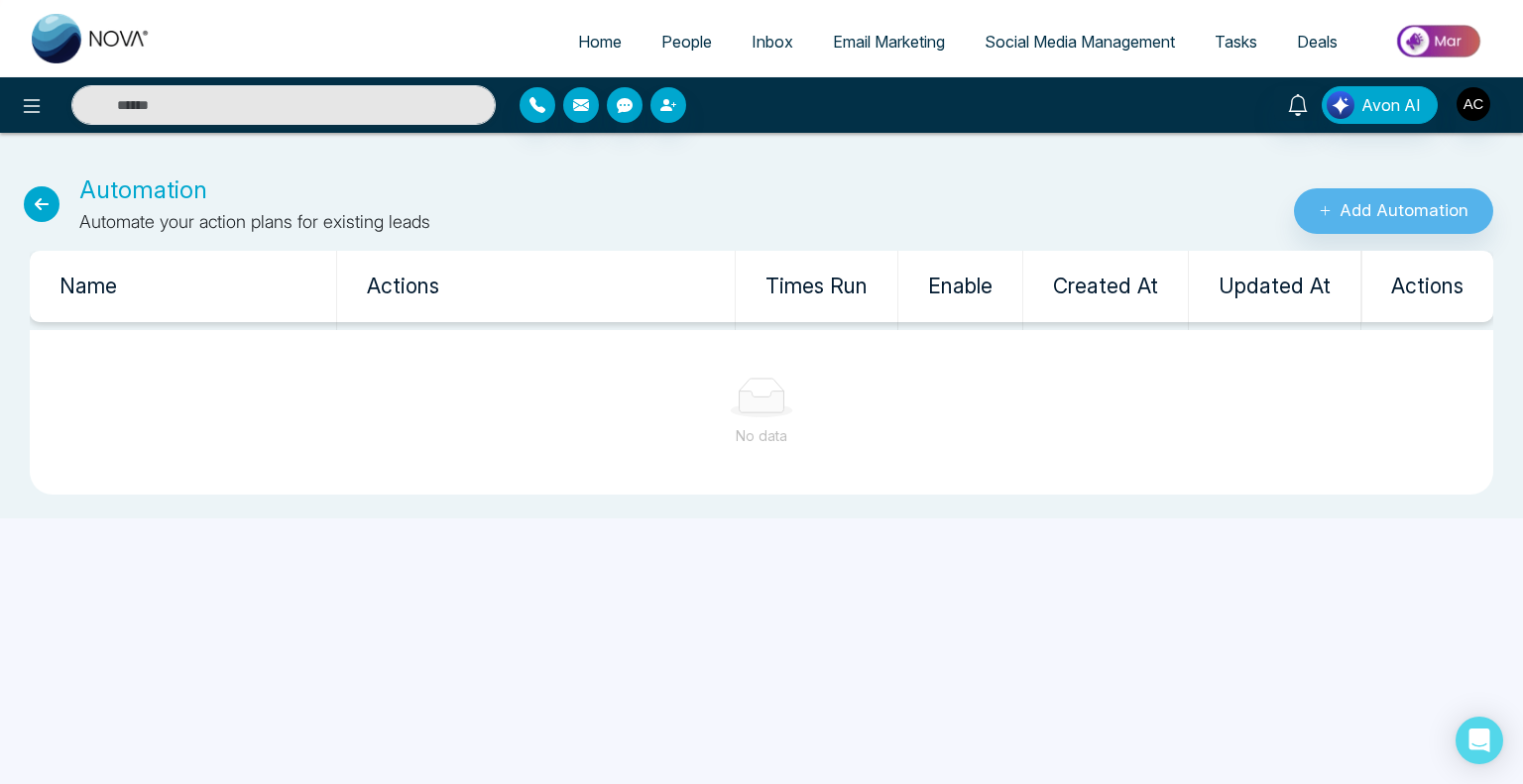 select on "*" 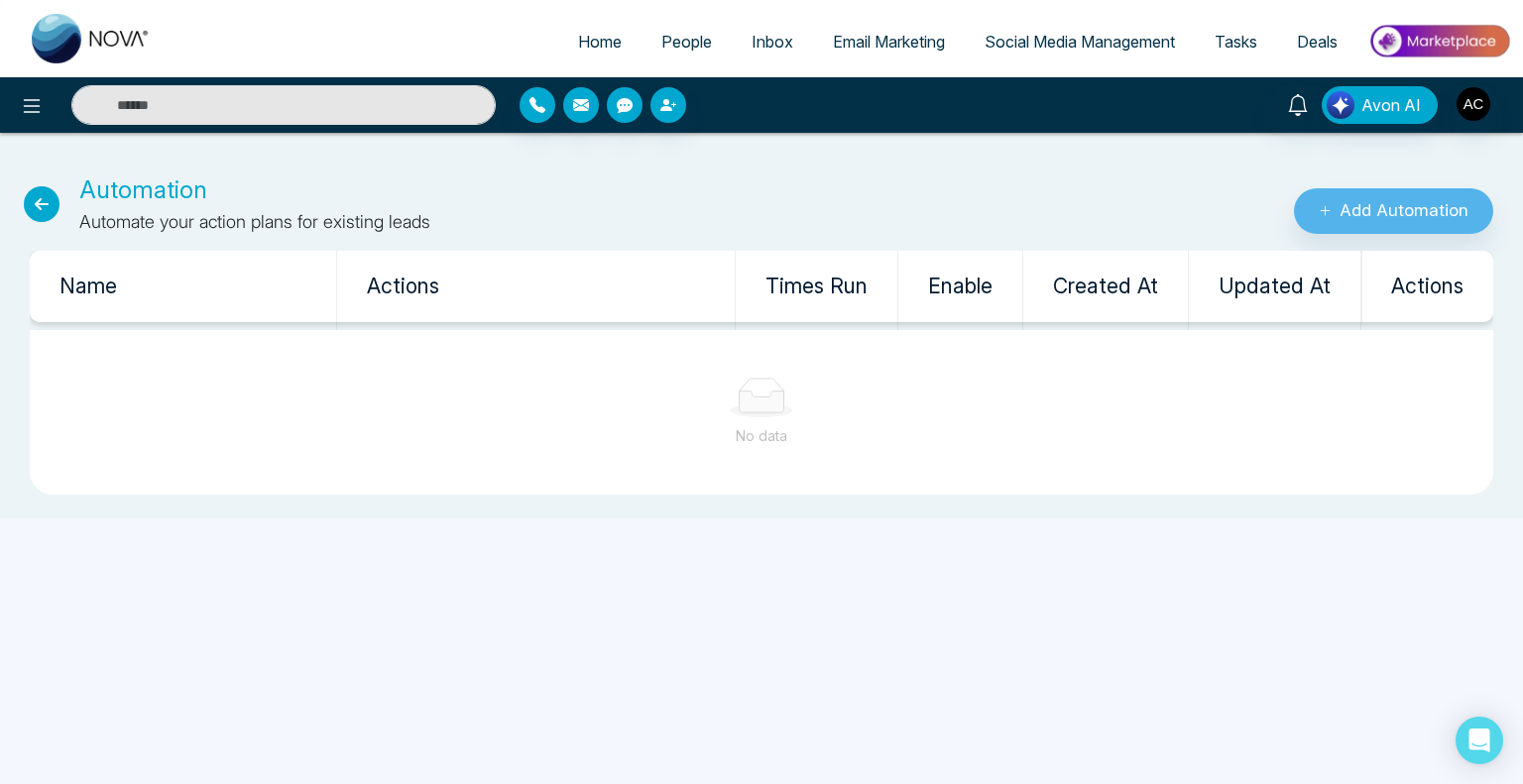 select on "*" 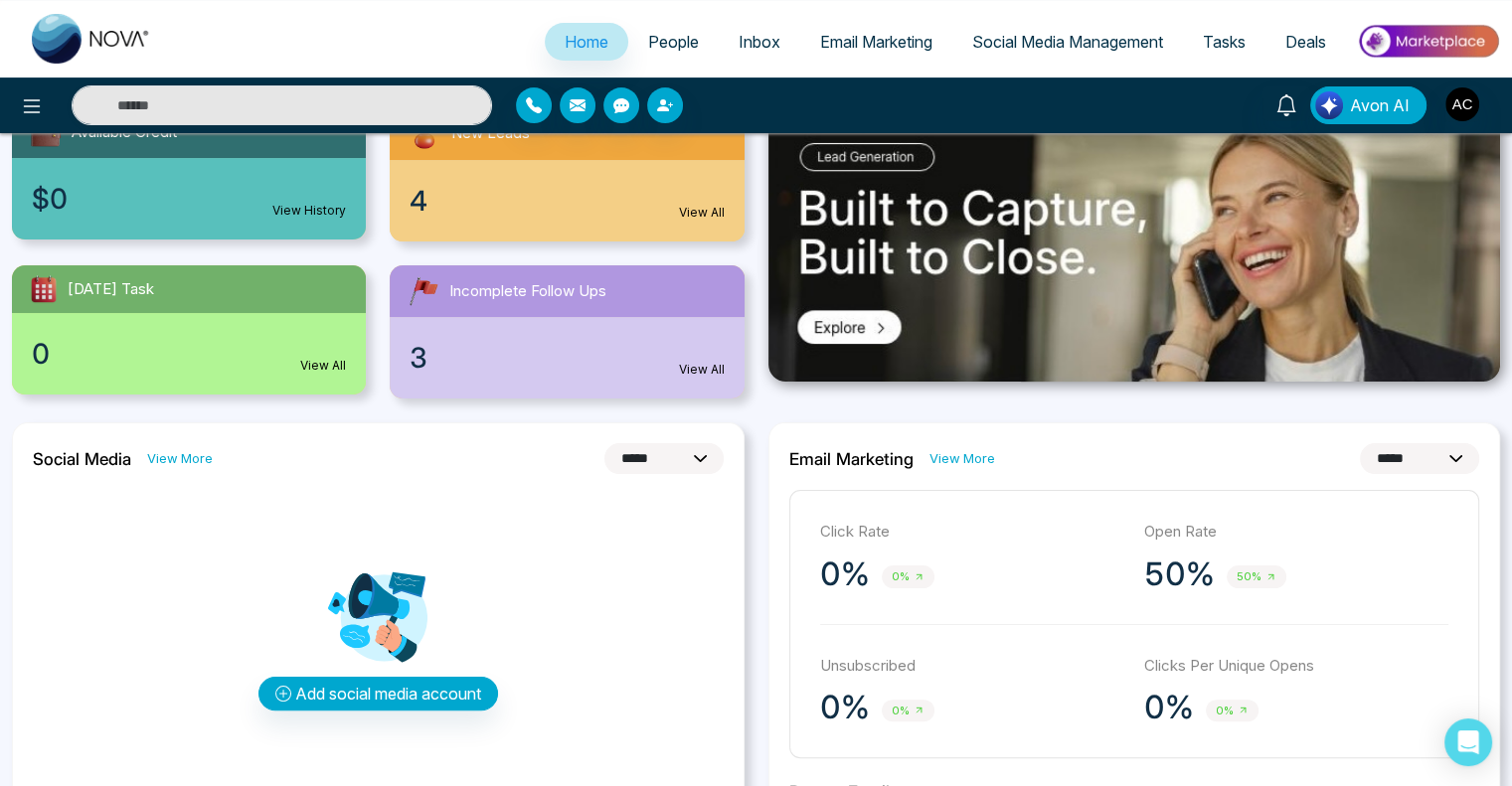 scroll, scrollTop: 245, scrollLeft: 0, axis: vertical 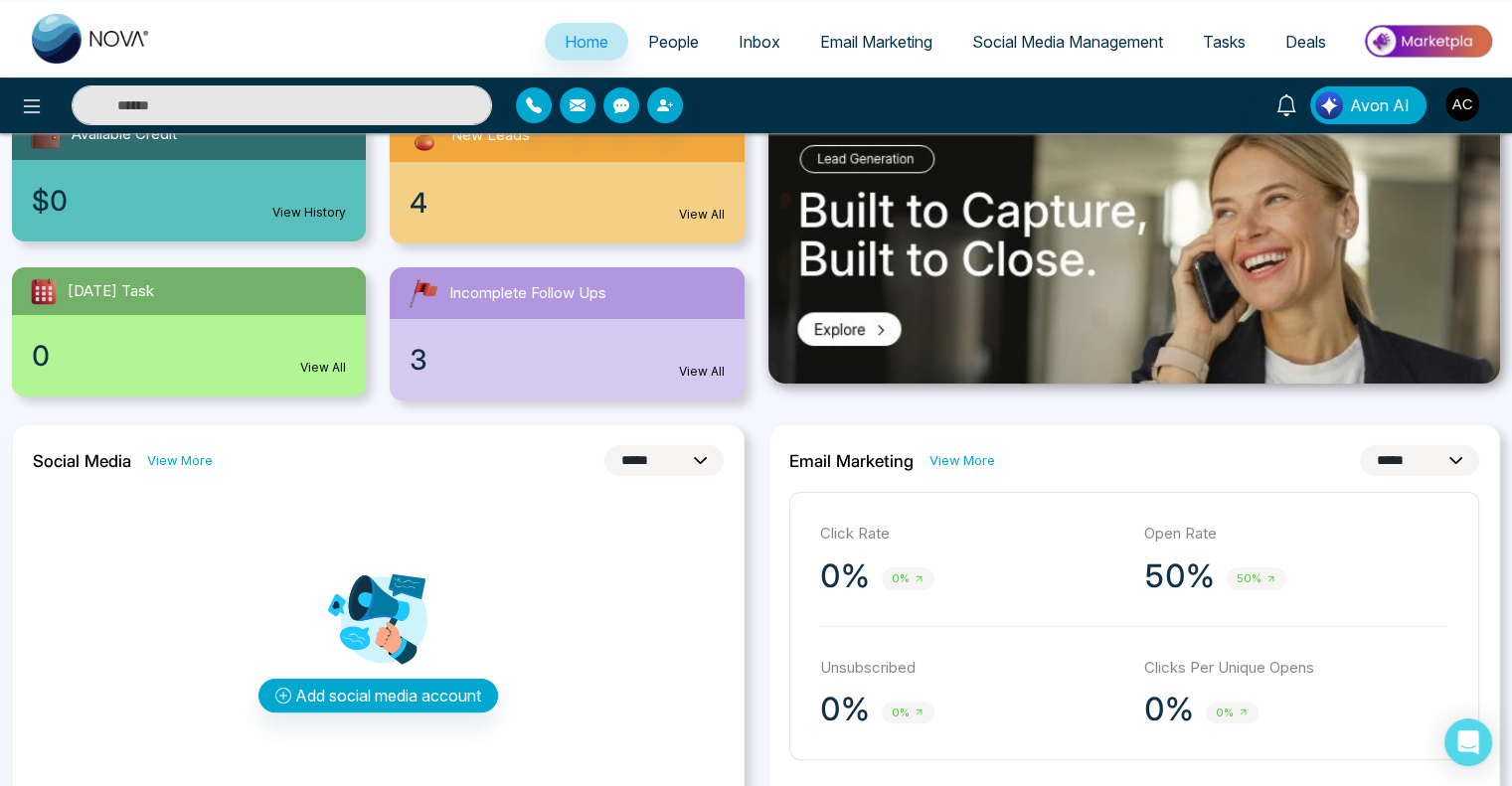 click on "View More" at bounding box center (180, 460) 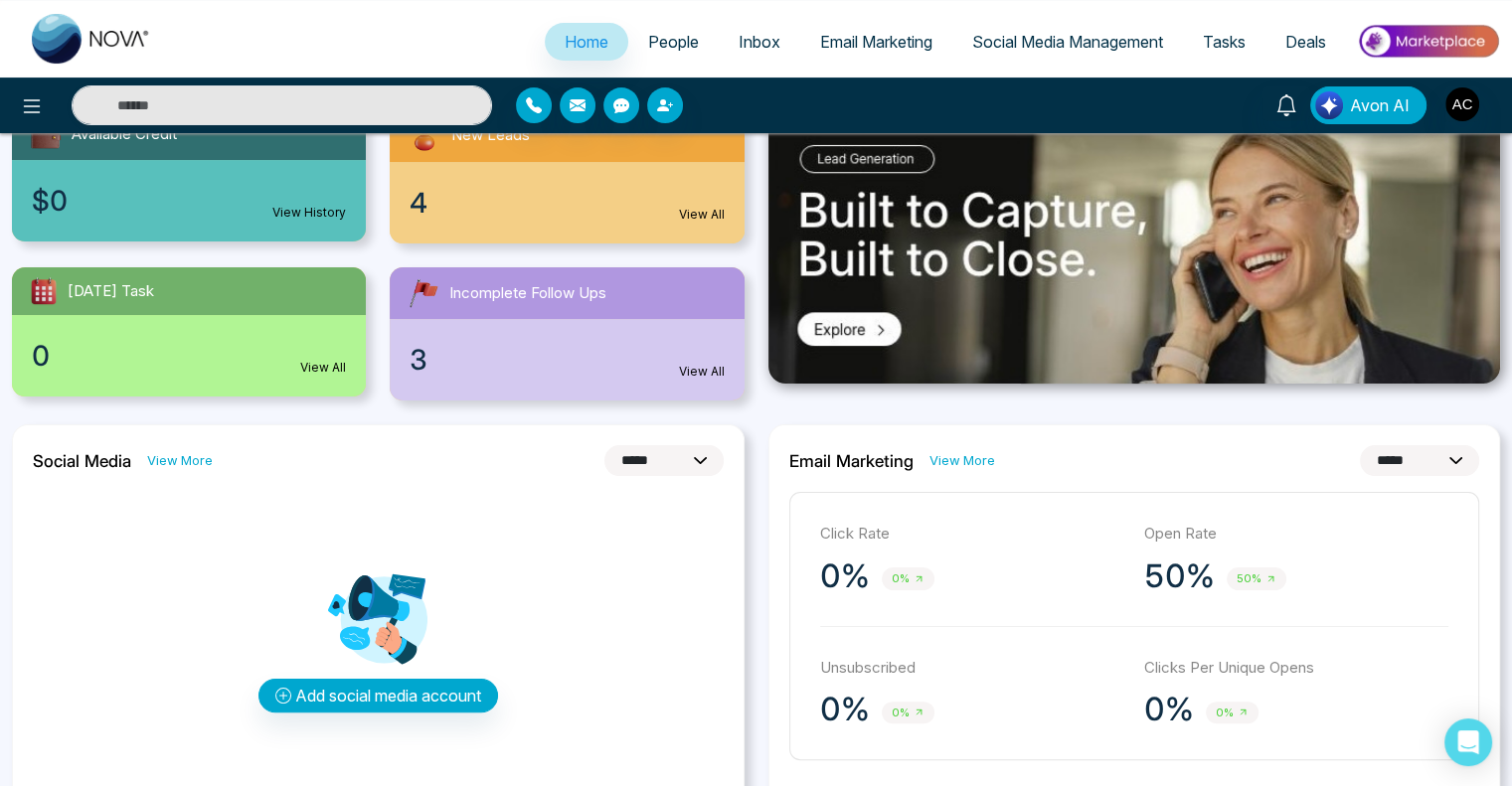 scroll, scrollTop: 0, scrollLeft: 0, axis: both 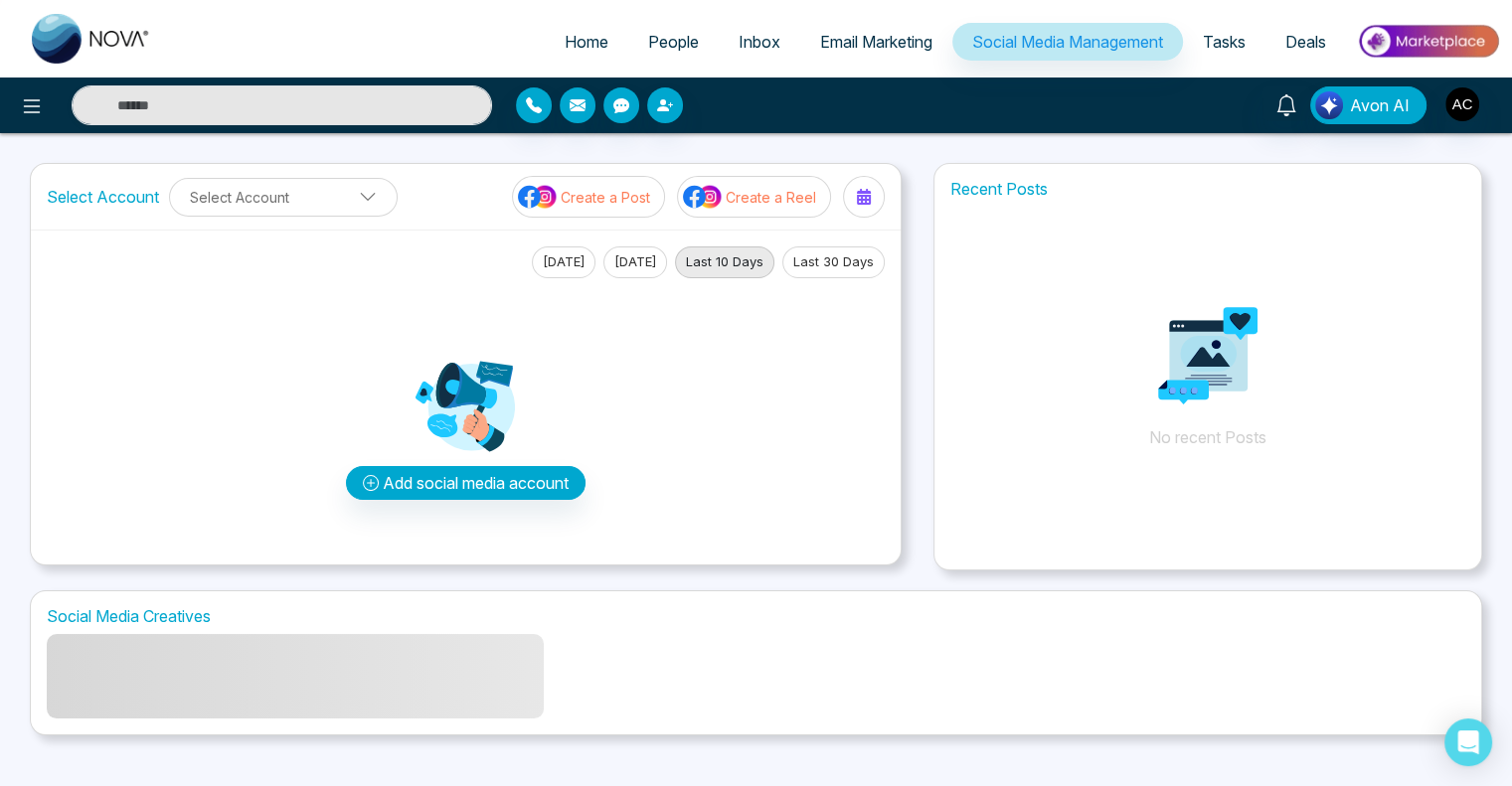 click on "Home" at bounding box center [587, 42] 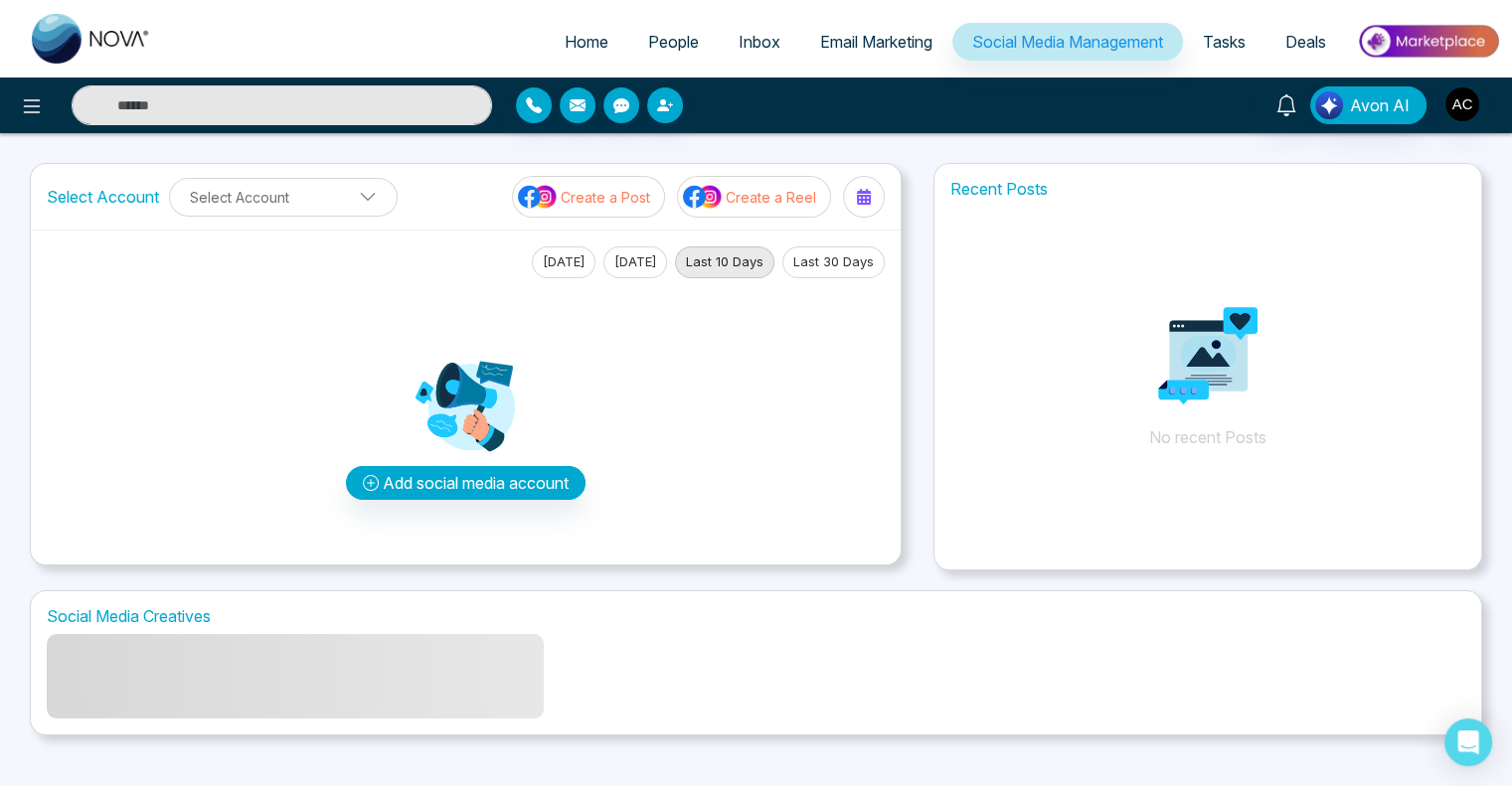 select on "*" 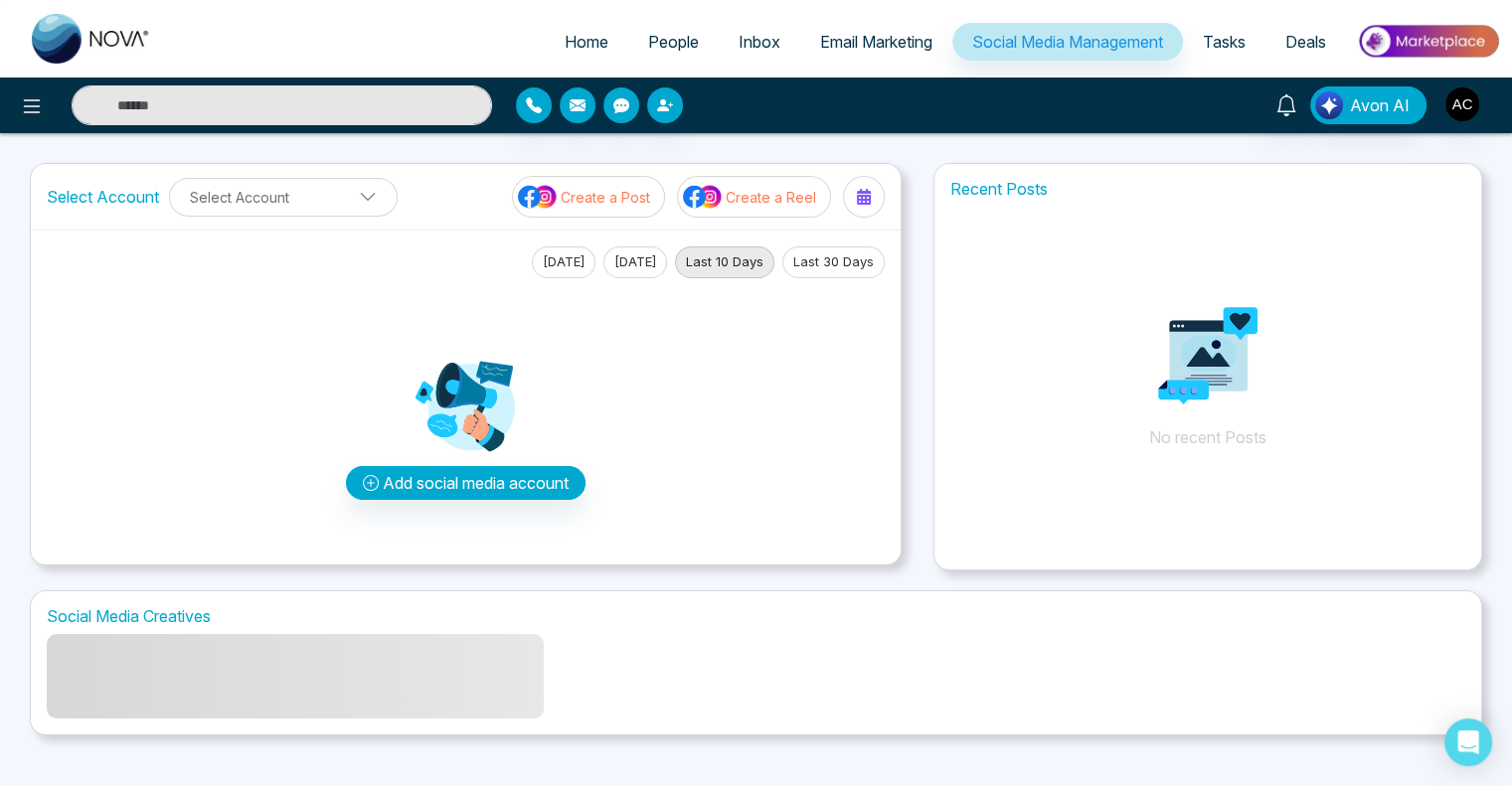 select on "*" 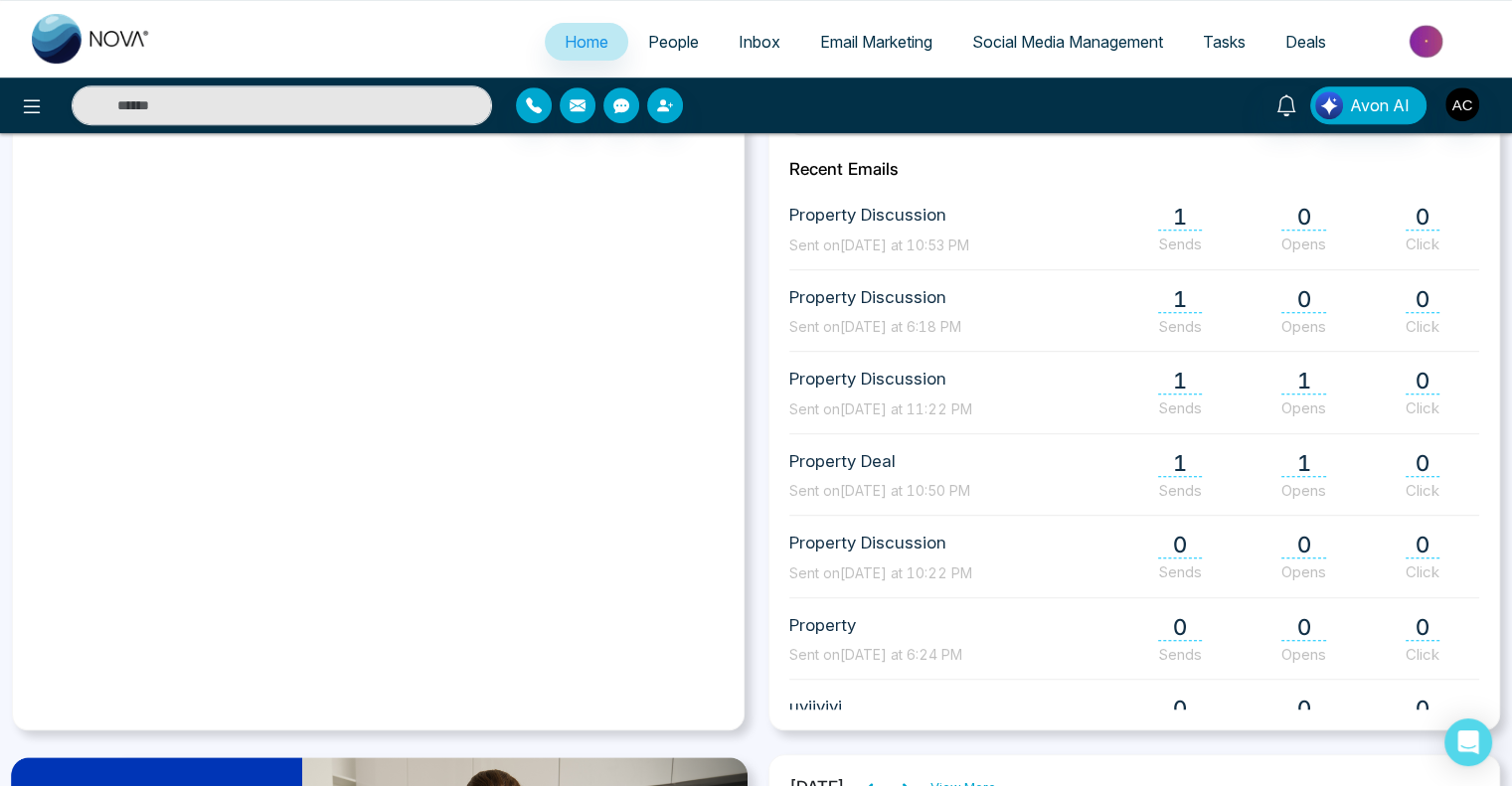 scroll, scrollTop: 886, scrollLeft: 0, axis: vertical 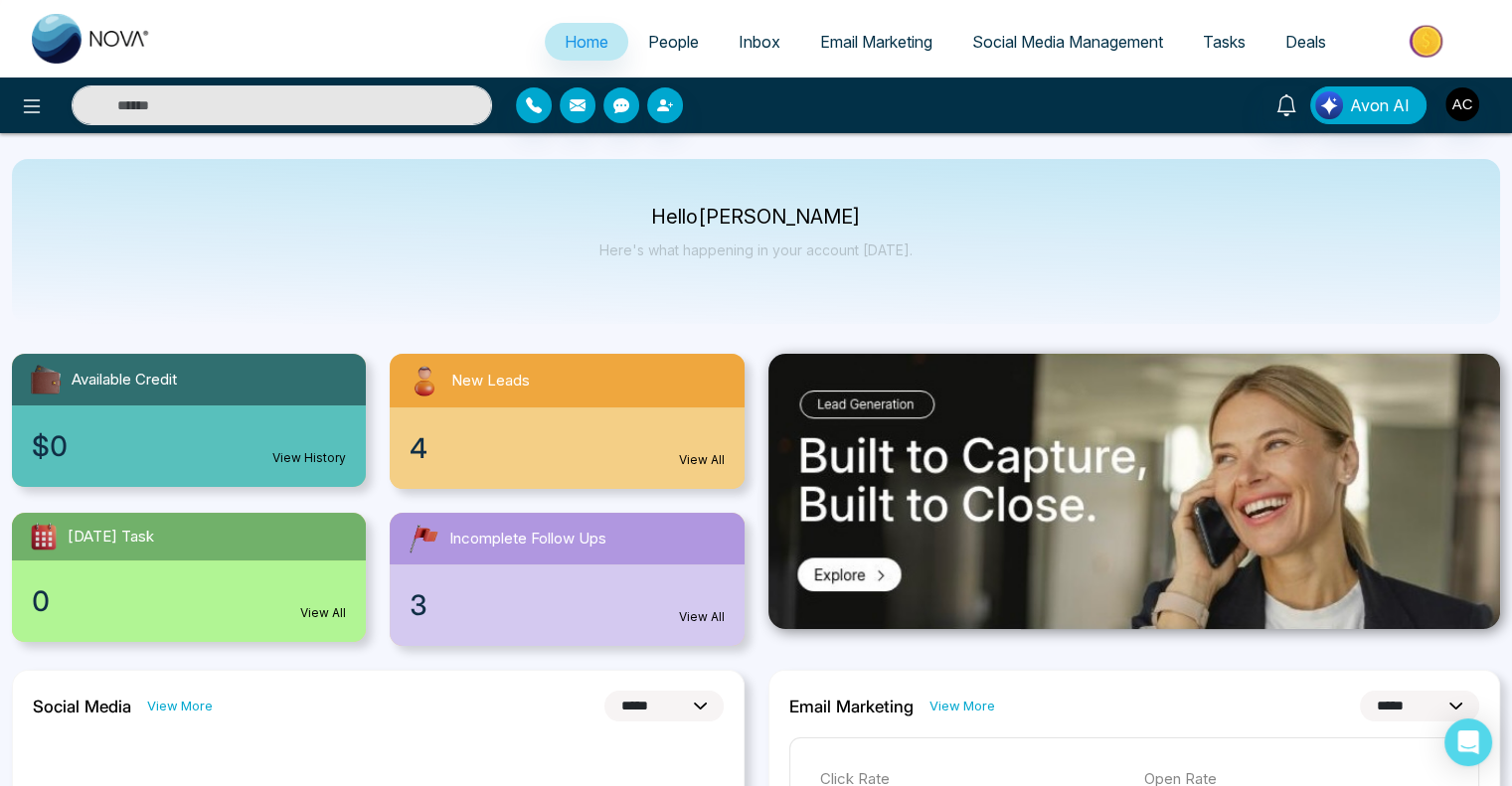 click on "Tasks" at bounding box center (1224, 42) 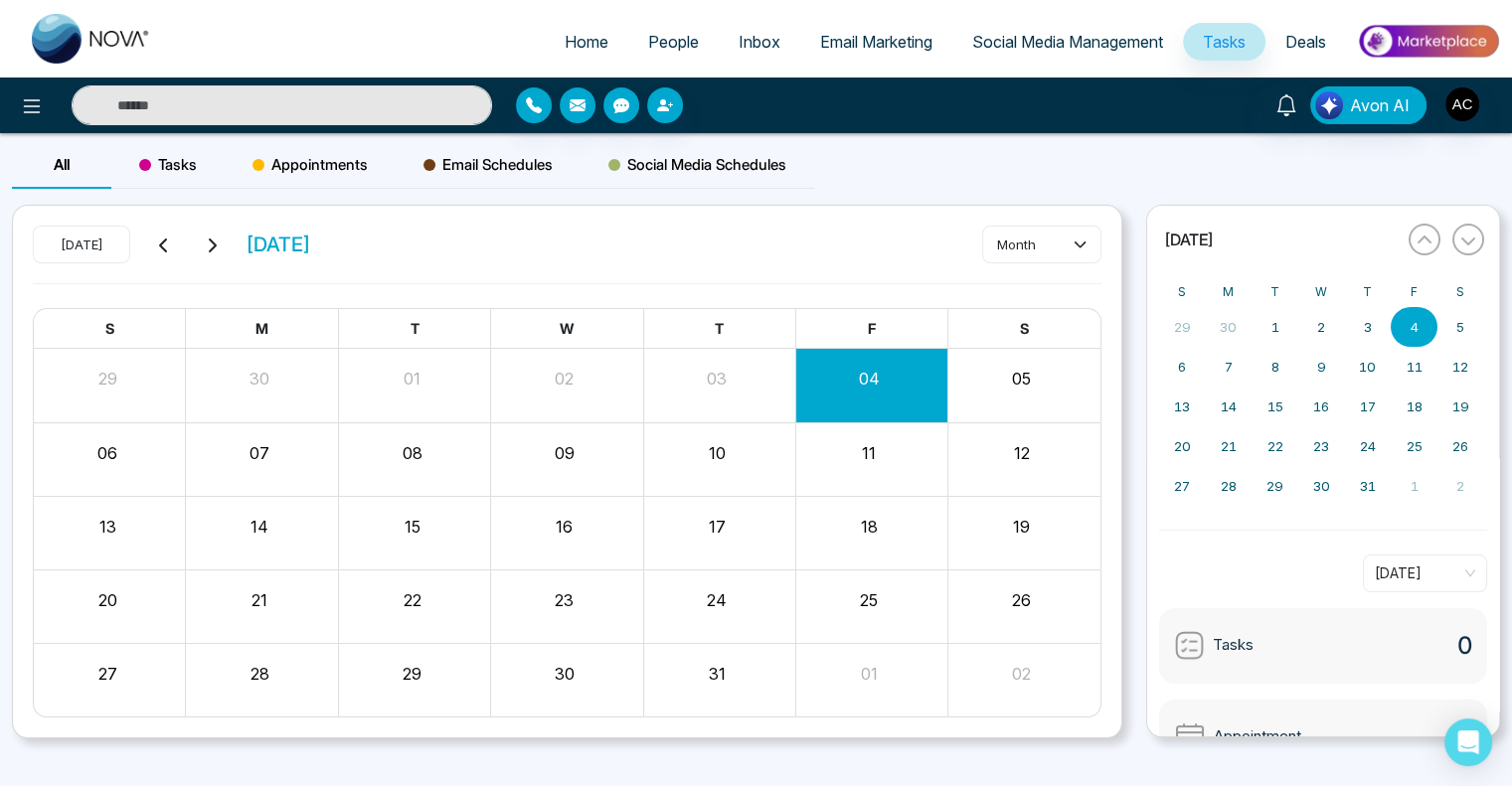 click on "Tasks" at bounding box center (168, 165) 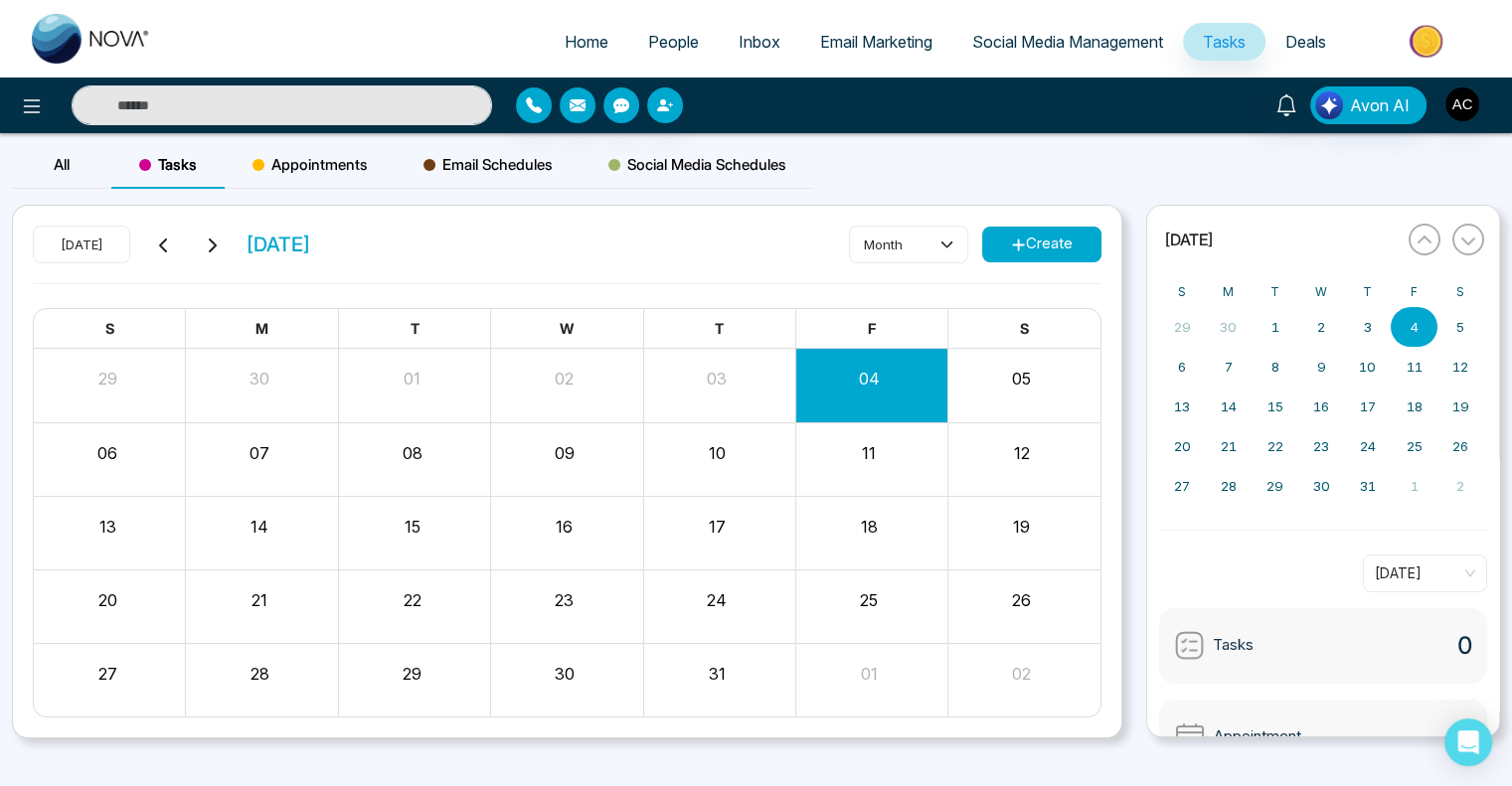 click on "Create" at bounding box center [1042, 244] 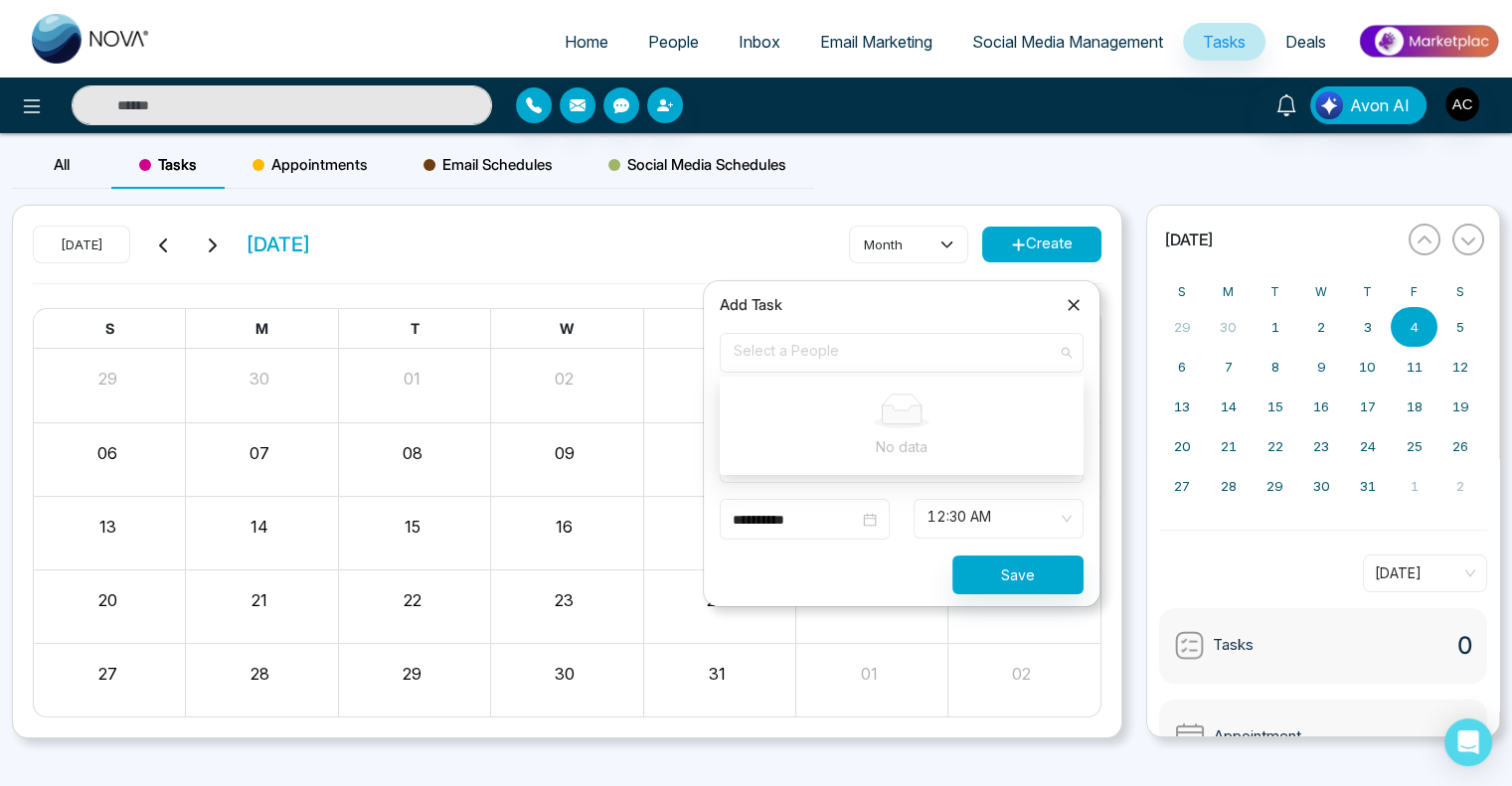 click on "Select a People" at bounding box center (902, 353) 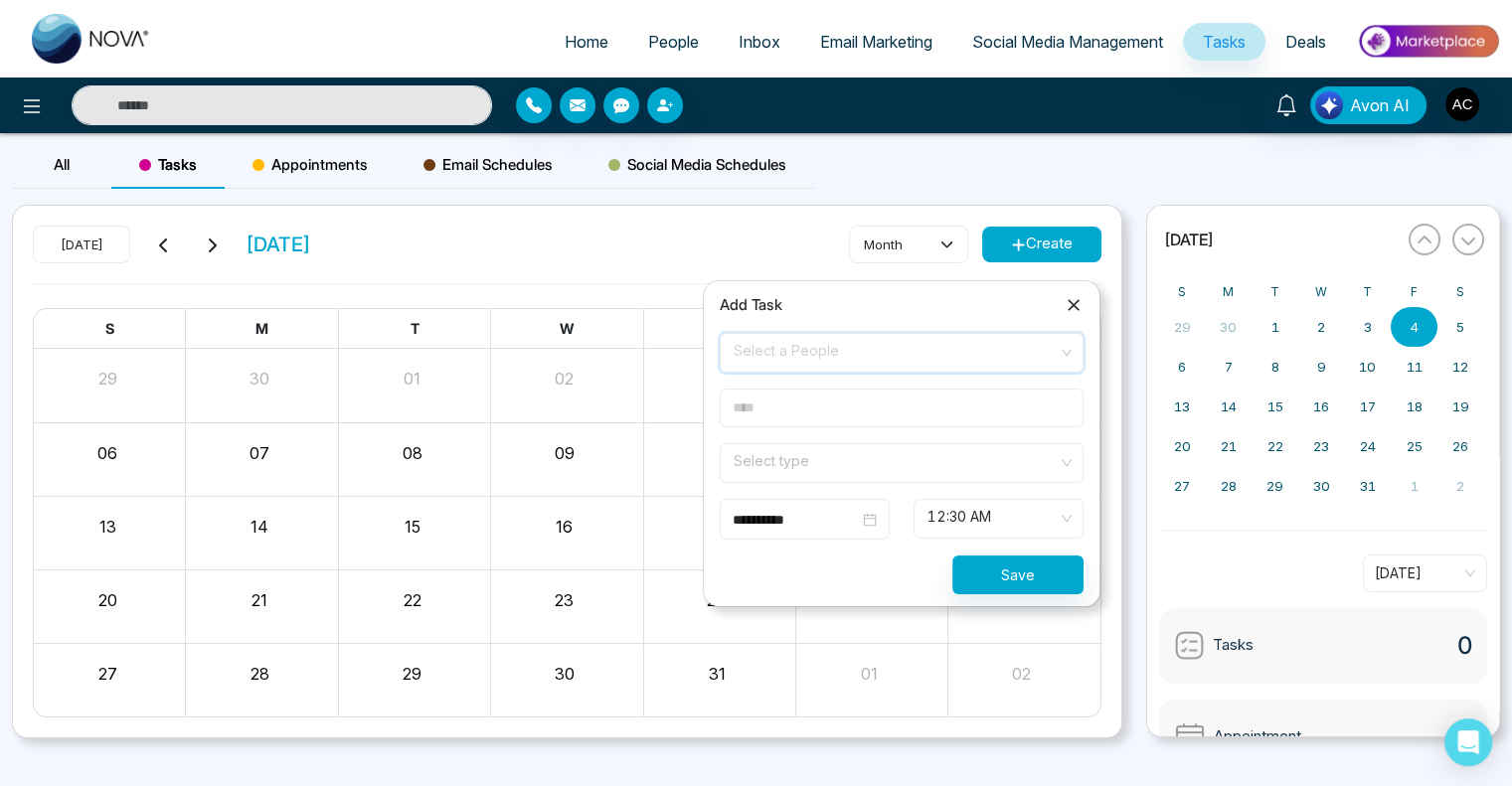 click on "Select a People" at bounding box center [902, 353] 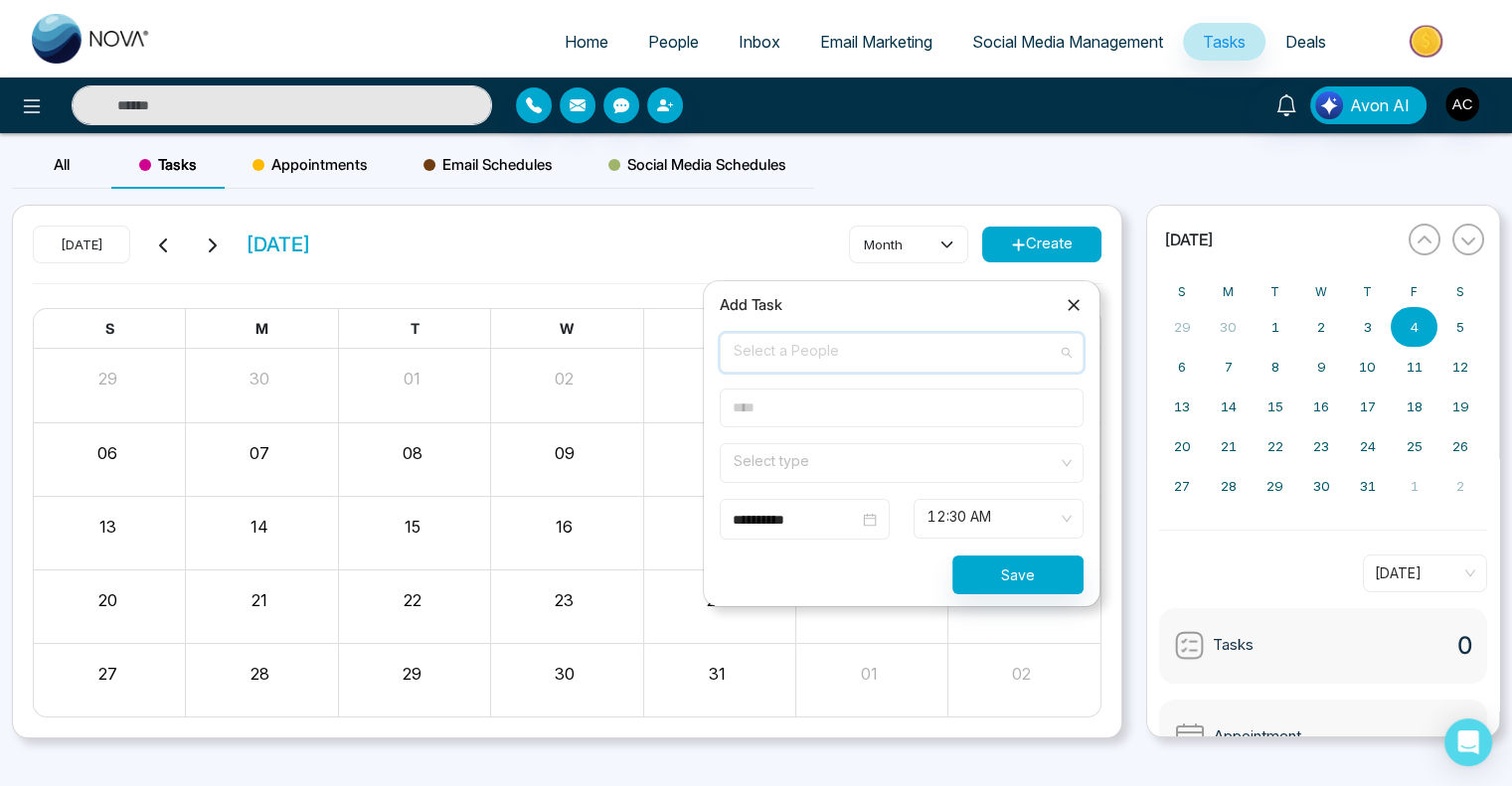 click on "Select a People" at bounding box center (902, 353) 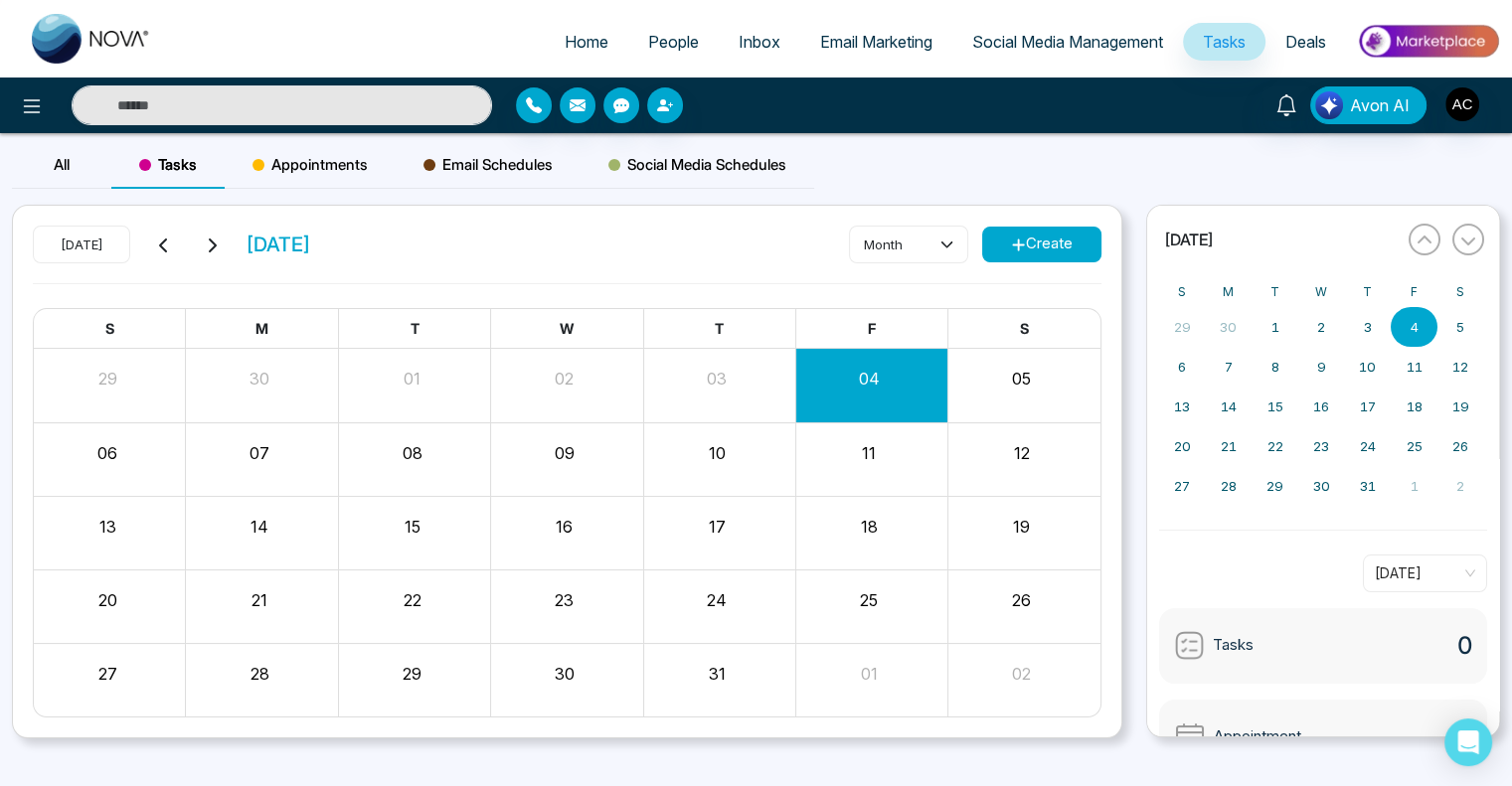 click on "People" at bounding box center (673, 42) 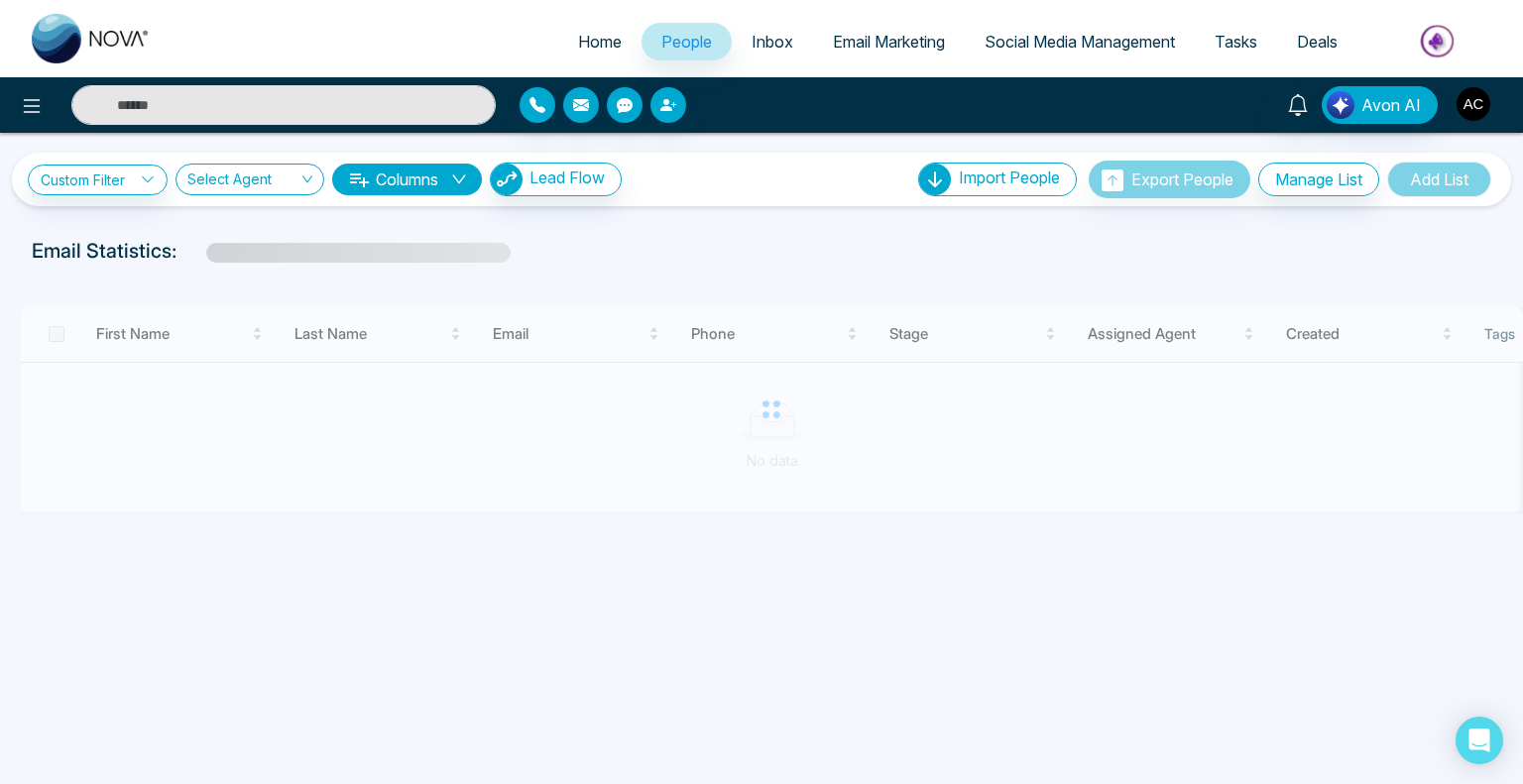 click at bounding box center (1473, 104) 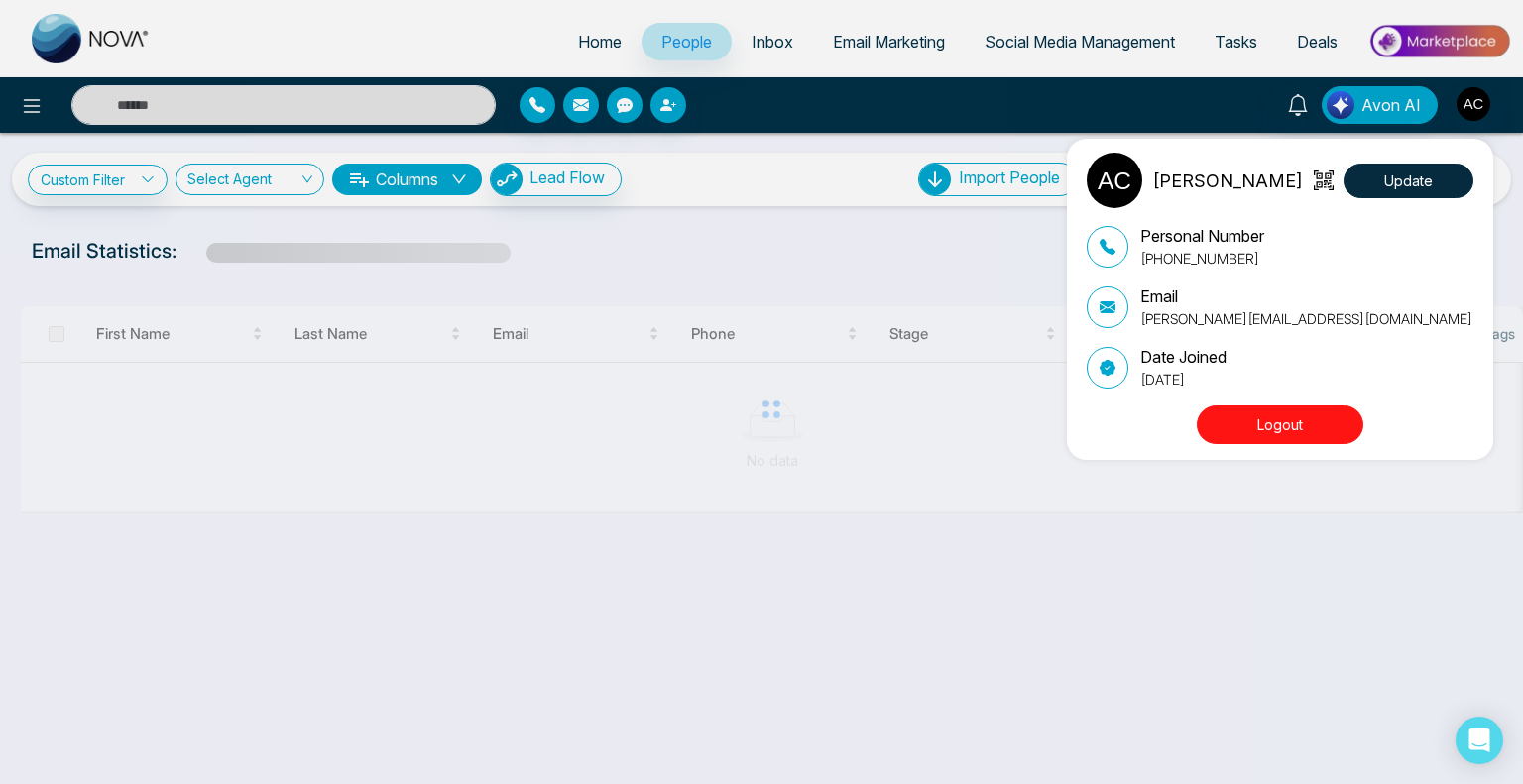 click on "Adish Chaudhari Update Personal Number +917977102854 Email adish@mmnovatech.com Date Joined June 24, 2025 Logout" at bounding box center [762, 392] 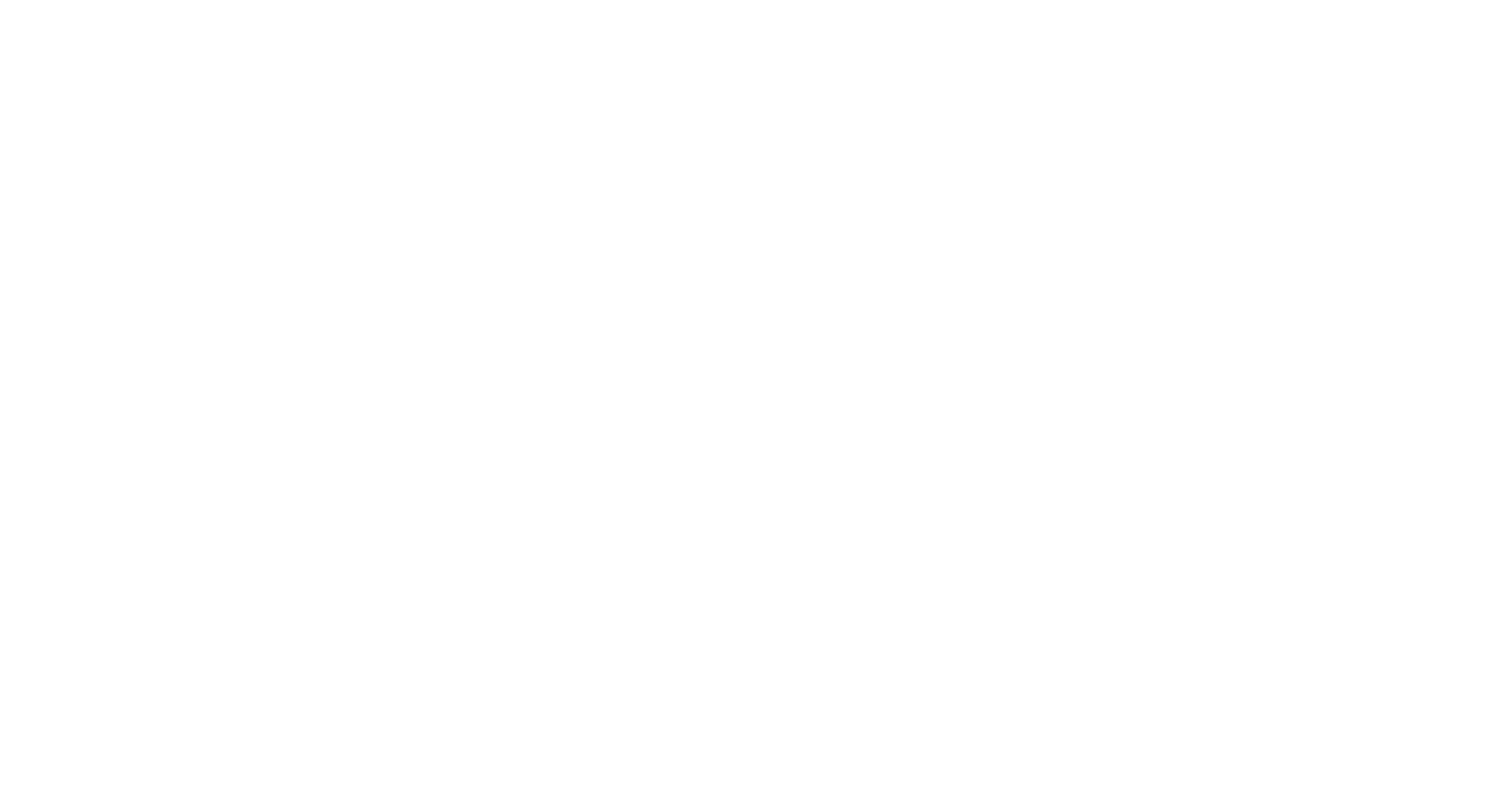 scroll, scrollTop: 0, scrollLeft: 0, axis: both 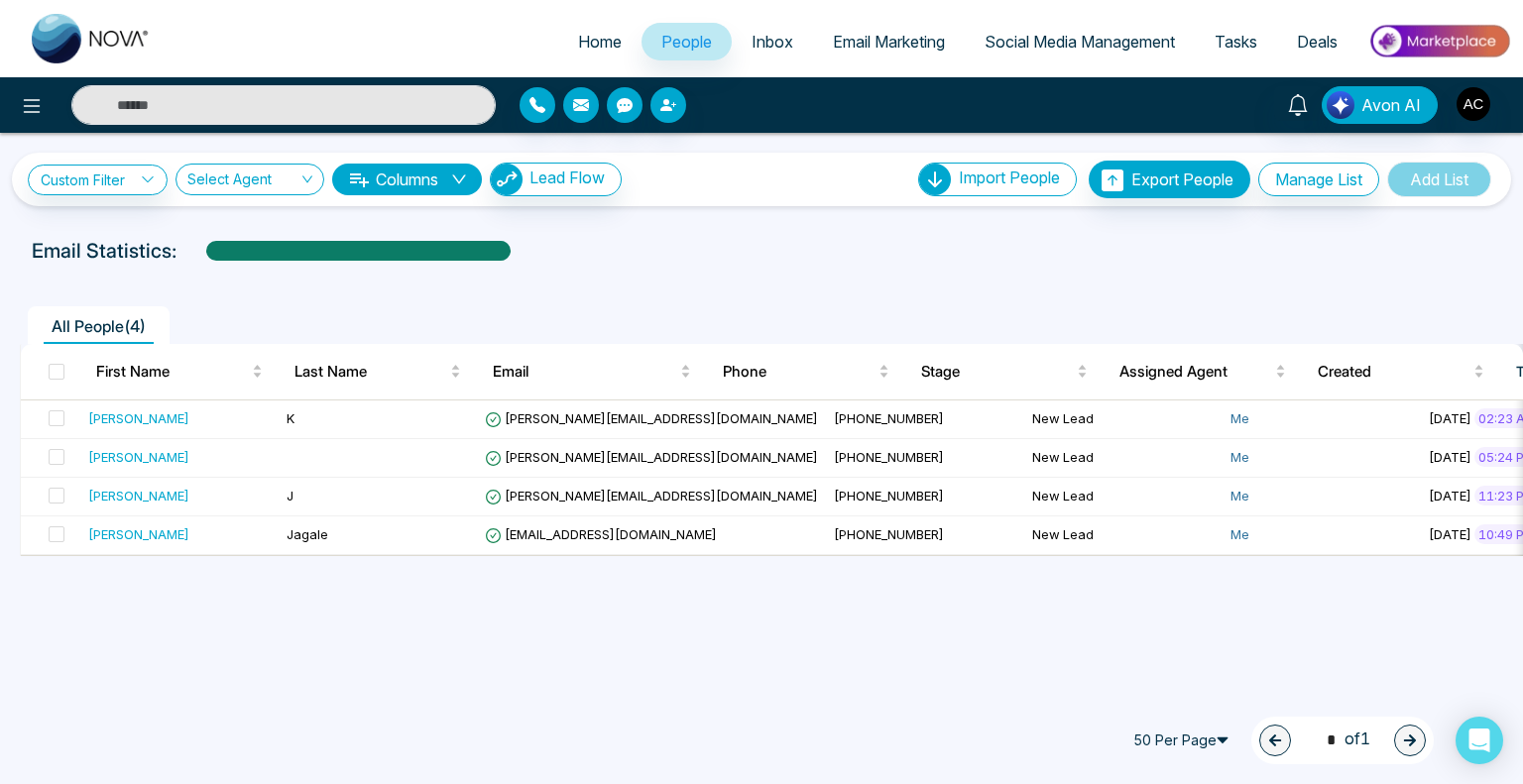click on "Tasks" at bounding box center [1235, 42] 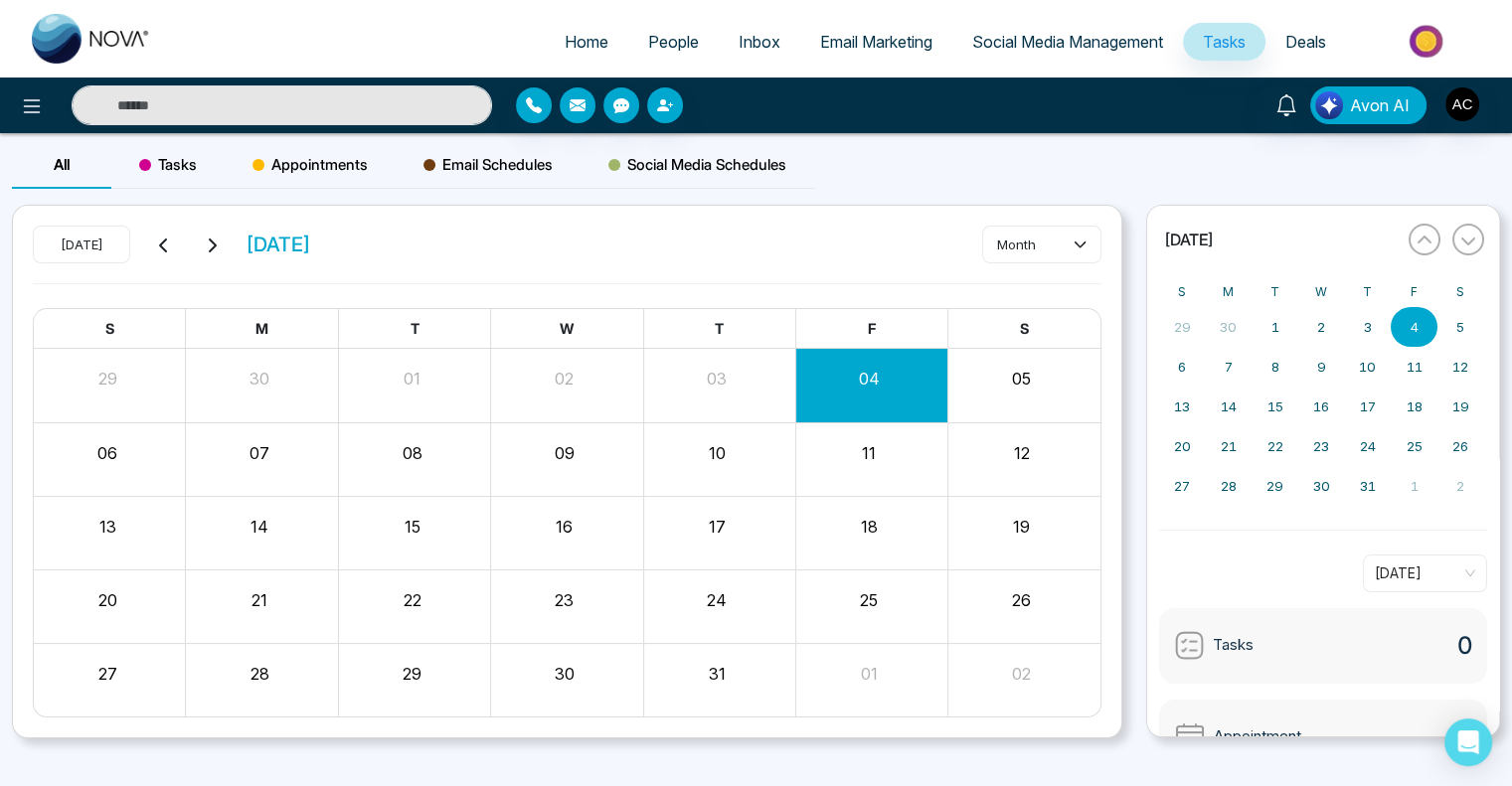 click on "Tasks" at bounding box center (168, 165) 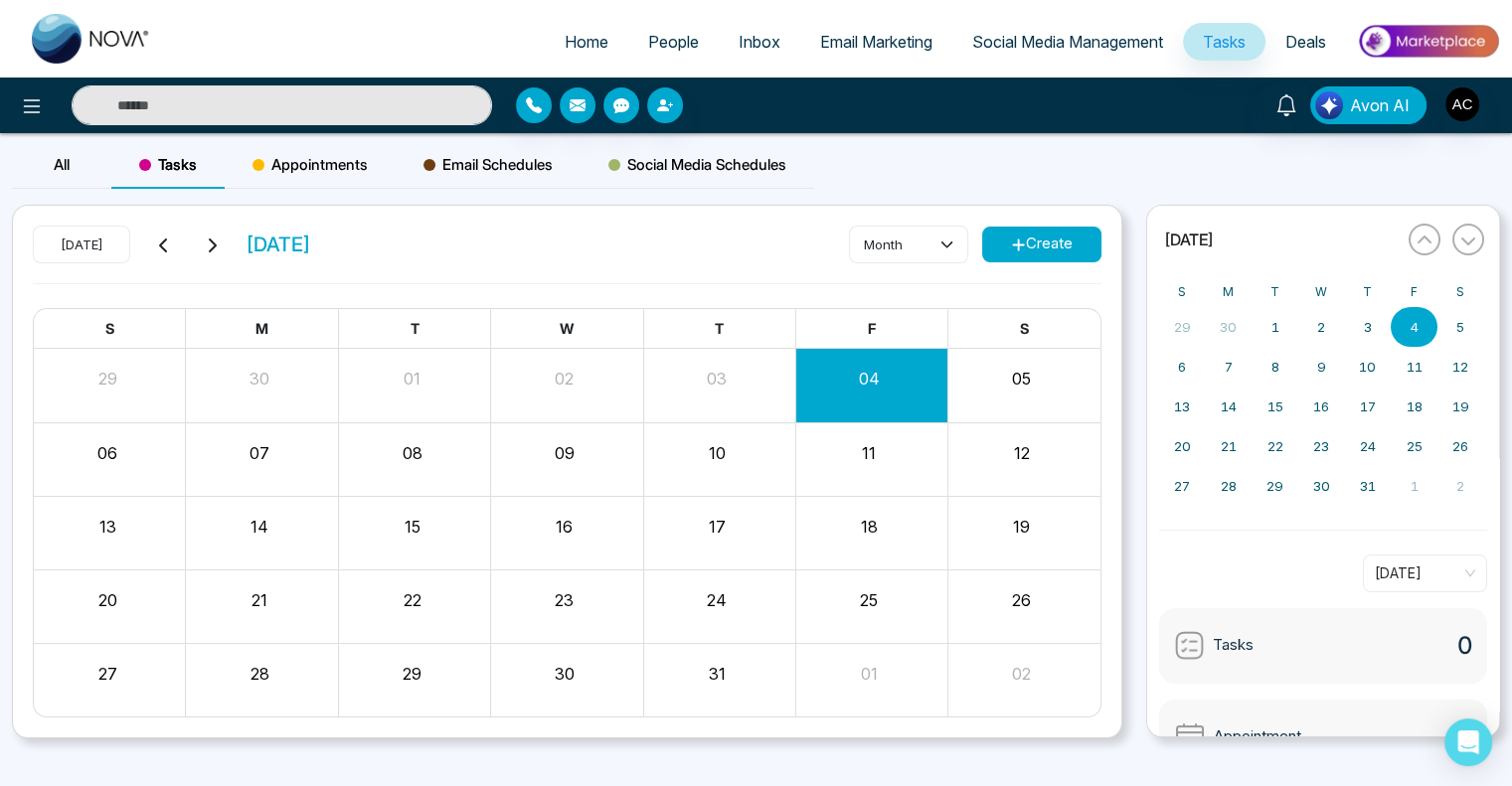 click on "Create" at bounding box center [1042, 244] 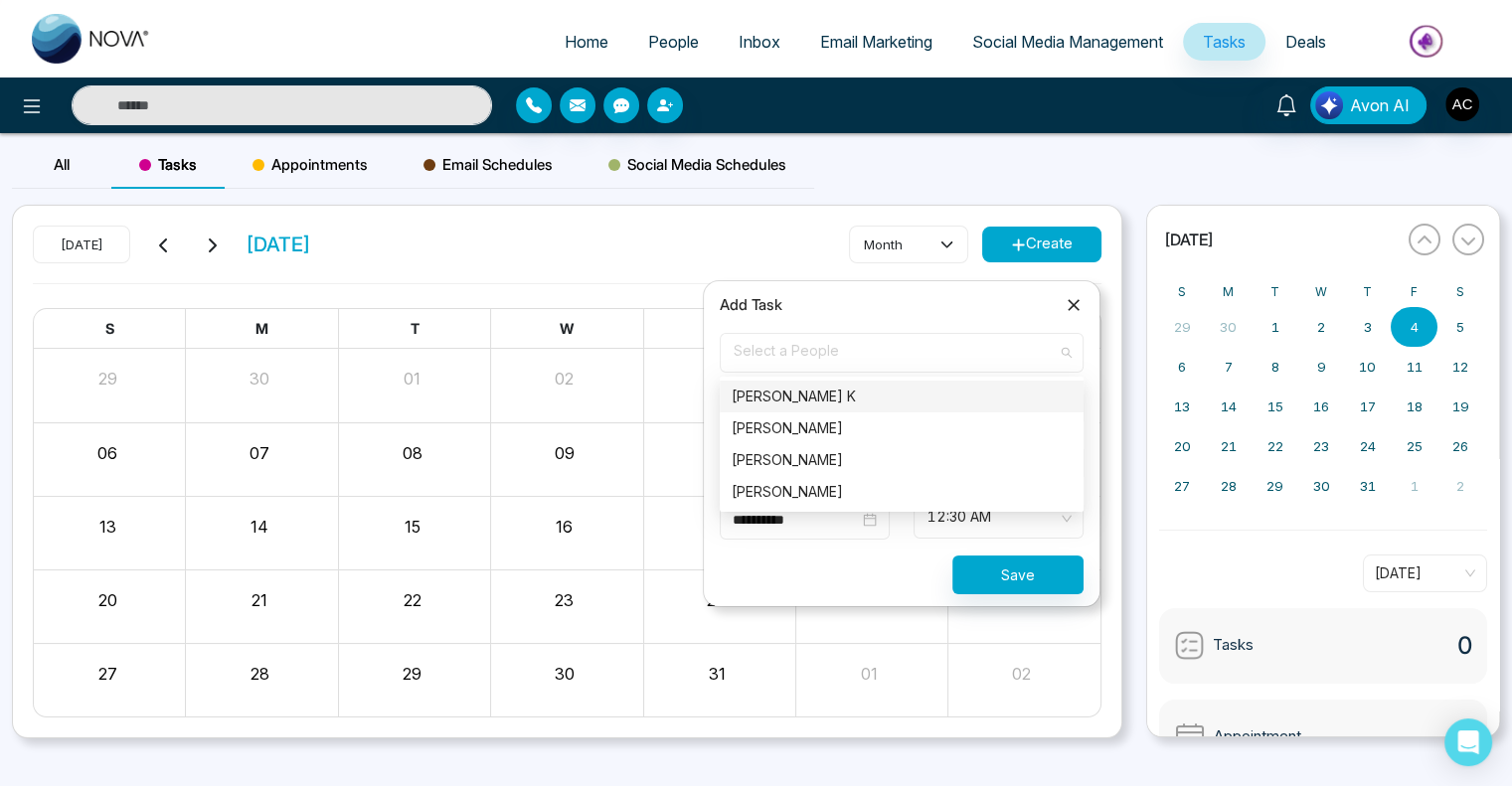 click on "Select a People" at bounding box center [902, 353] 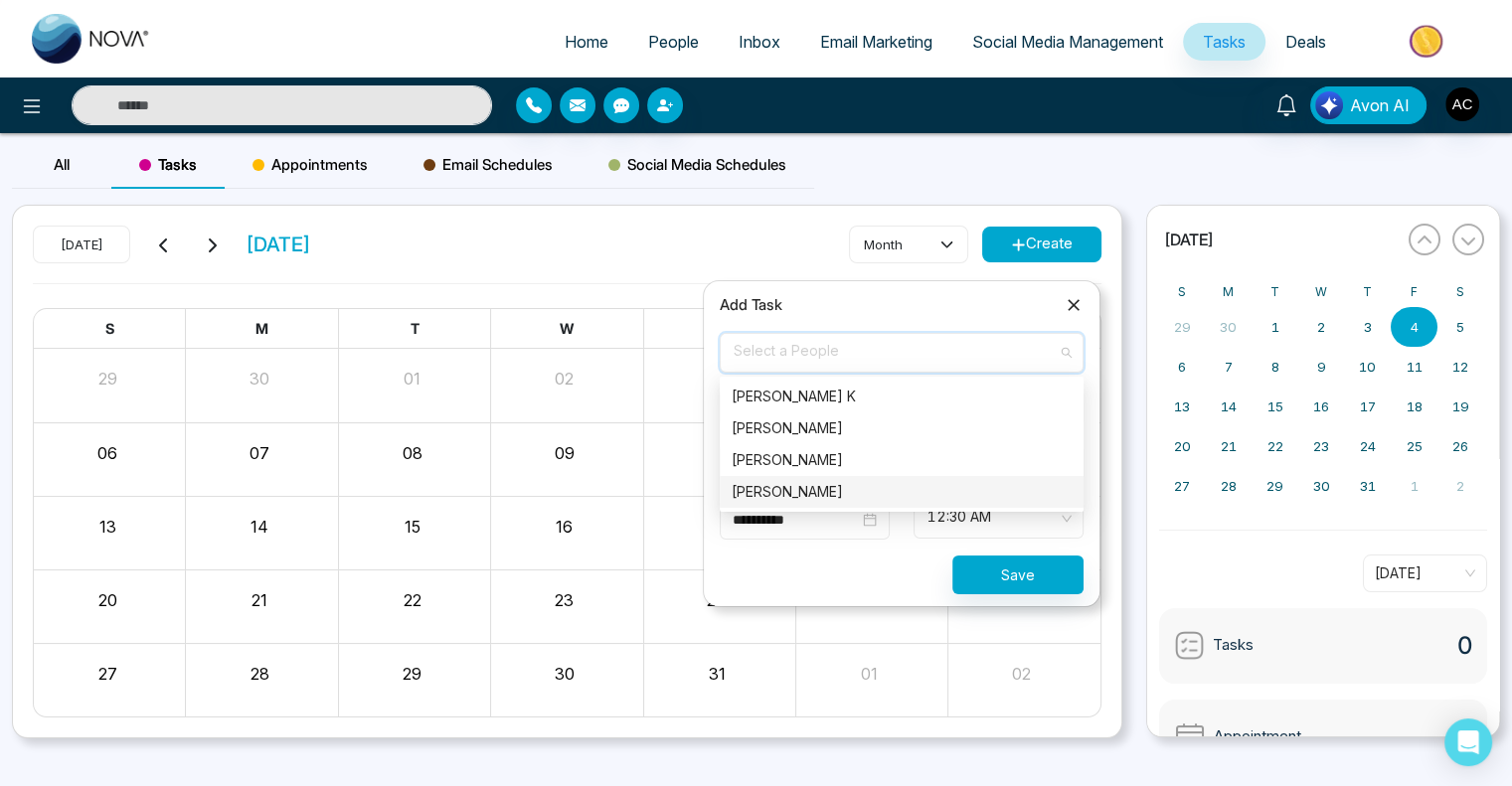 click on "Vijay Jagale" at bounding box center [902, 492] 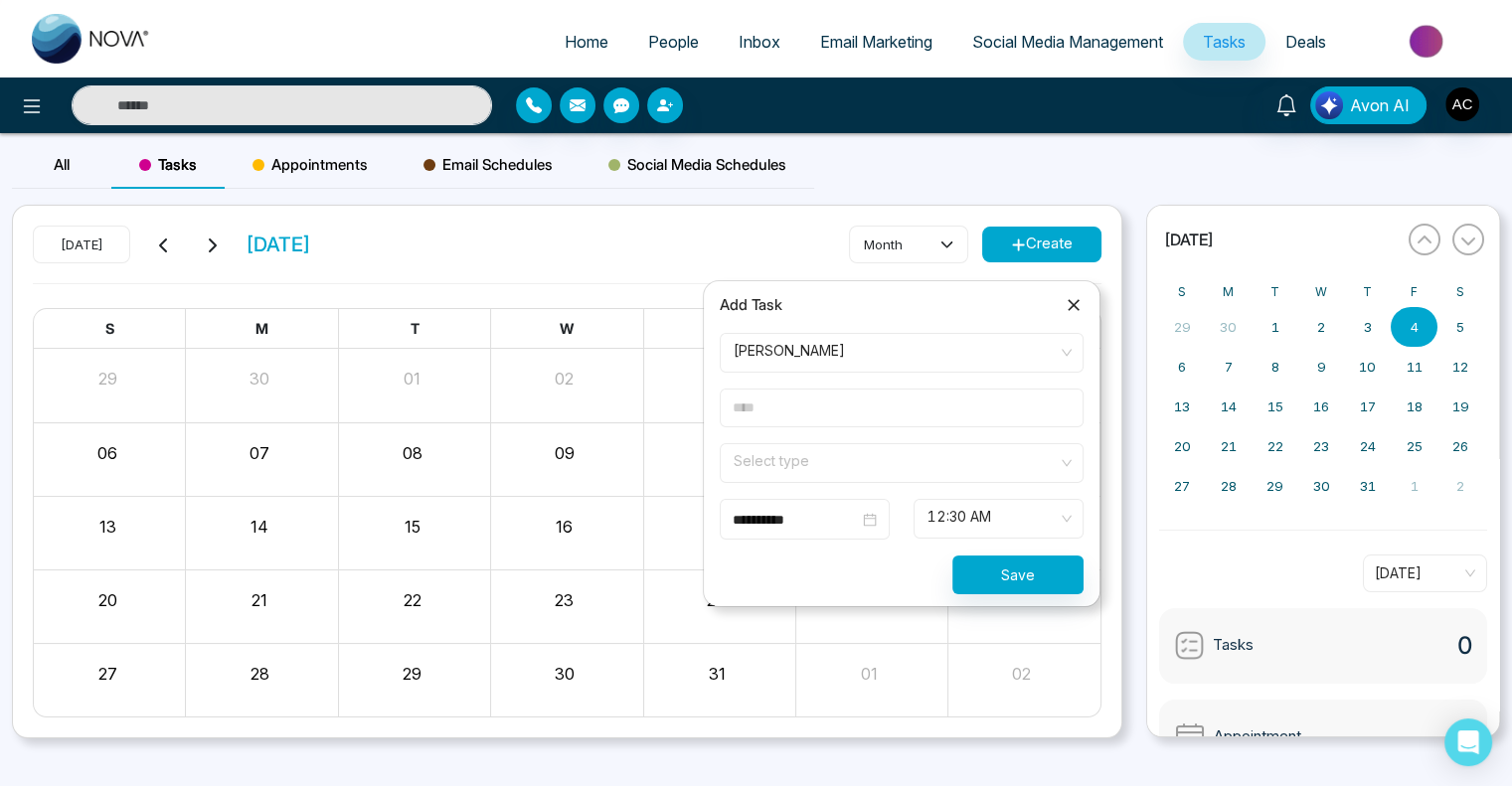 click at bounding box center (902, 407) 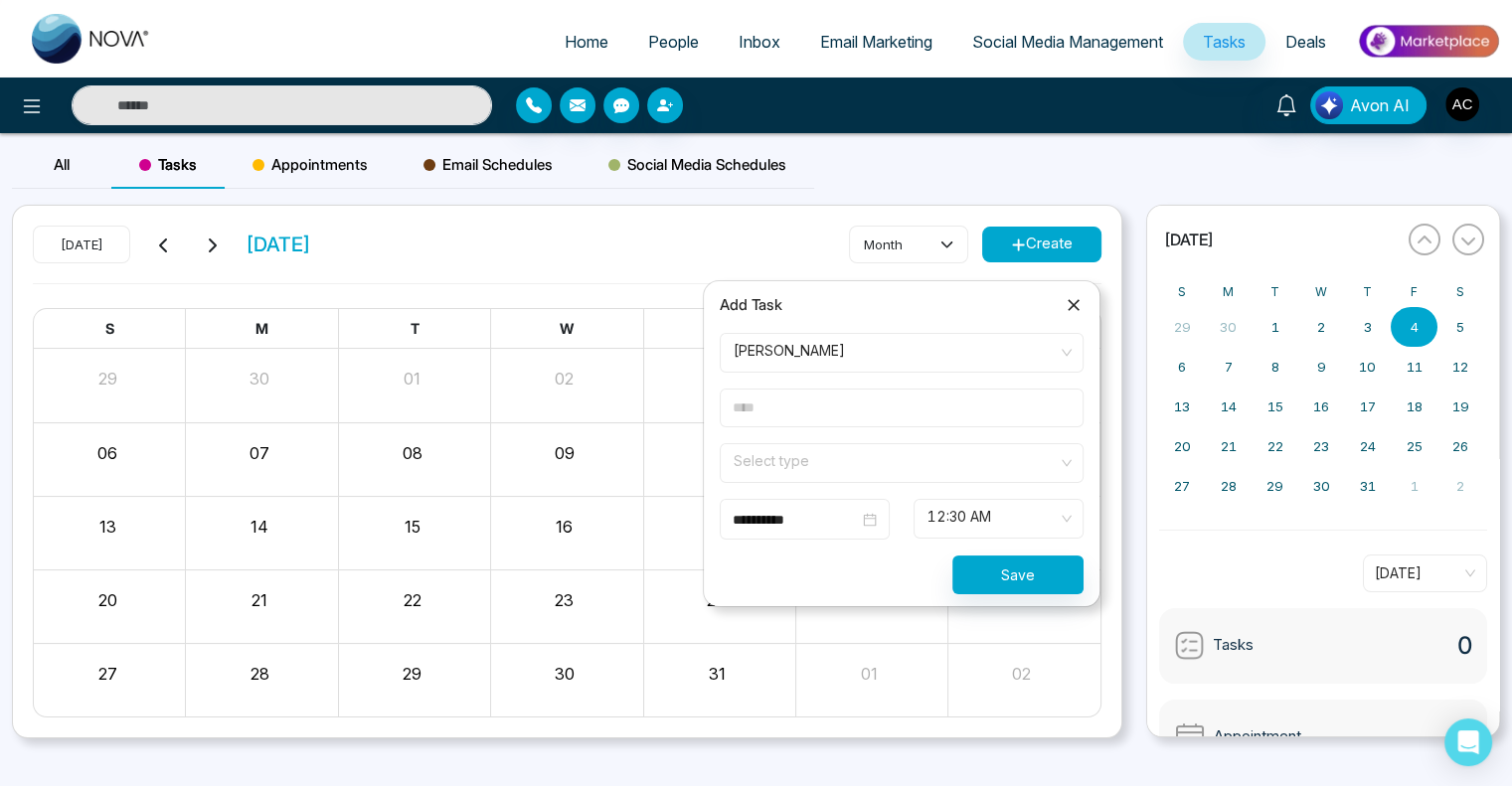click at bounding box center (902, 407) 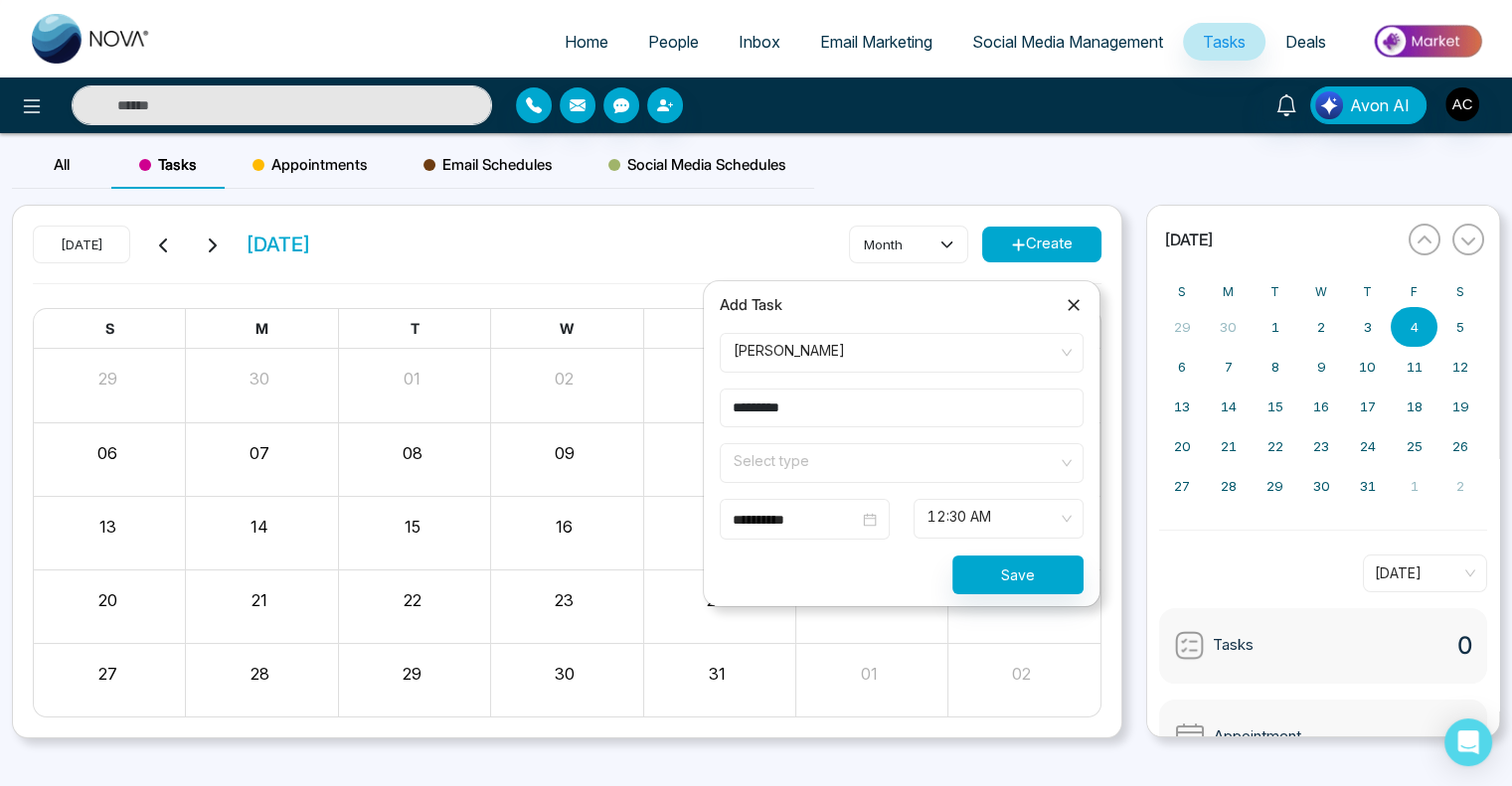 type on "*********" 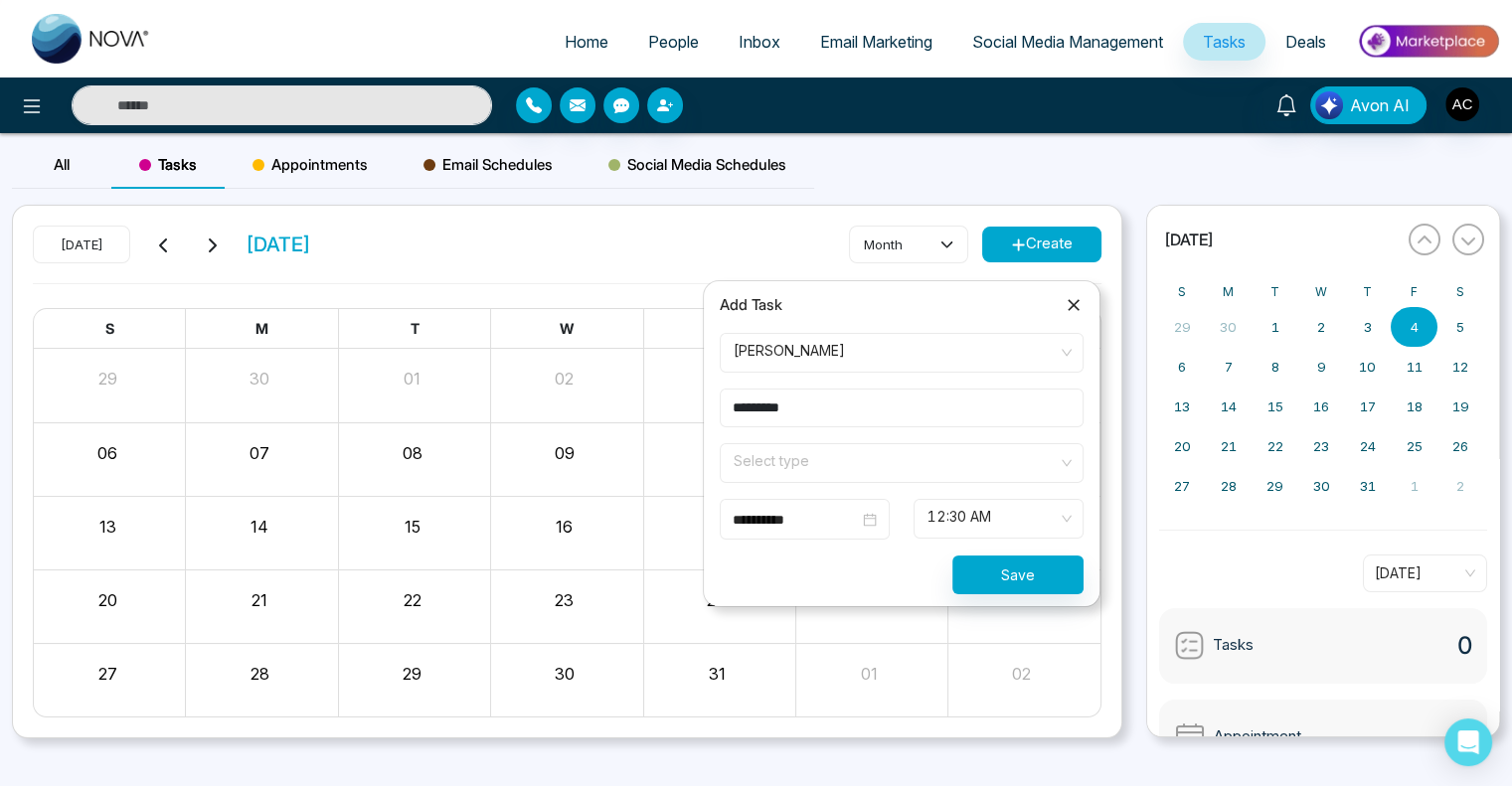 click at bounding box center [895, 459] 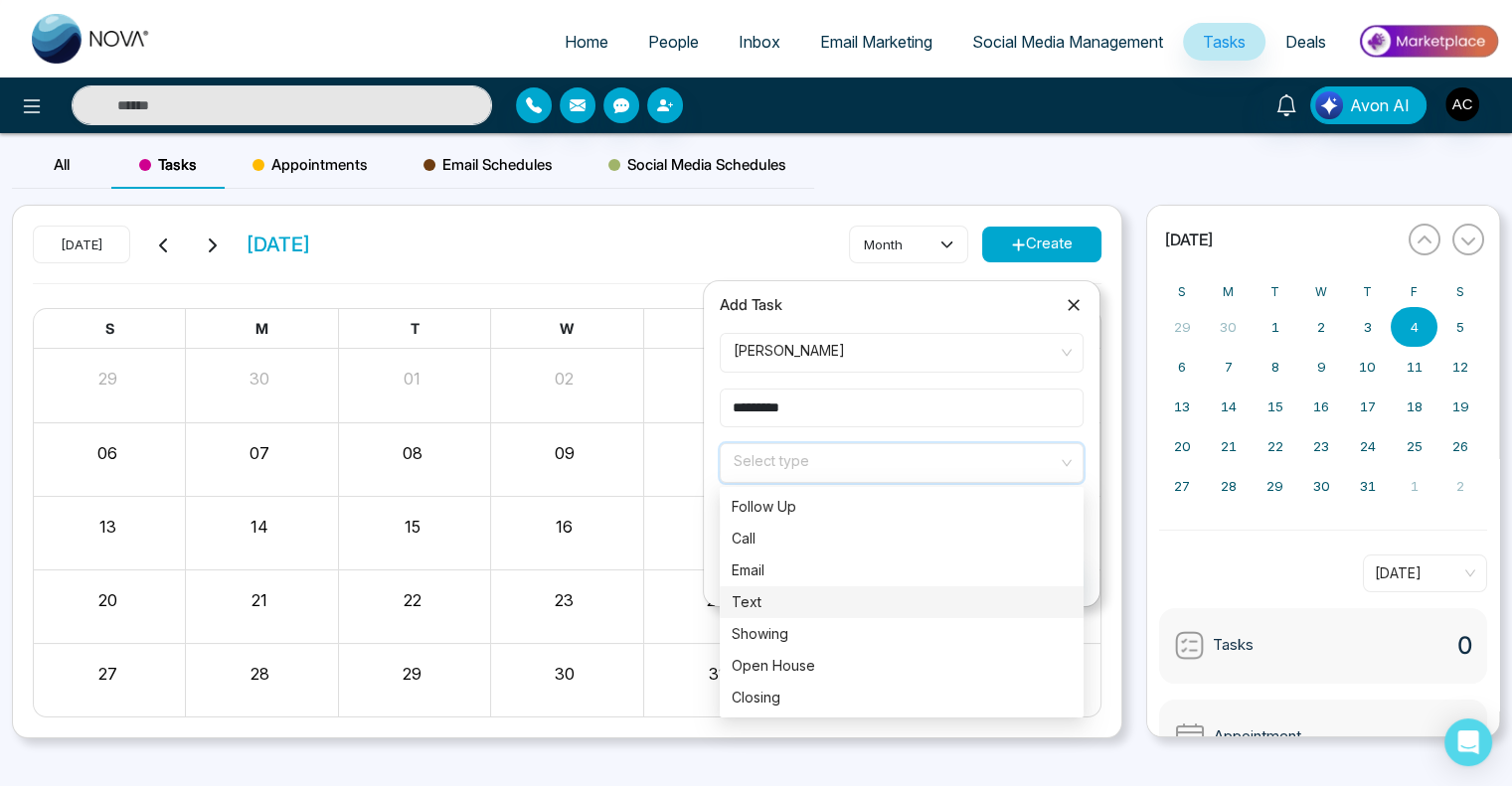 click on "Text" at bounding box center (902, 602) 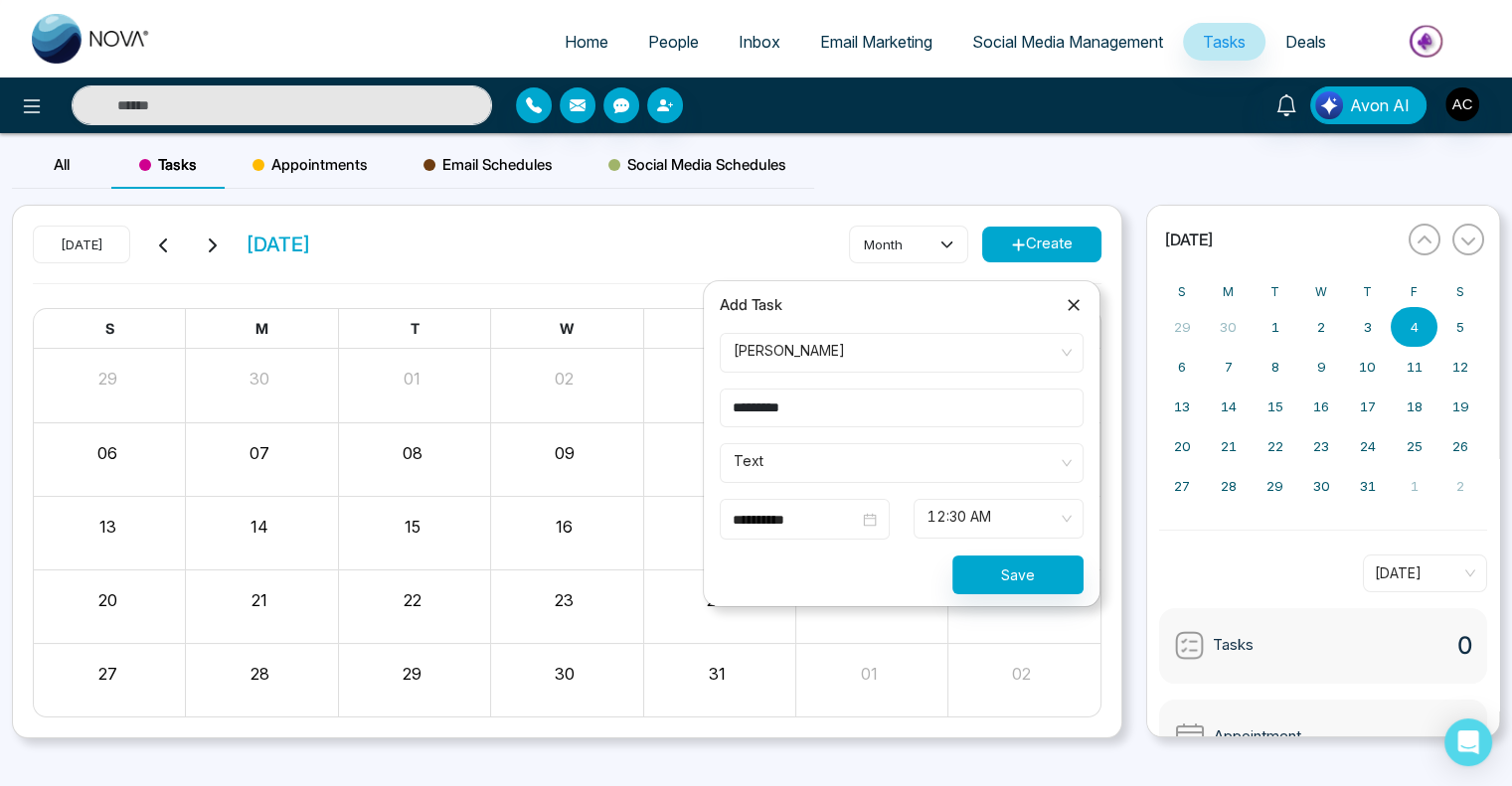click on "**********" at bounding box center [804, 520] 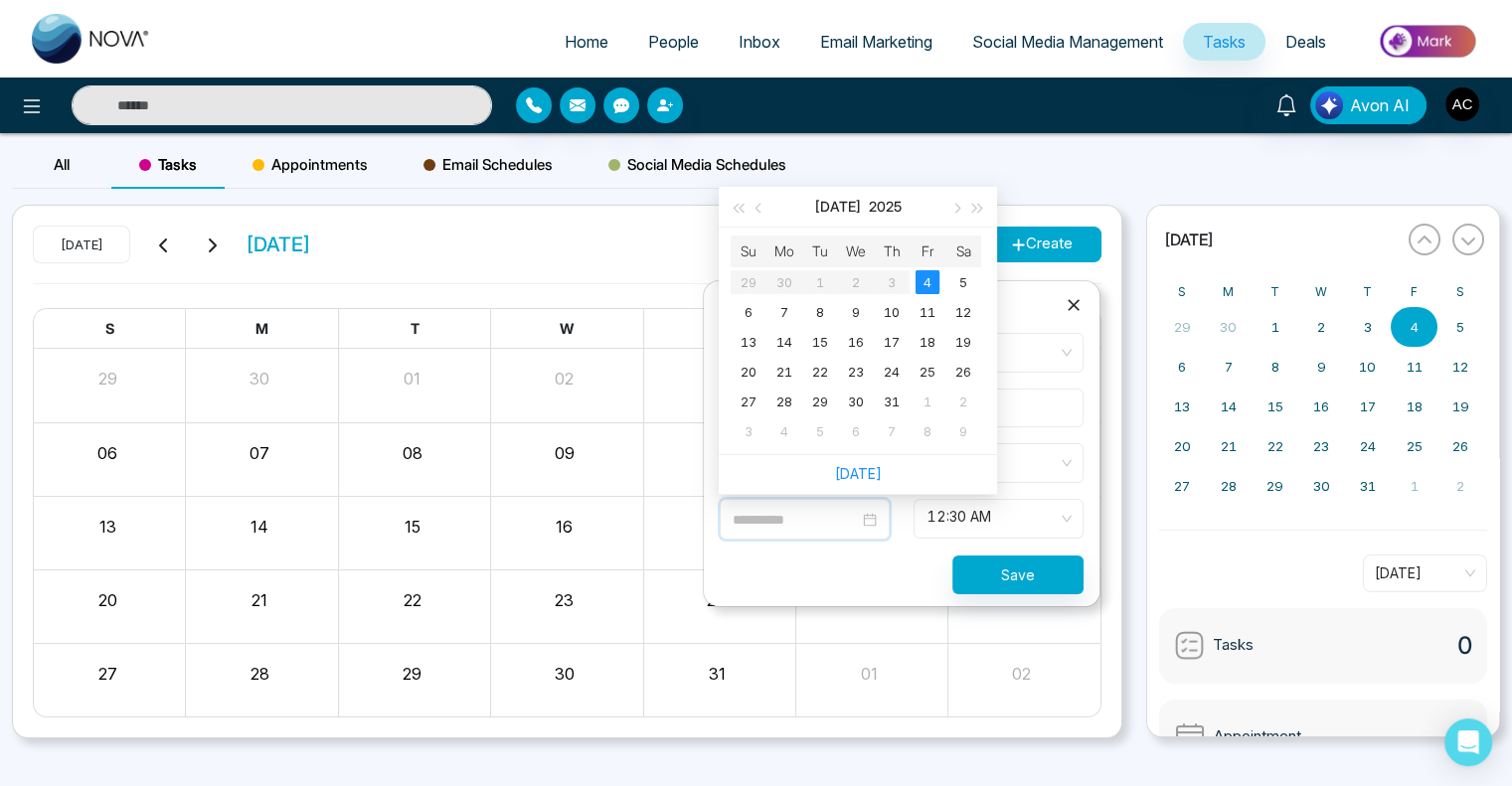 type on "**********" 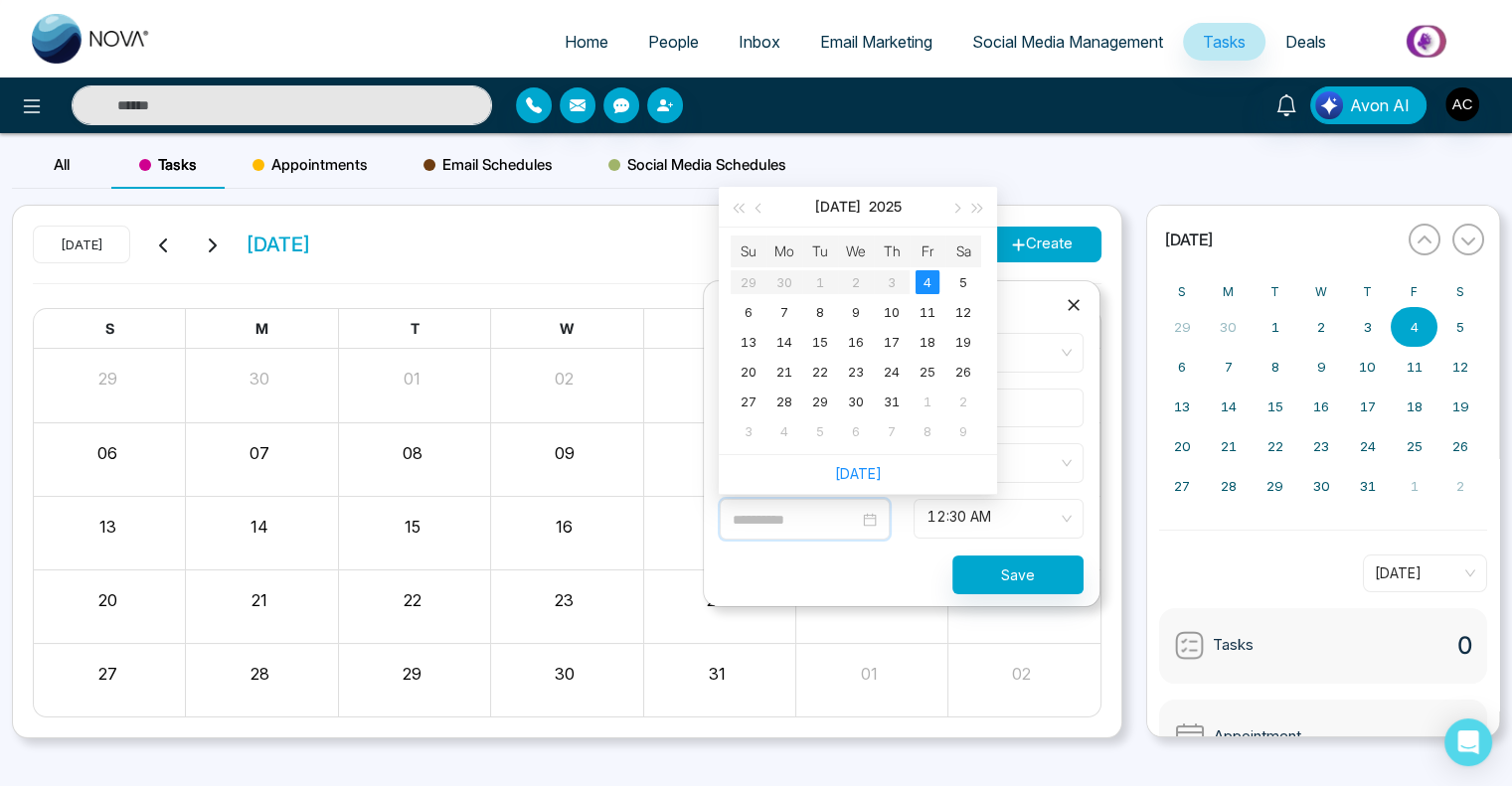 click on "4" at bounding box center [927, 282] 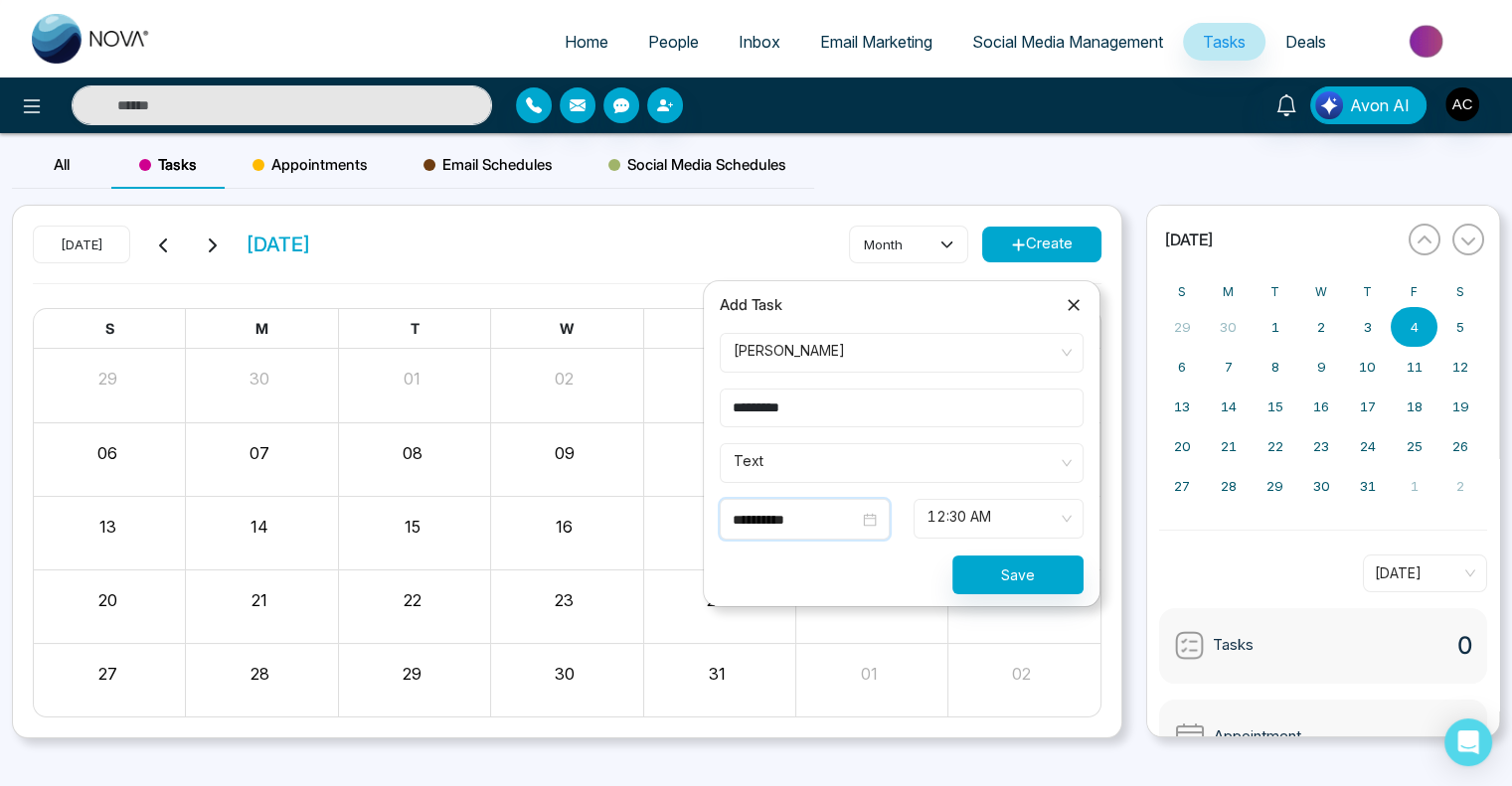 click on "12:30 AM" at bounding box center [998, 519] 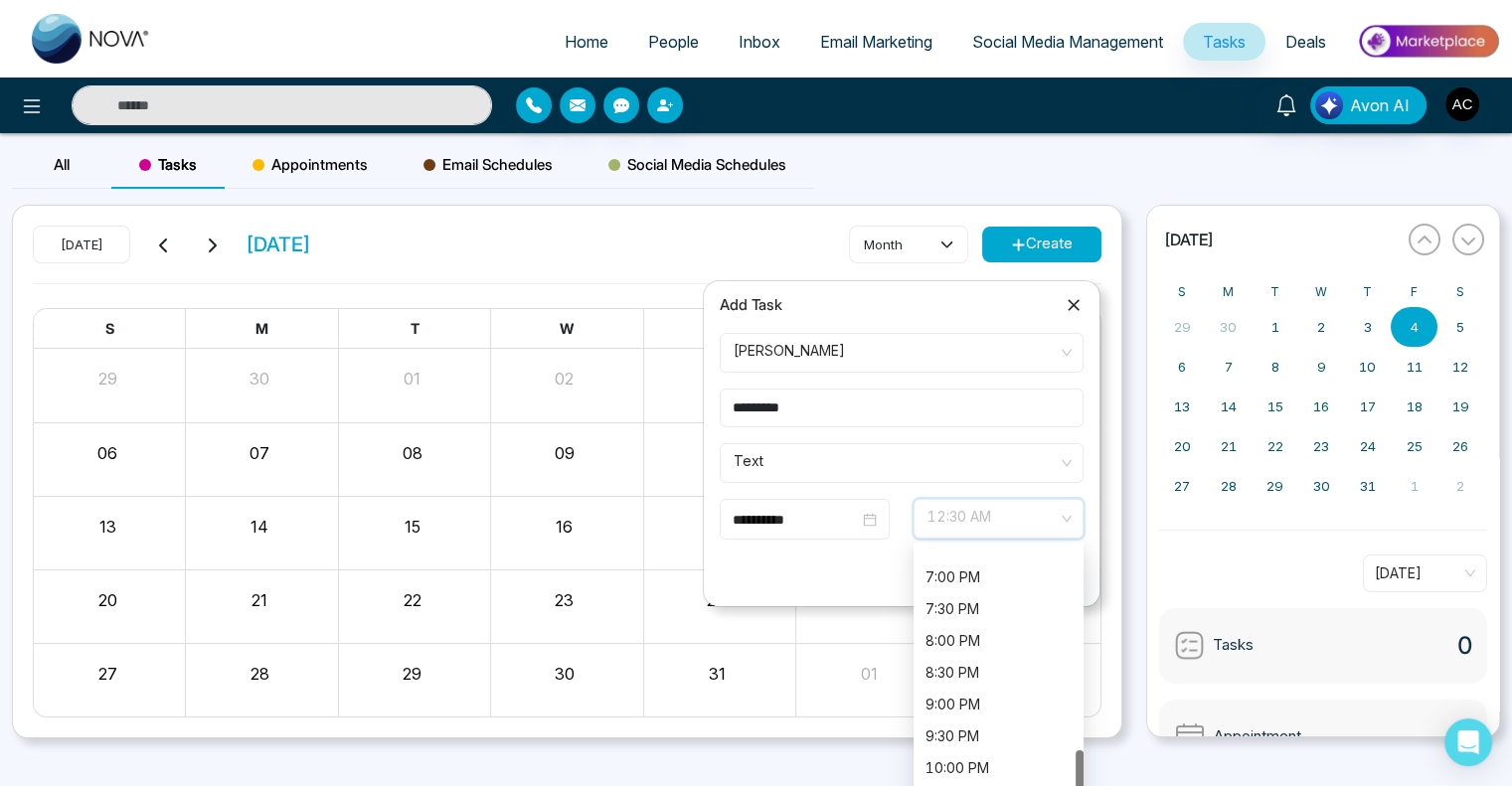 scroll, scrollTop: 1240, scrollLeft: 0, axis: vertical 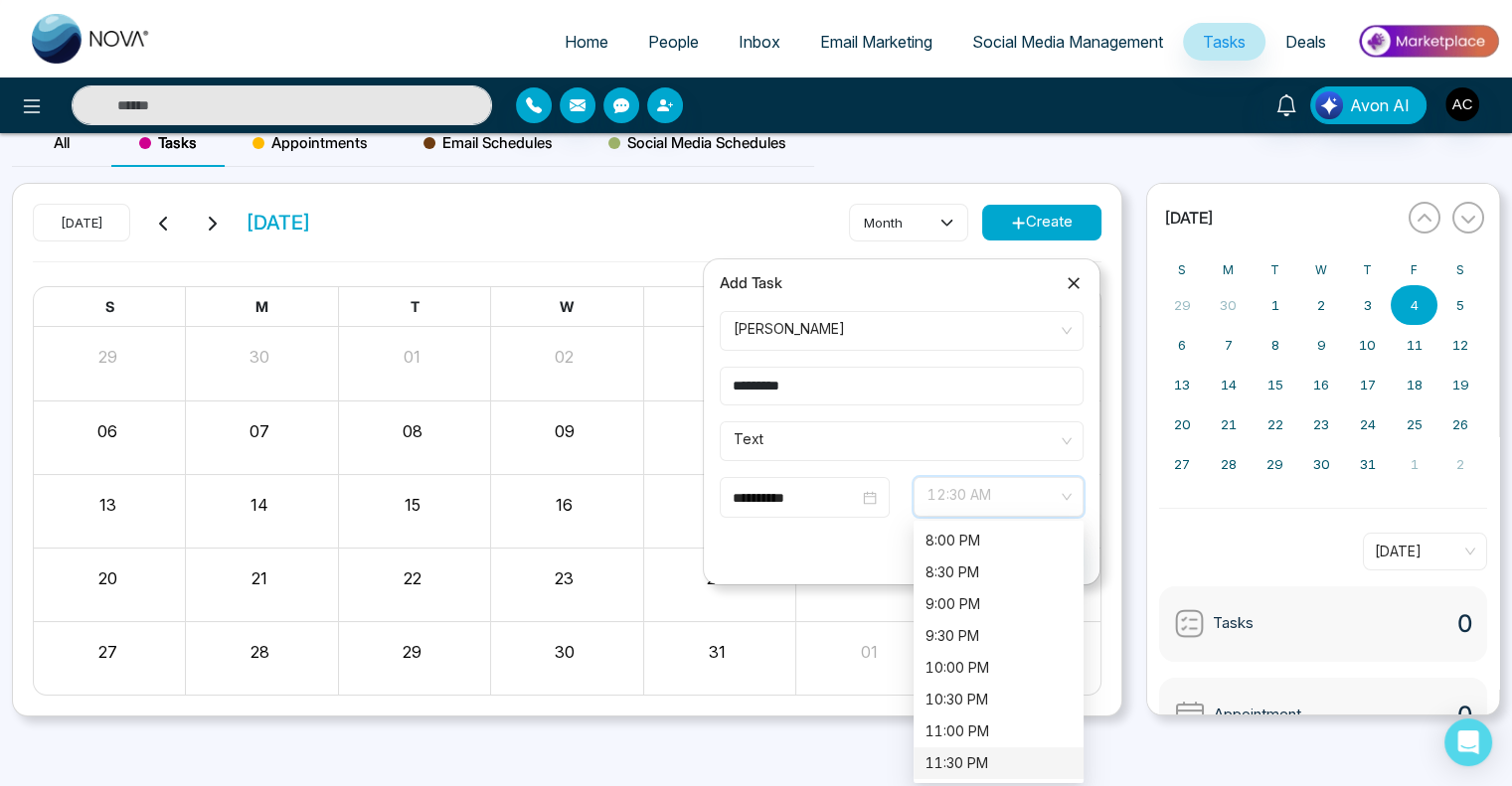 click on "11:30 PM" at bounding box center (998, 763) 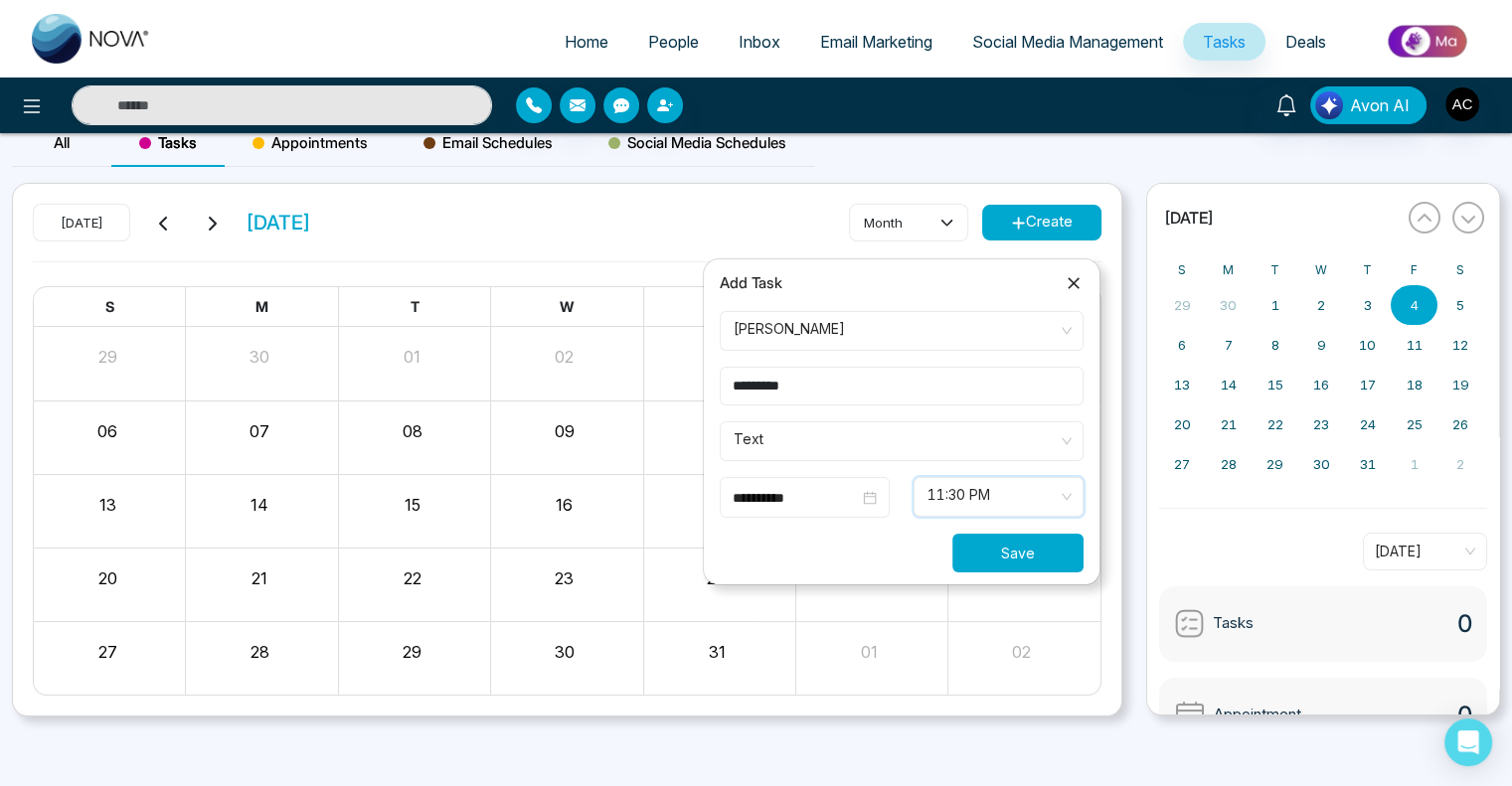 click on "Save" at bounding box center [1018, 552] 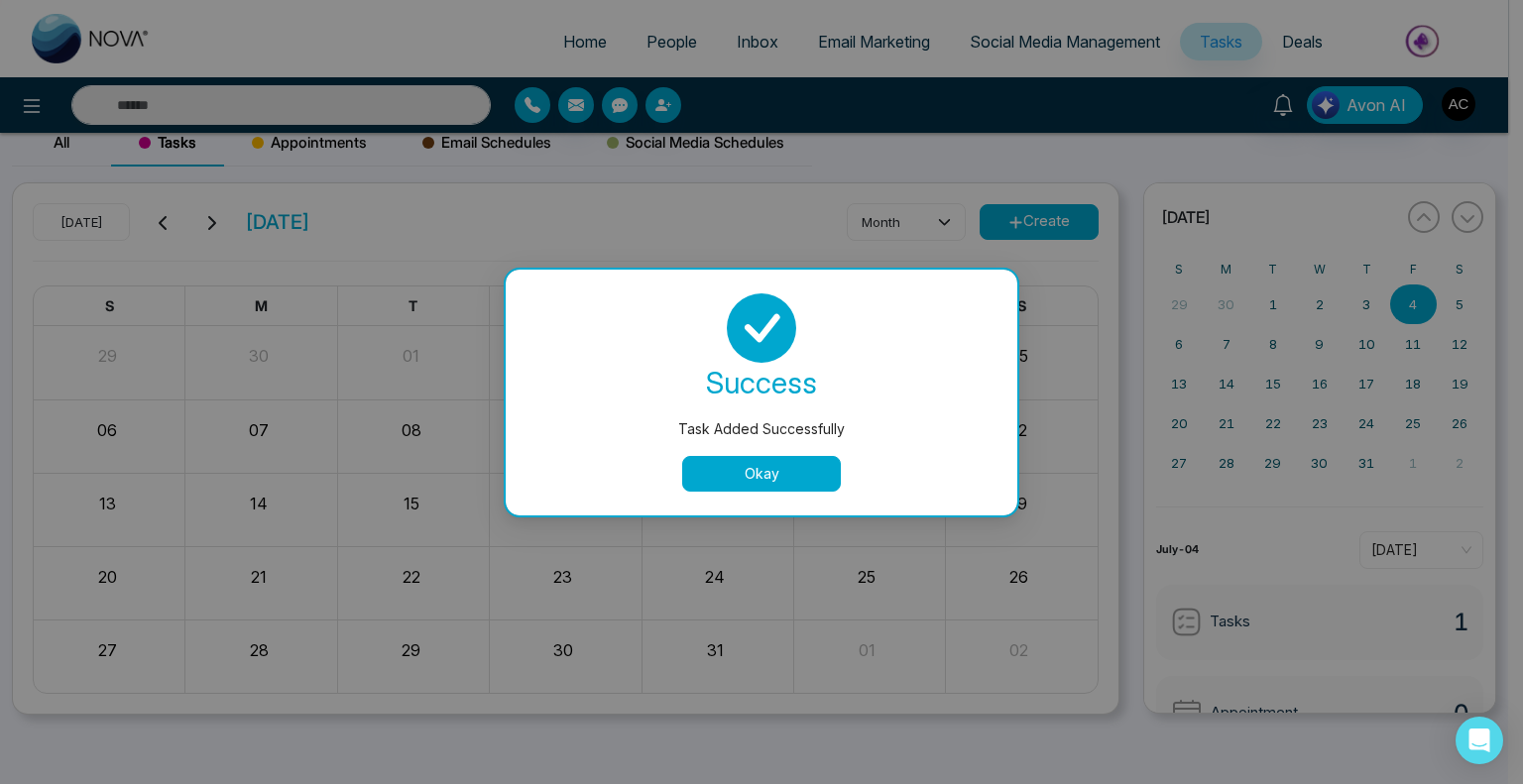 click on "Okay" at bounding box center [762, 474] 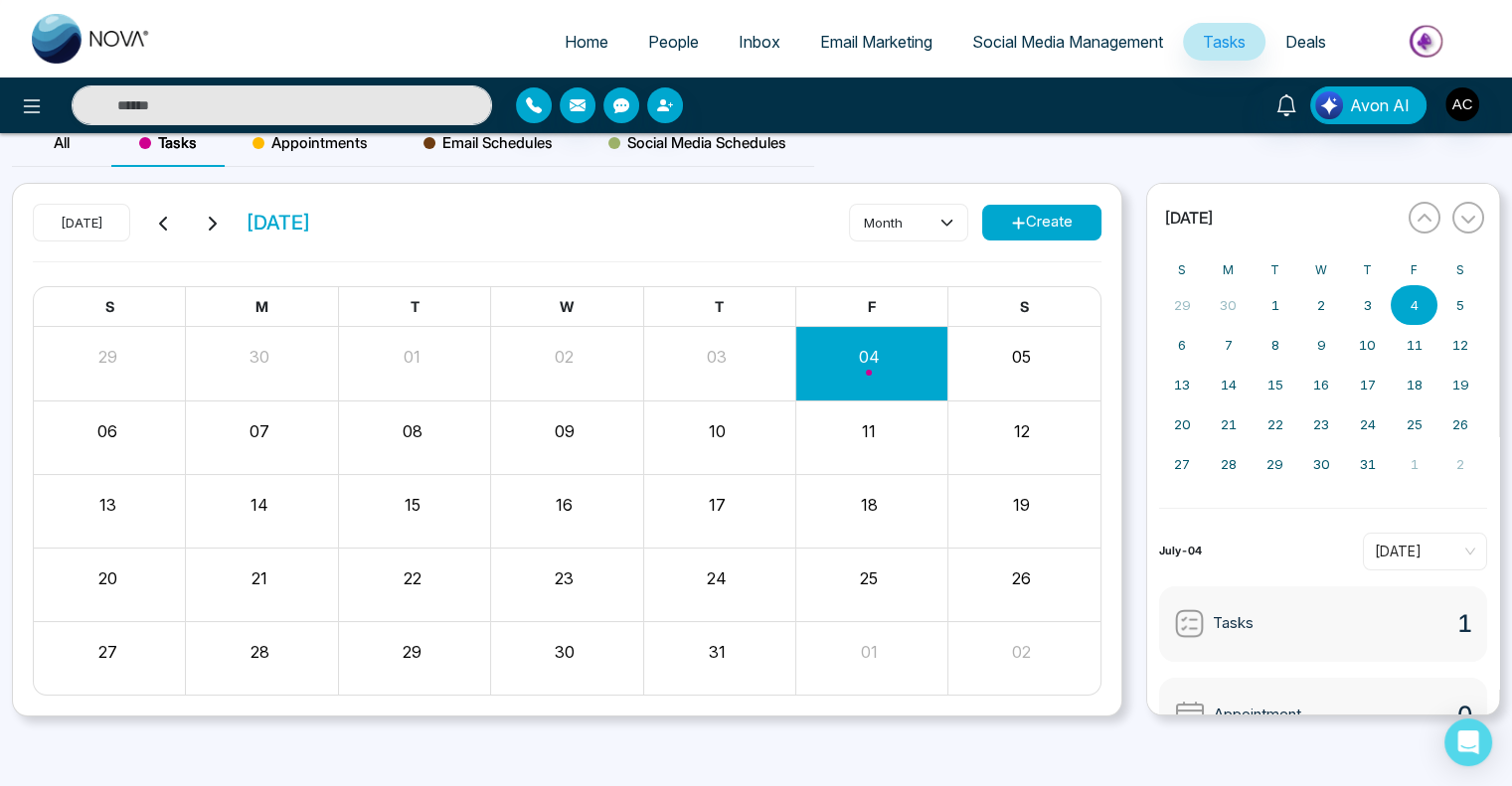 click on "05" at bounding box center (1024, 363) 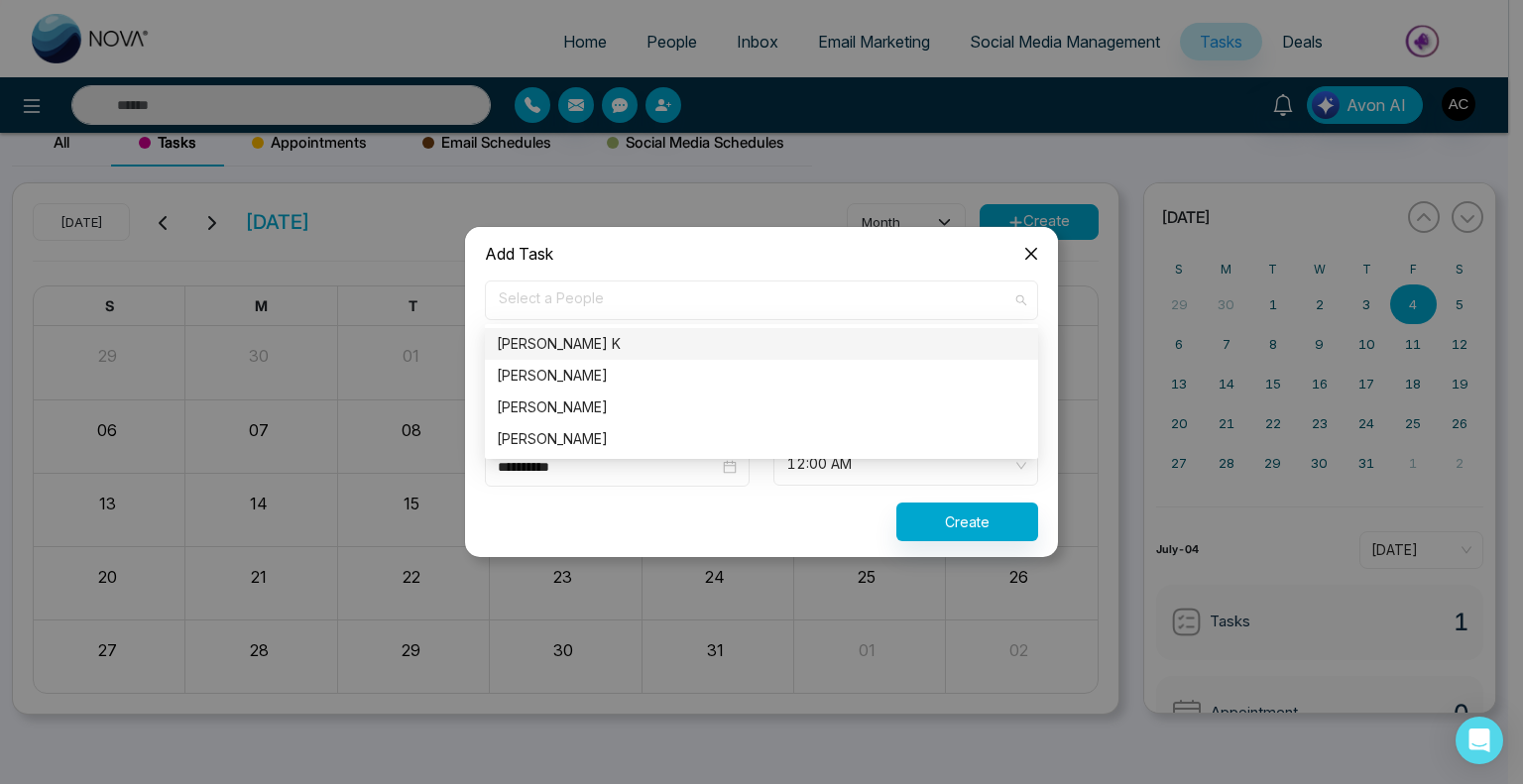click on "Select a People" at bounding box center [762, 300] 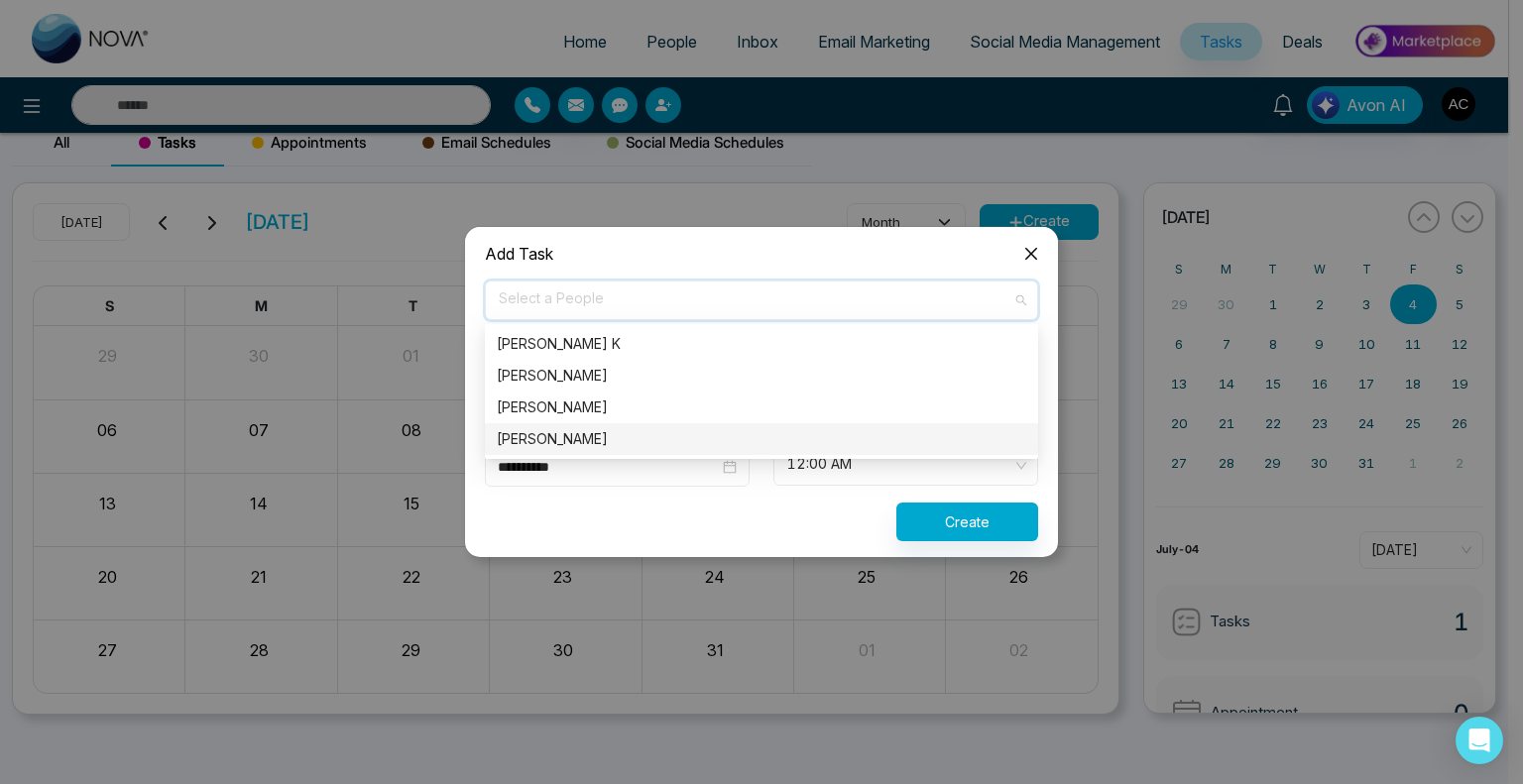 click on "Vijay Jagale" at bounding box center [762, 439] 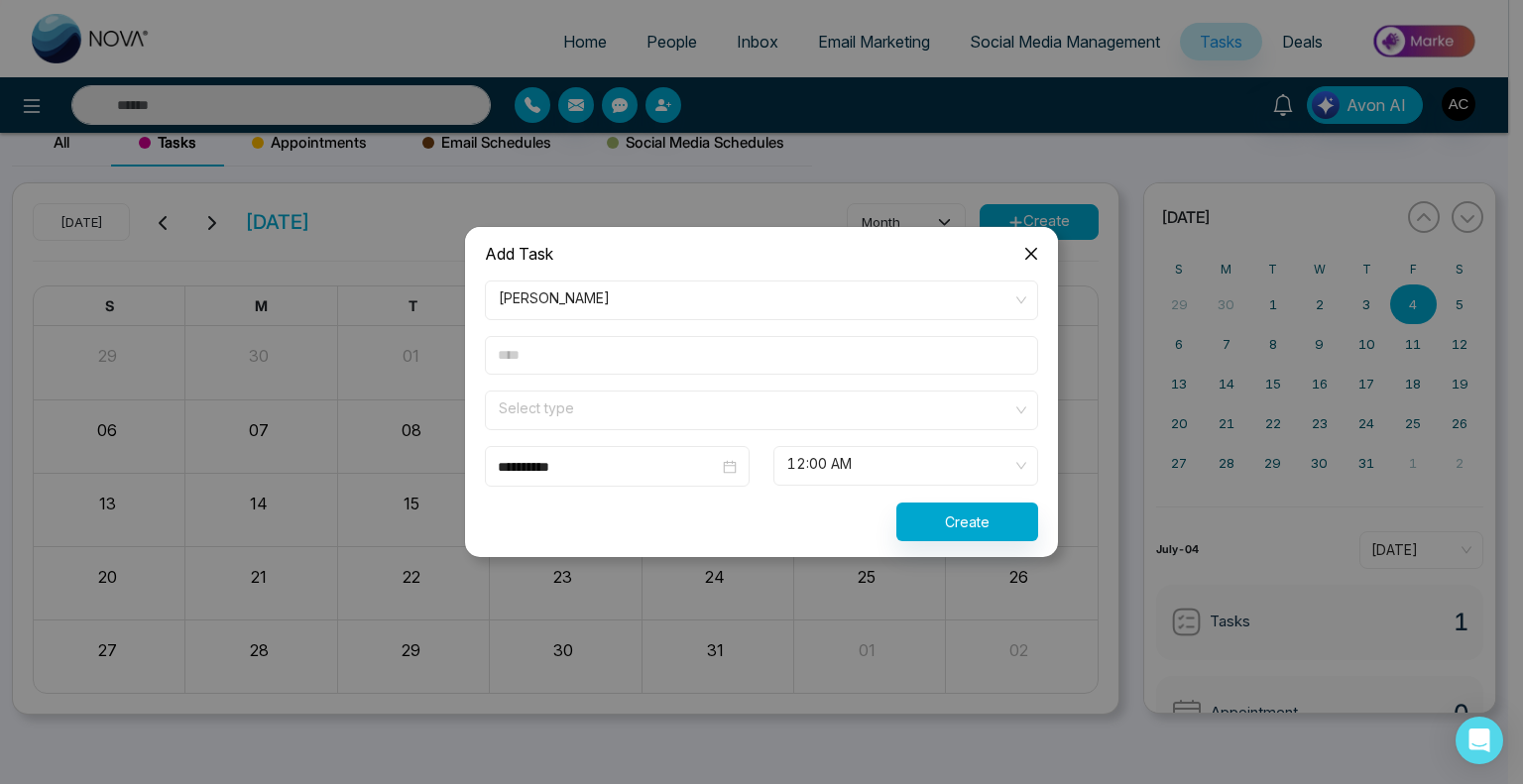click at bounding box center (762, 355) 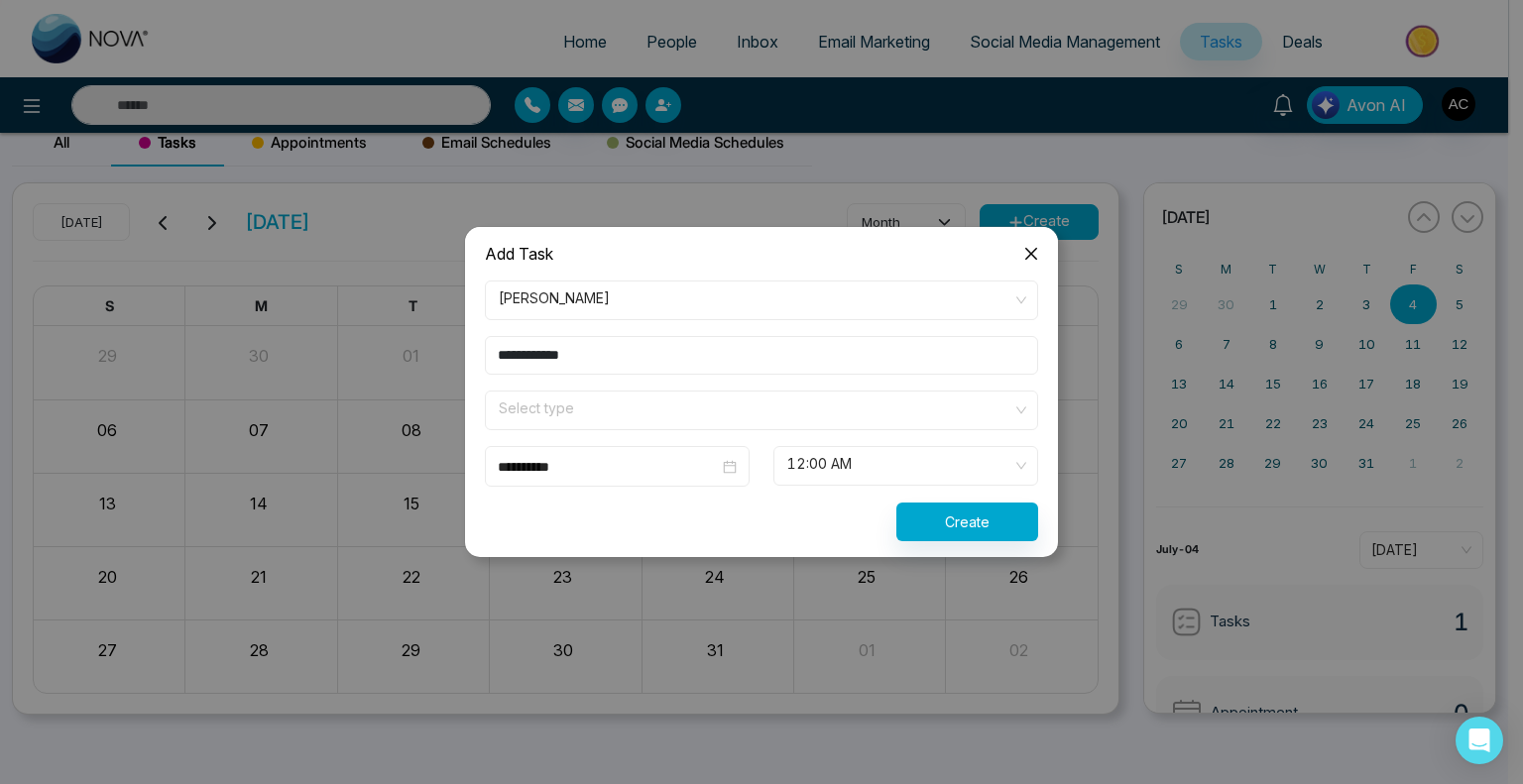 type on "**********" 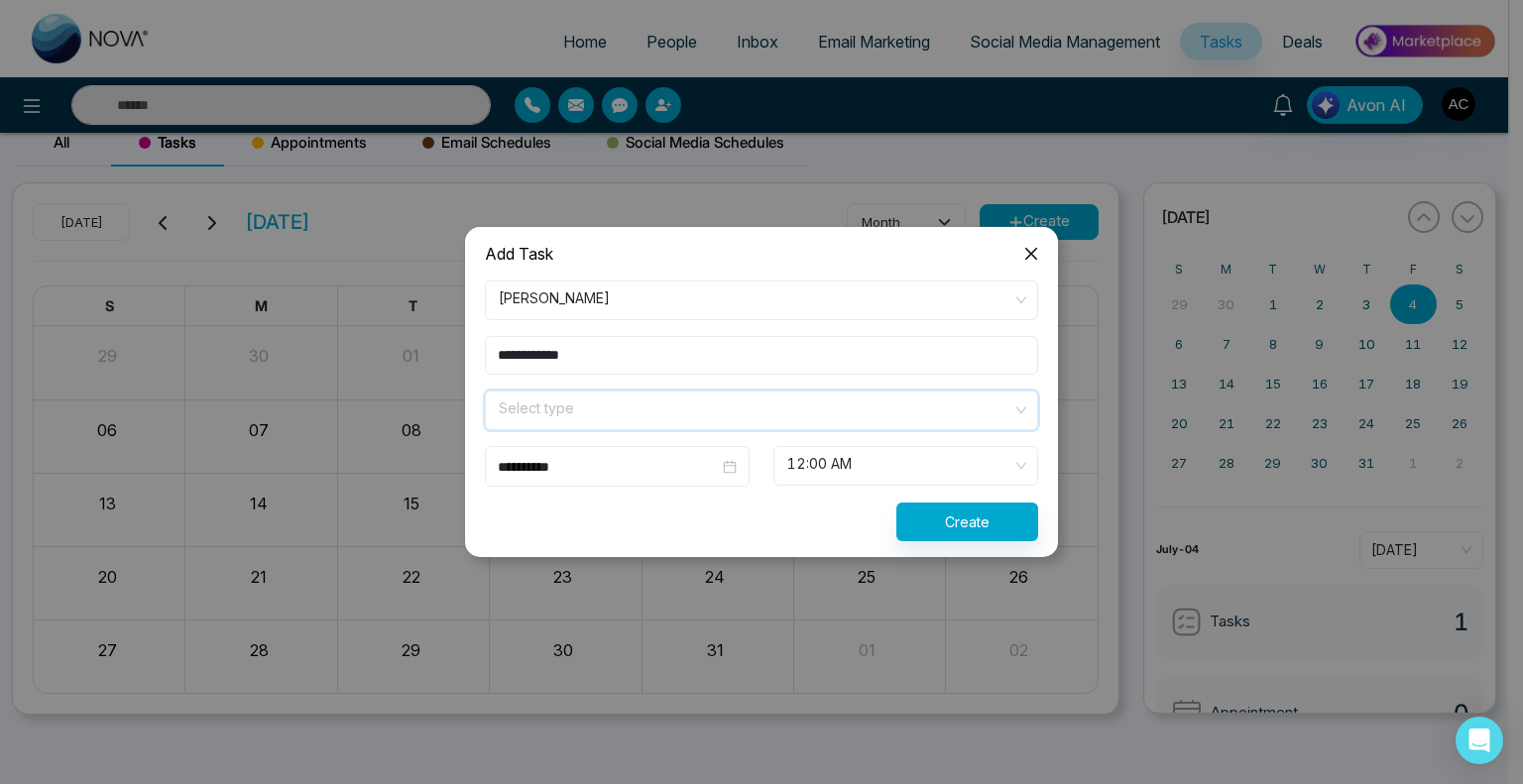 click at bounding box center (755, 406) 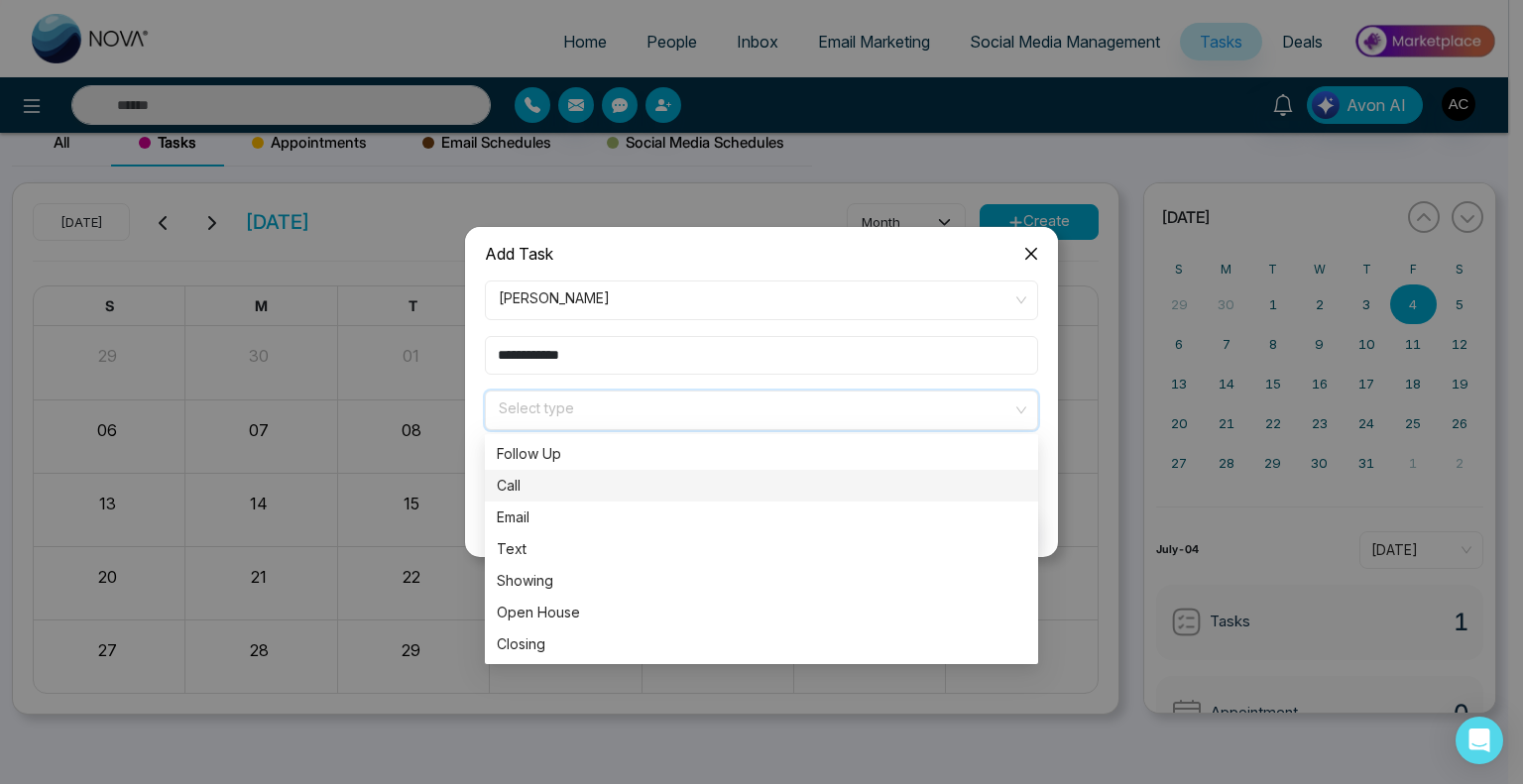 click on "Call" at bounding box center [762, 486] 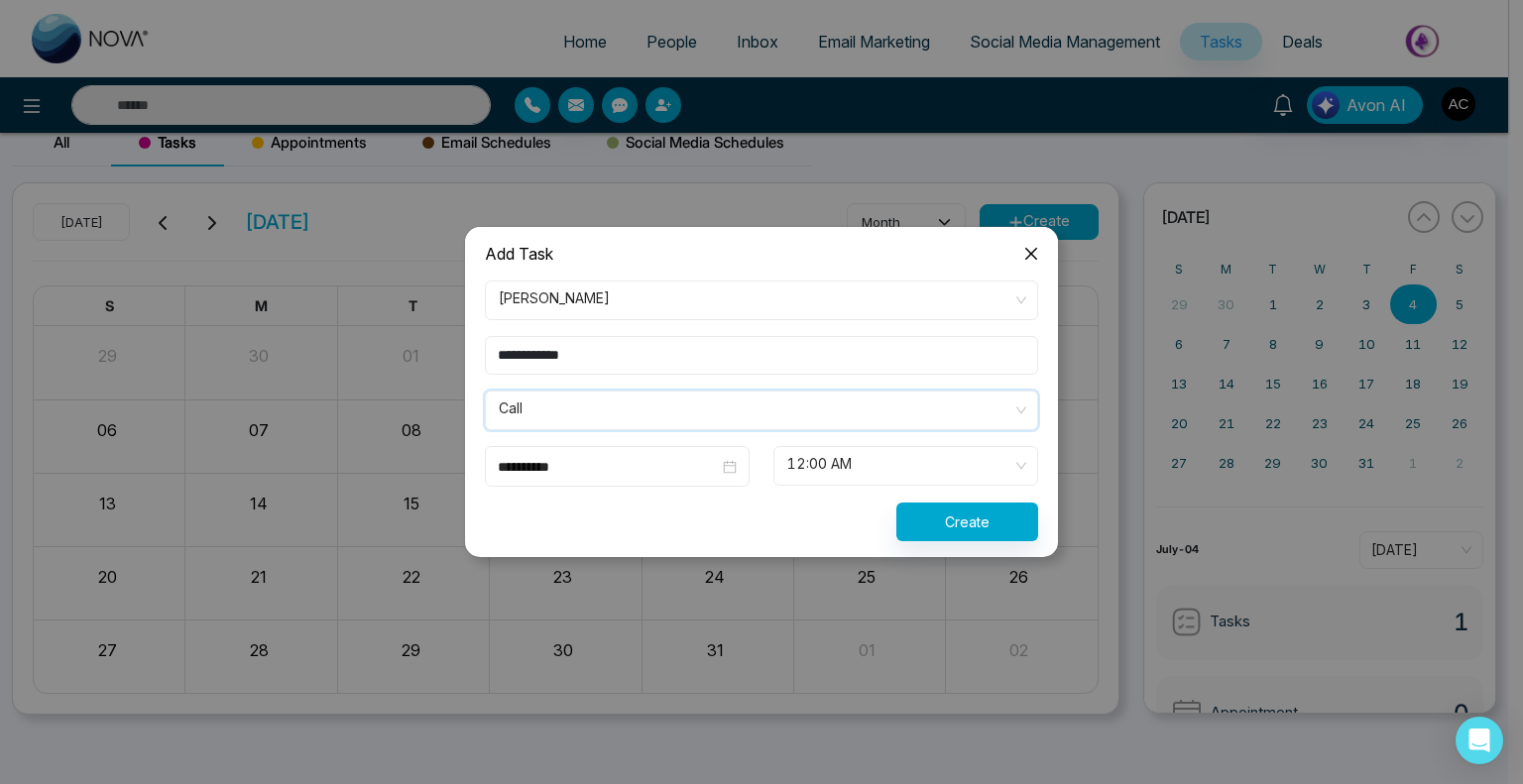 click on "**********" at bounding box center [617, 467] 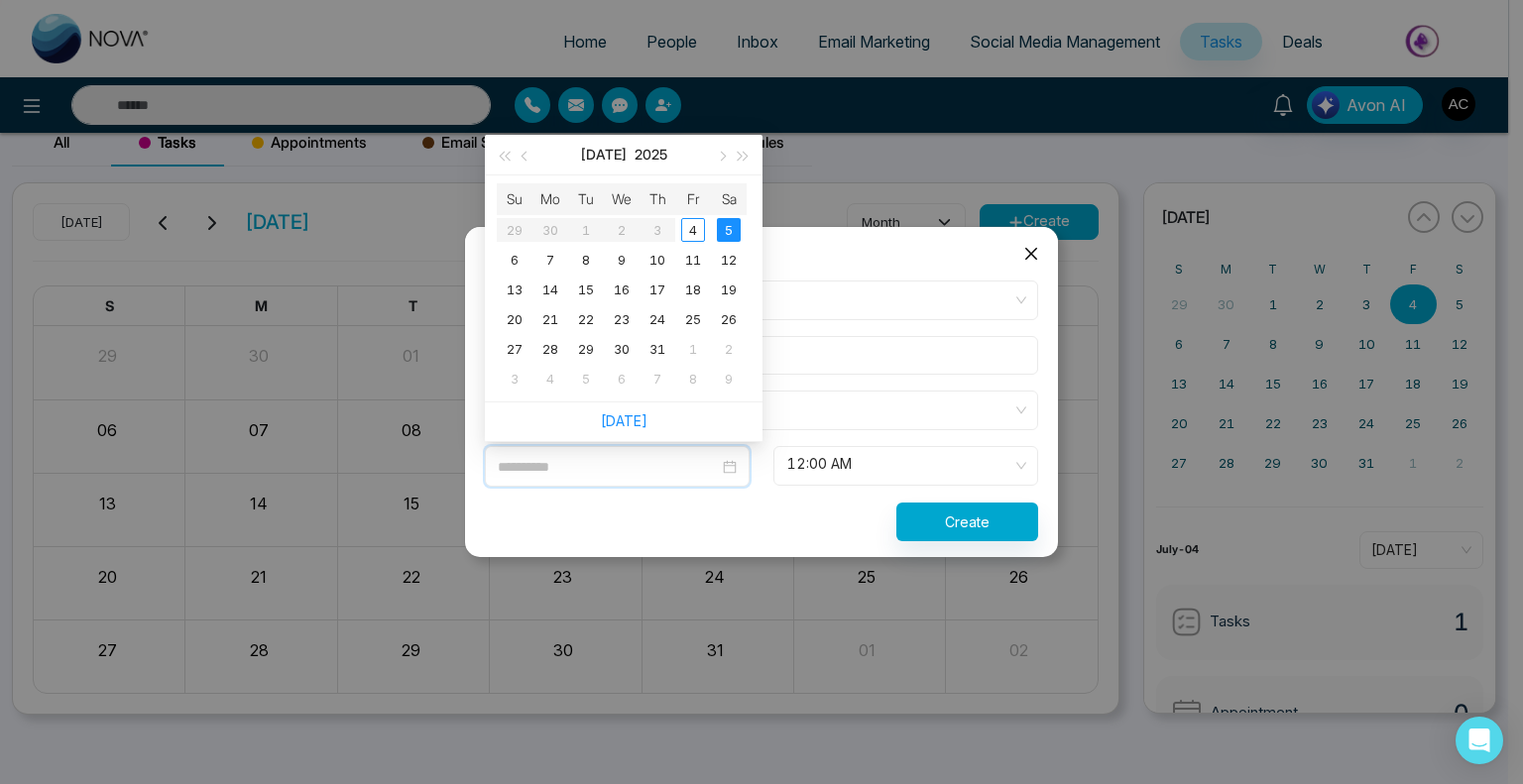 type on "**********" 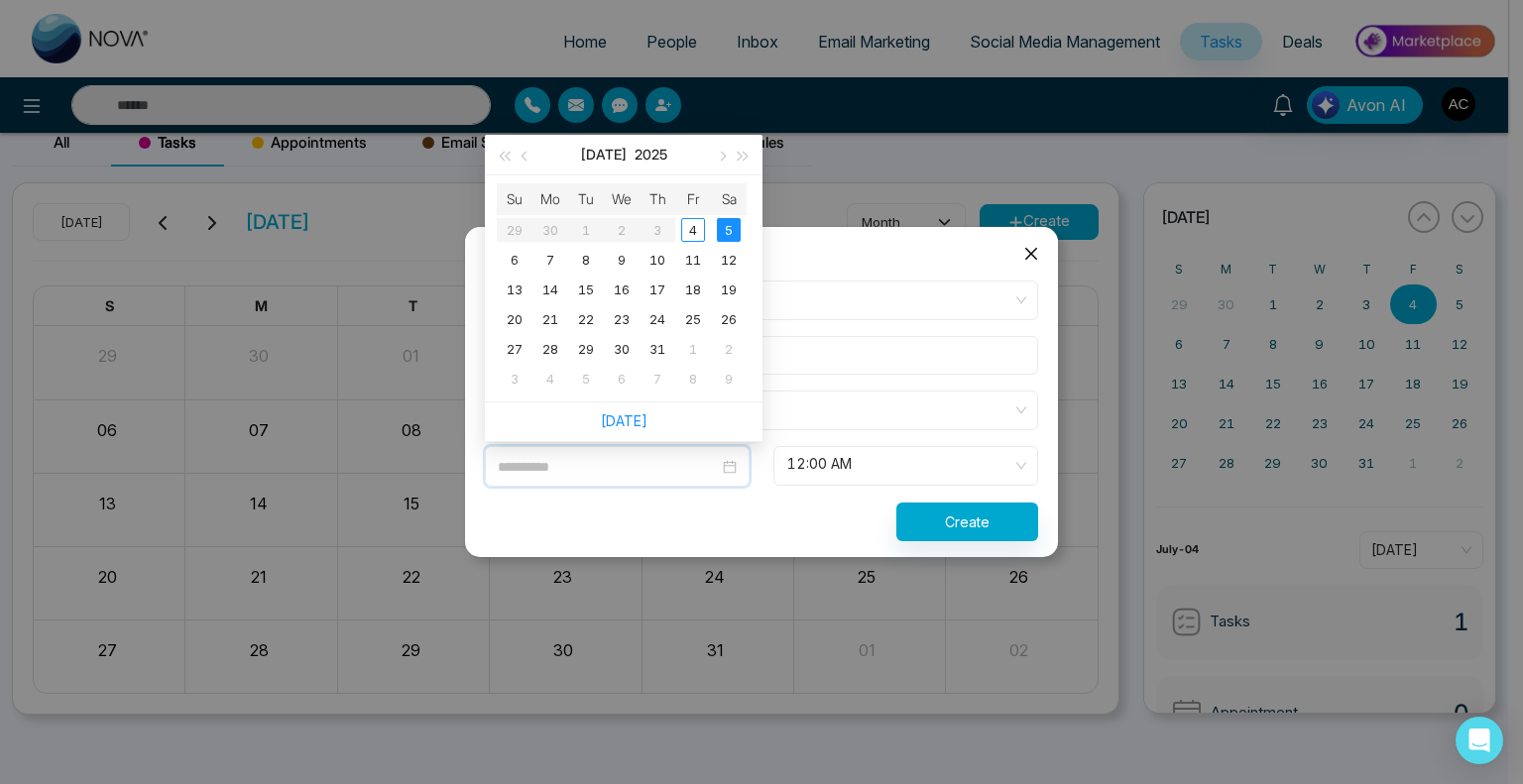 click on "5" at bounding box center (729, 230) 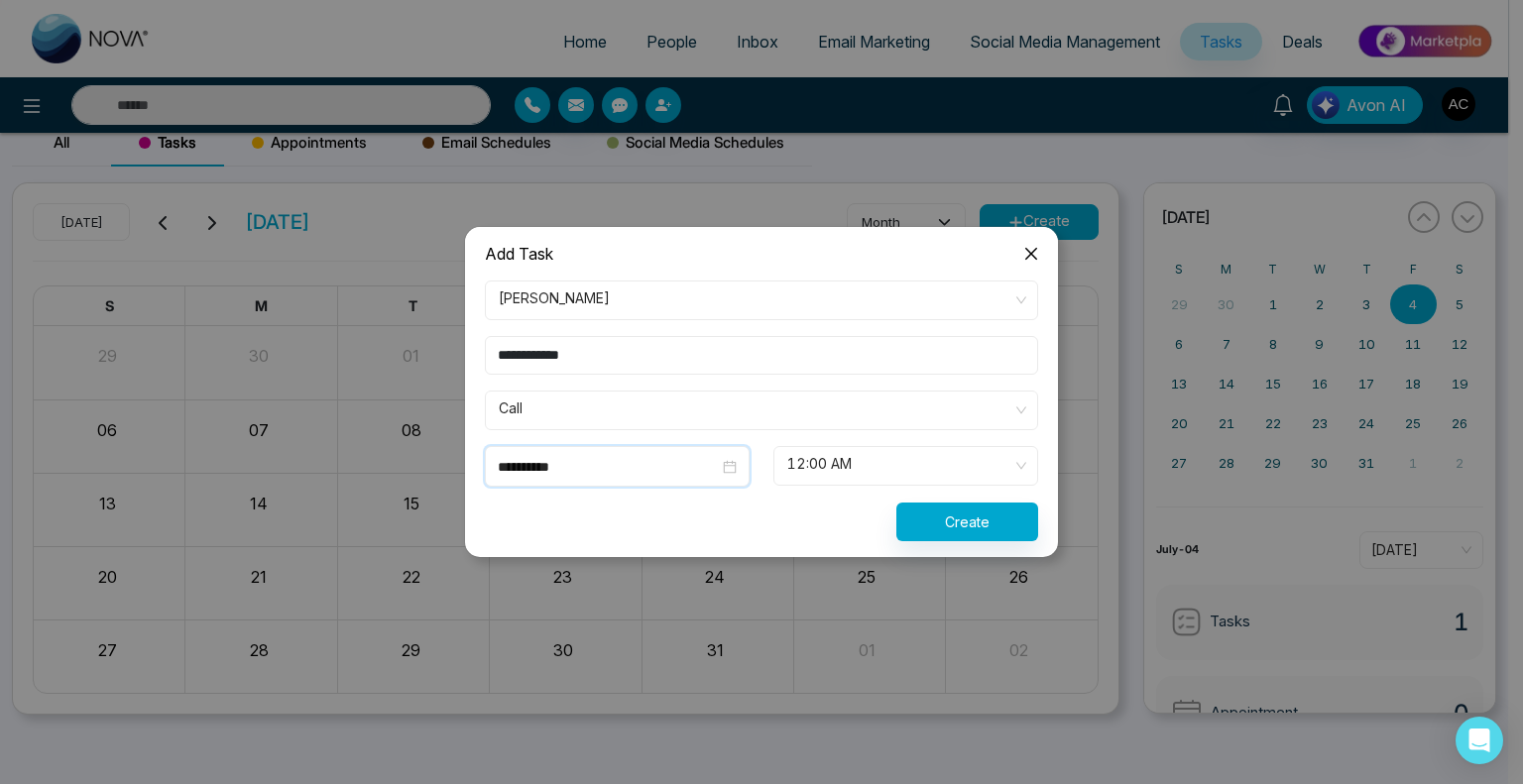 click on "12:00 AM" at bounding box center [905, 466] 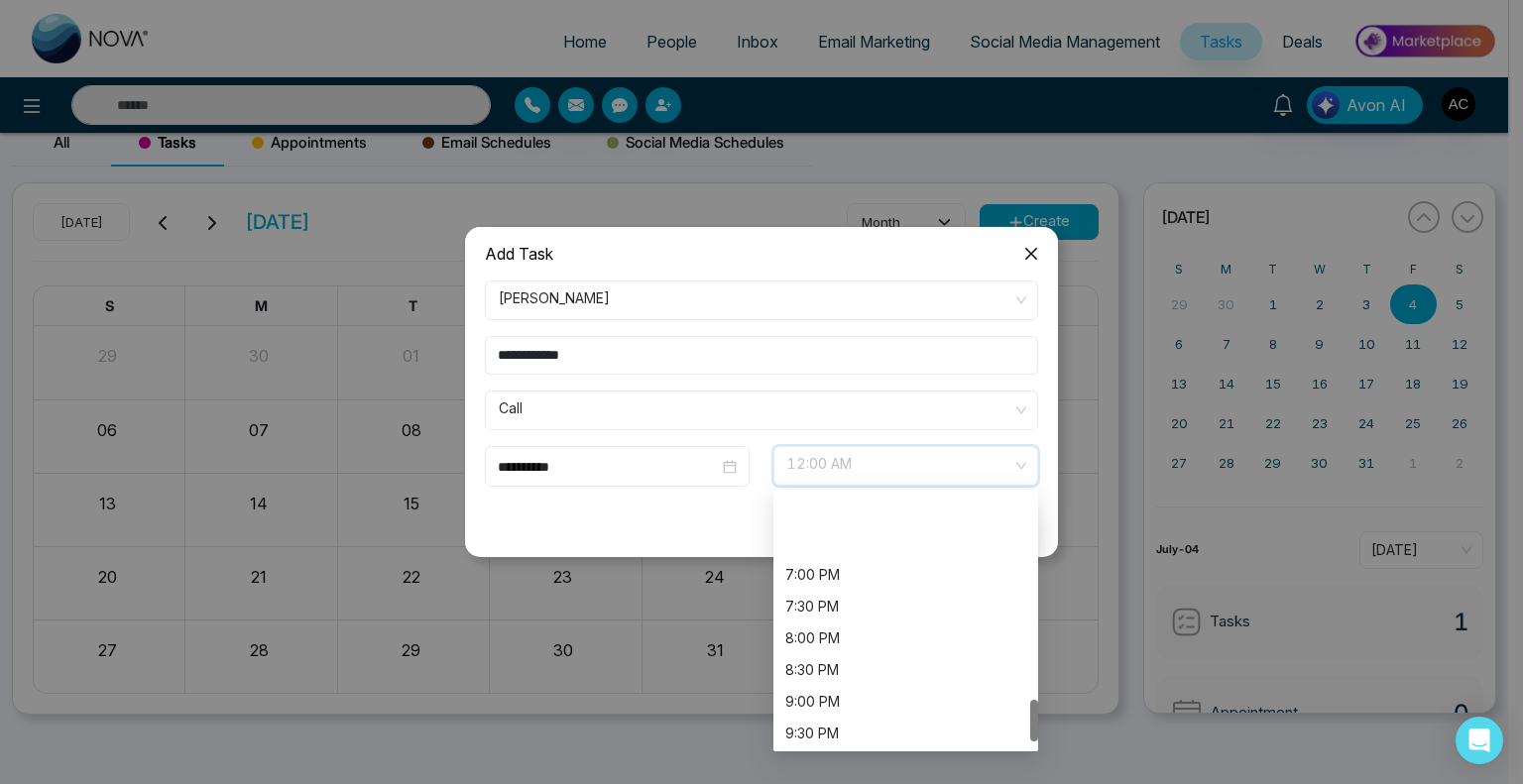scroll, scrollTop: 1269, scrollLeft: 0, axis: vertical 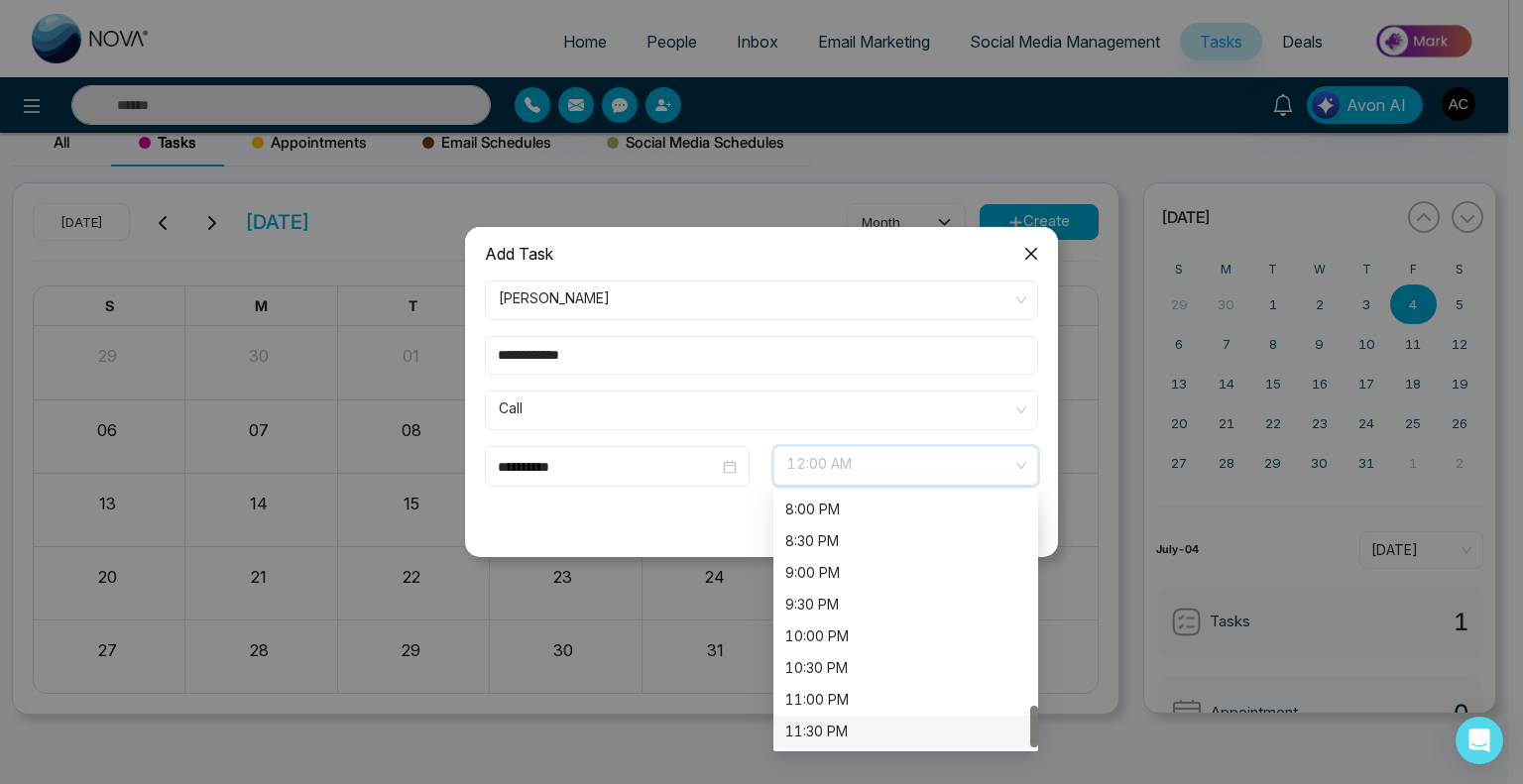 click on "11:30 PM" at bounding box center (905, 731) 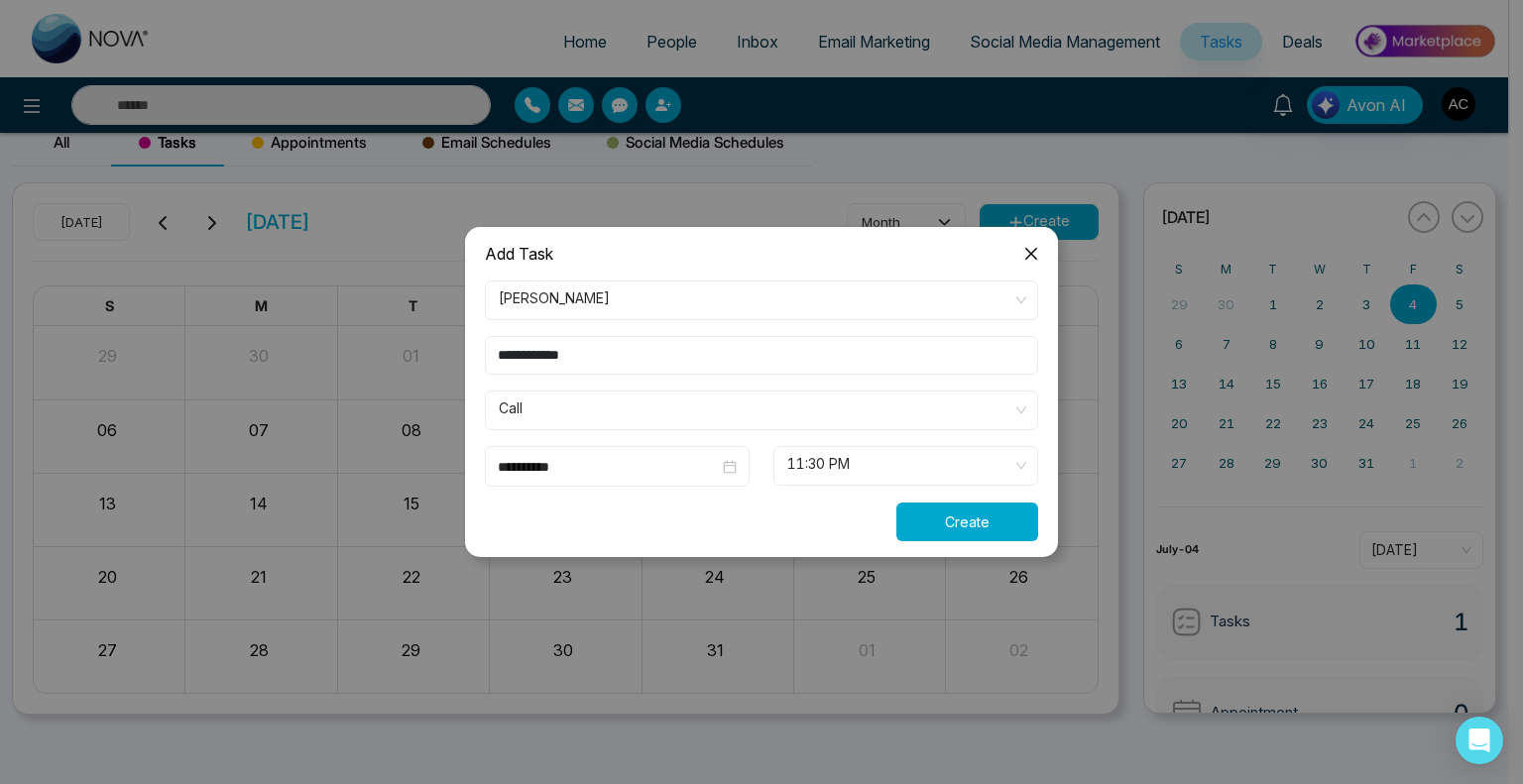 click on "Create" at bounding box center (967, 521) 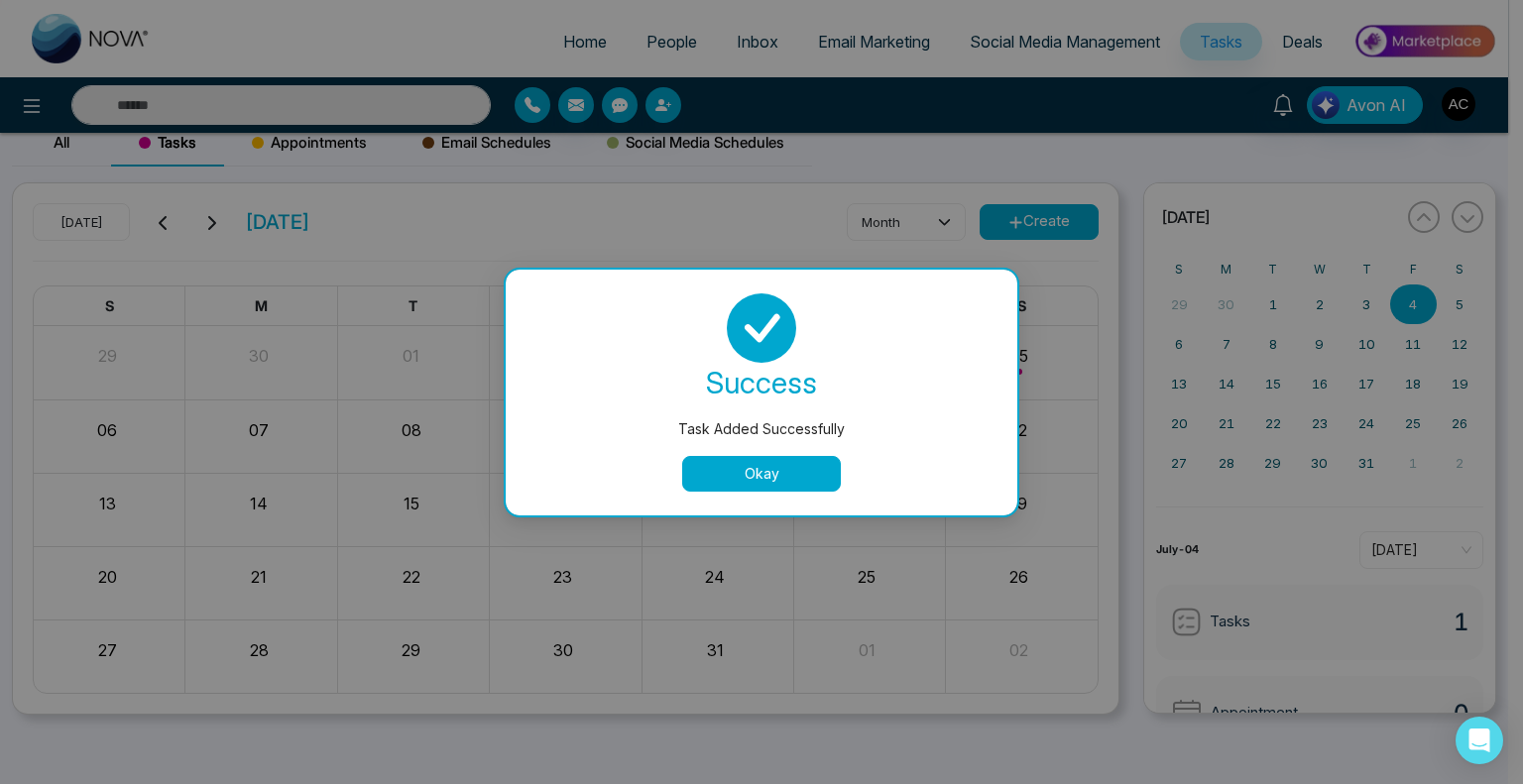 click on "Okay" at bounding box center (762, 474) 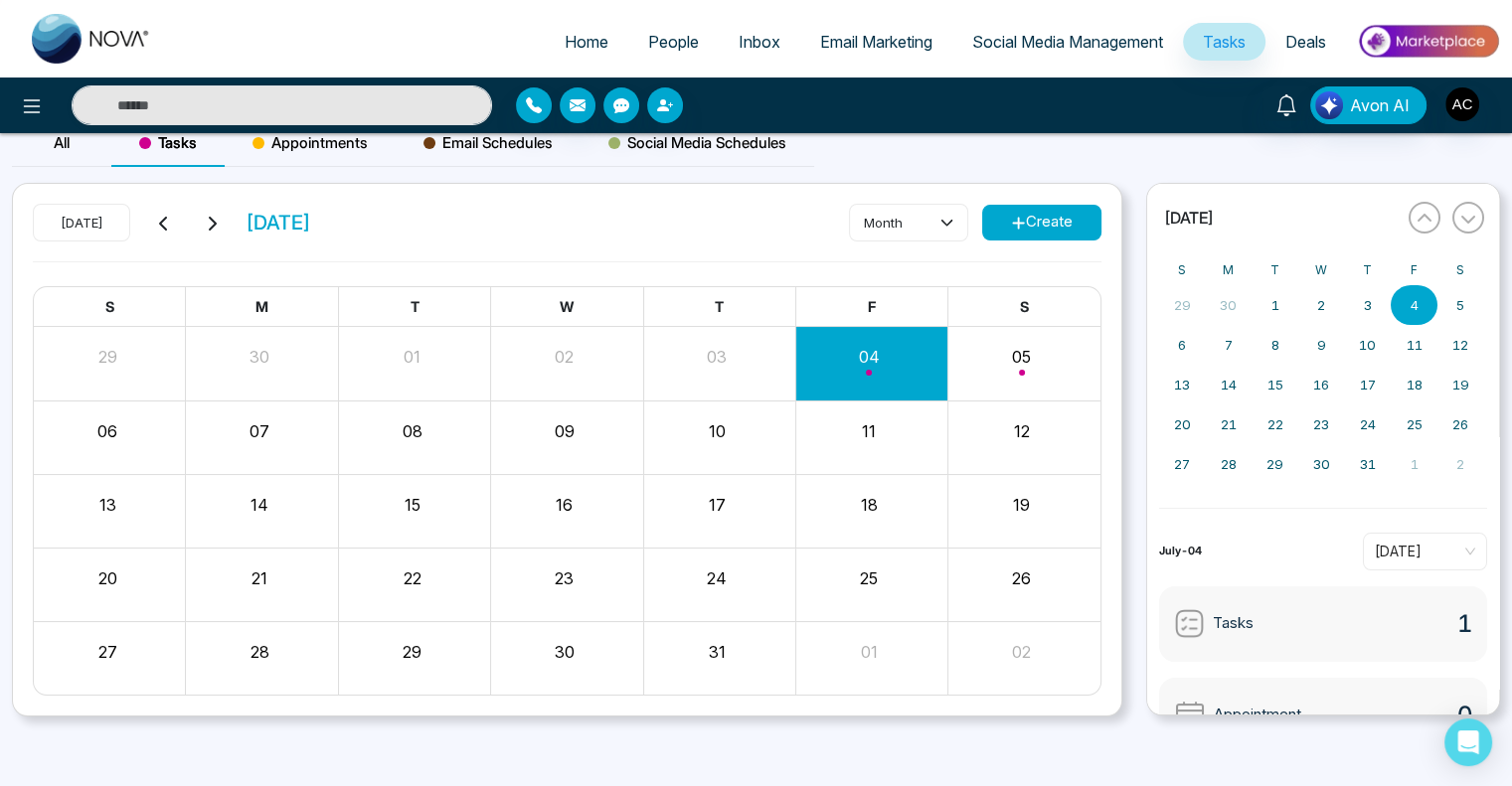 click on "Appointments" at bounding box center [310, 143] 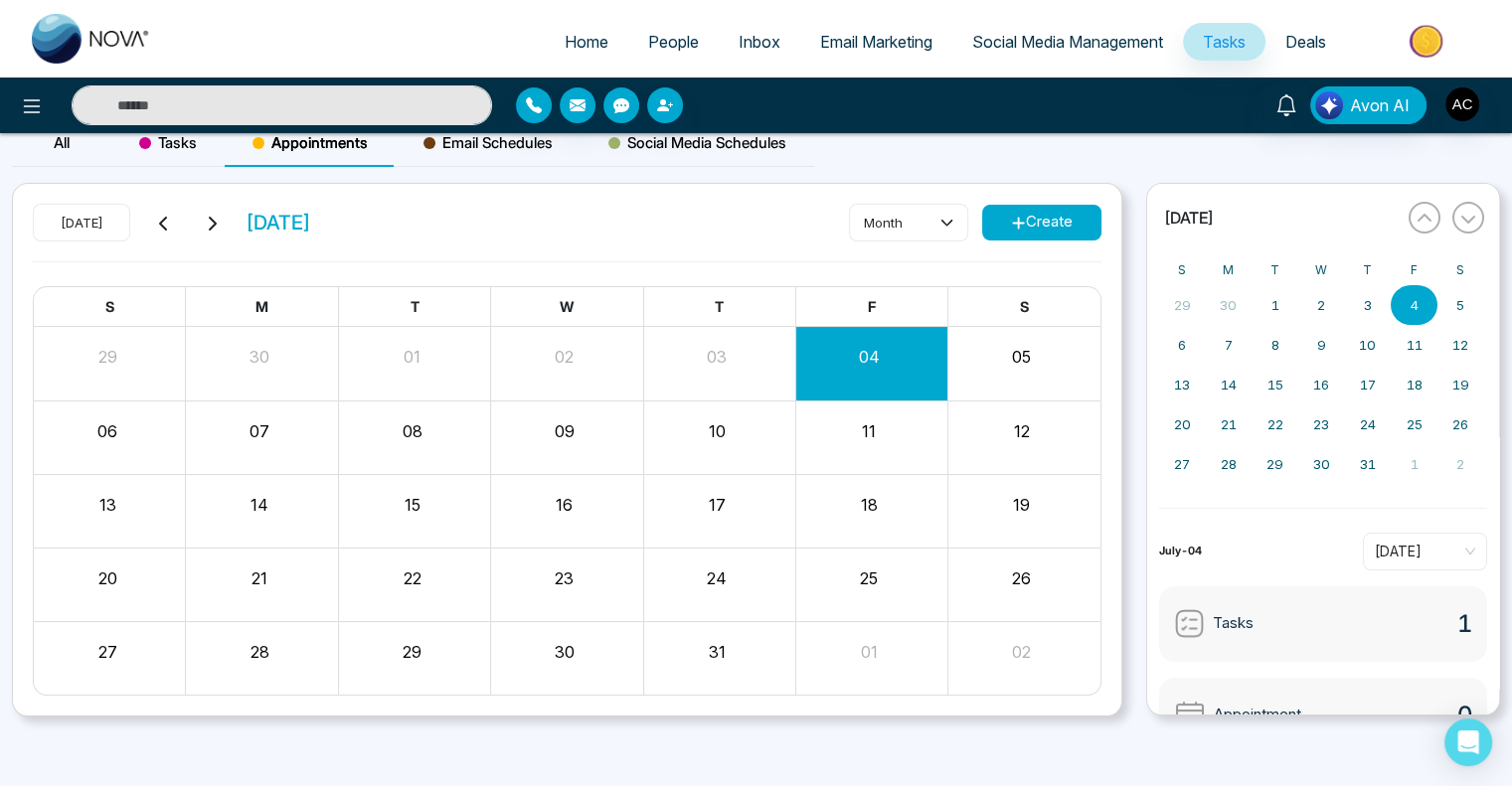 click on "04" at bounding box center [871, 363] 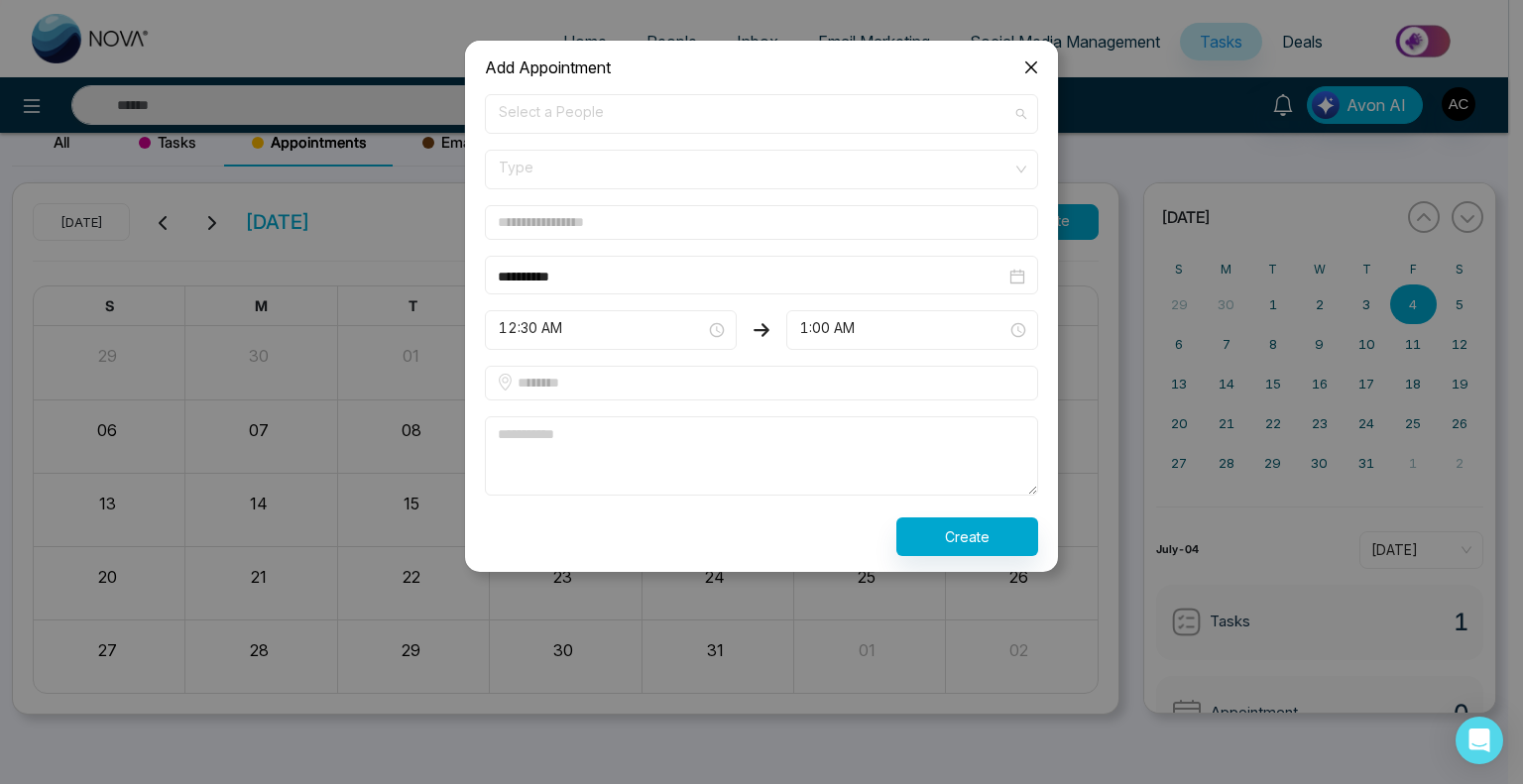click on "Select a People" at bounding box center (762, 114) 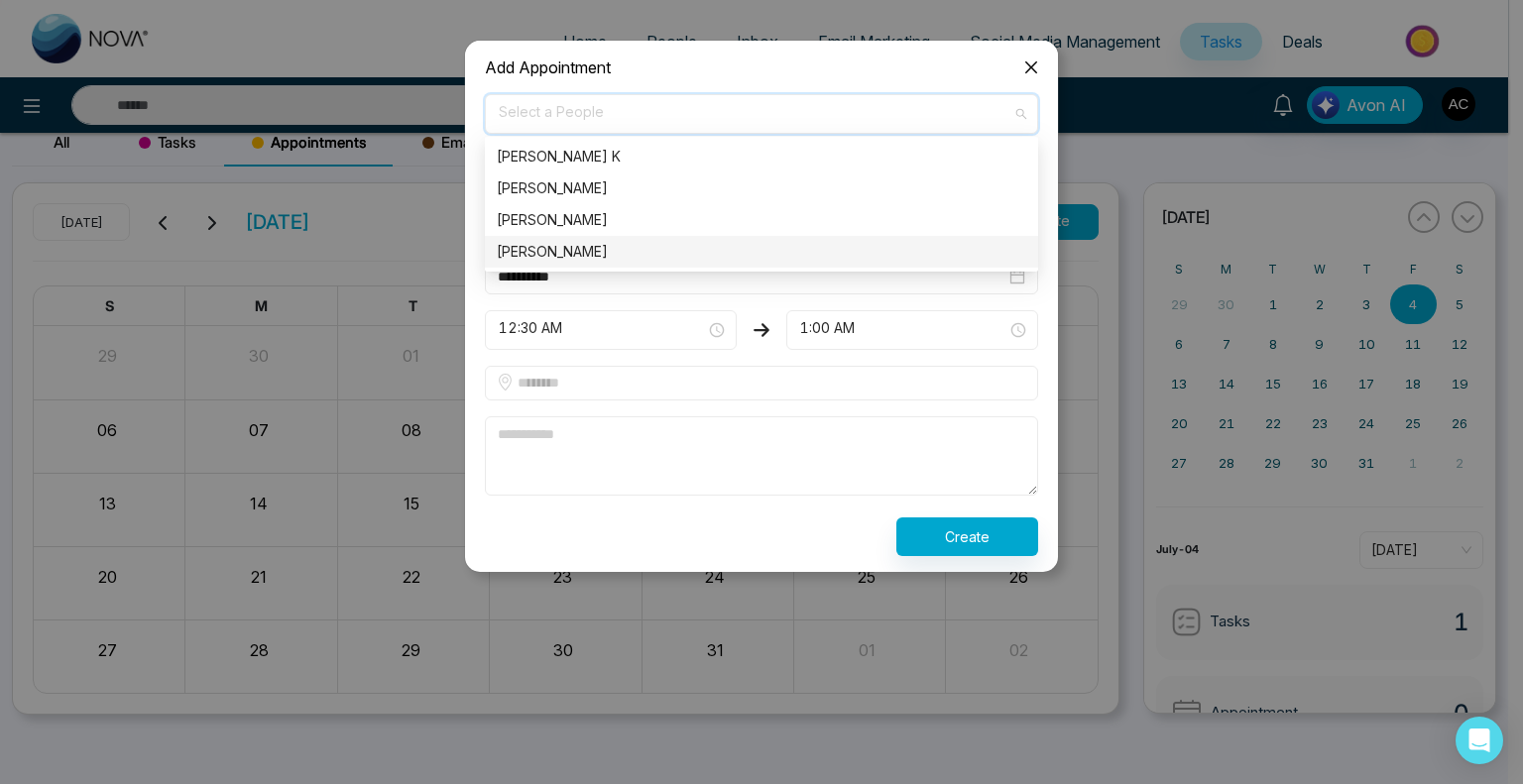 click on "Vijay Jagale" at bounding box center (762, 252) 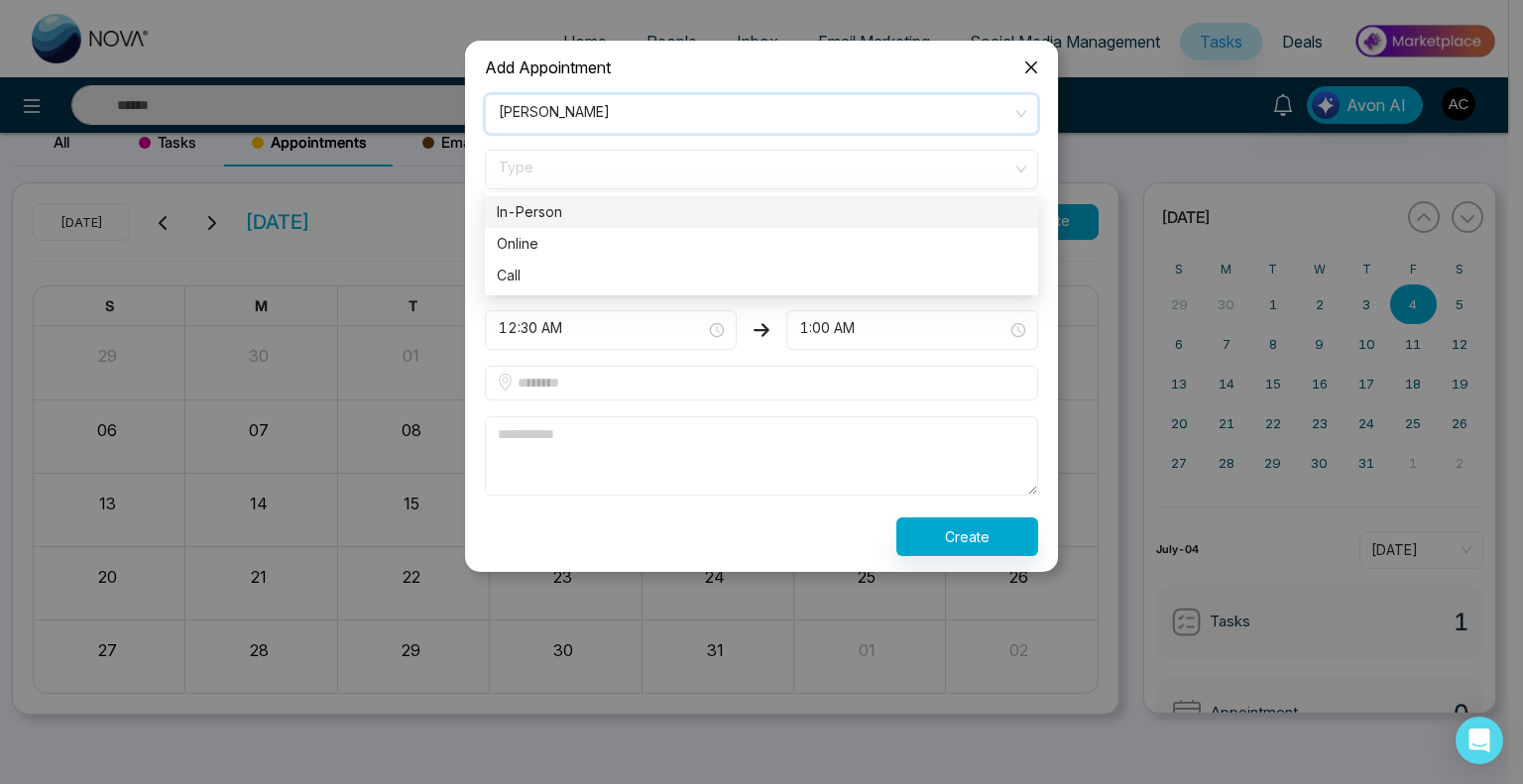 click on "Type" at bounding box center (762, 169) 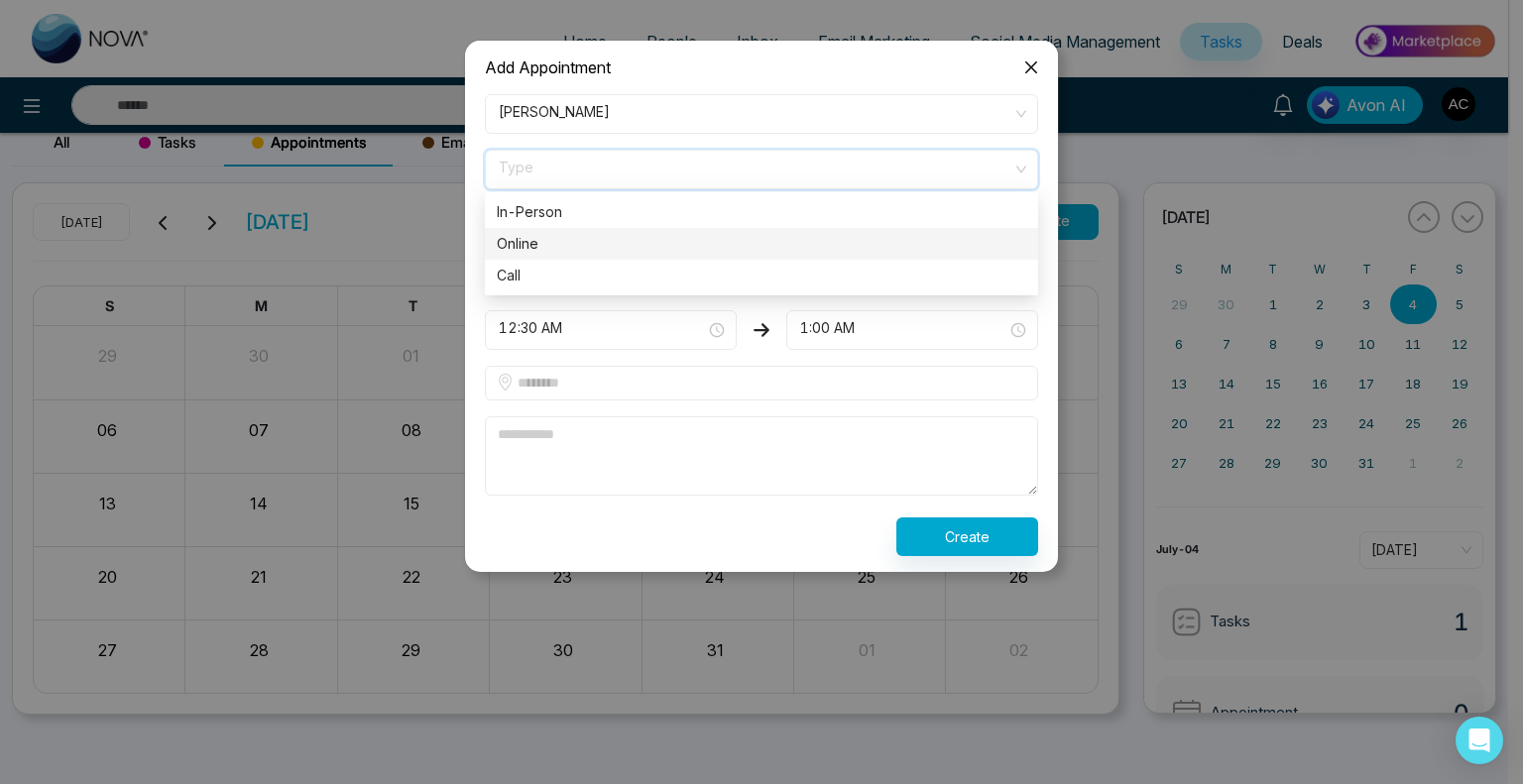 click on "Online" at bounding box center [762, 244] 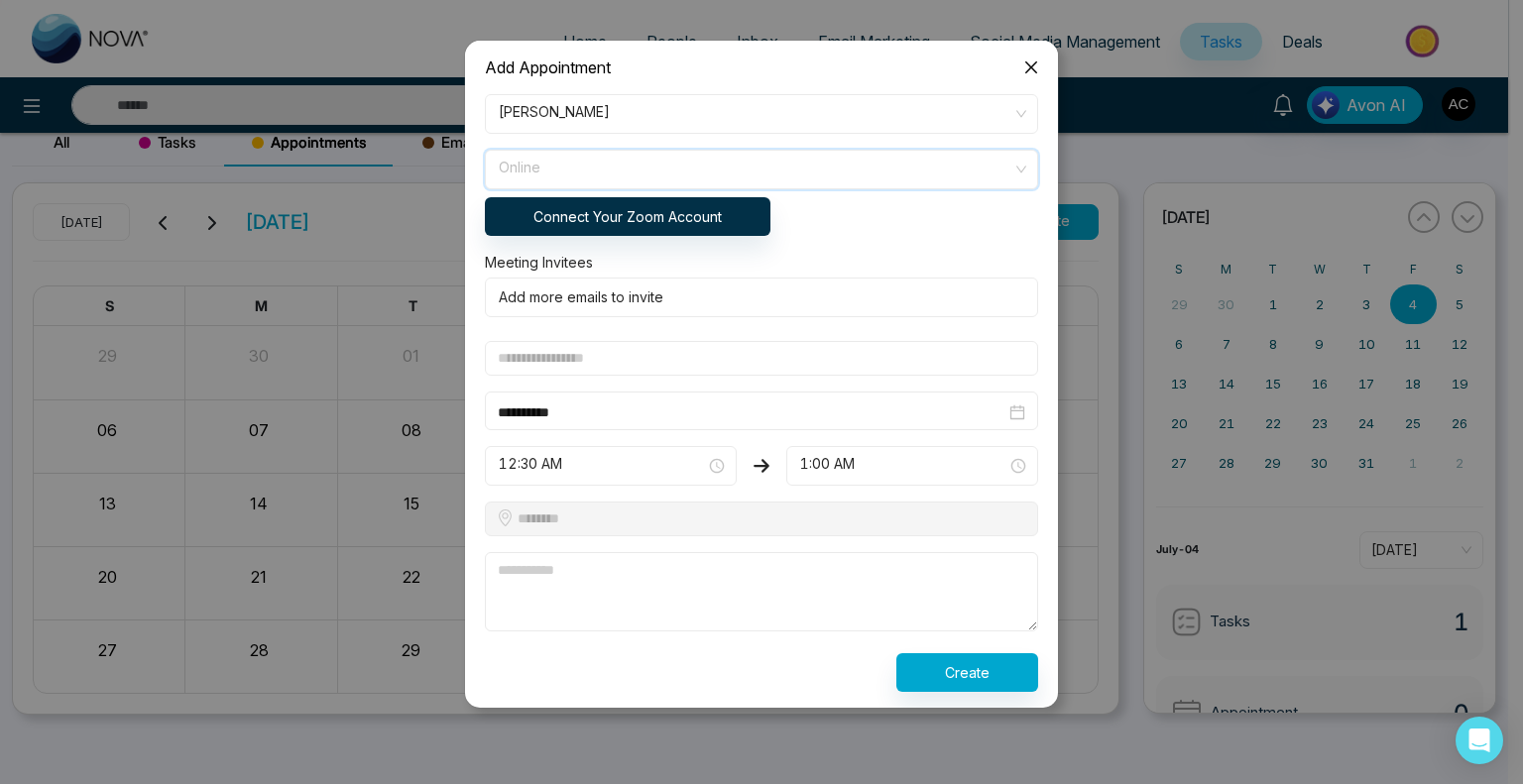 click on "Online" at bounding box center [762, 169] 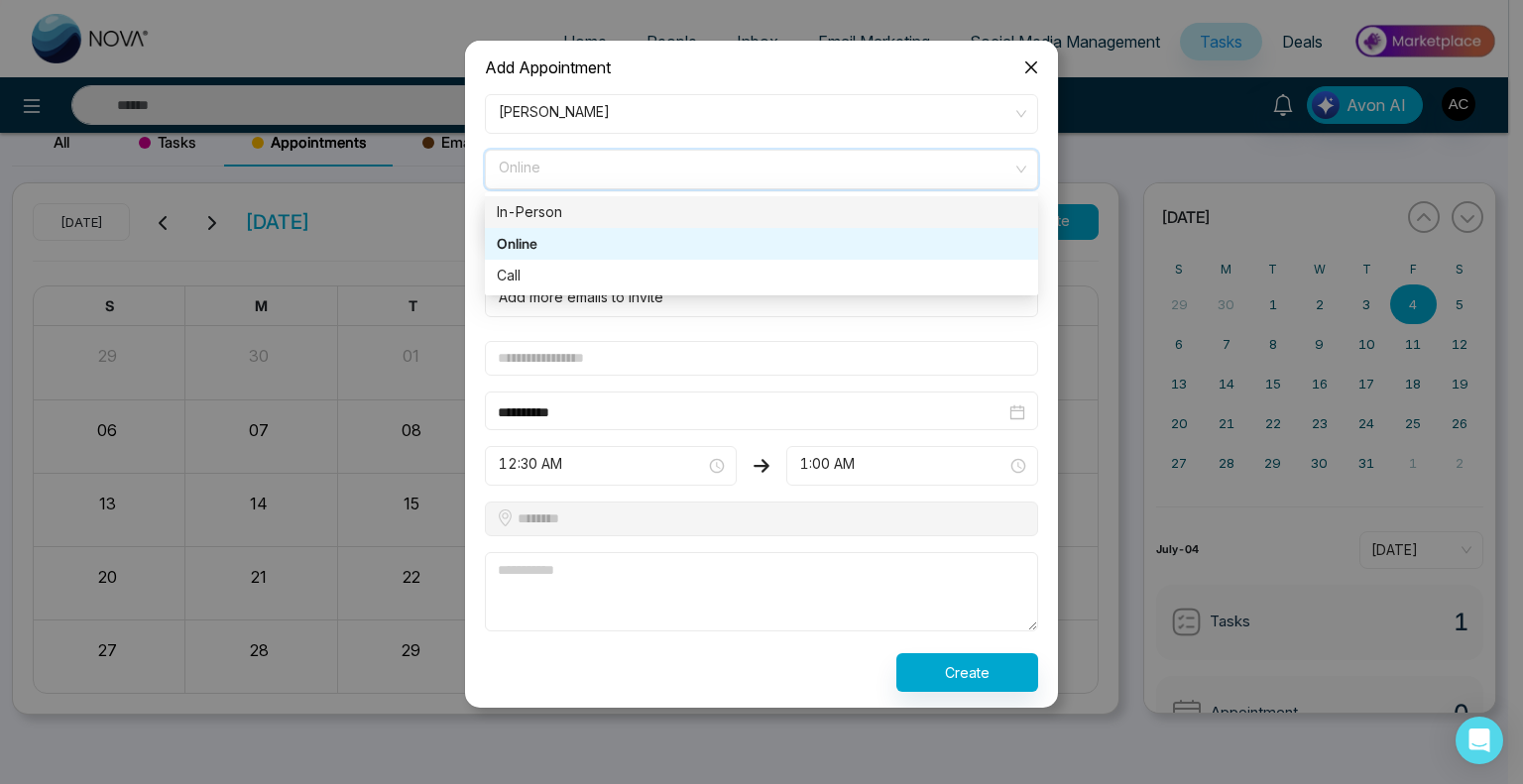 click on "In-Person" at bounding box center [762, 212] 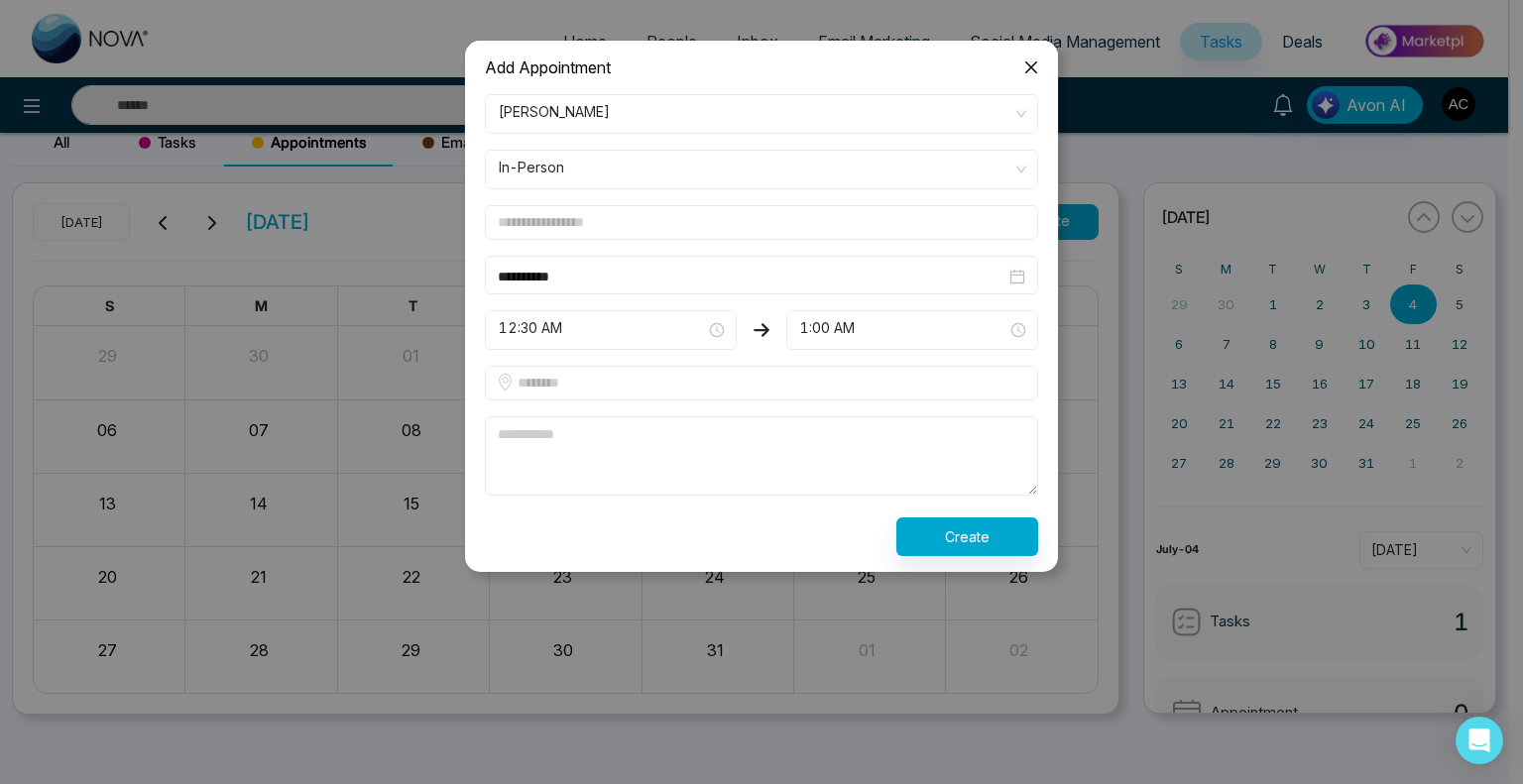 click at bounding box center (762, 222) 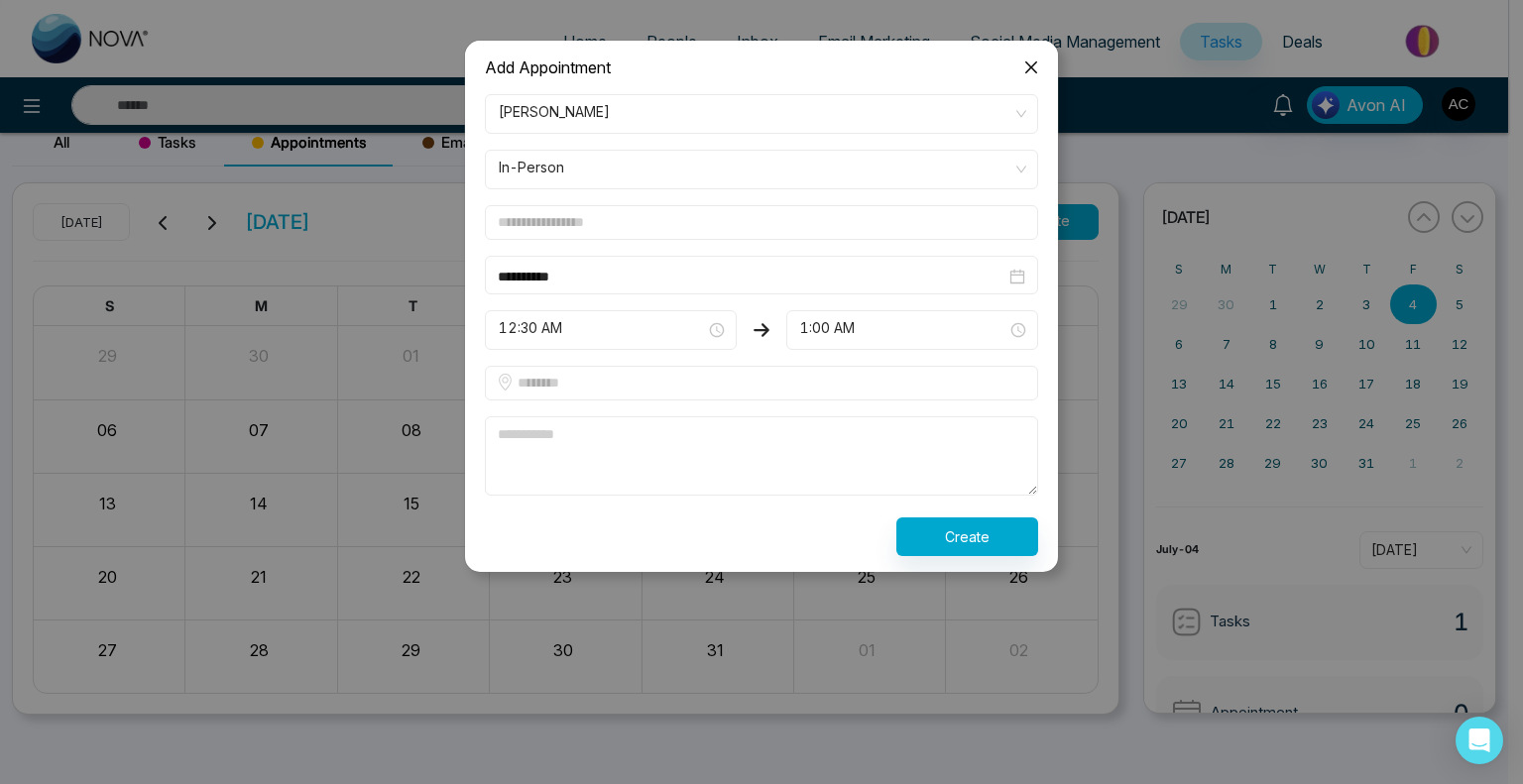 click at bounding box center [762, 222] 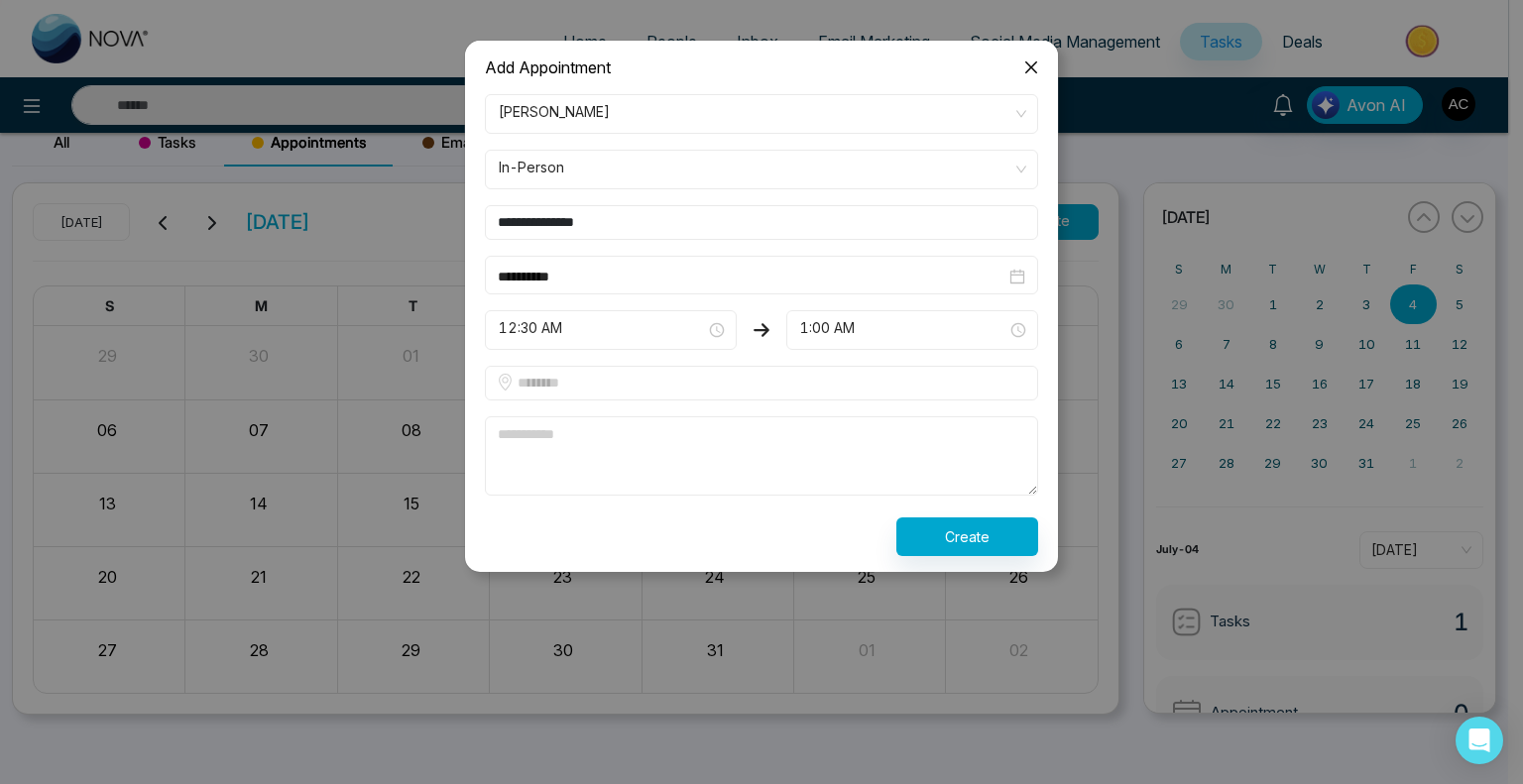 type on "**********" 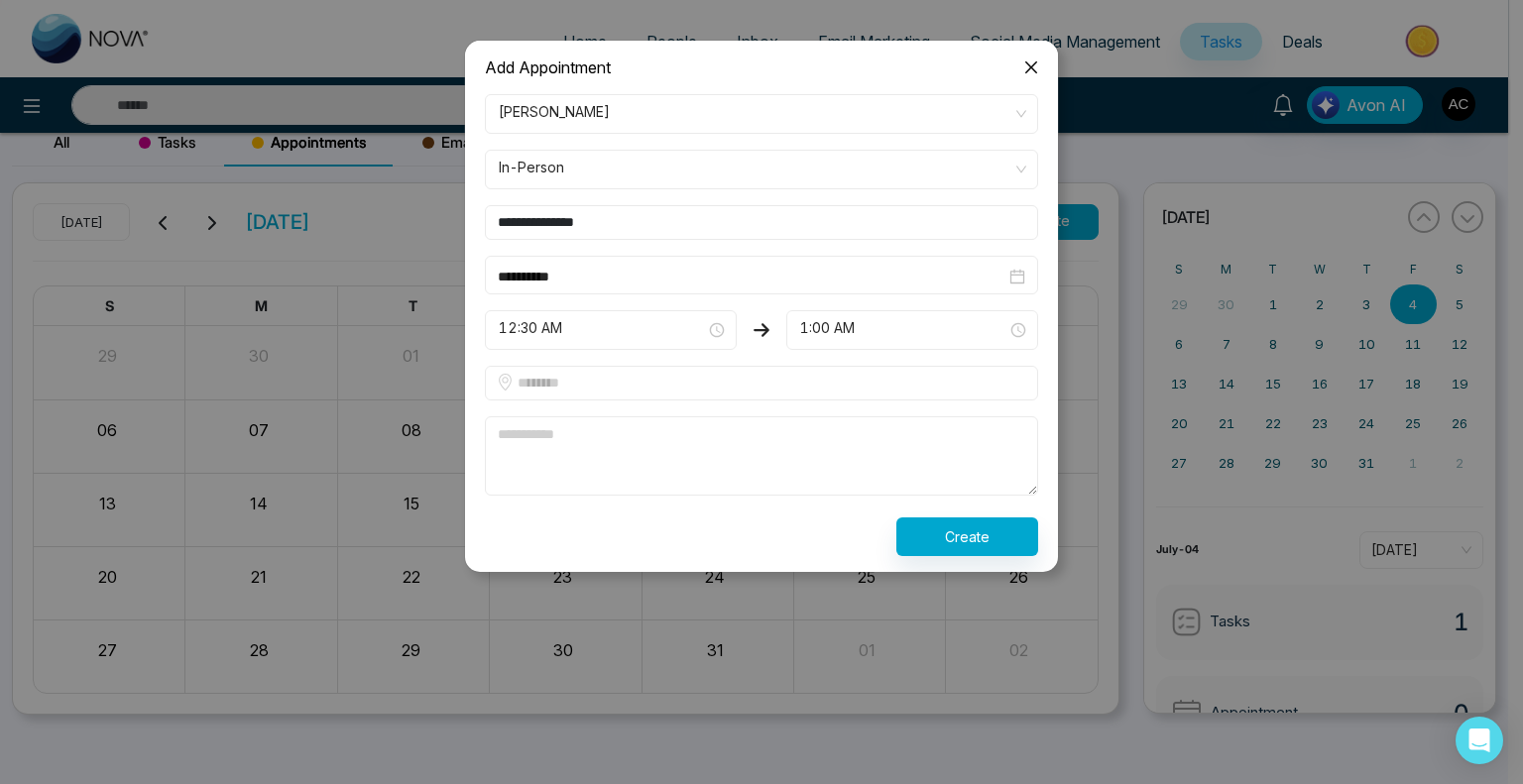 click on "**********" at bounding box center (752, 277) 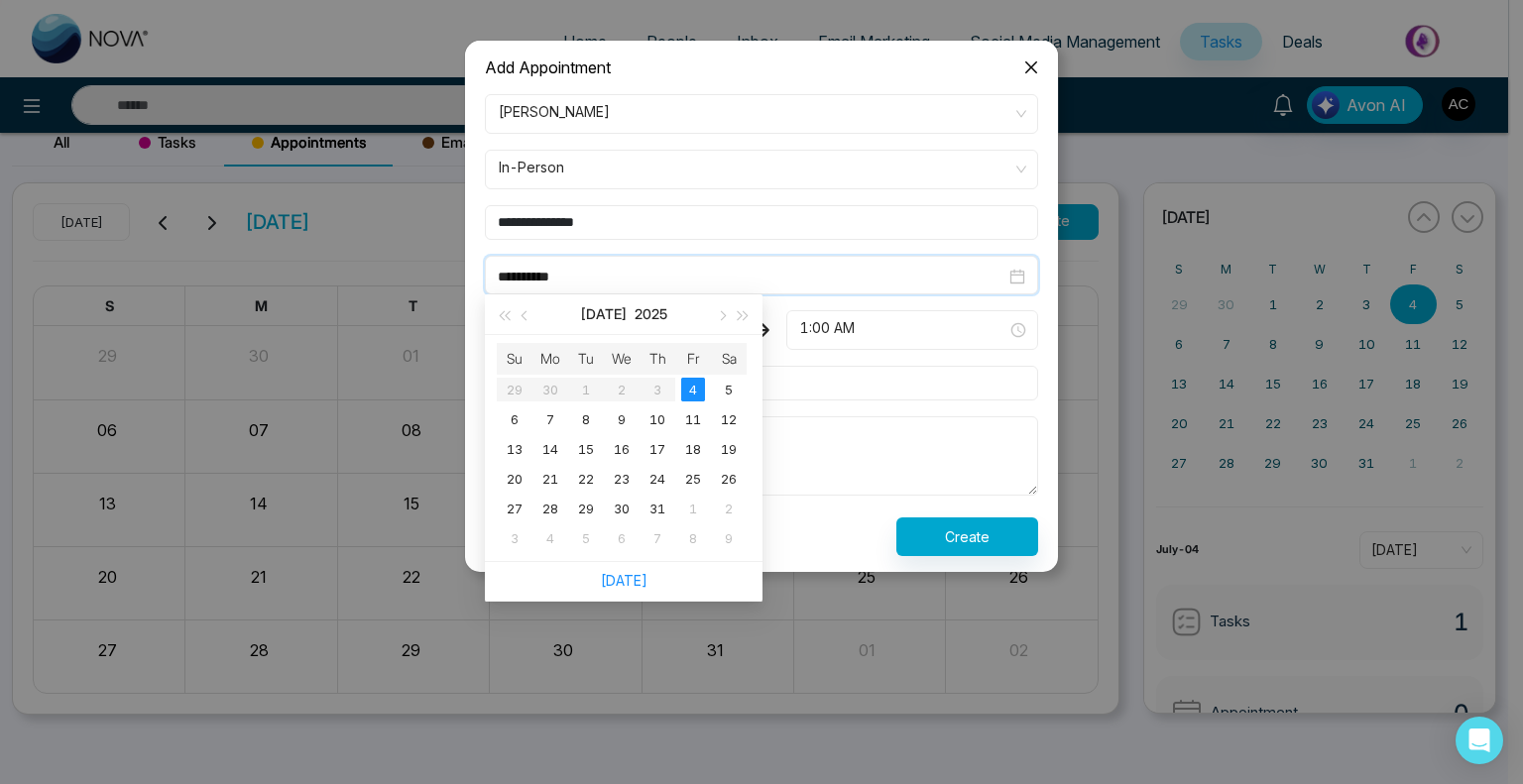 click on "**********" at bounding box center [752, 277] 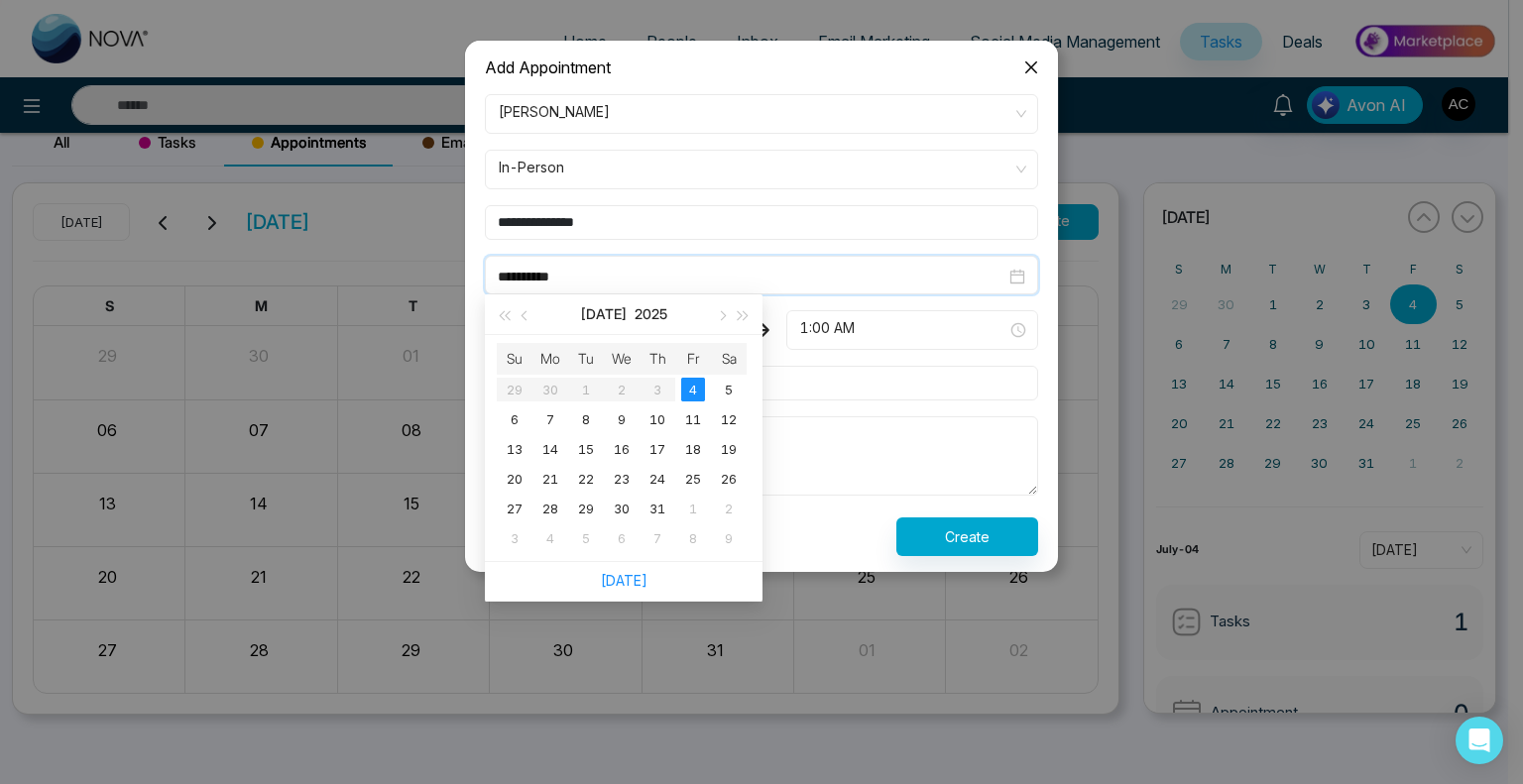 click on "**********" at bounding box center (752, 277) 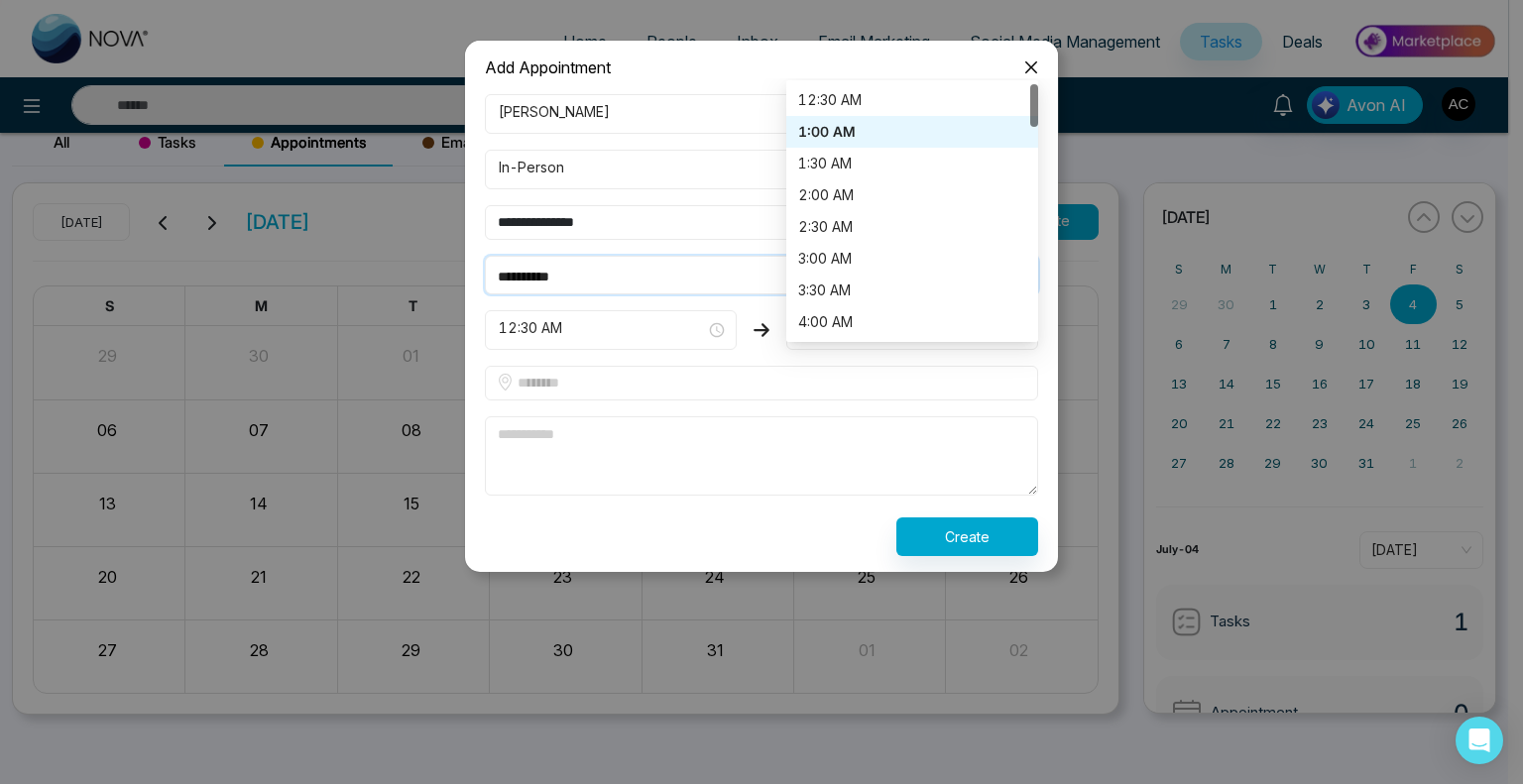 click on "1:00 AM" at bounding box center [912, 330] 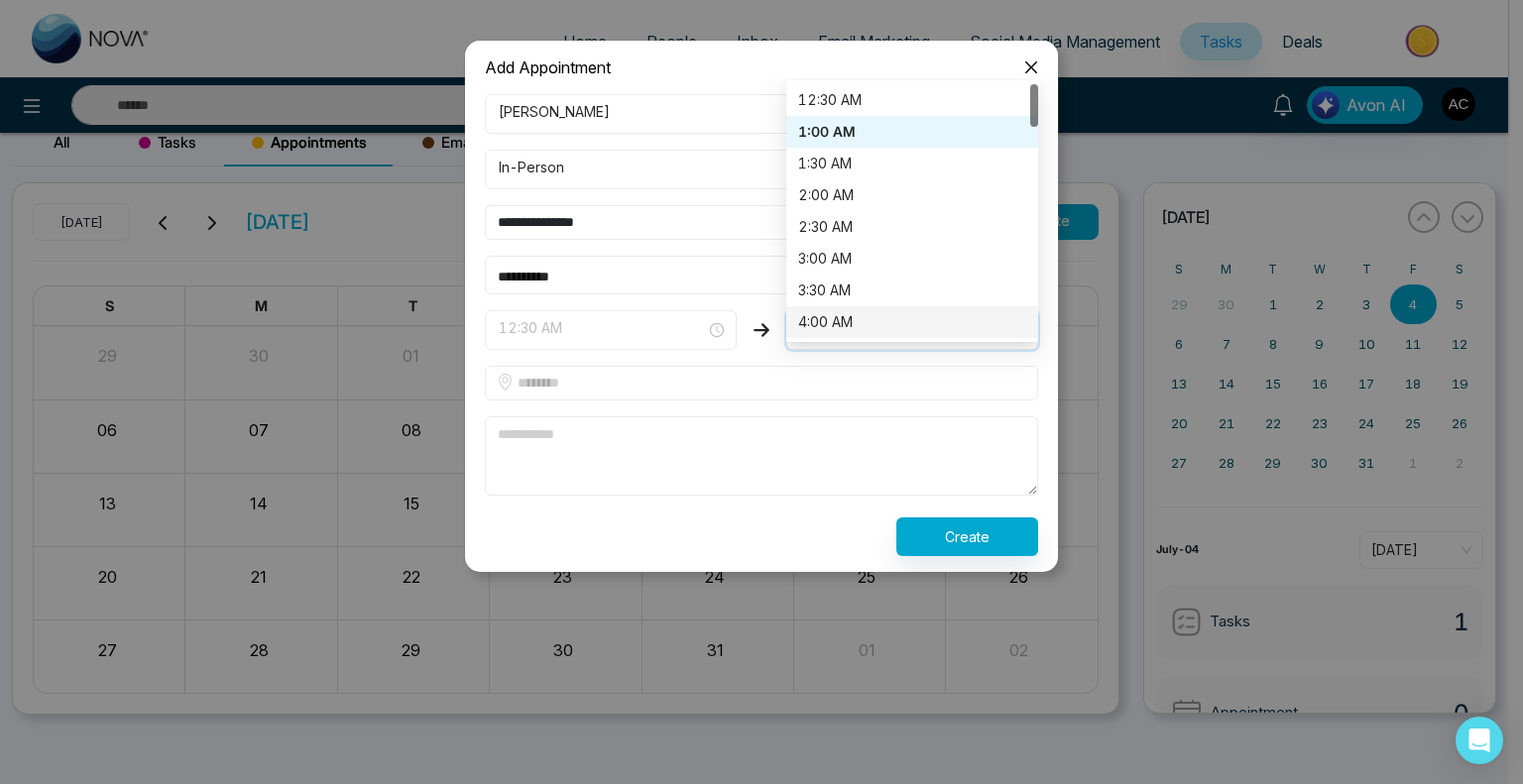 click on "12:30 AM 12:30 AM 1:00 AM 12:30 AM 1:00 AM 1:30 AM 2:00 AM 2:30 AM 3:00 AM 3:30 AM 4:00 AM 4:30 AM 5:00 AM" at bounding box center (611, 330) 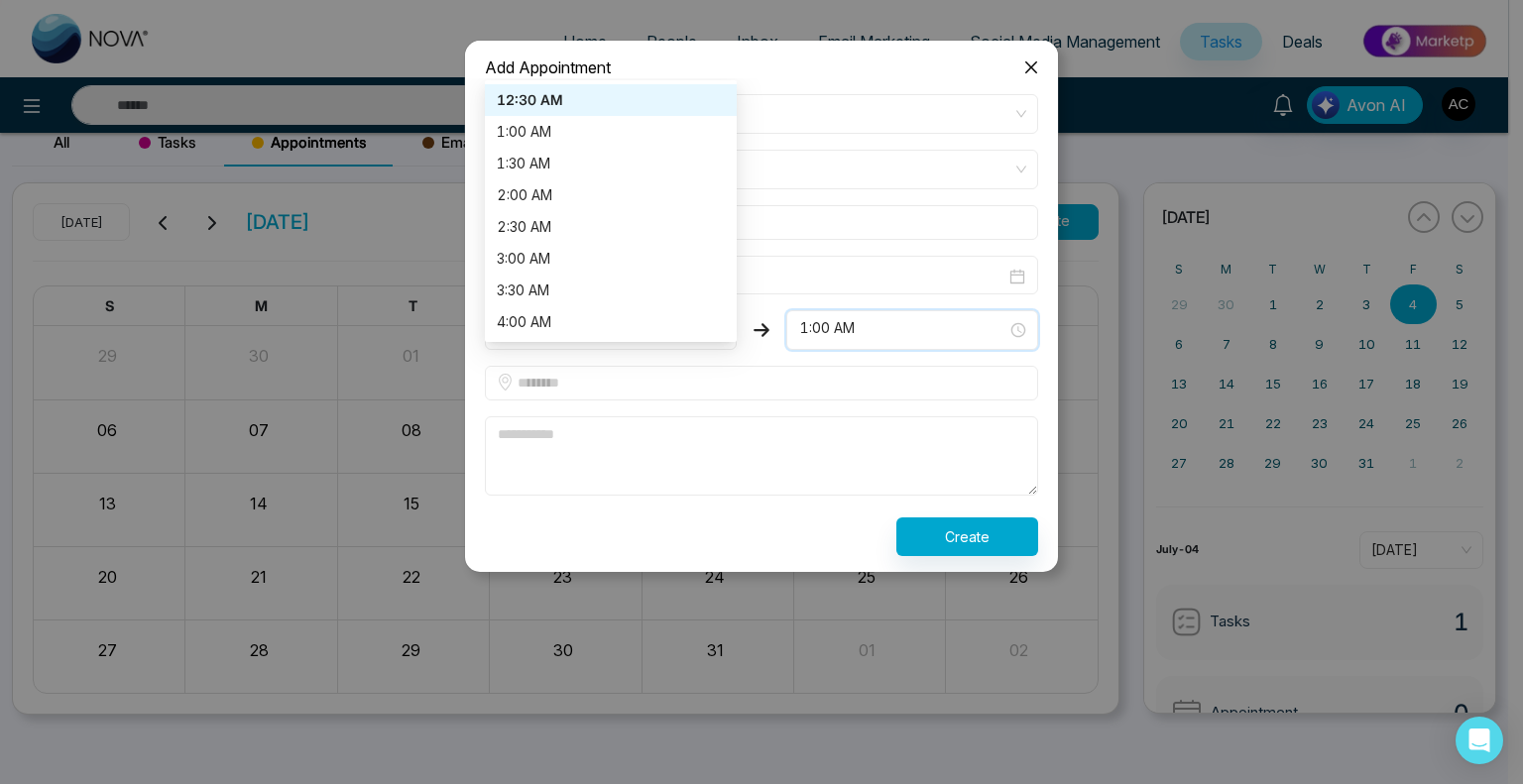 click on "12:30 AM" at bounding box center [611, 100] 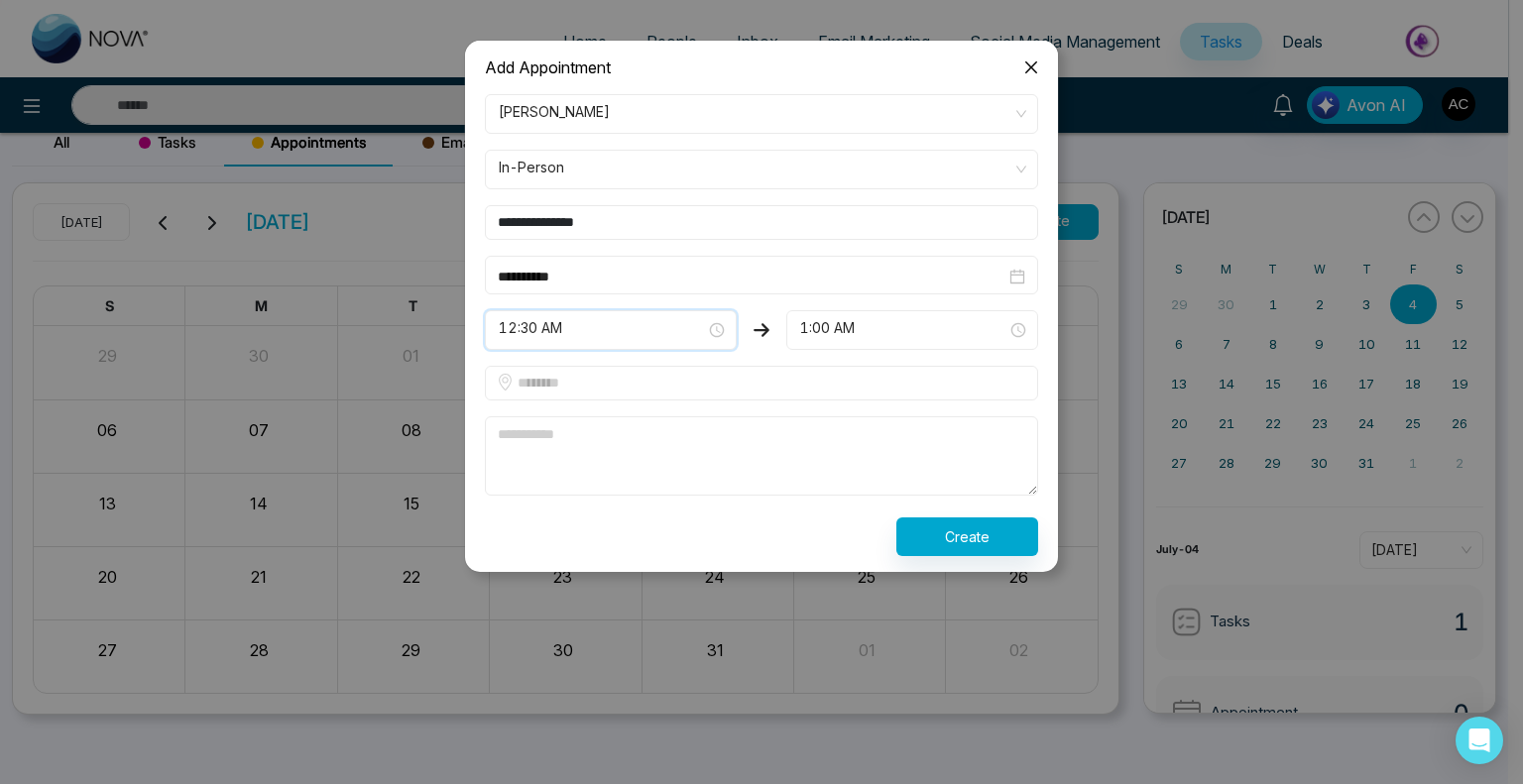 click on "1:00 AM 3:30 AM 4:00 AM 4:30 AM 12:30 AM 1:00 AM 1:30 AM 2:00 AM 2:30 AM 3:00 AM 3:30 AM 4:00 AM 4:30 AM 5:00 AM" at bounding box center [912, 330] 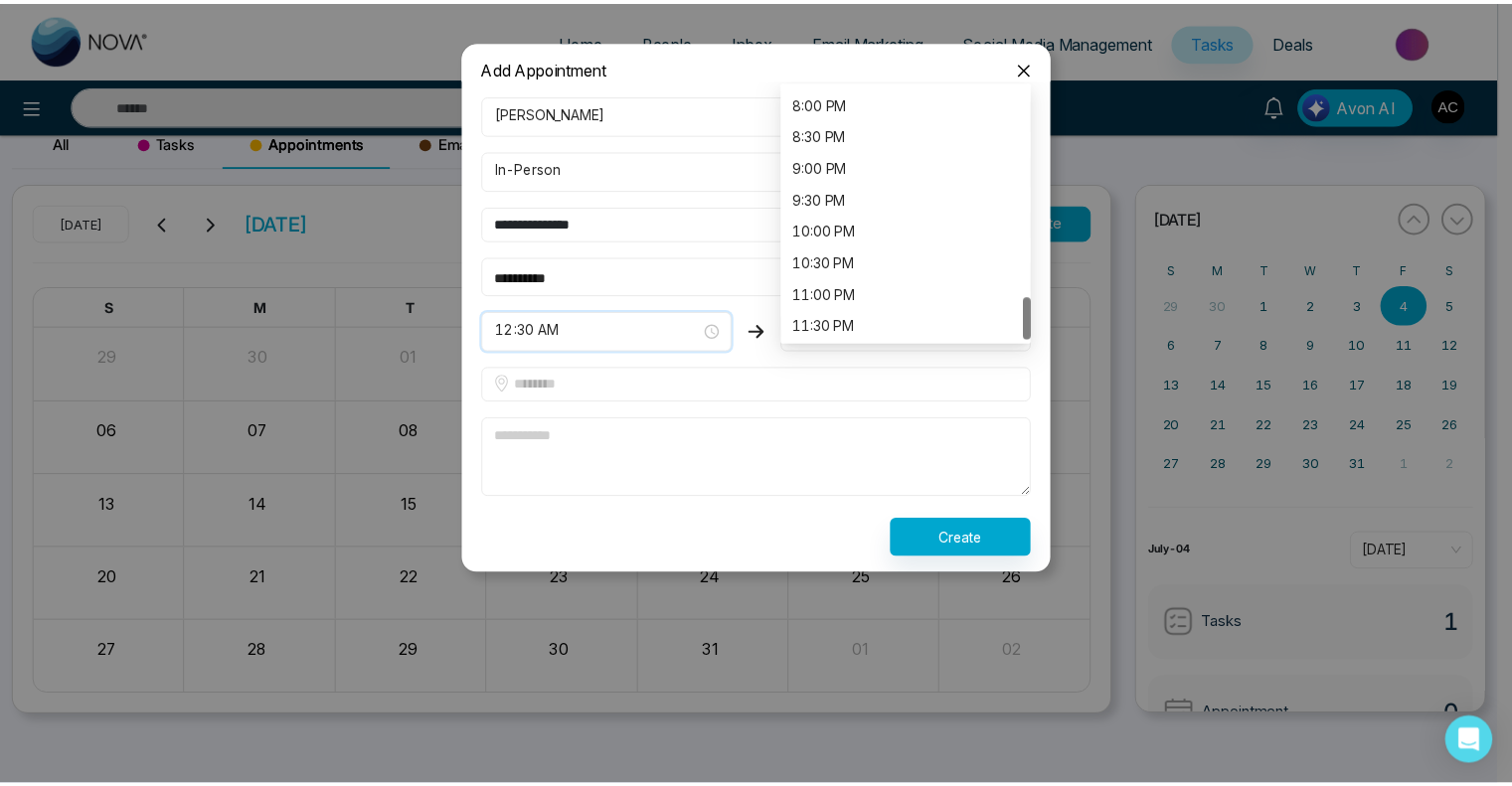 scroll, scrollTop: 1240, scrollLeft: 0, axis: vertical 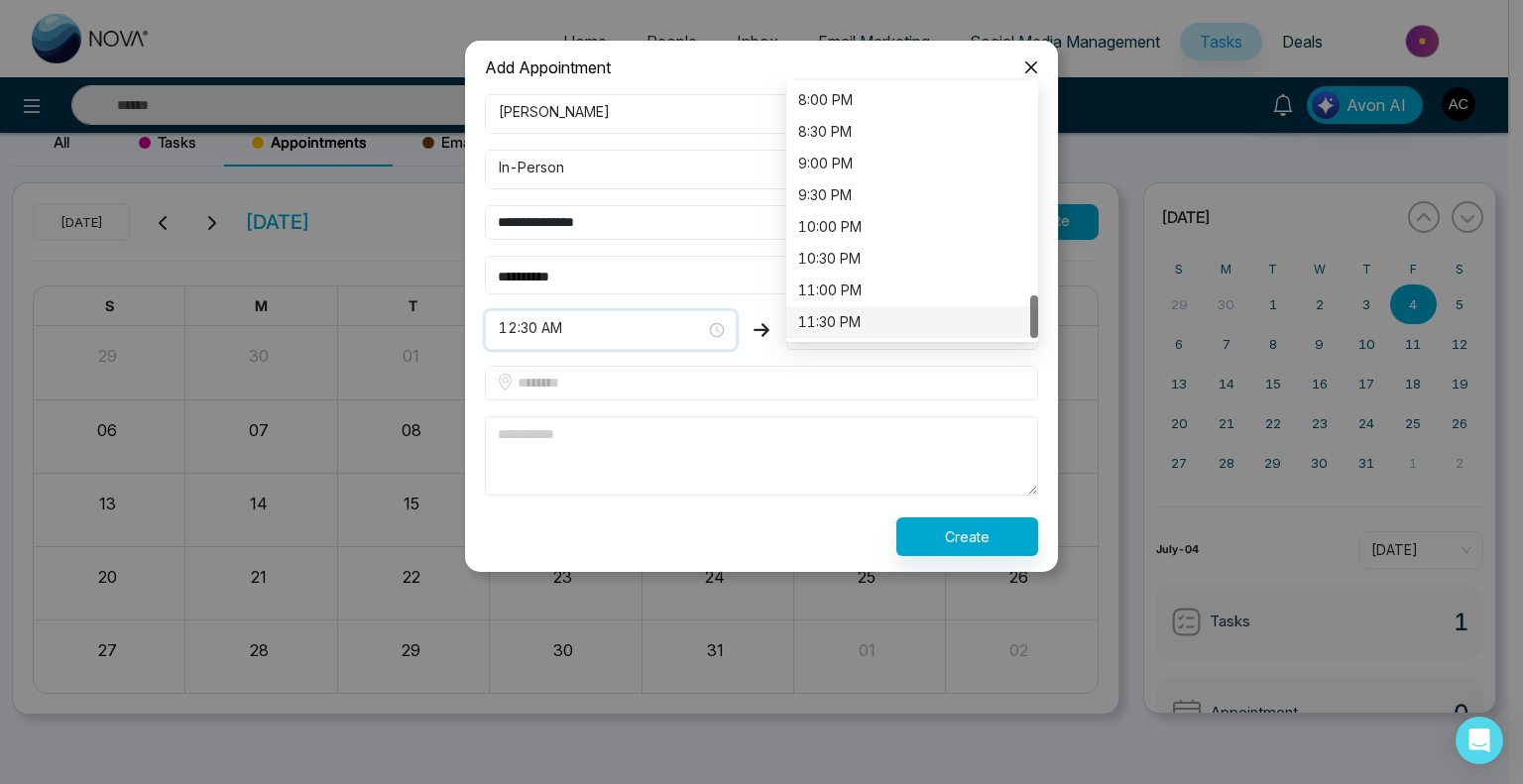 click on "11:30 PM" at bounding box center [912, 322] 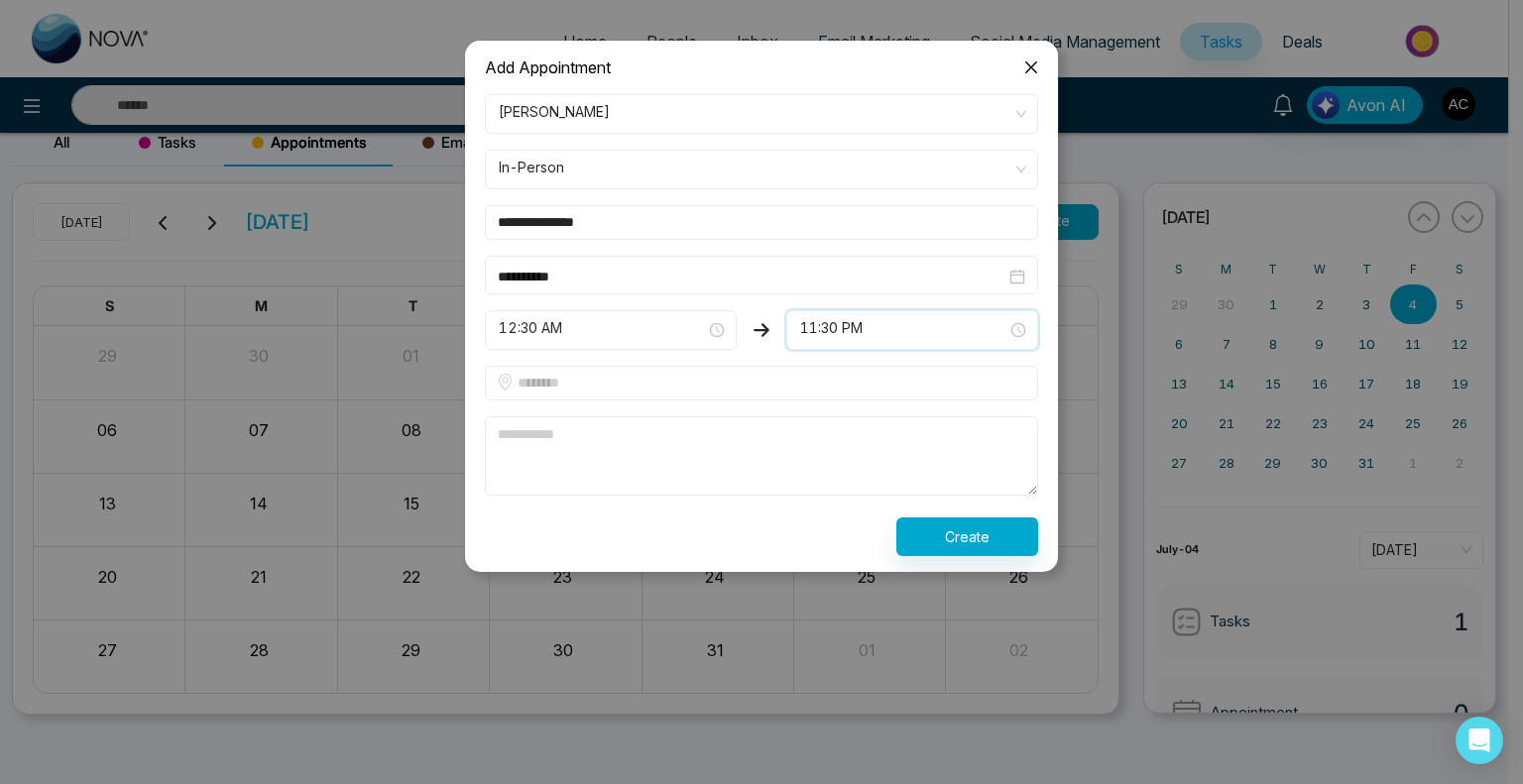 click at bounding box center [762, 383] 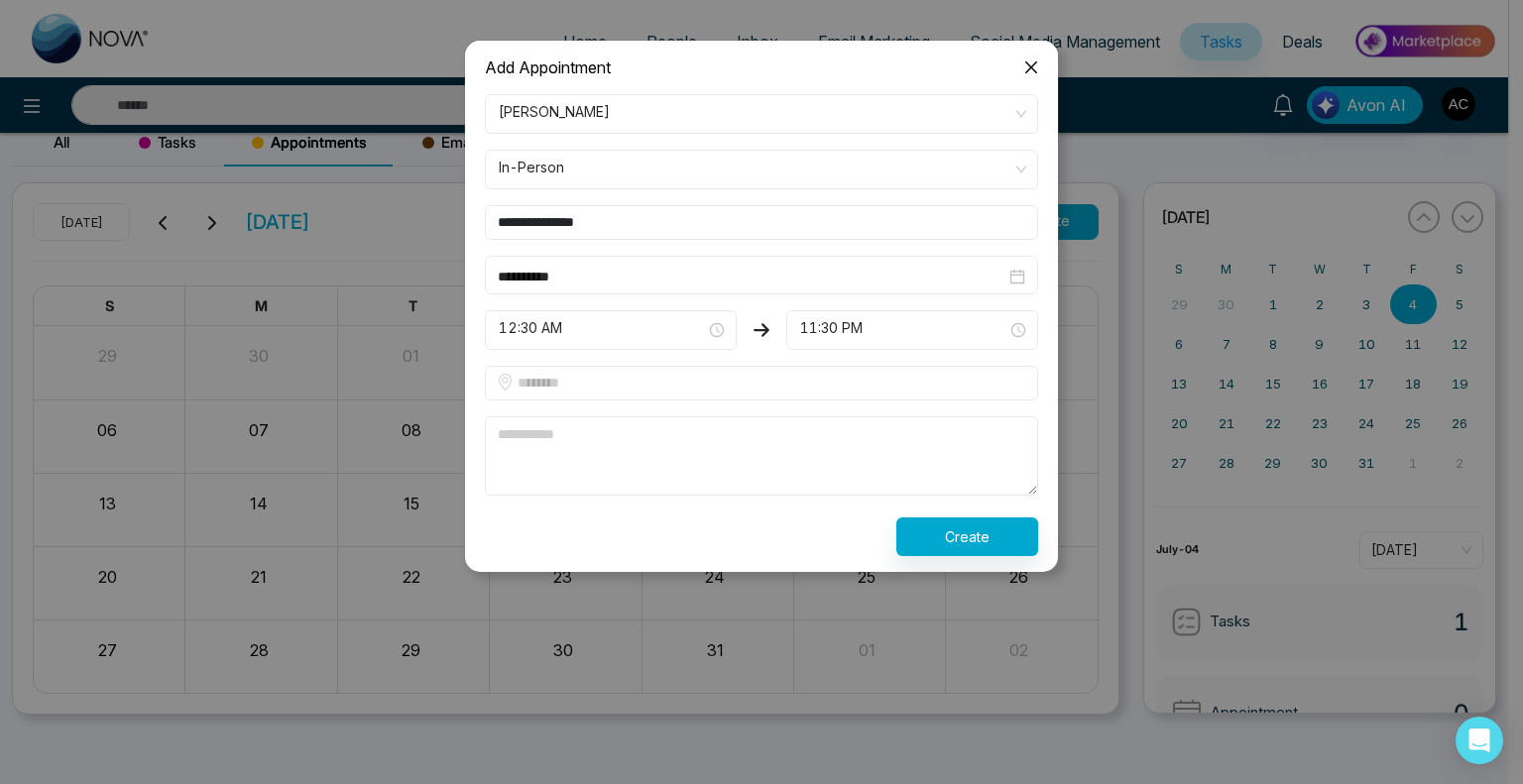 click at bounding box center [762, 456] 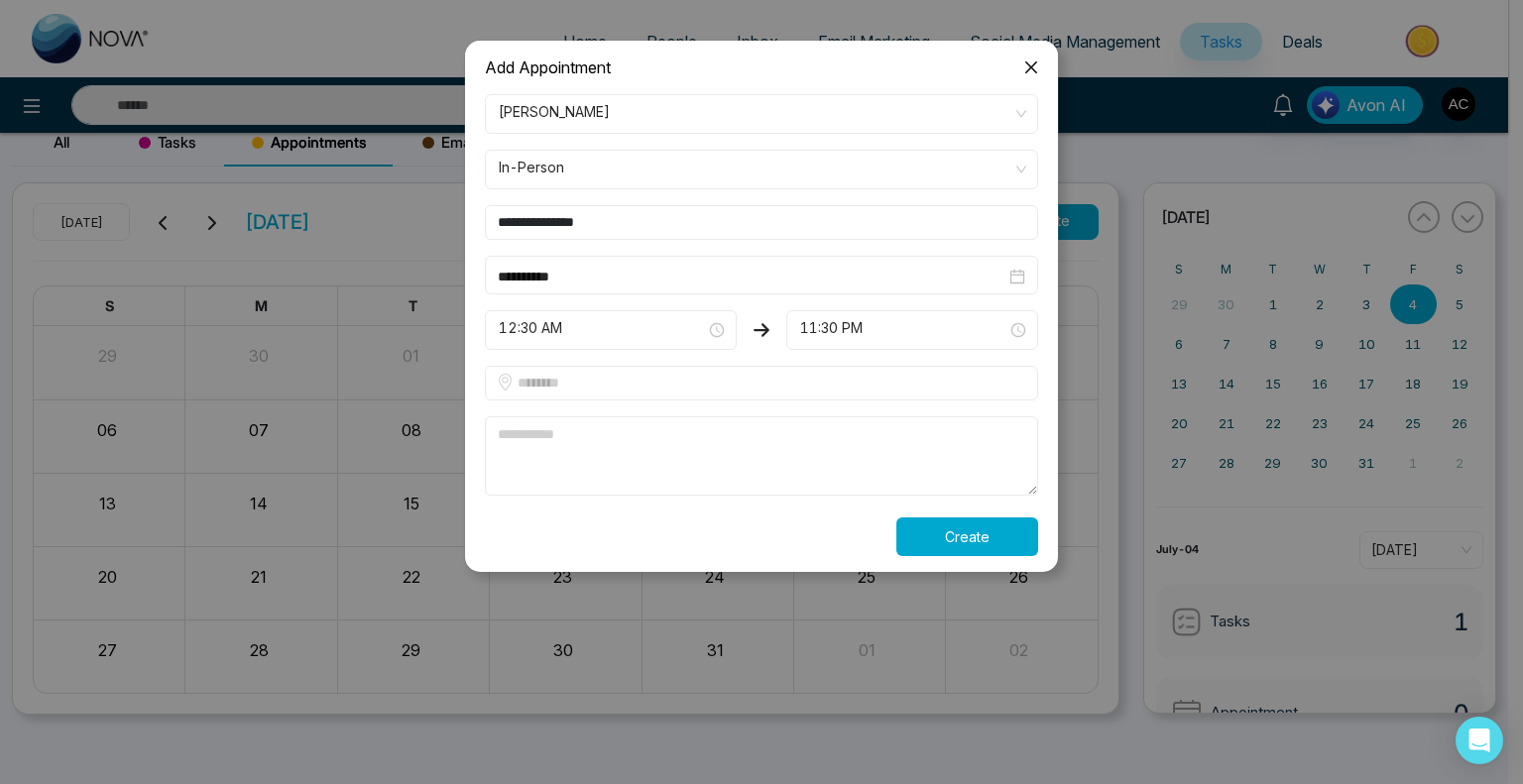 click on "Create" at bounding box center [967, 536] 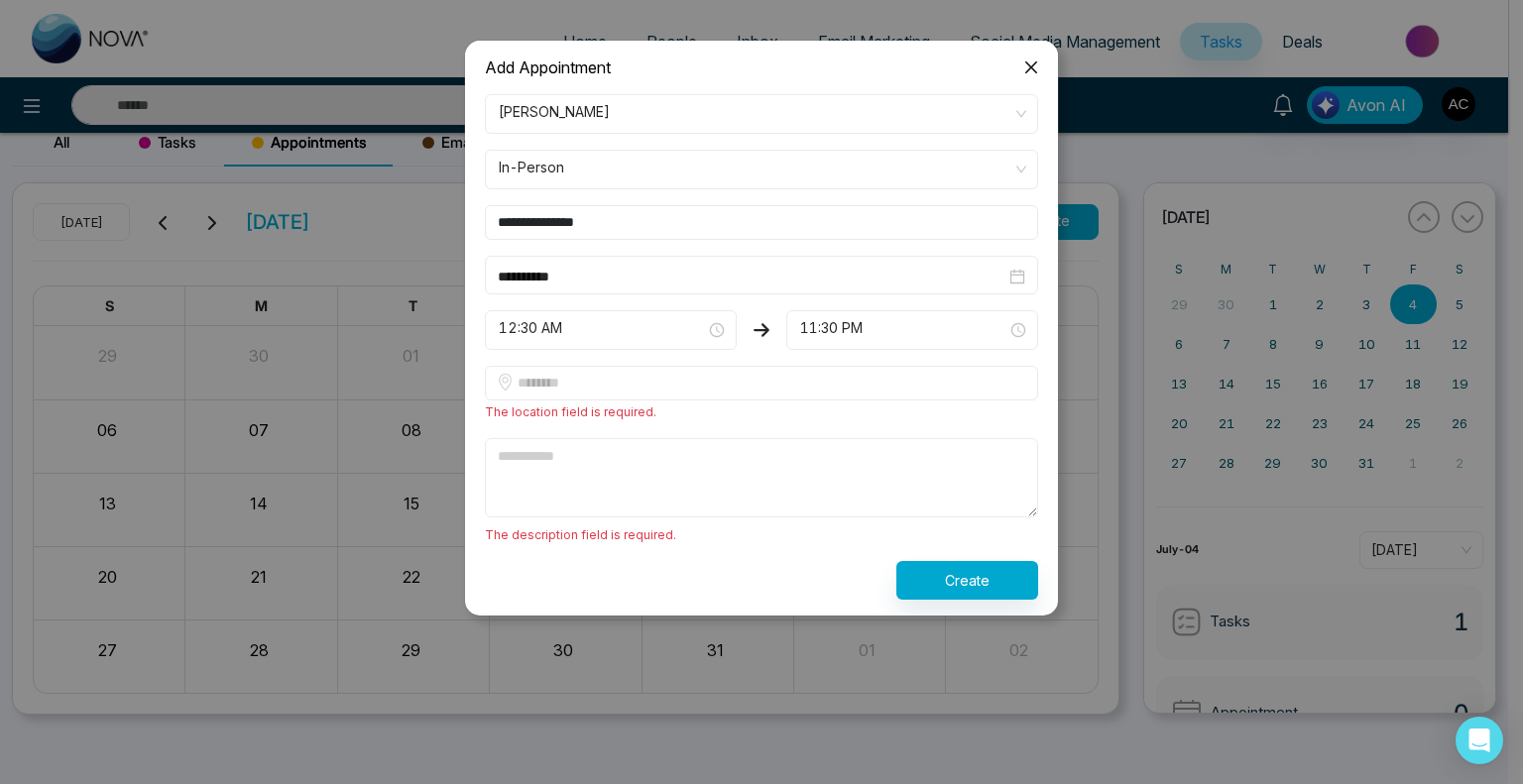 click at bounding box center [762, 383] 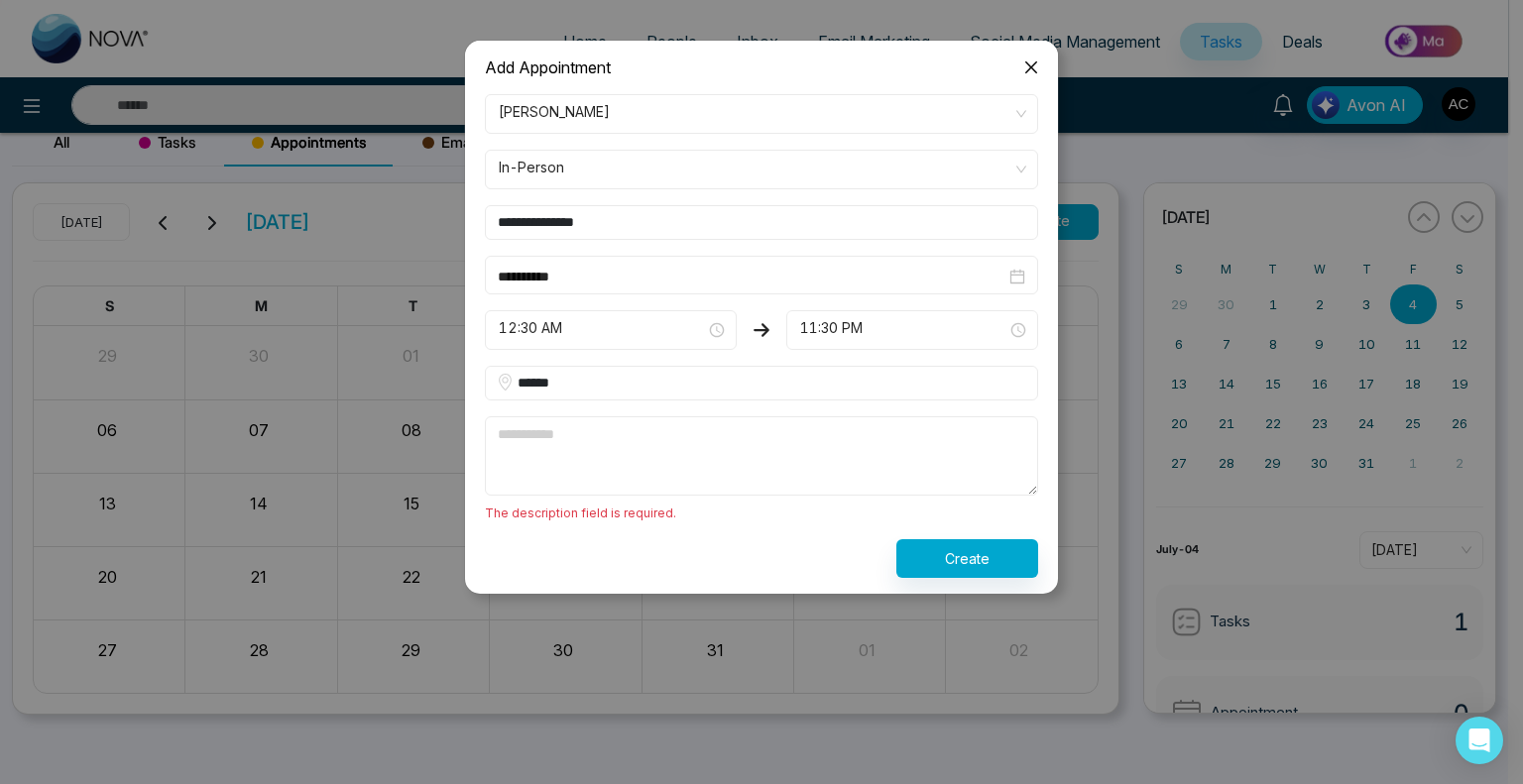 type on "******" 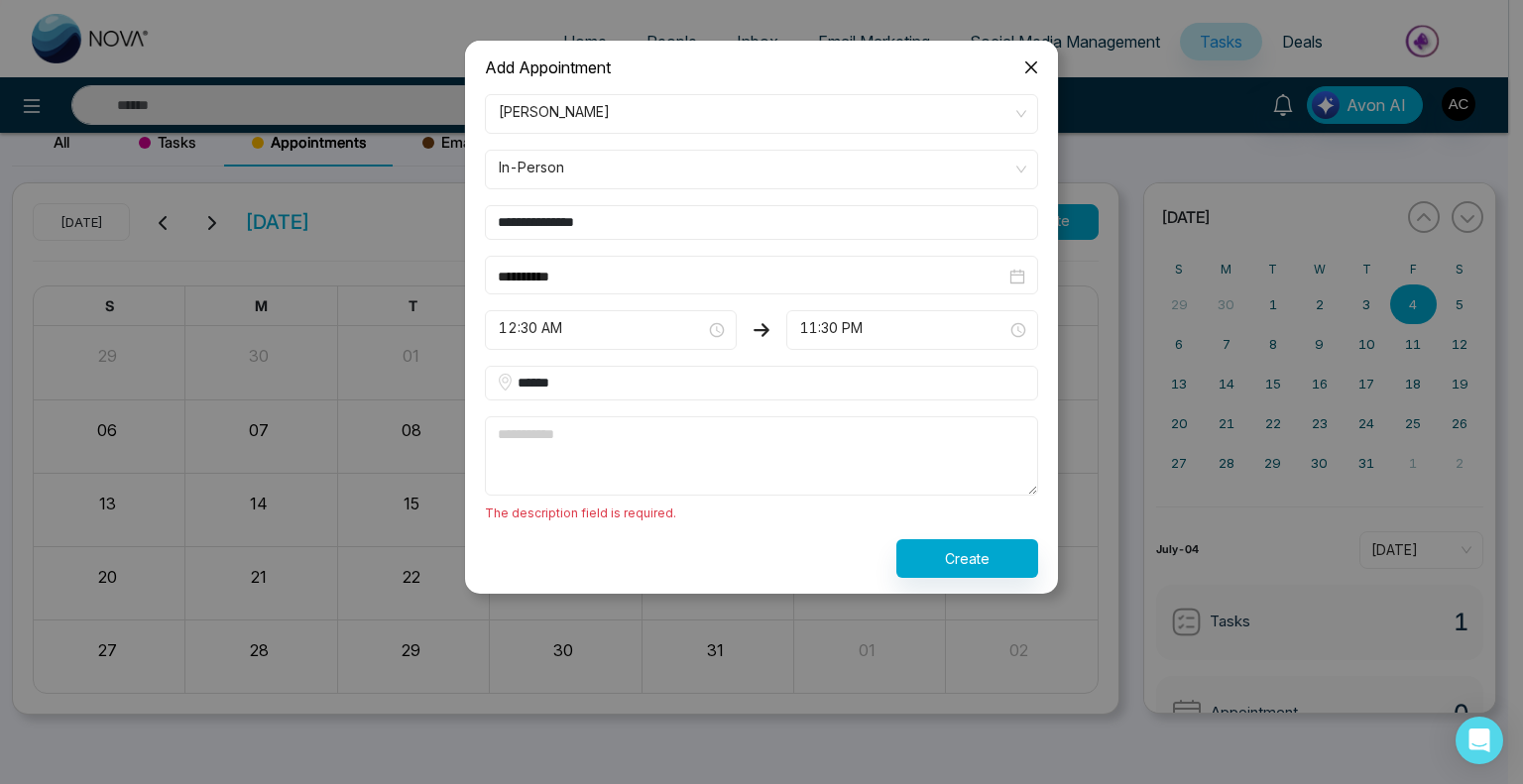 click at bounding box center (762, 456) 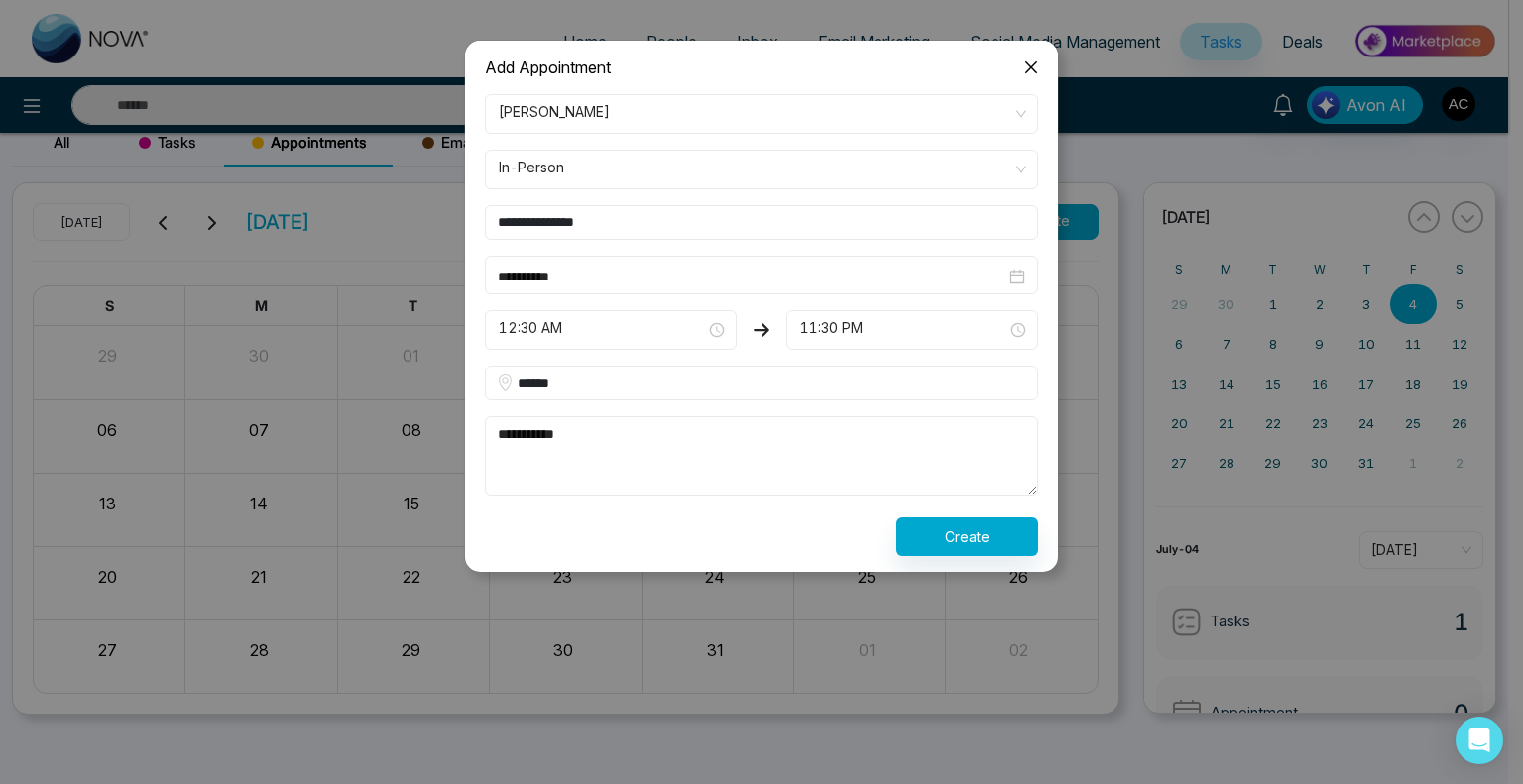 type on "**********" 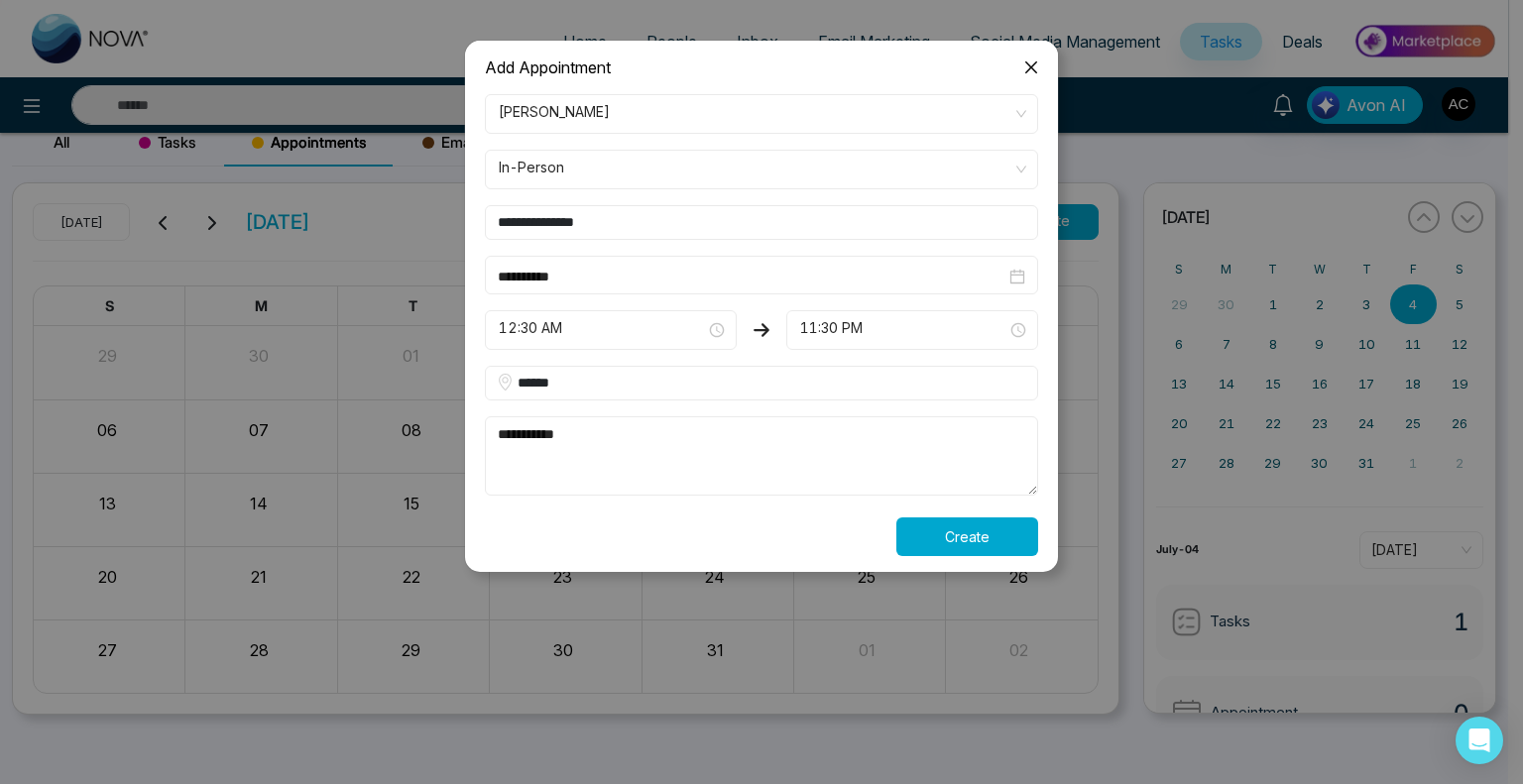 click on "Create" at bounding box center [967, 536] 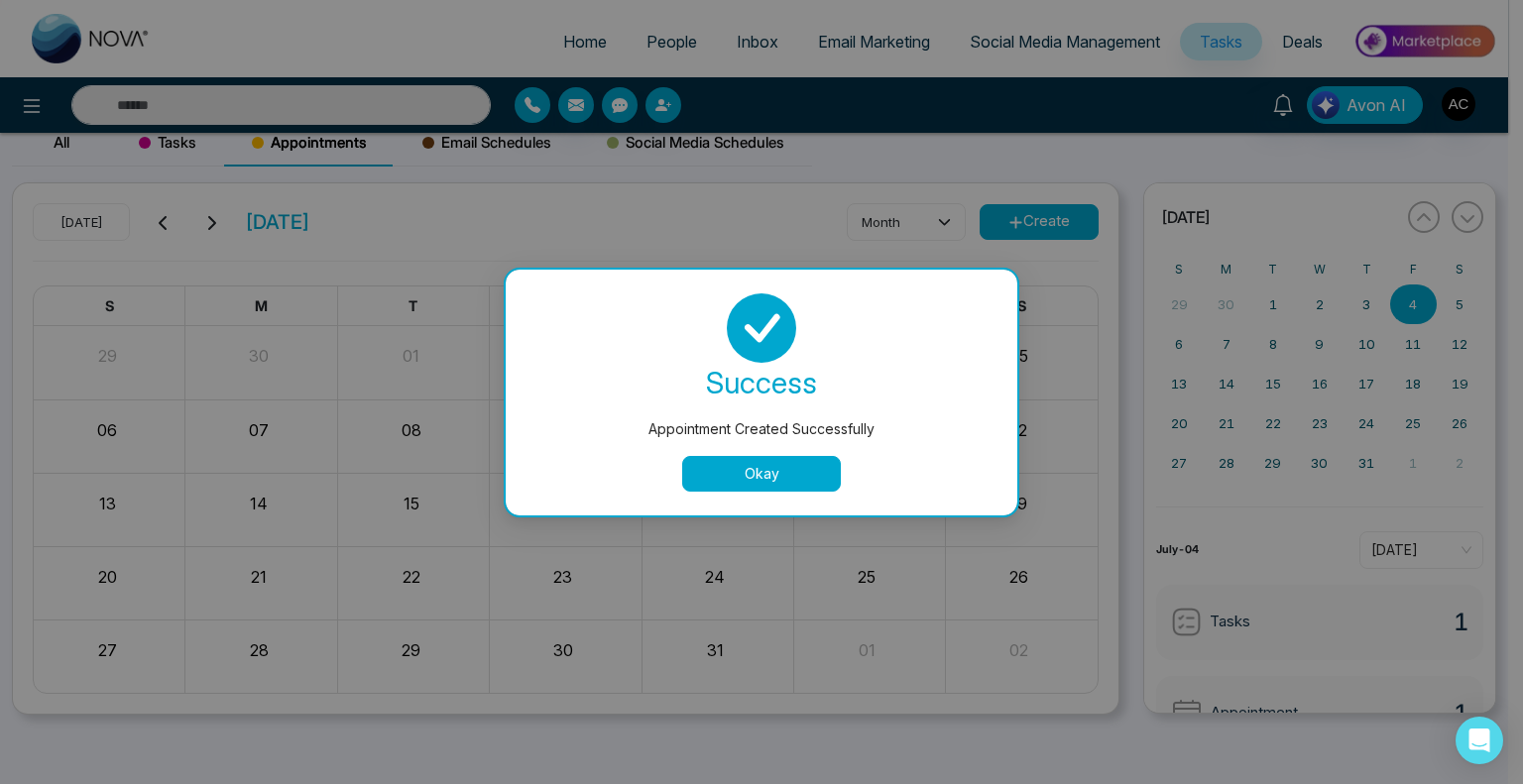 click on "Okay" at bounding box center [762, 474] 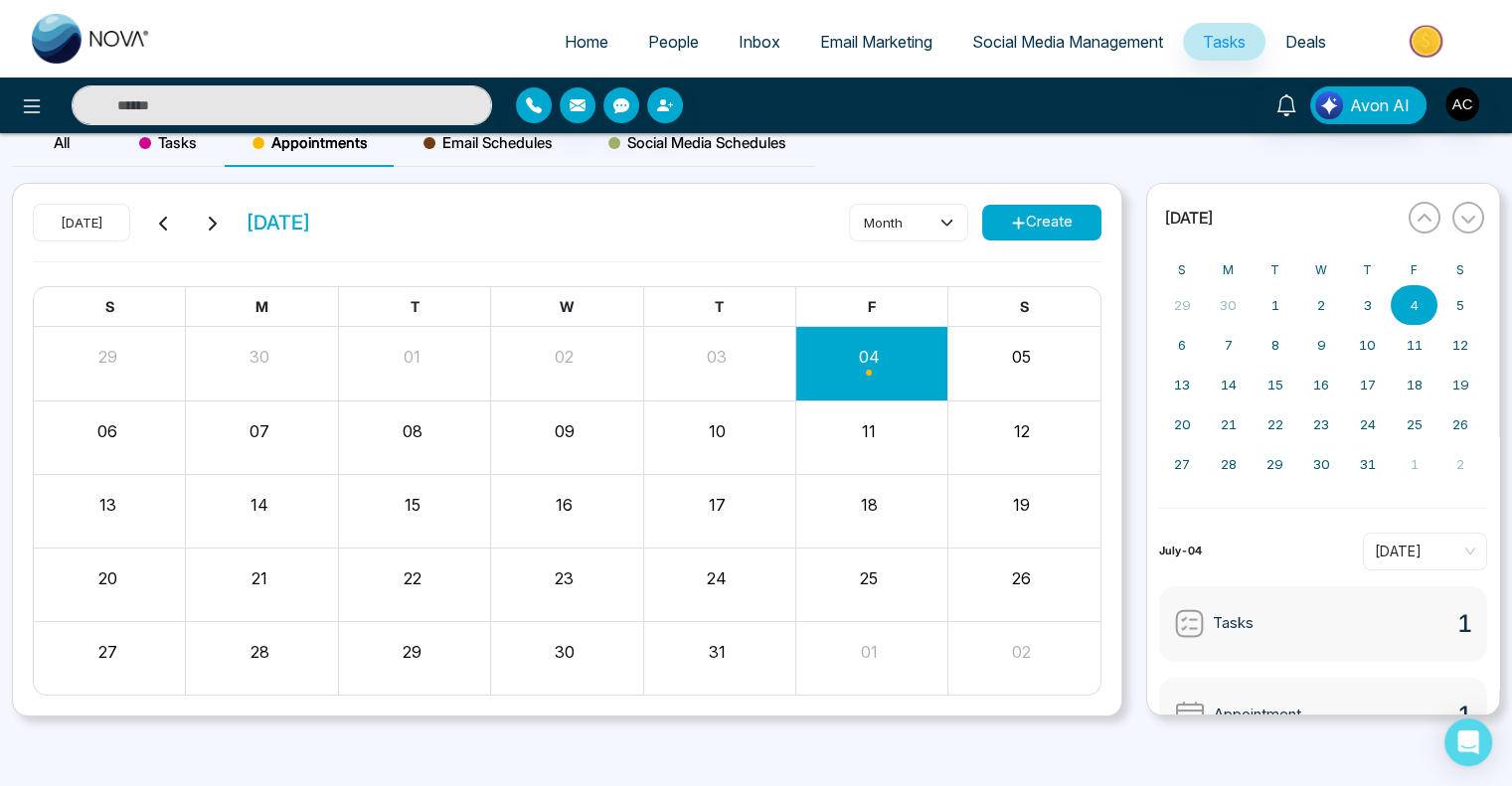 click on "Email Schedules" at bounding box center (488, 143) 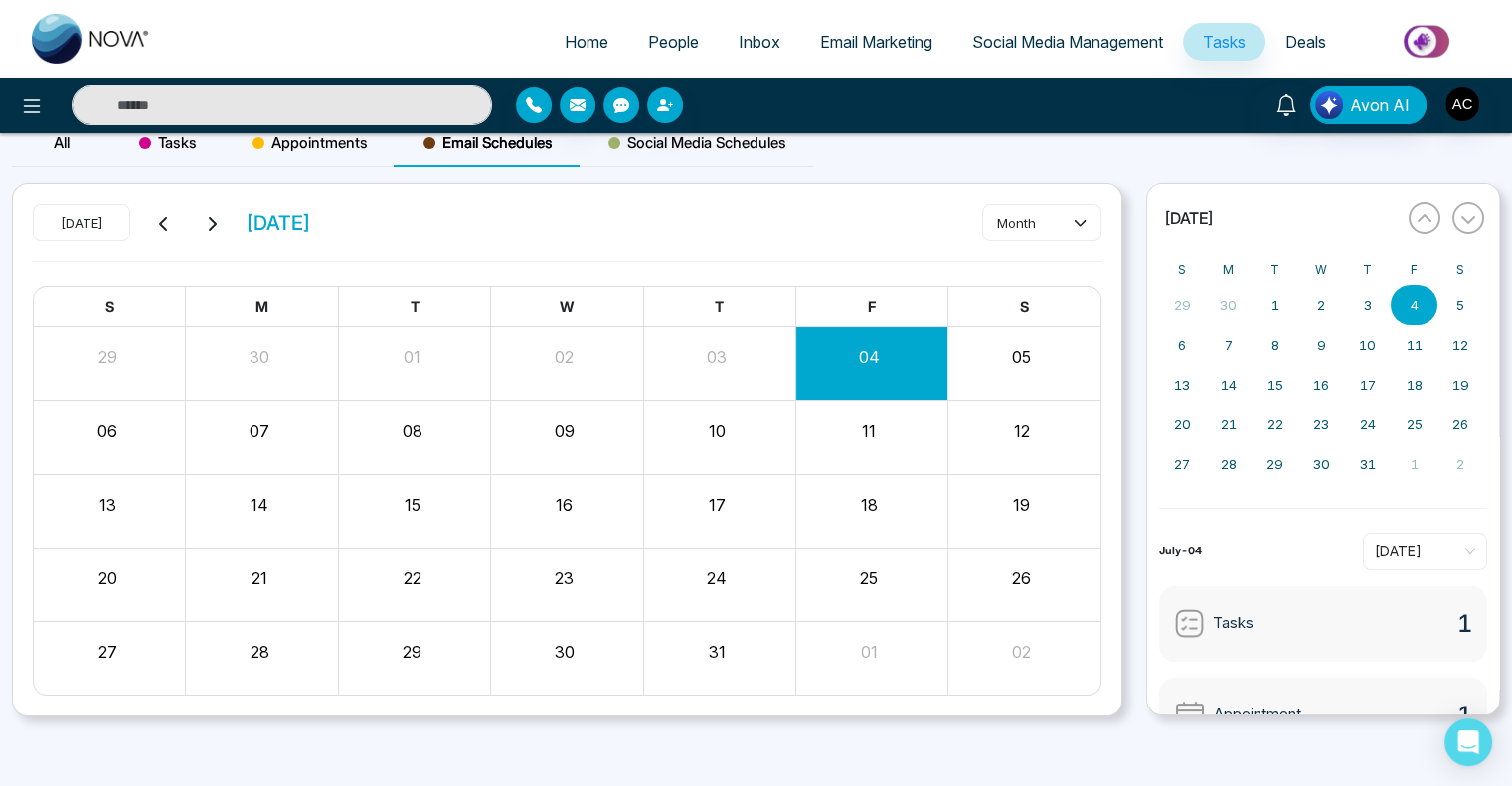 scroll, scrollTop: 0, scrollLeft: 0, axis: both 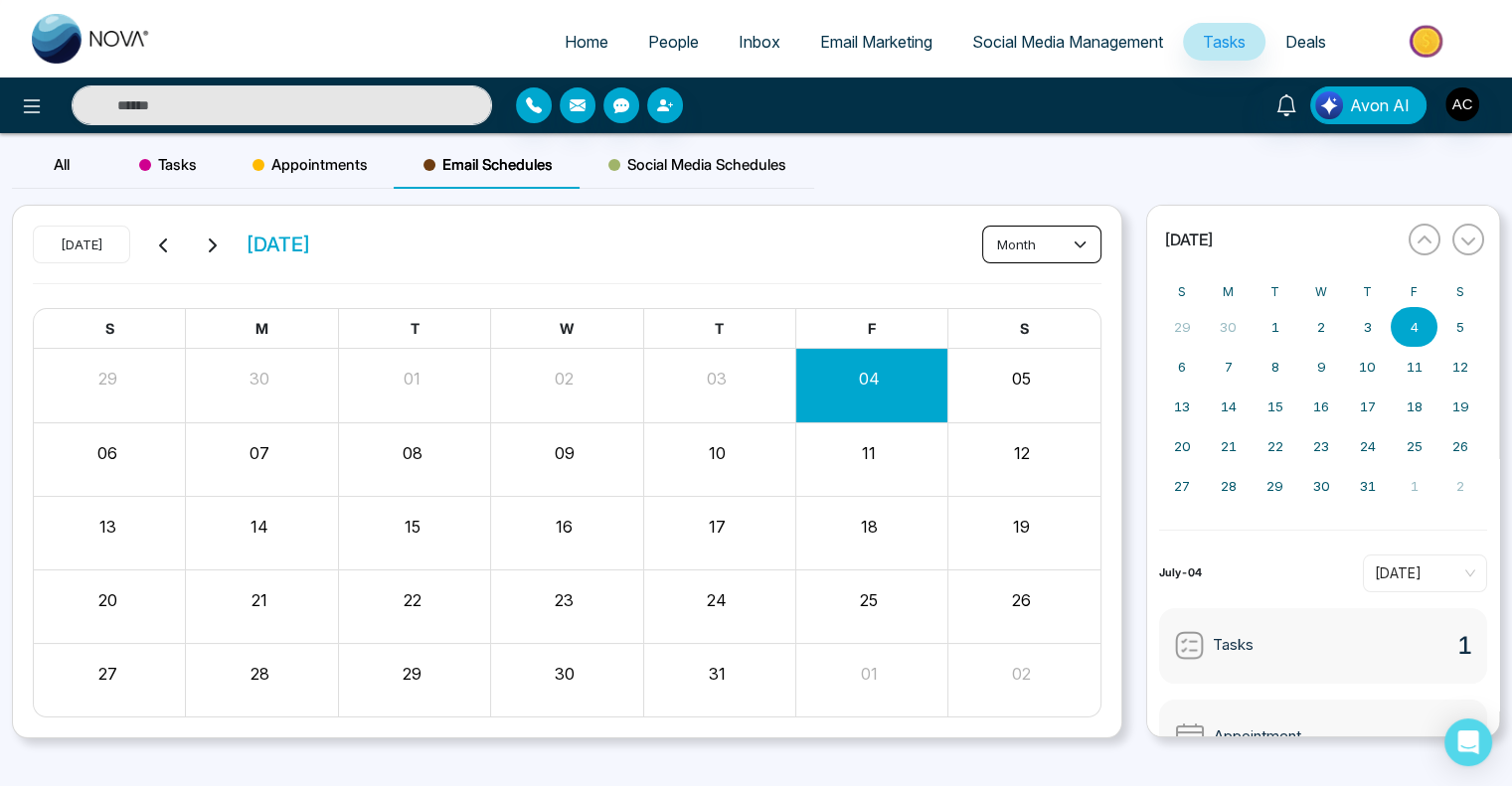 click on "month" at bounding box center [1042, 244] 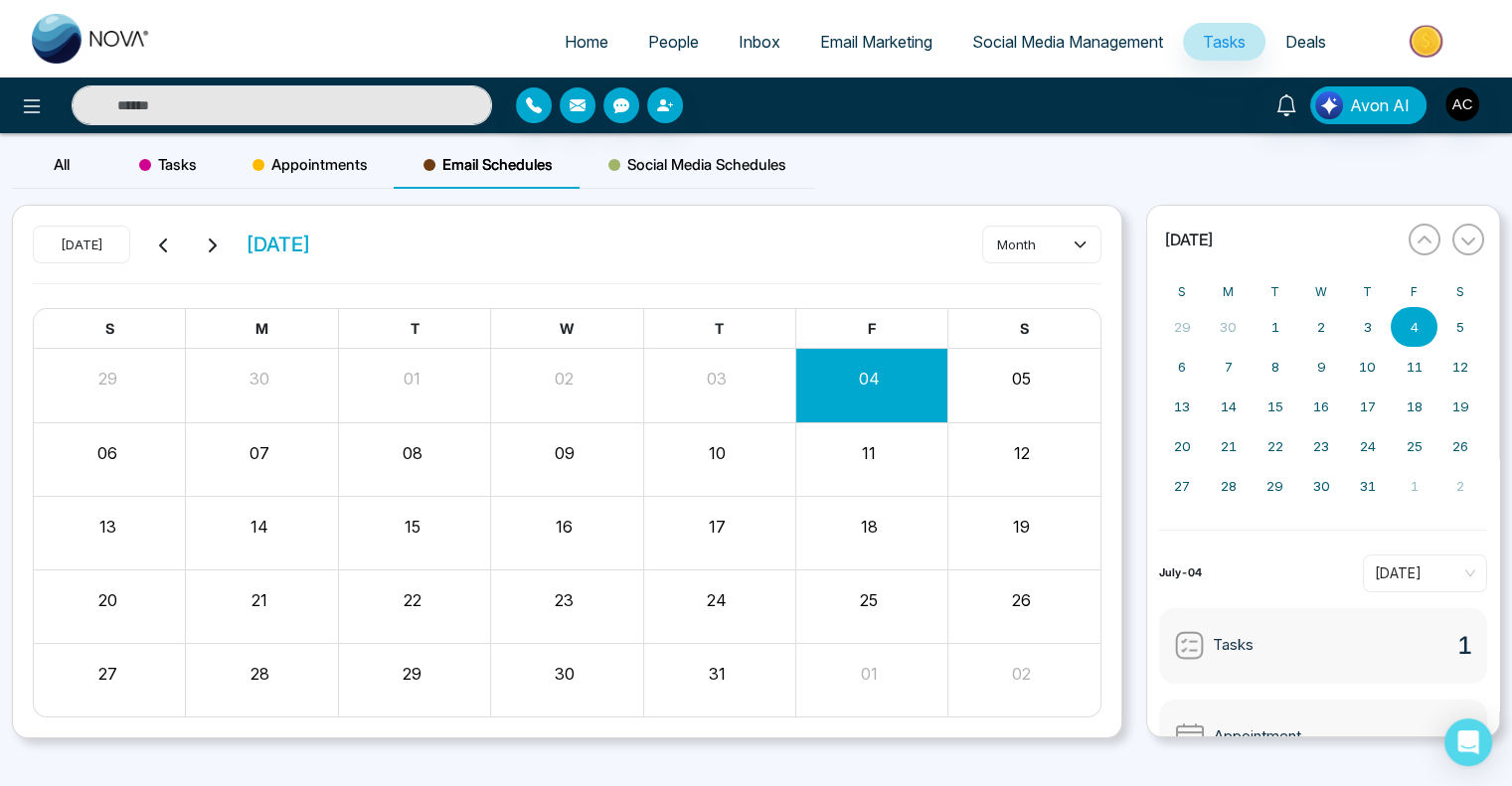 click on "Today July 2025 month" at bounding box center (567, 254) 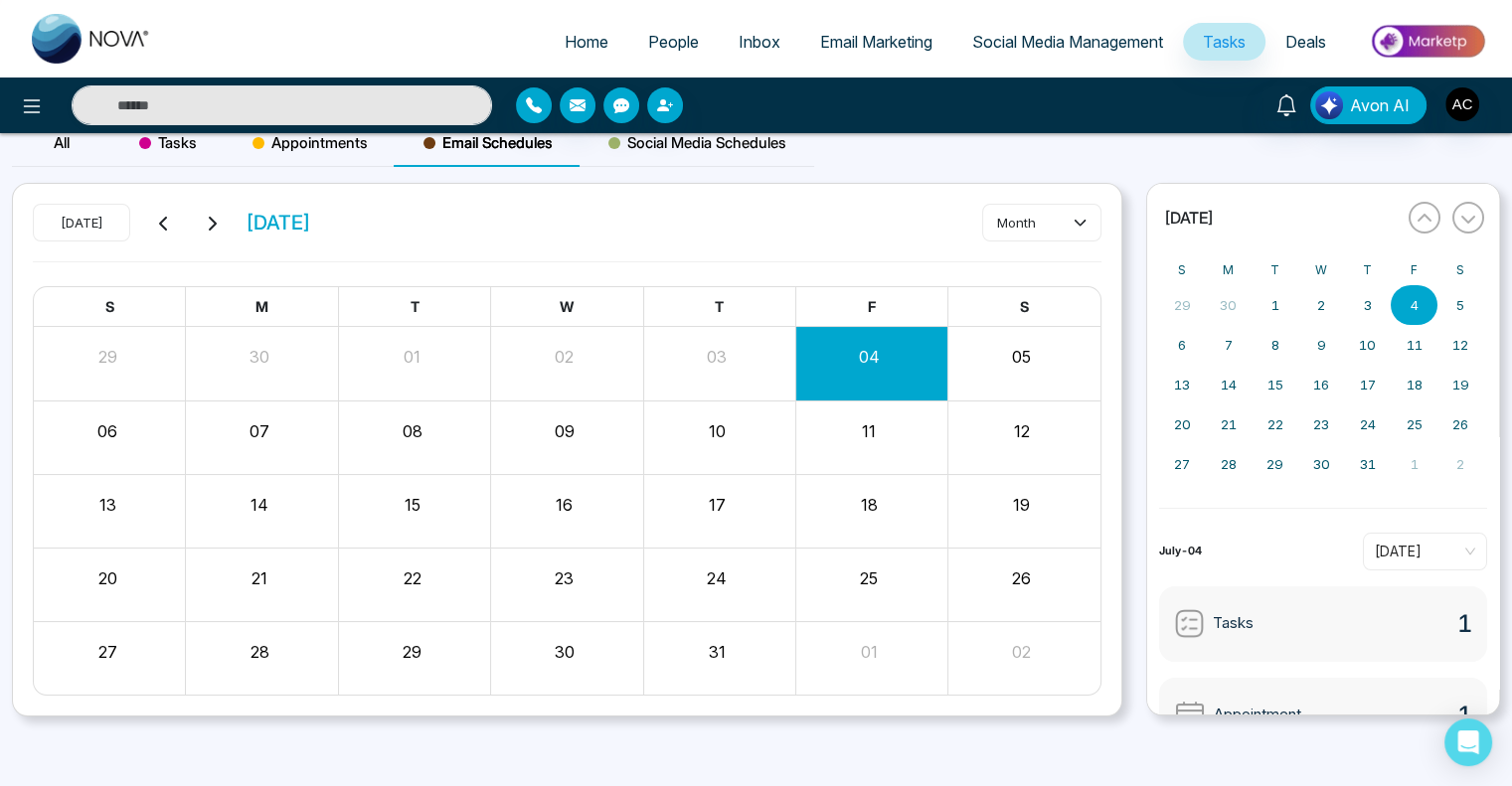 scroll, scrollTop: 0, scrollLeft: 0, axis: both 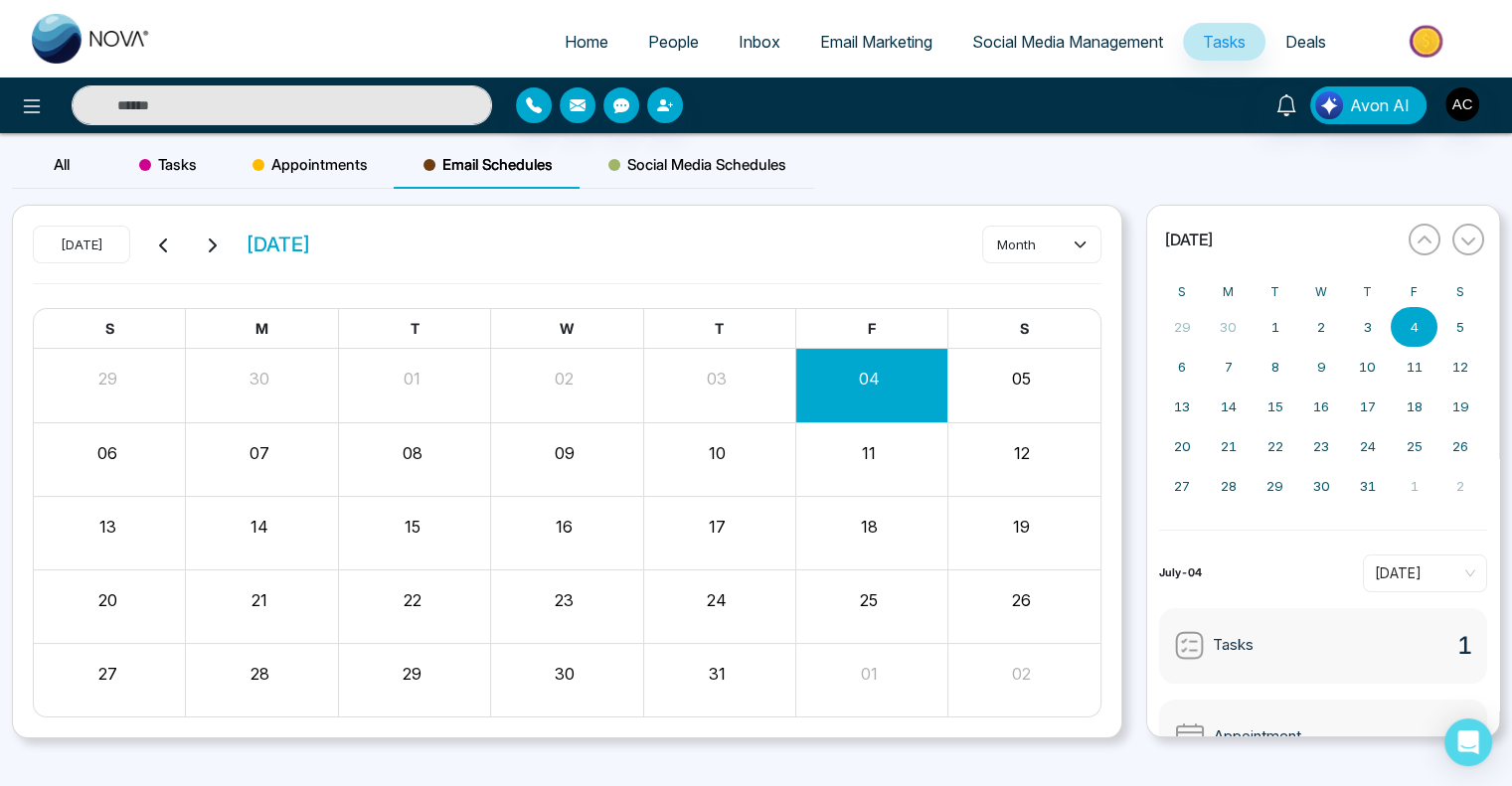 click on "Appointments" at bounding box center [310, 165] 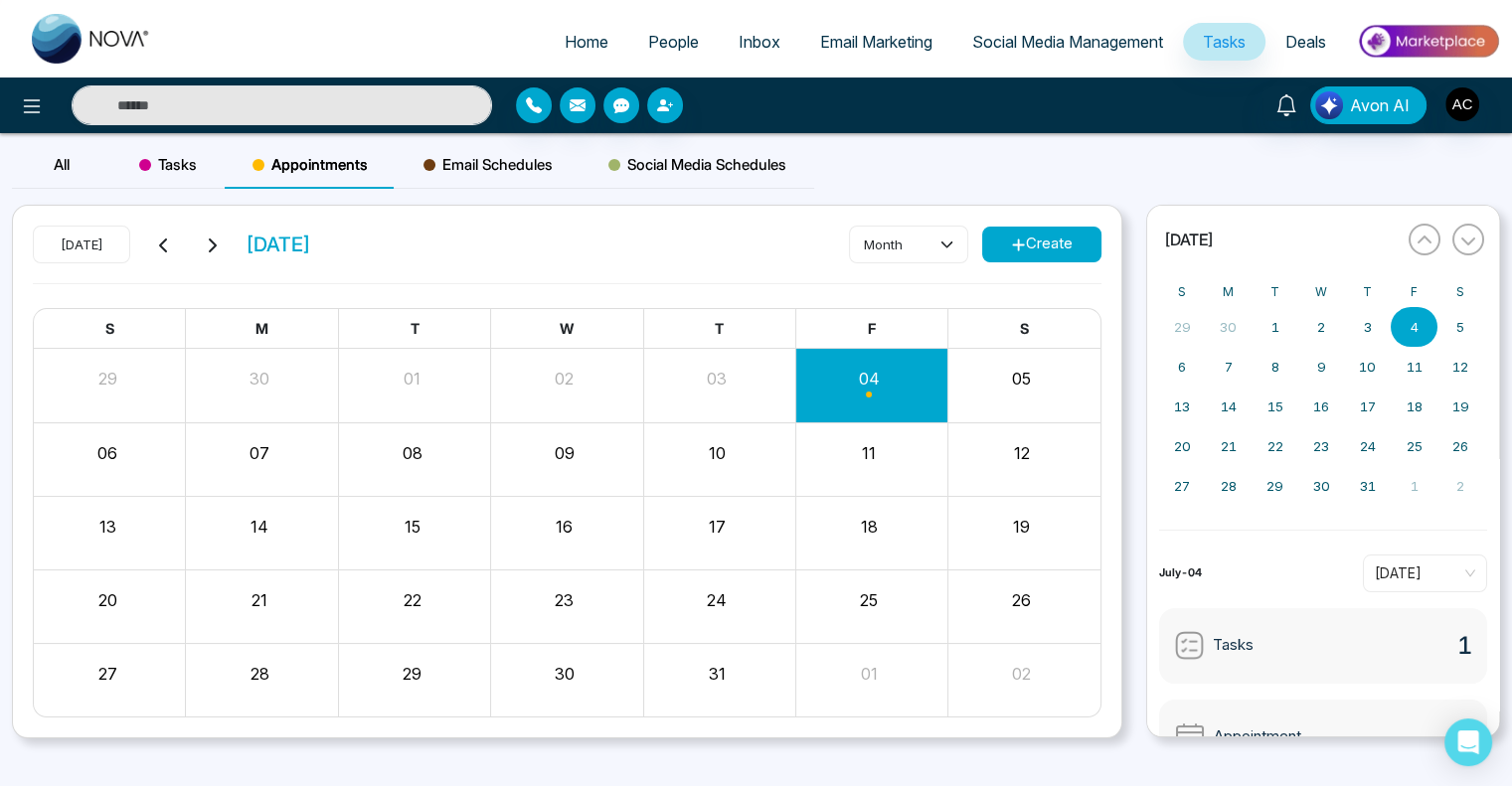 click on "Email Schedules" at bounding box center (488, 165) 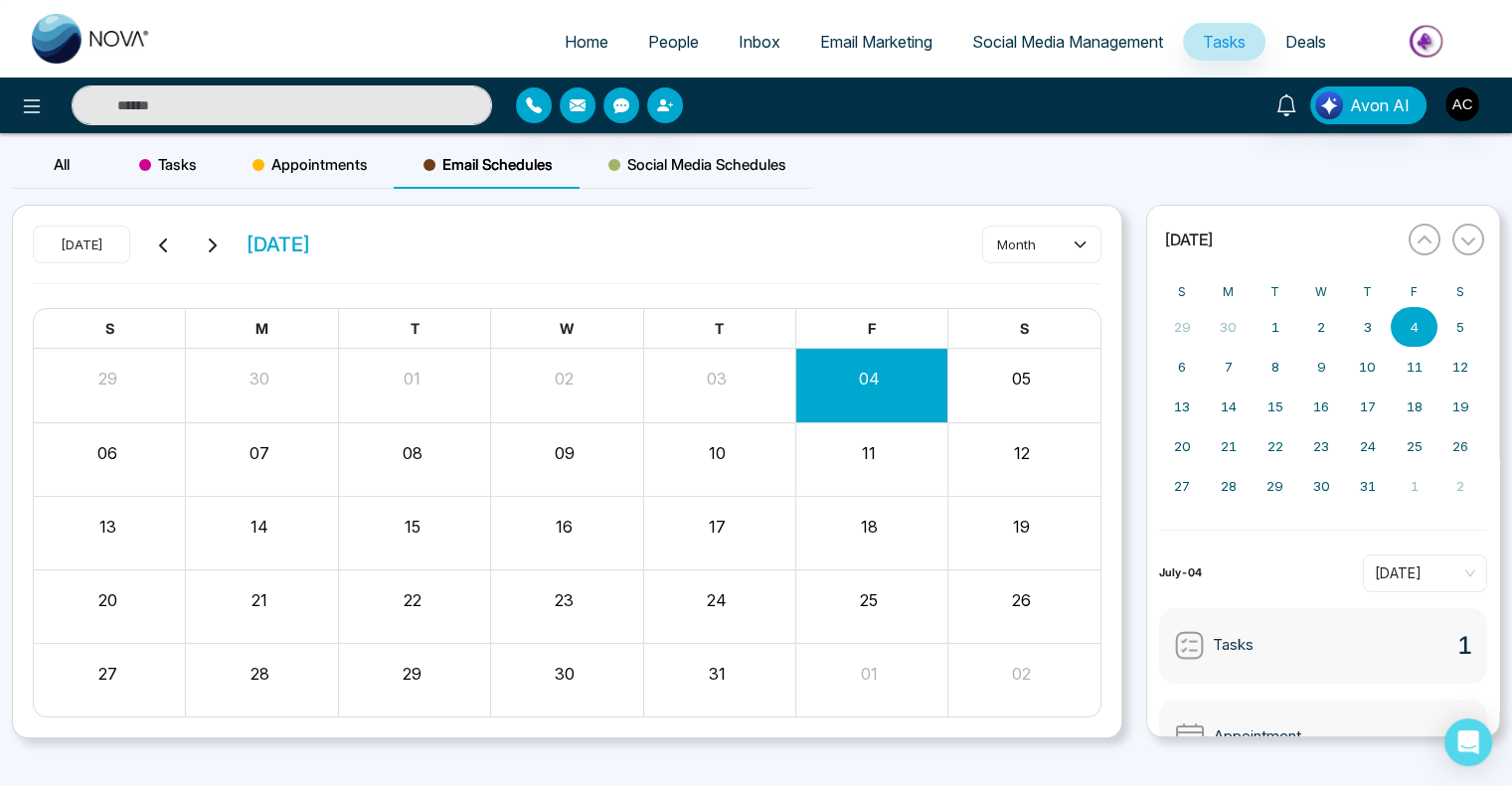 click on "Social Media Schedules" at bounding box center [697, 165] 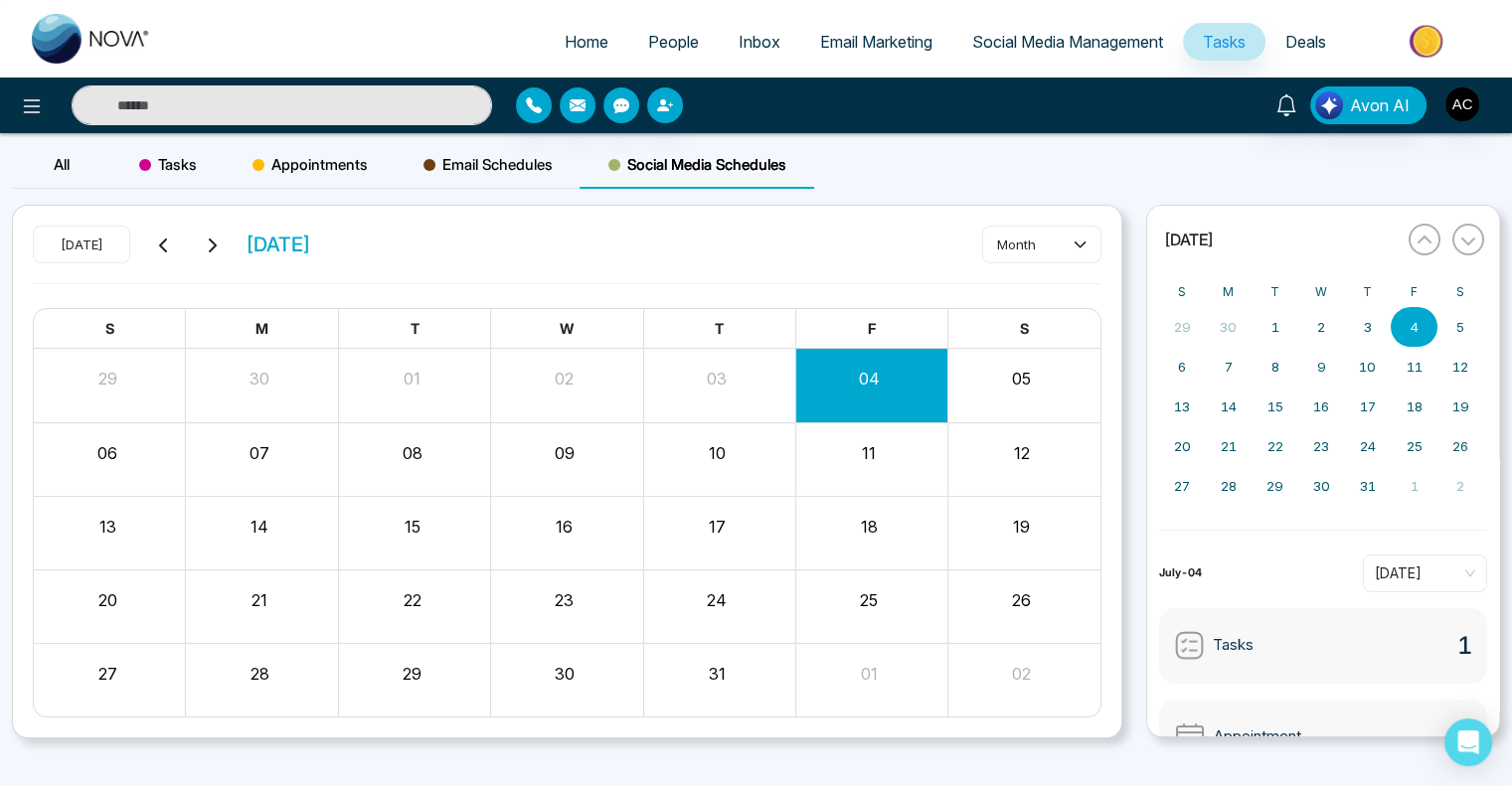 click on "Email Marketing" at bounding box center [876, 42] 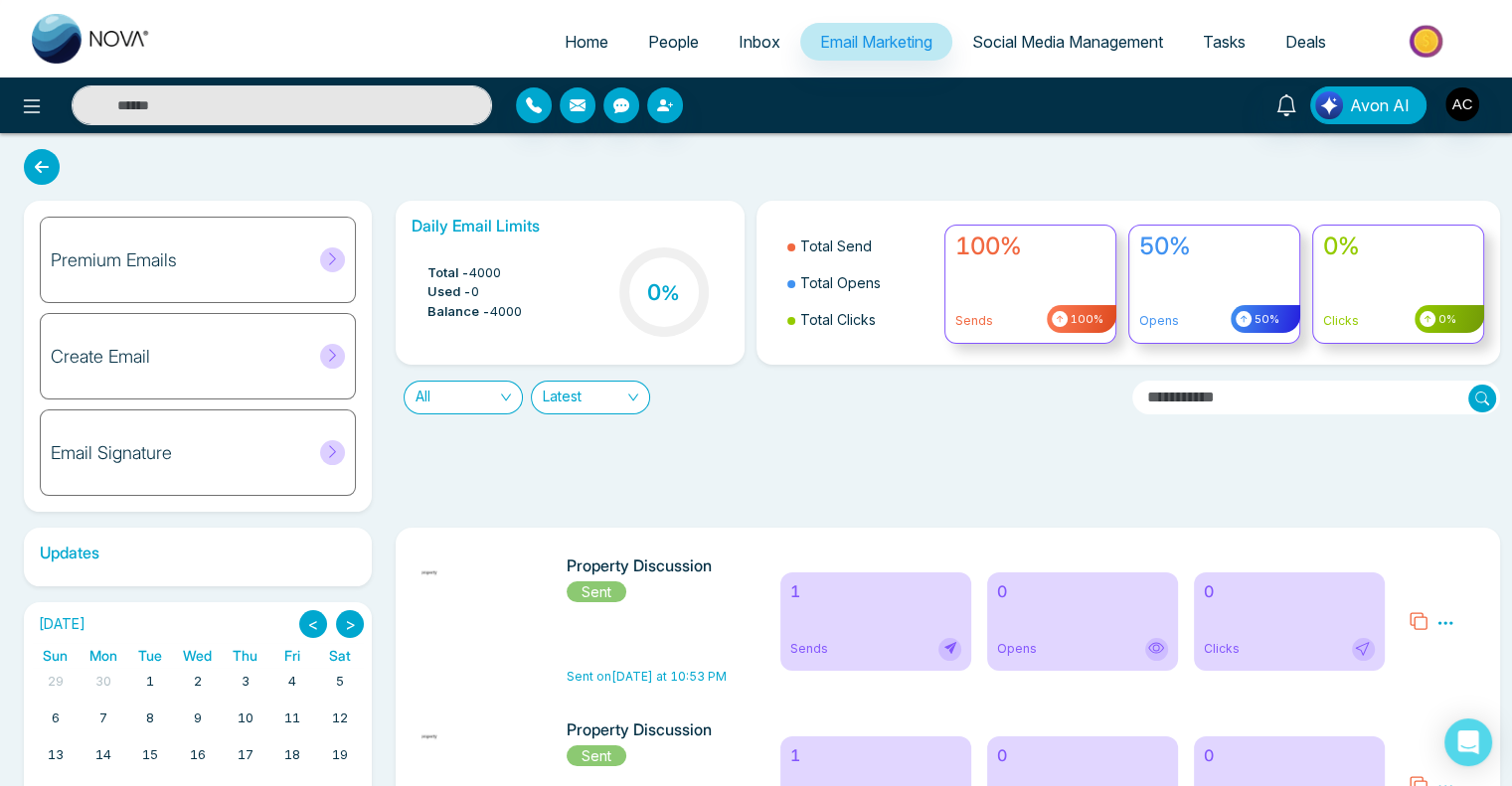 click on "Email Signature" at bounding box center [198, 452] 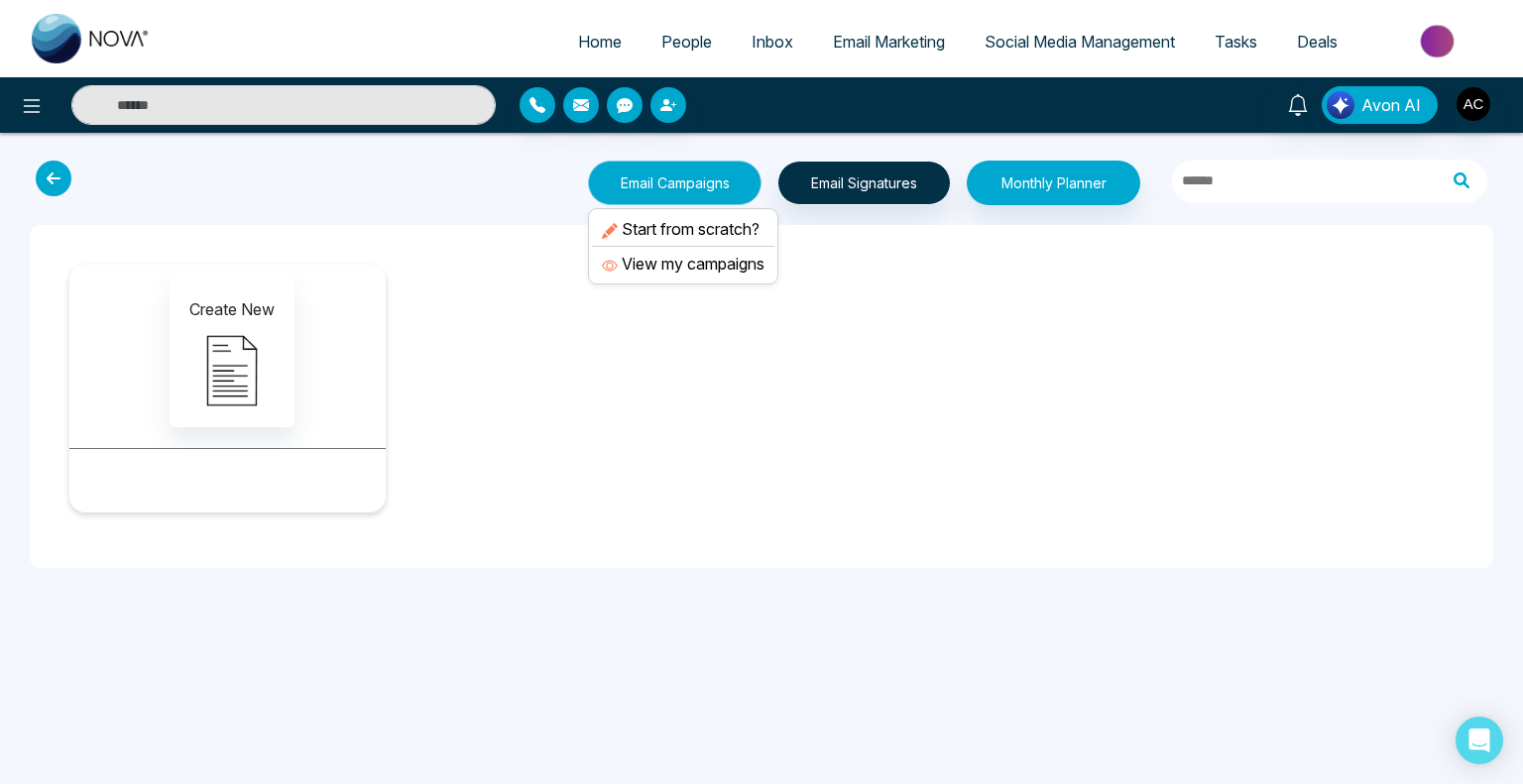 click on "Email Campaigns" at bounding box center (674, 182) 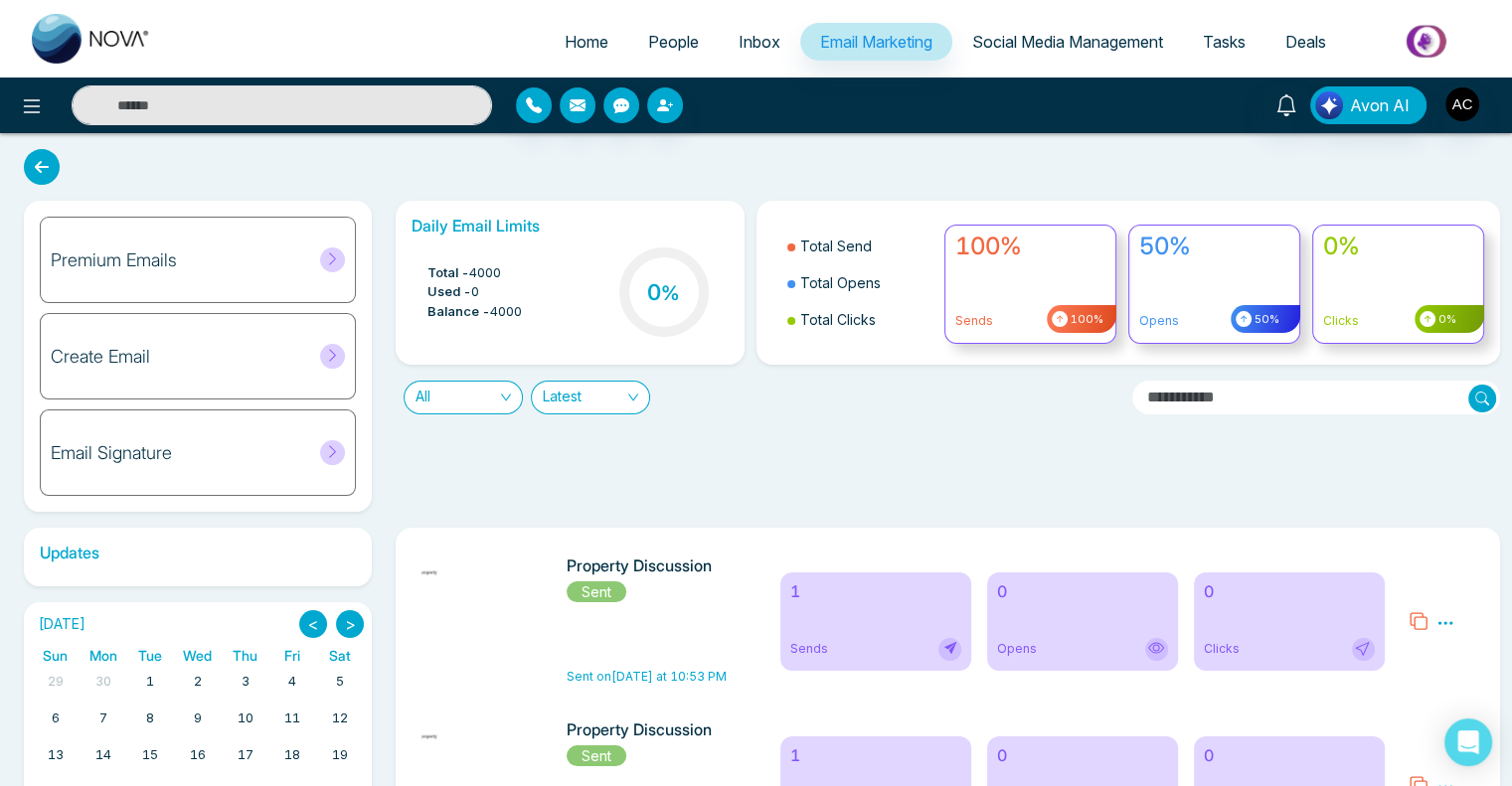 click on "Create Email" at bounding box center [198, 356] 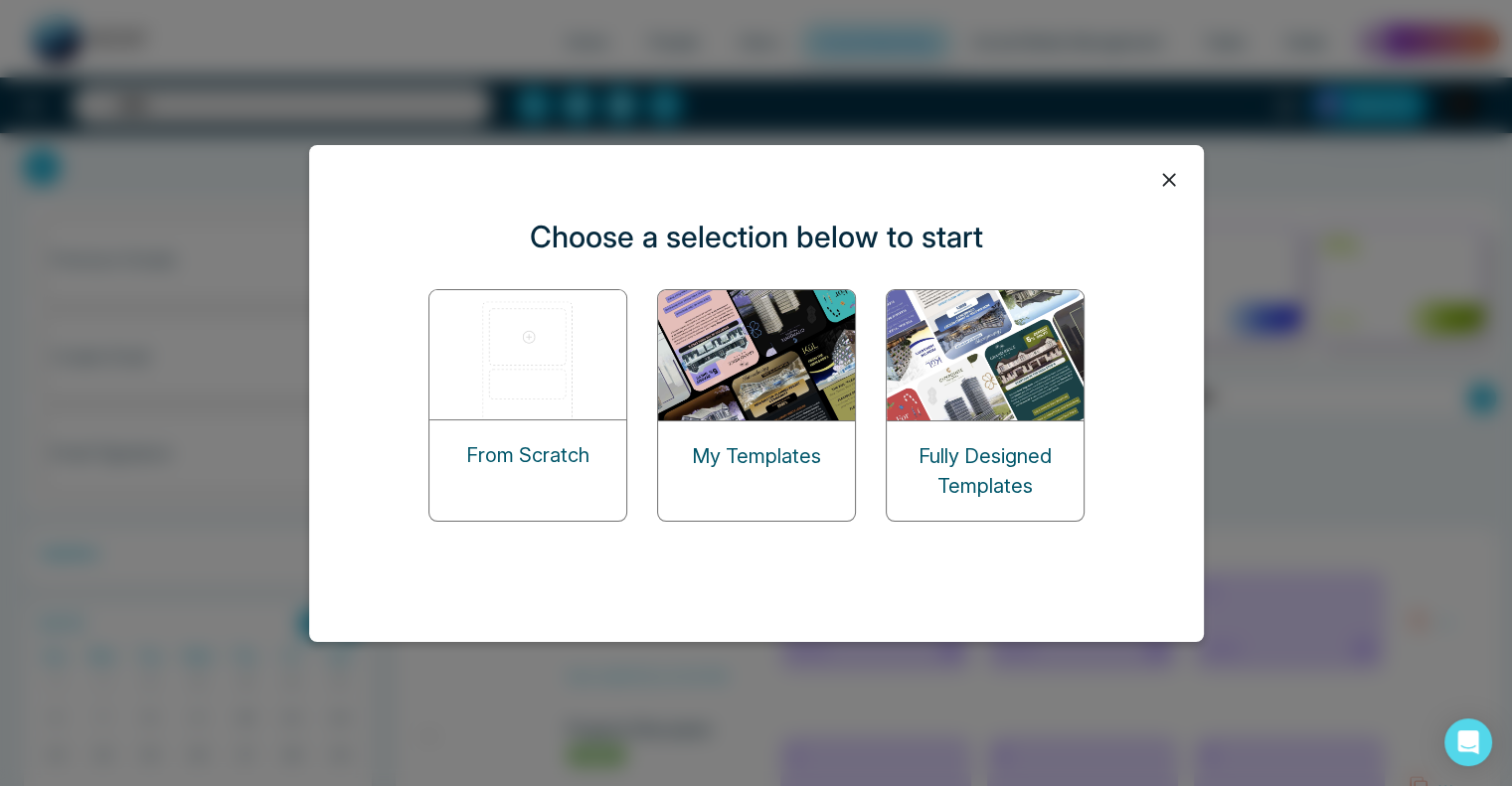 click on "From Scratch" at bounding box center [528, 455] 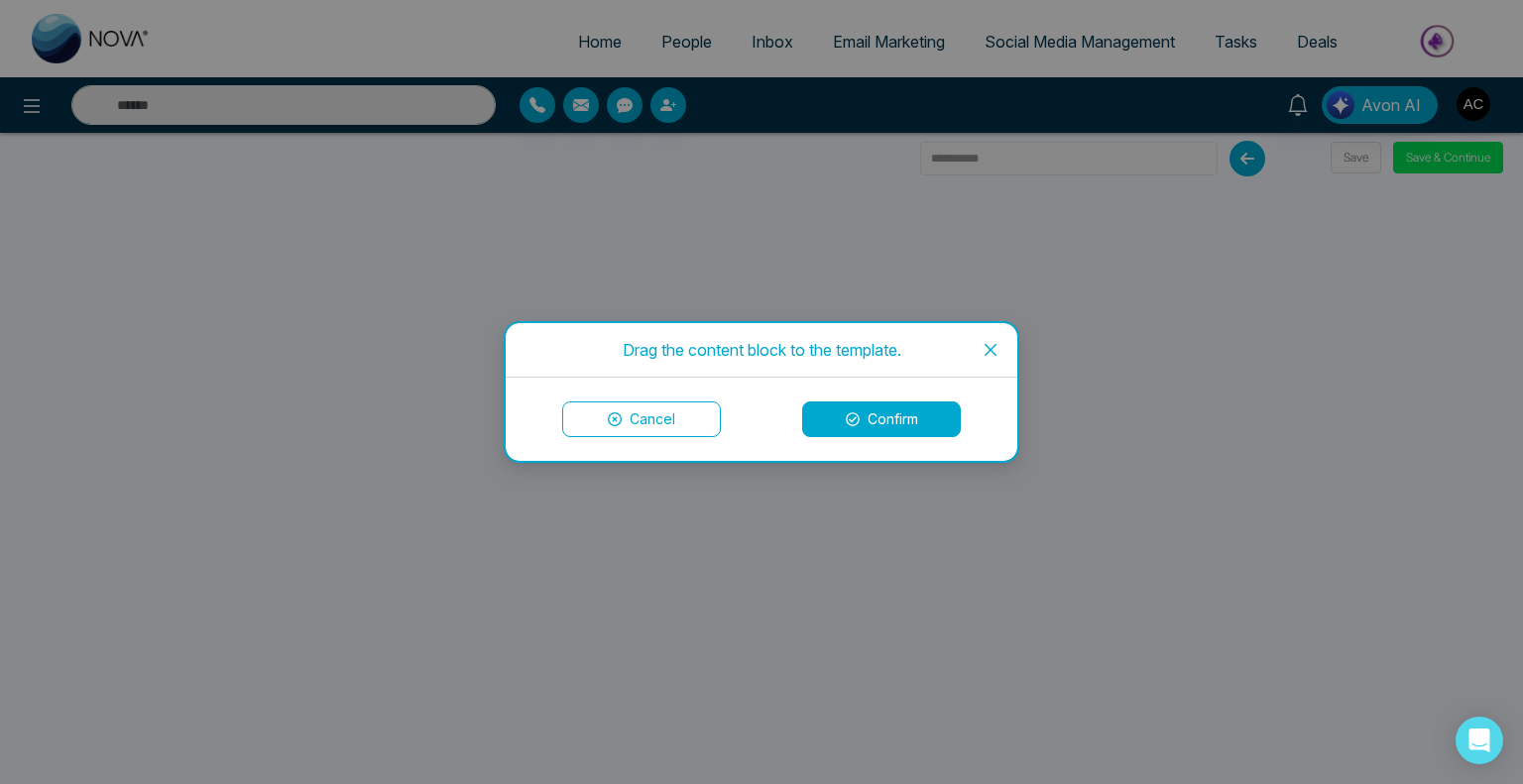 click on "Confirm" at bounding box center (881, 419) 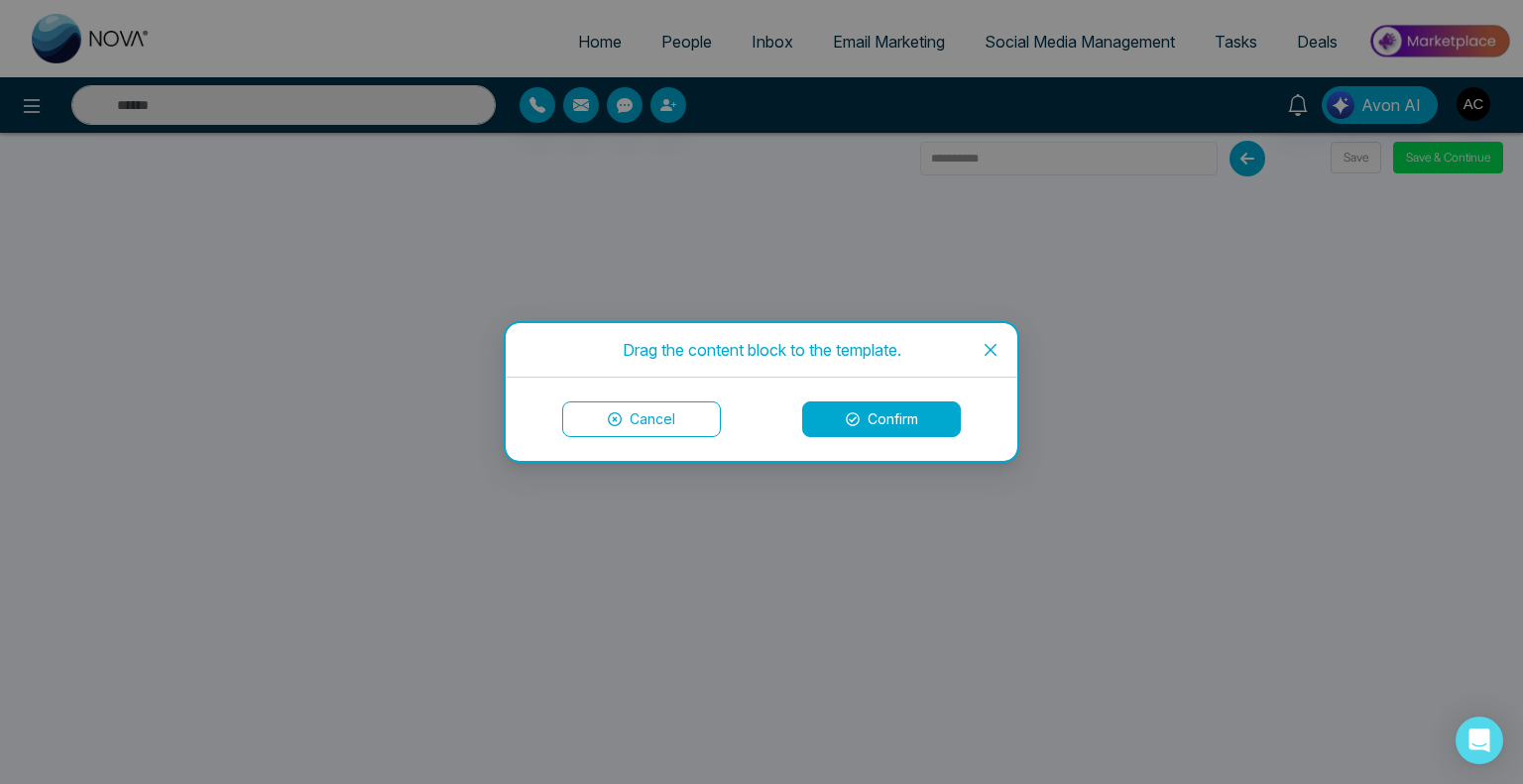 click on "Confirm" at bounding box center (881, 419) 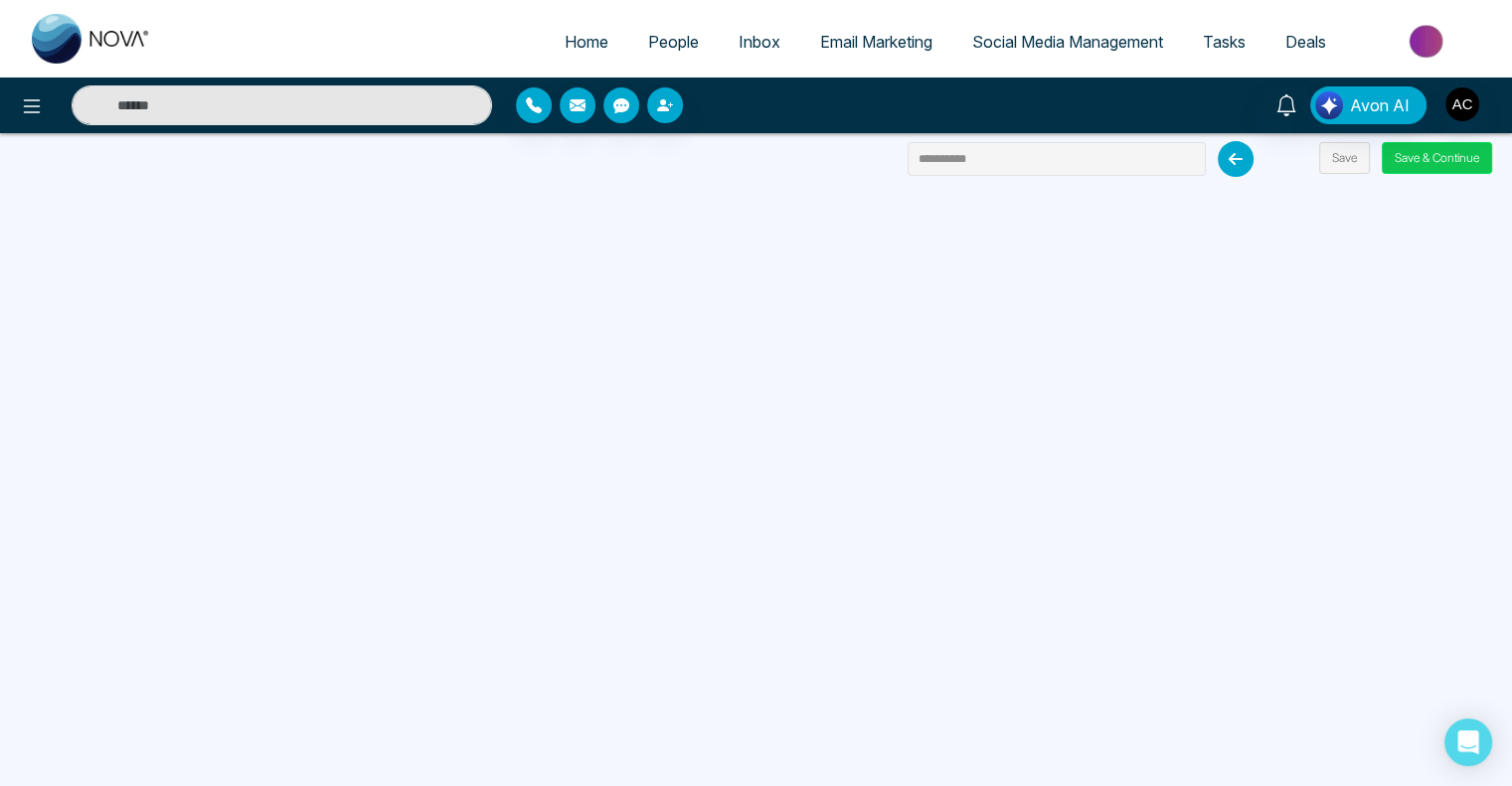 click on "Save & Continue" at bounding box center (1436, 158) 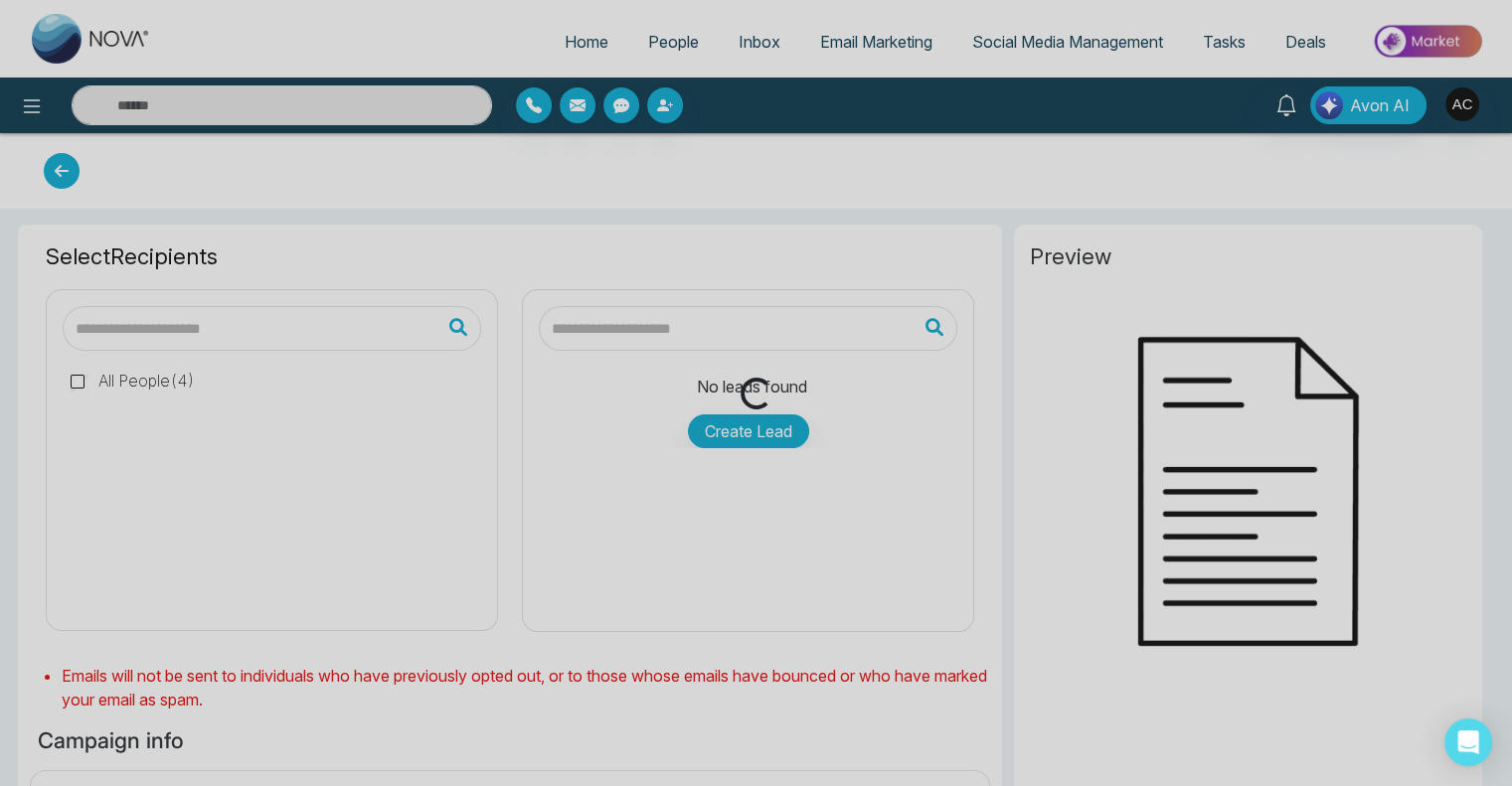 type on "**********" 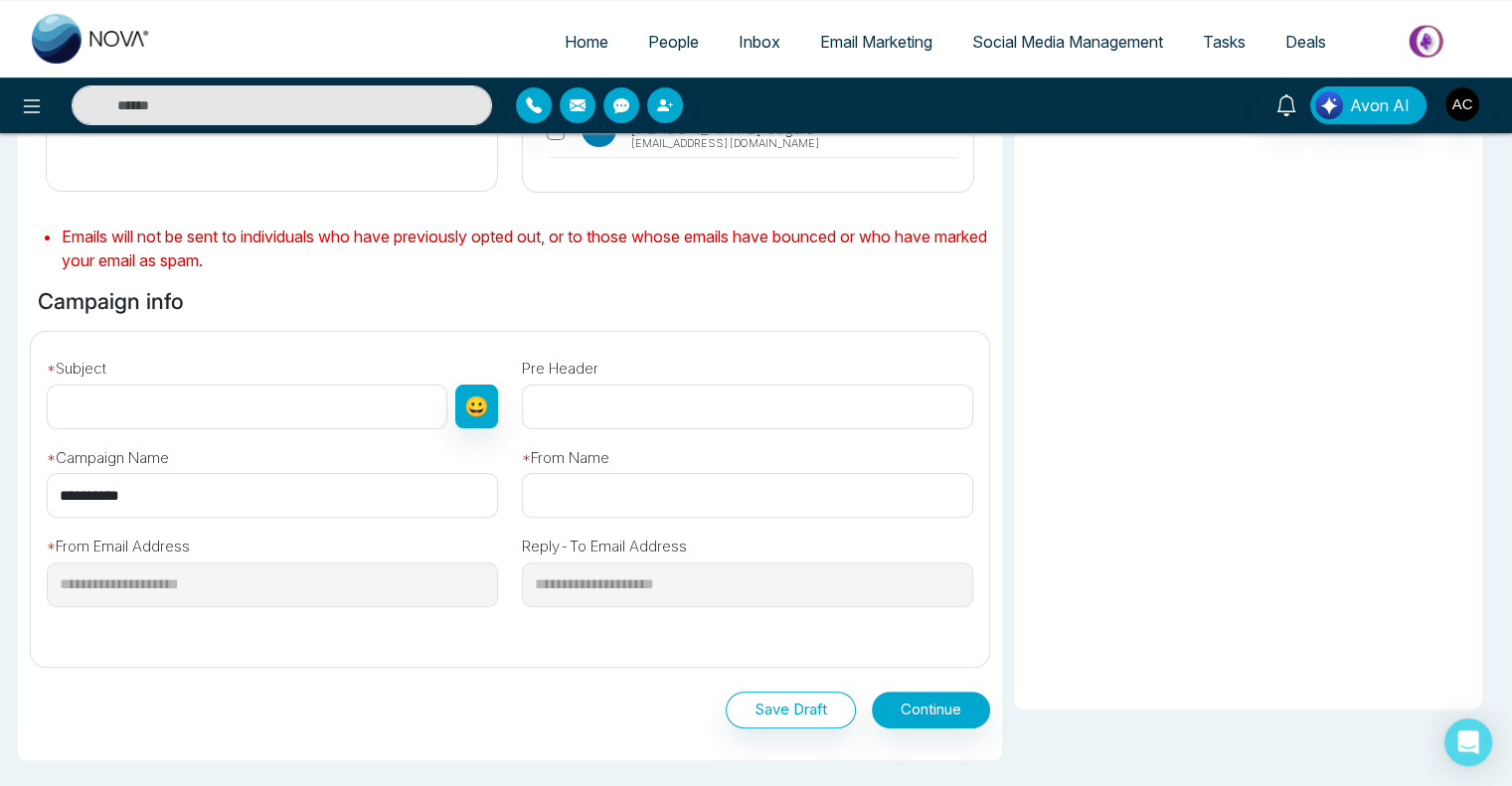 scroll, scrollTop: 452, scrollLeft: 0, axis: vertical 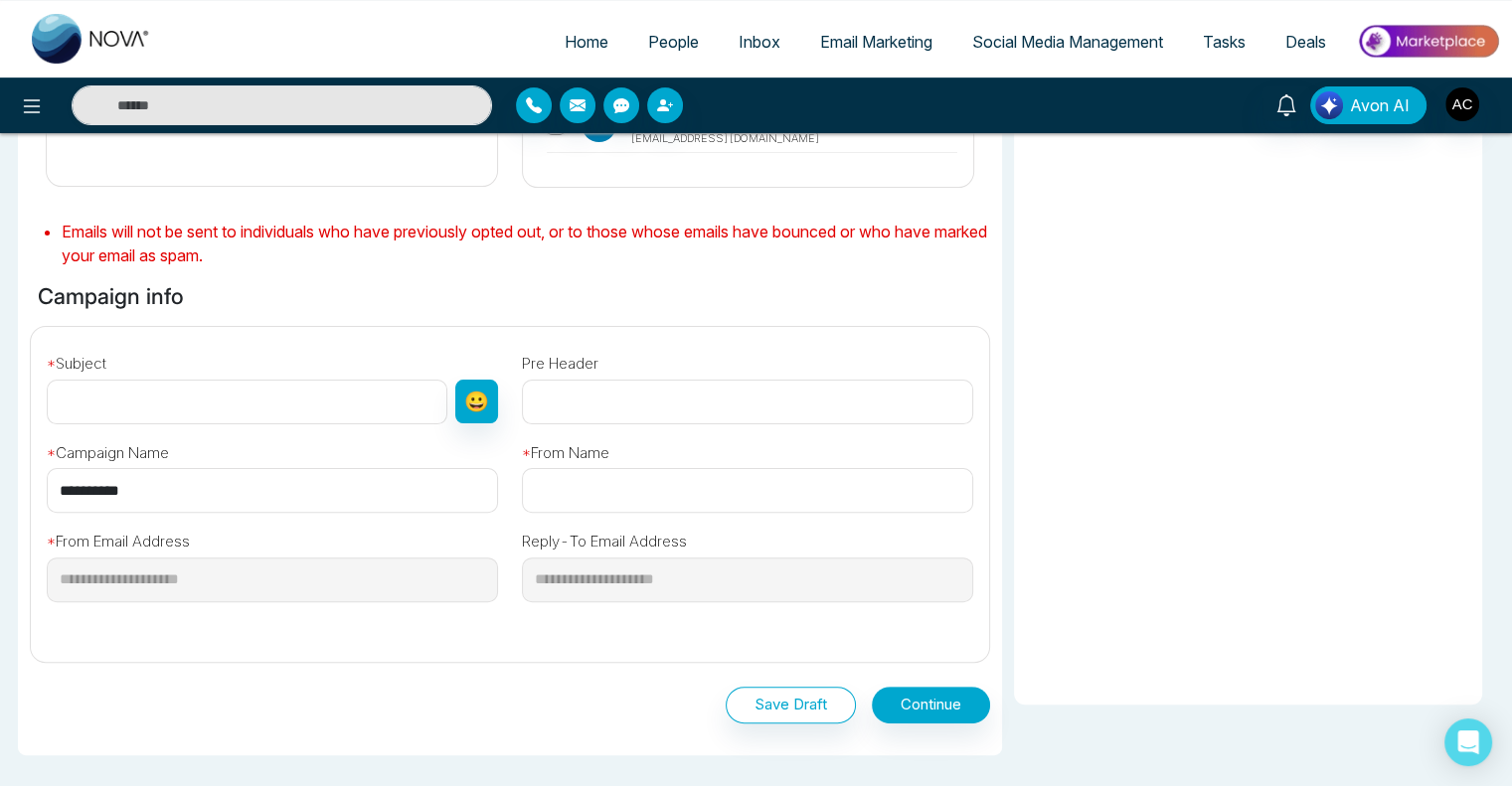 click at bounding box center [247, 401] 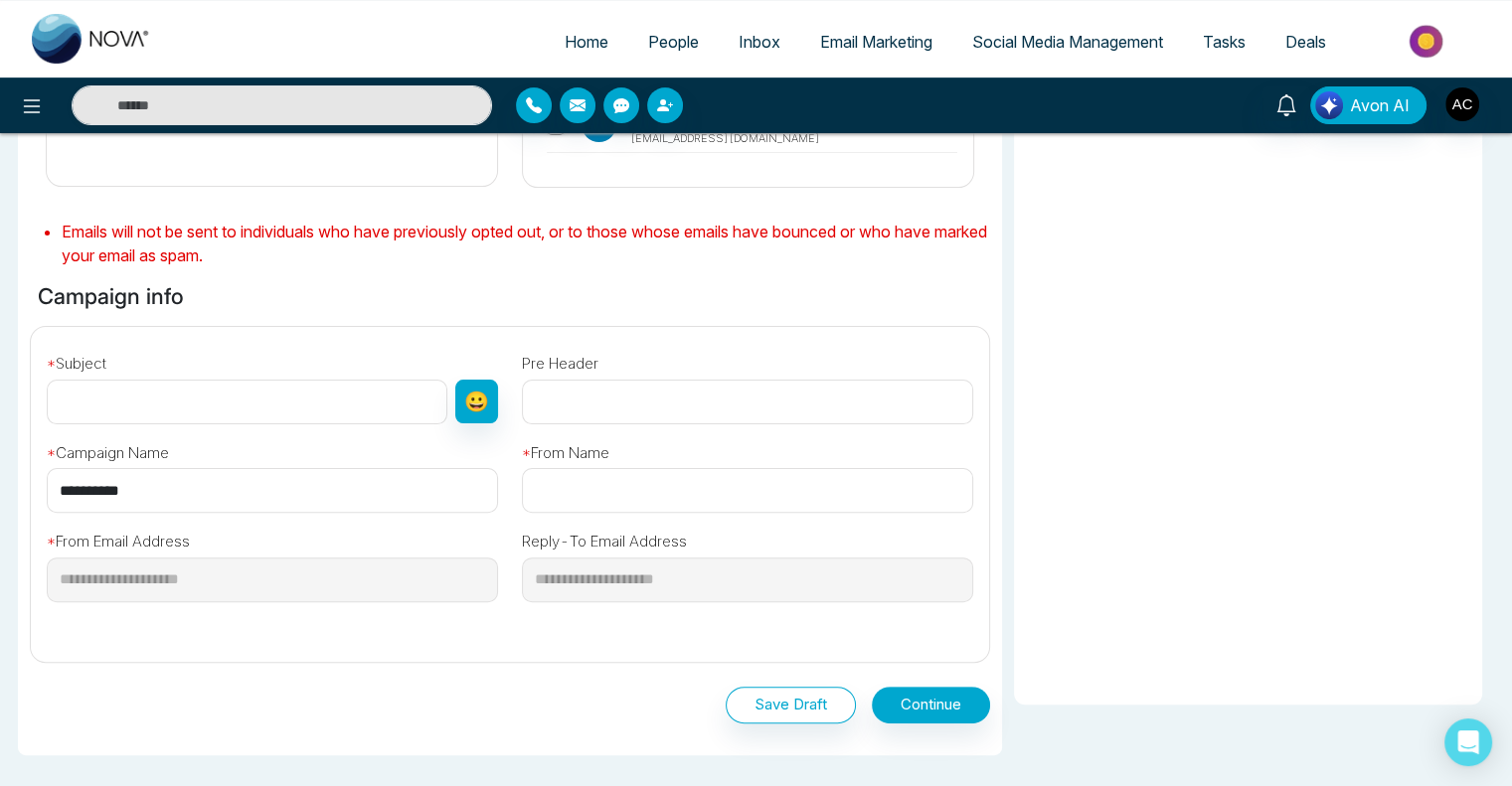 type on "*********" 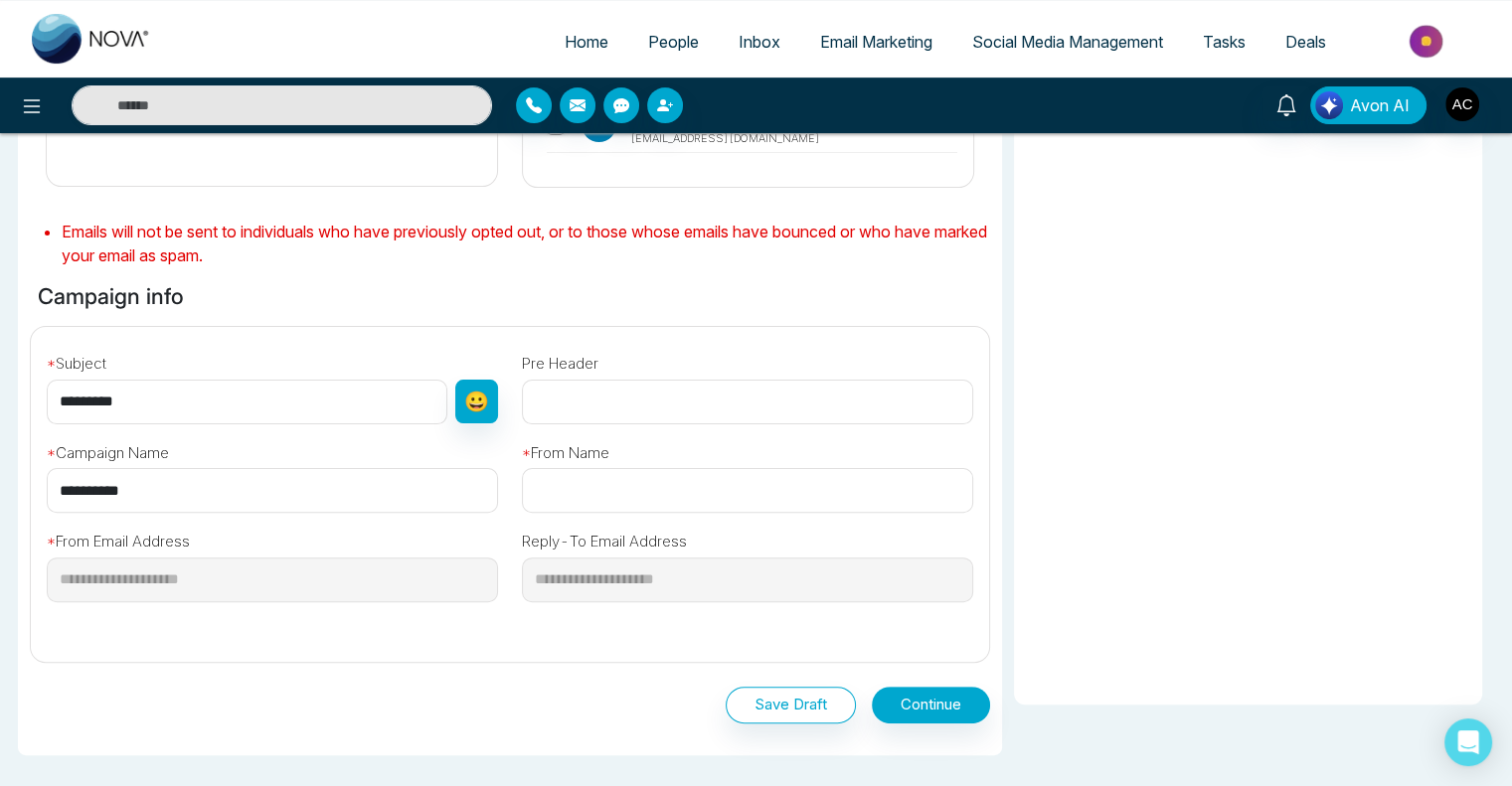 click on "**********" at bounding box center (272, 490) 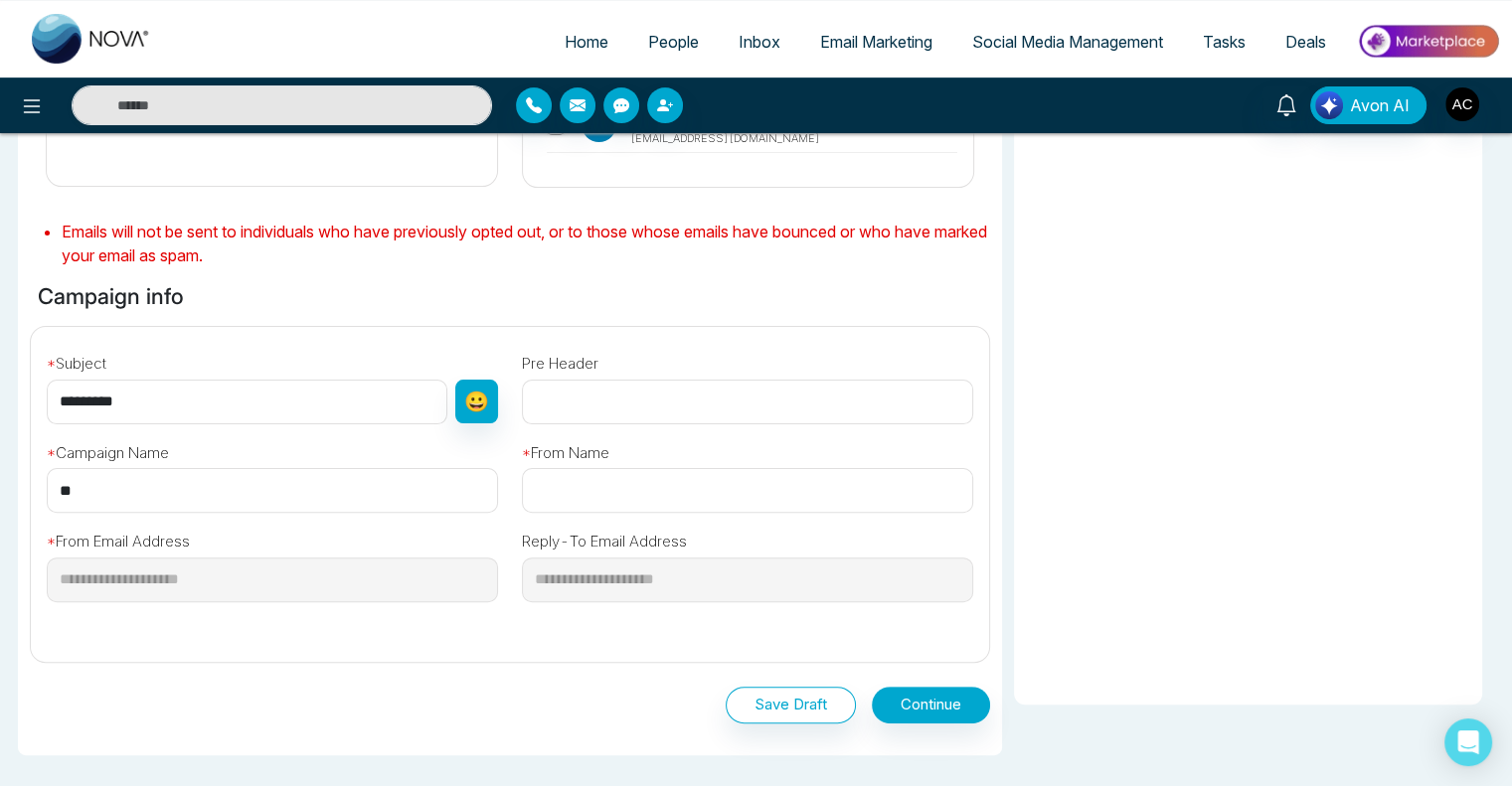 type on "*" 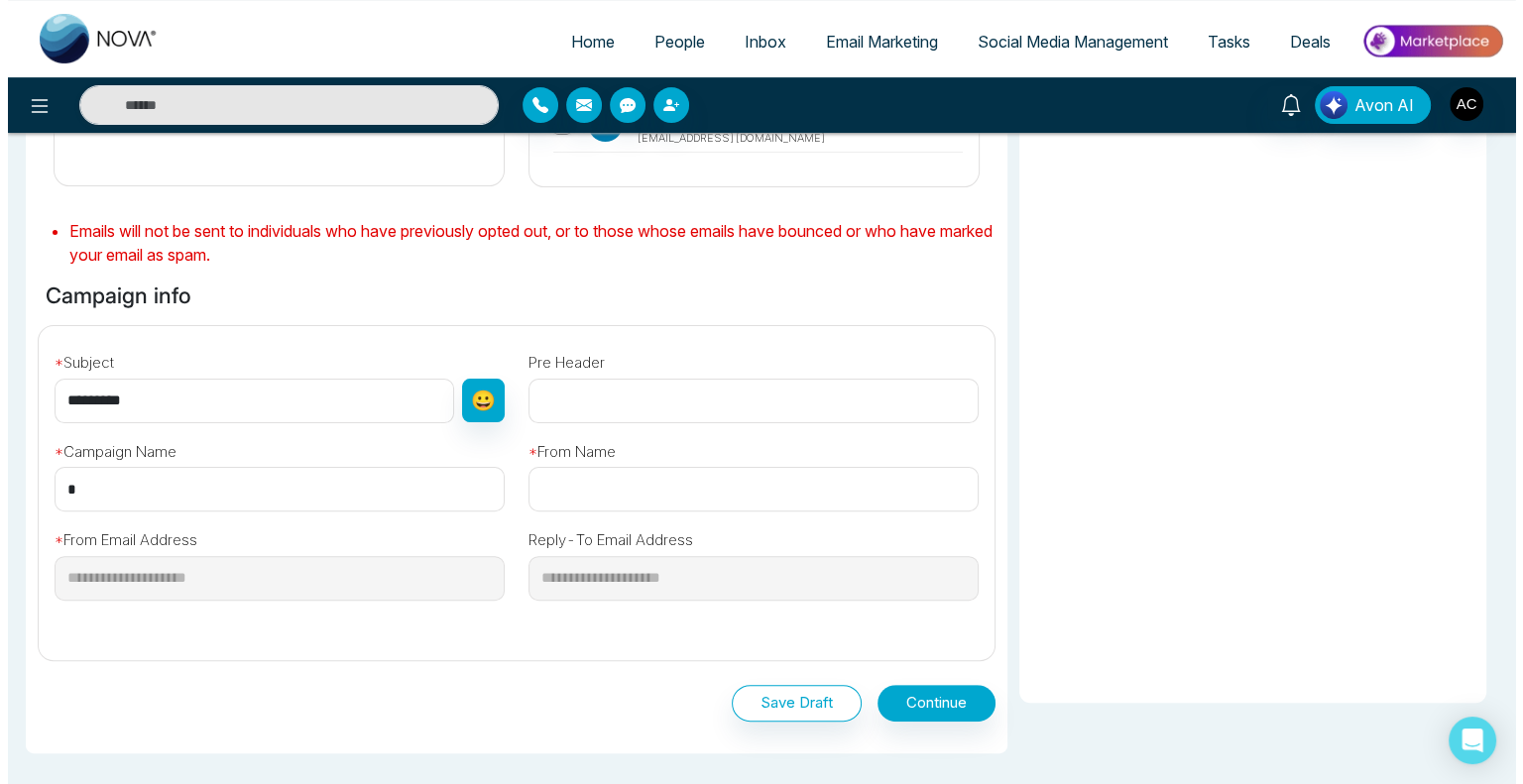 scroll, scrollTop: 451, scrollLeft: 0, axis: vertical 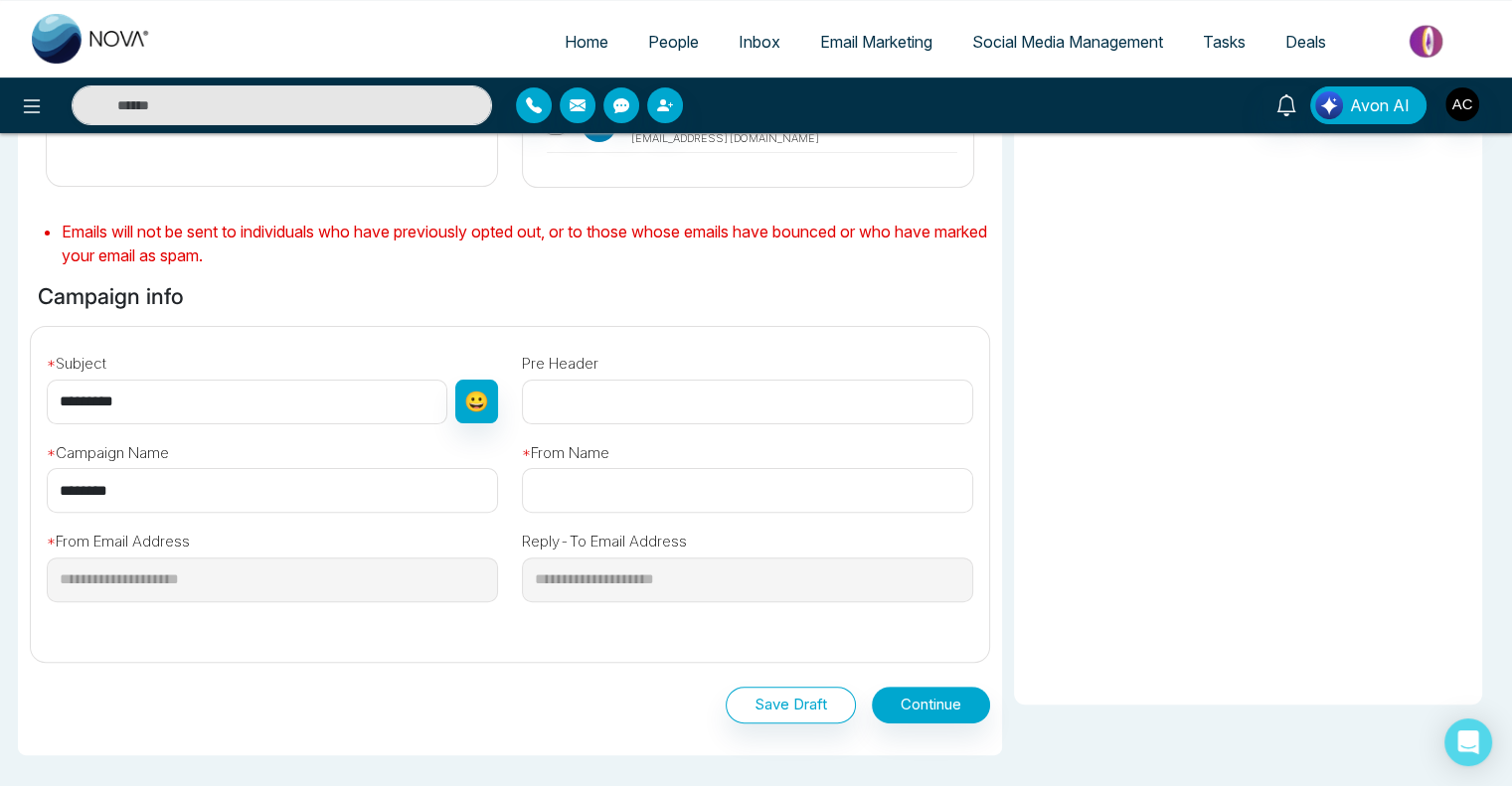 type on "********" 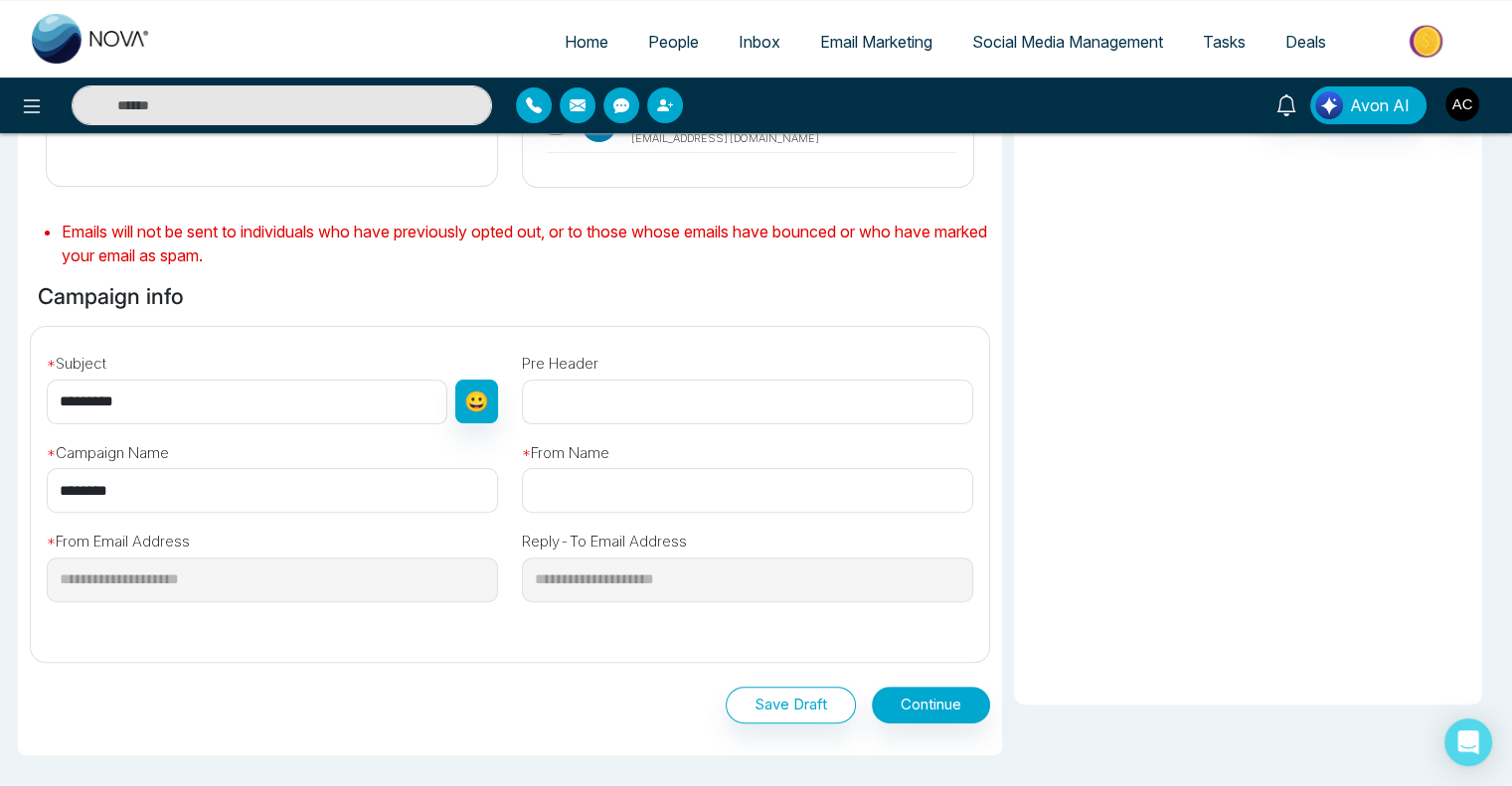 click at bounding box center [748, 490] 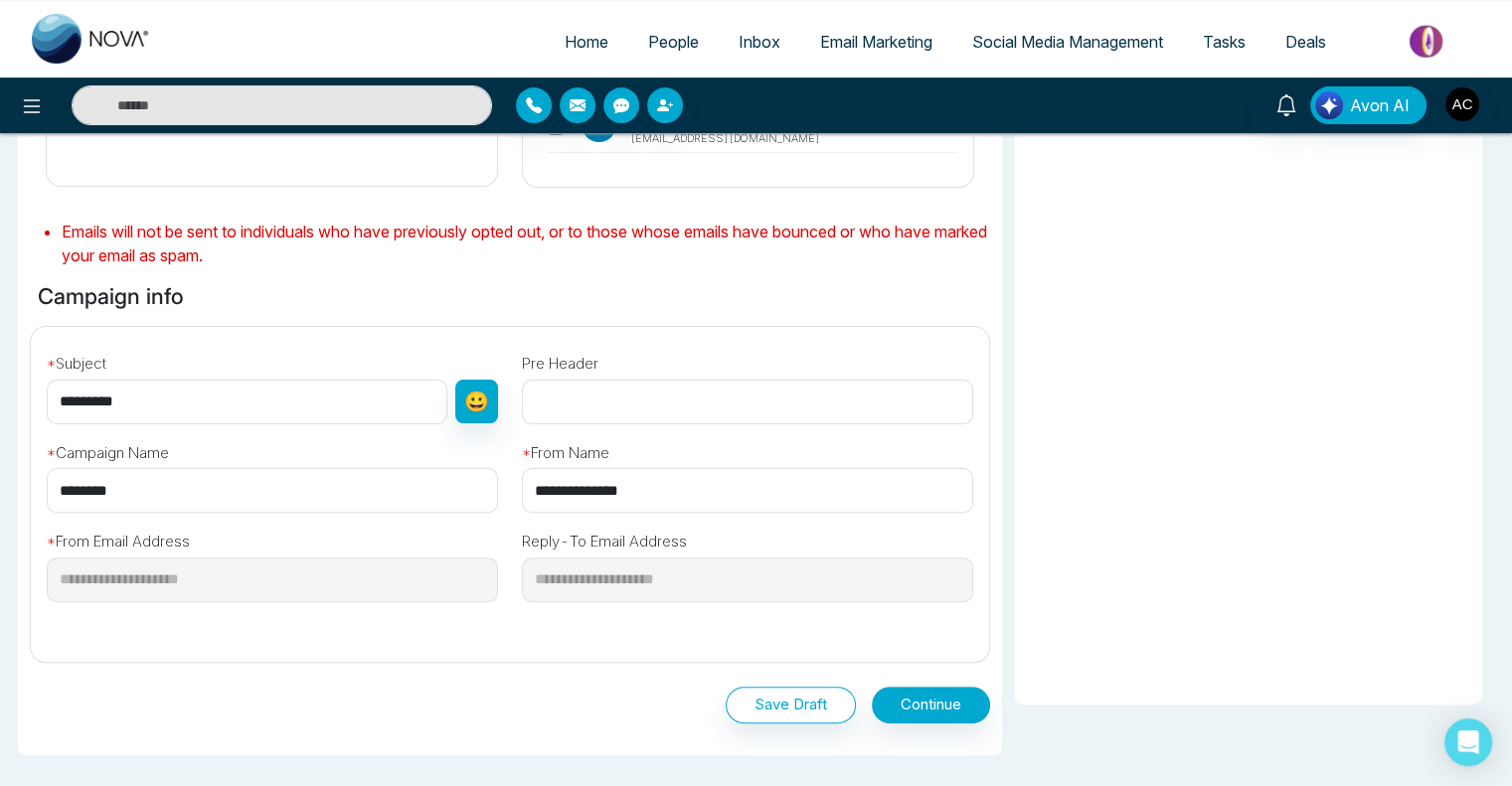click on "**********" at bounding box center (748, 490) 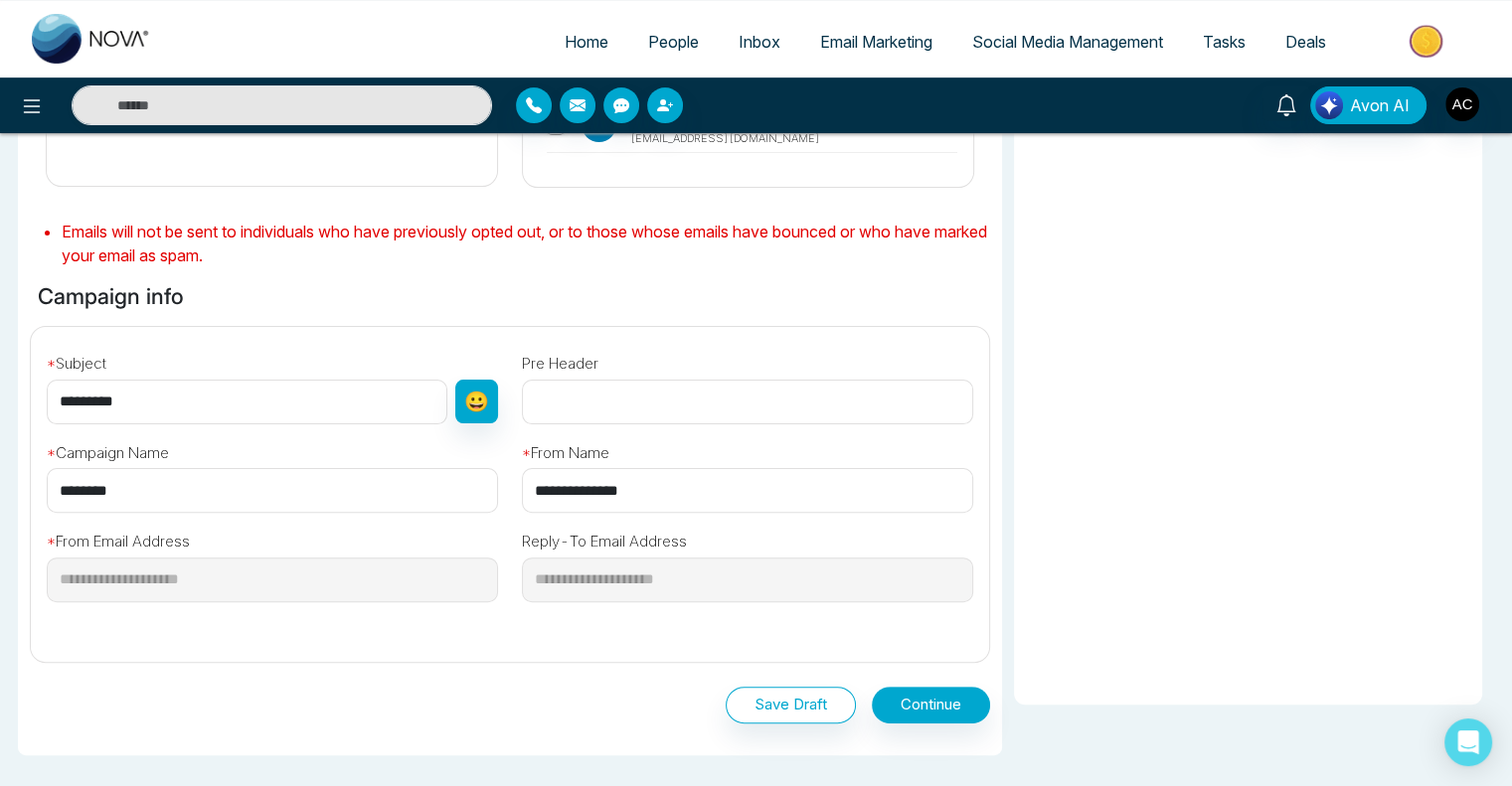 type on "**********" 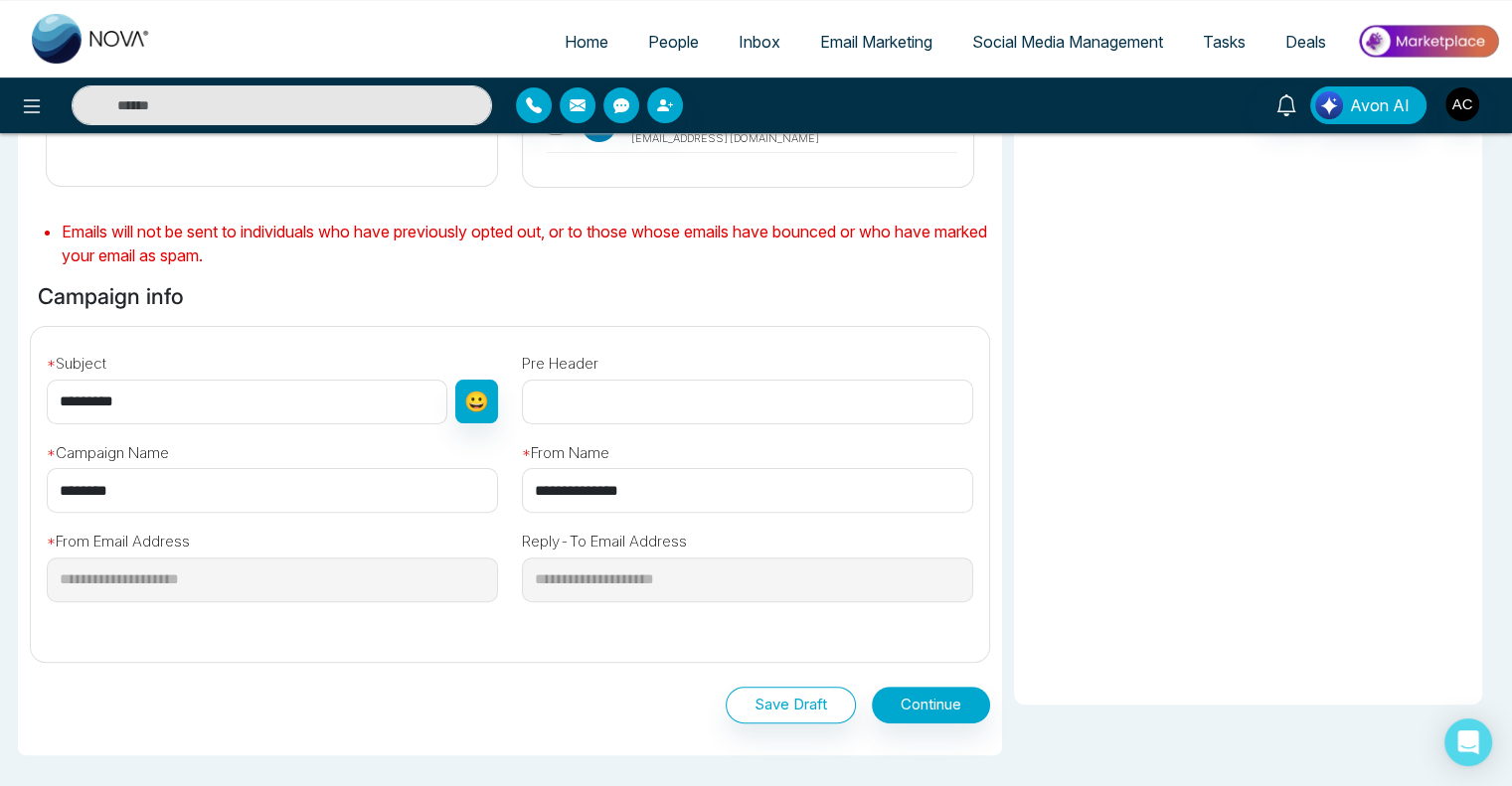 click on "**********" at bounding box center (272, 571) 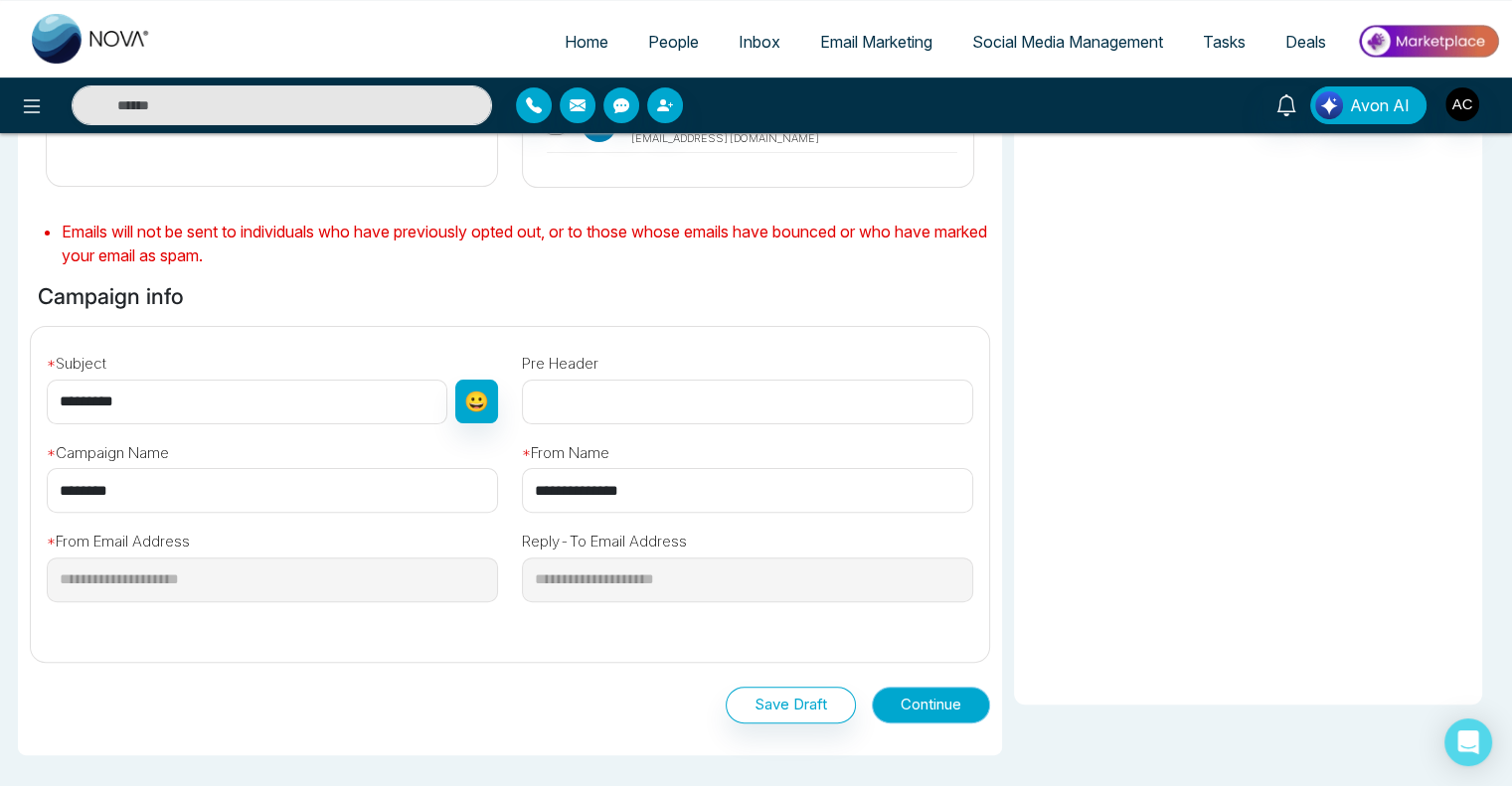 click on "Continue" at bounding box center [930, 705] 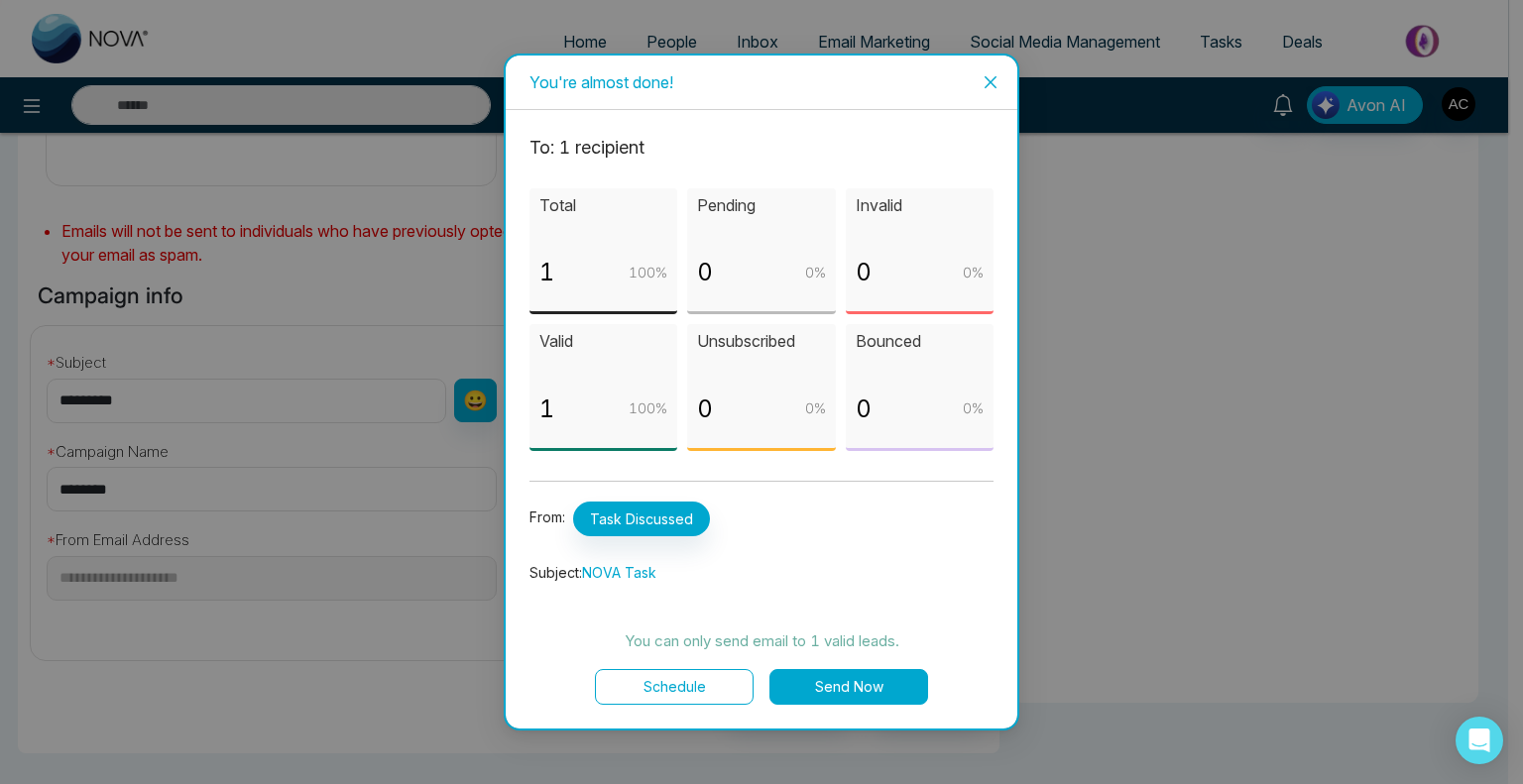 click on "Schedule" at bounding box center (674, 687) 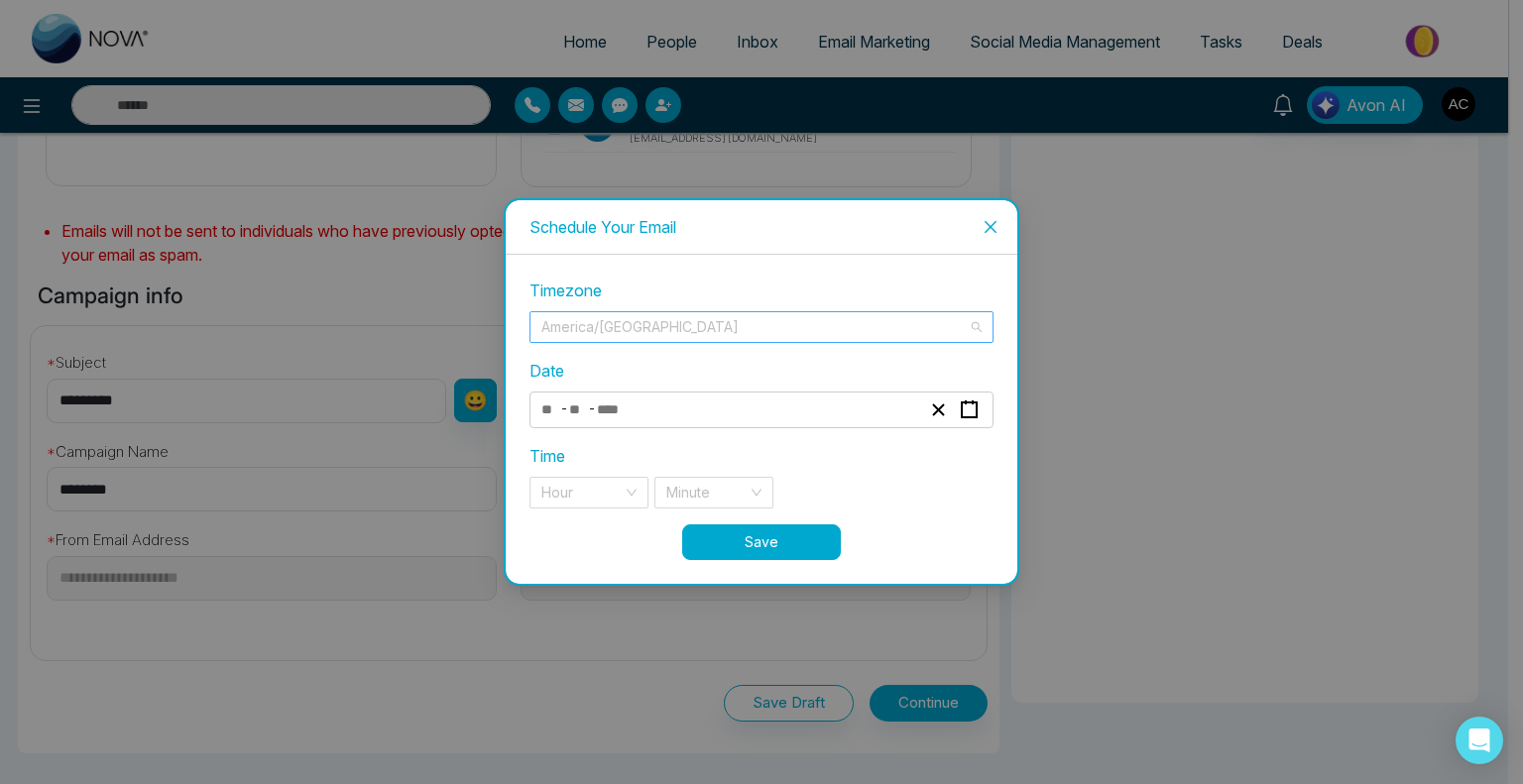 scroll, scrollTop: 6565, scrollLeft: 0, axis: vertical 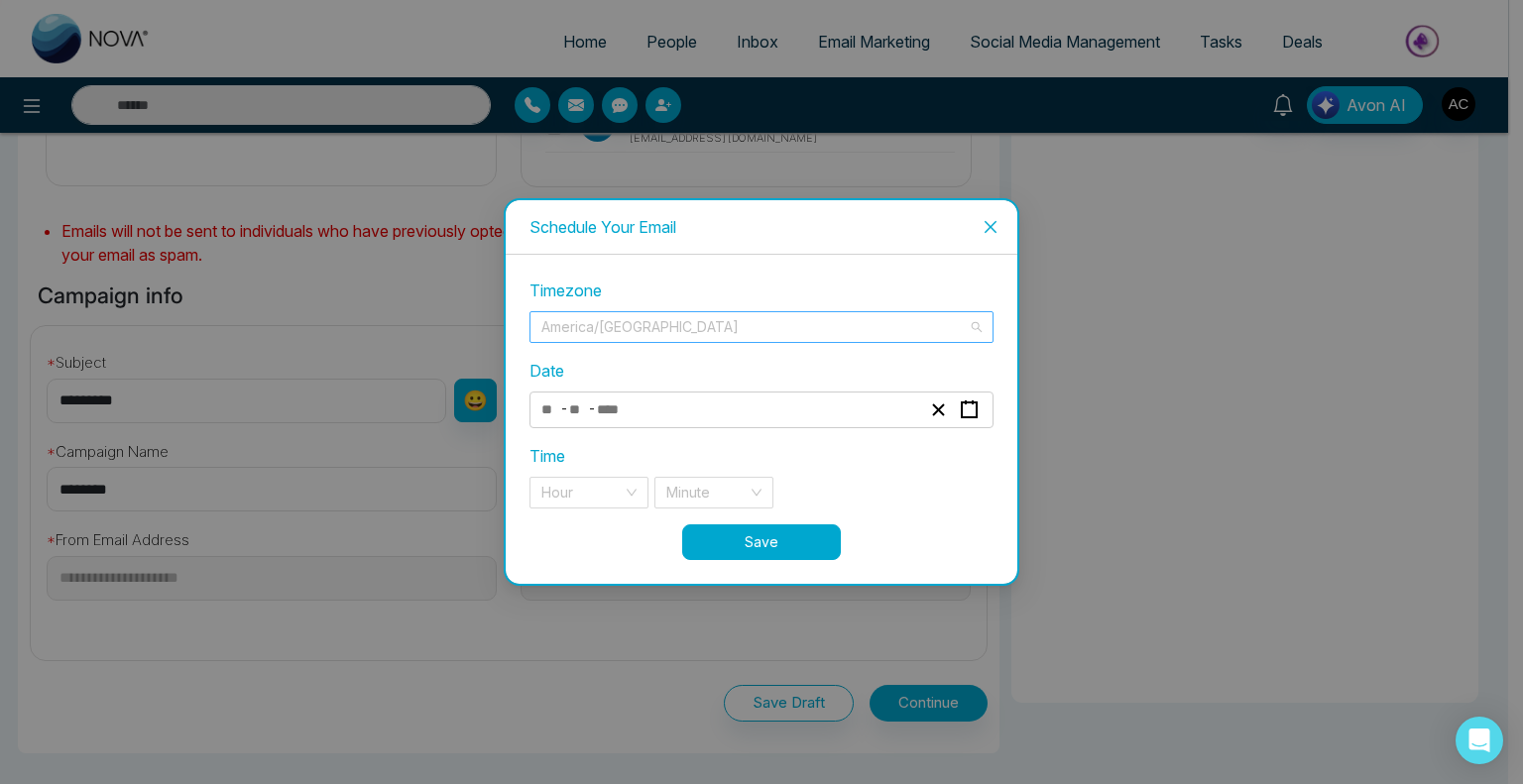 click on "America/Toronto" at bounding box center [762, 327] 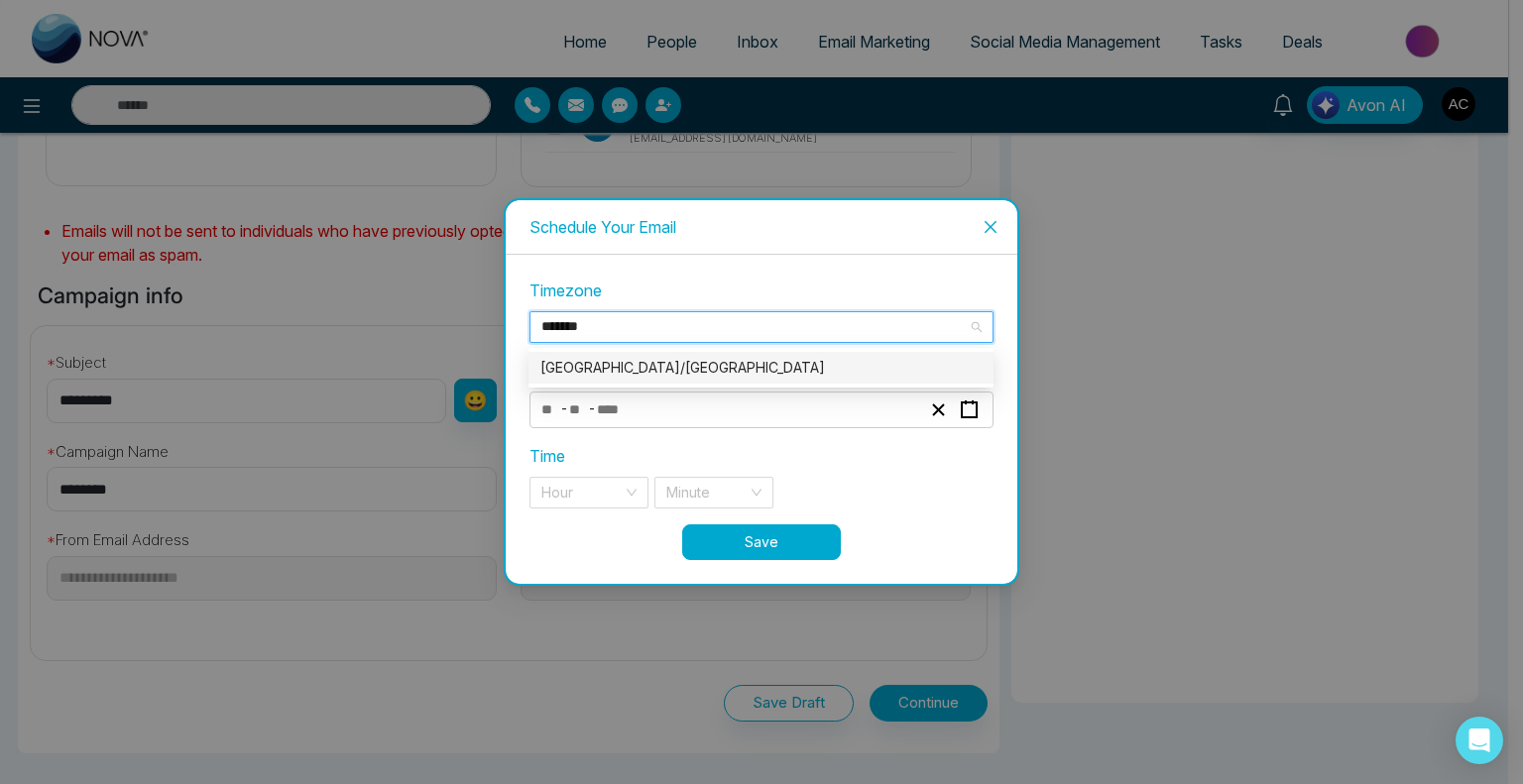 scroll, scrollTop: 0, scrollLeft: 0, axis: both 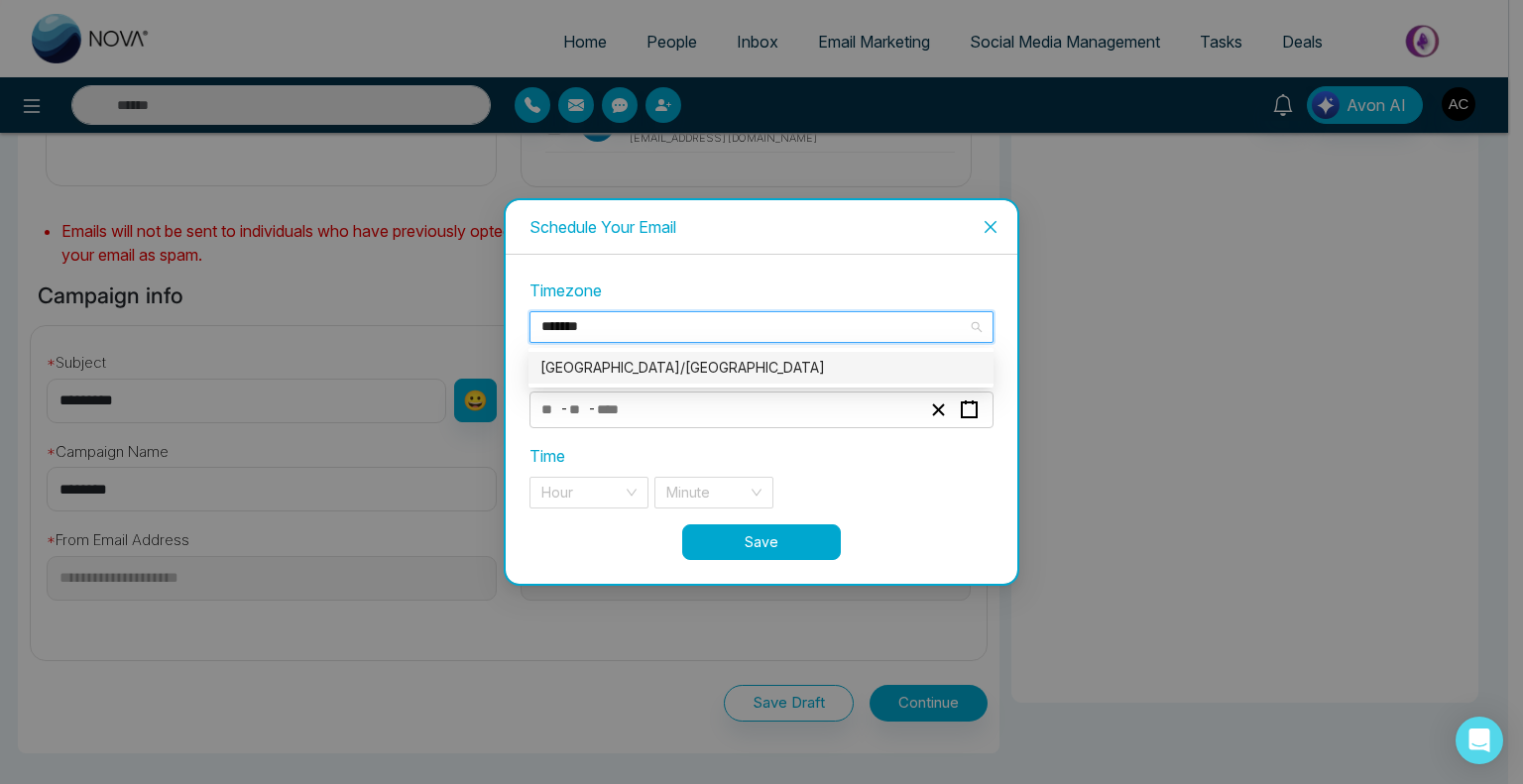 type on "********" 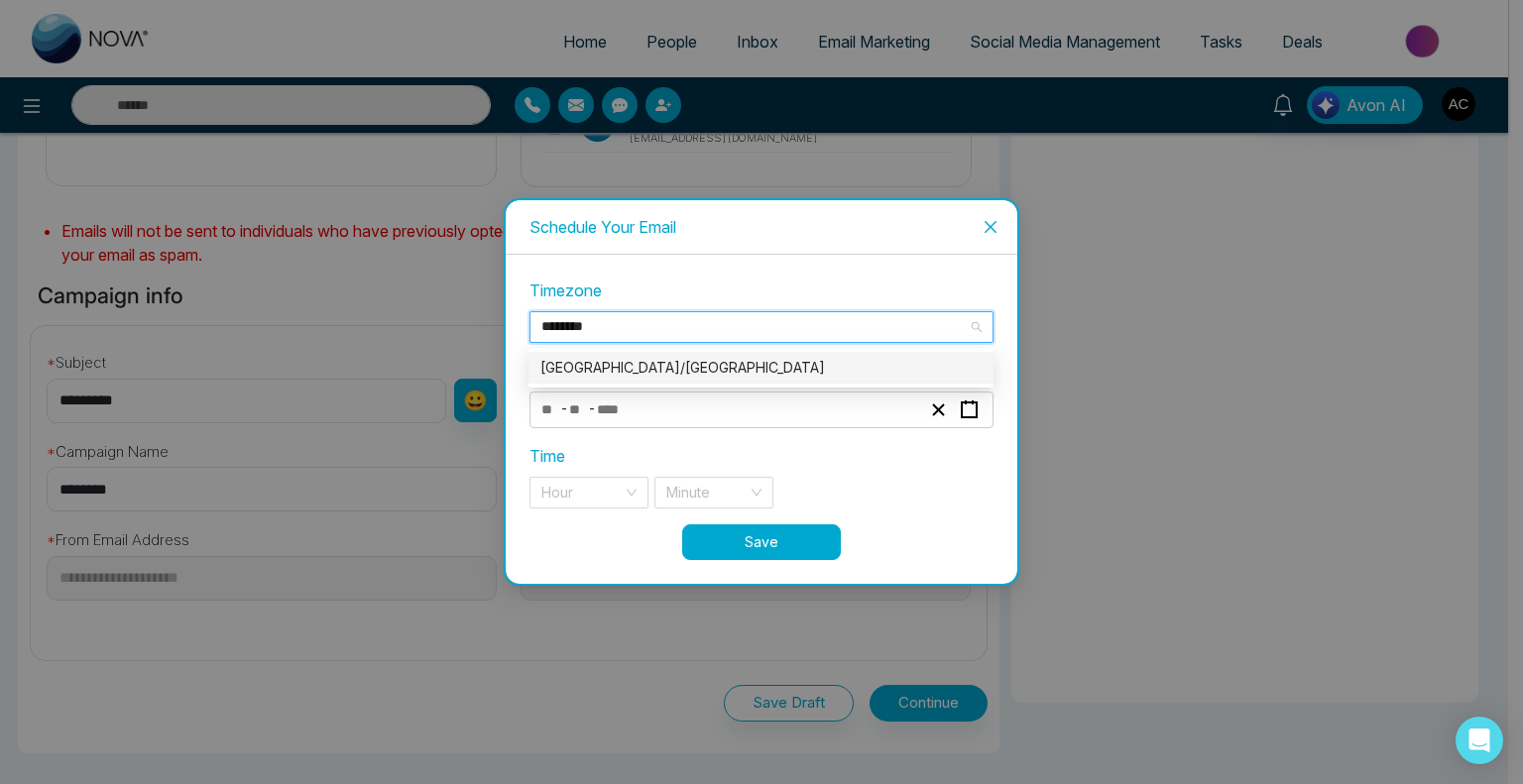 click on "Asia/Kolkata" at bounding box center [761, 368] 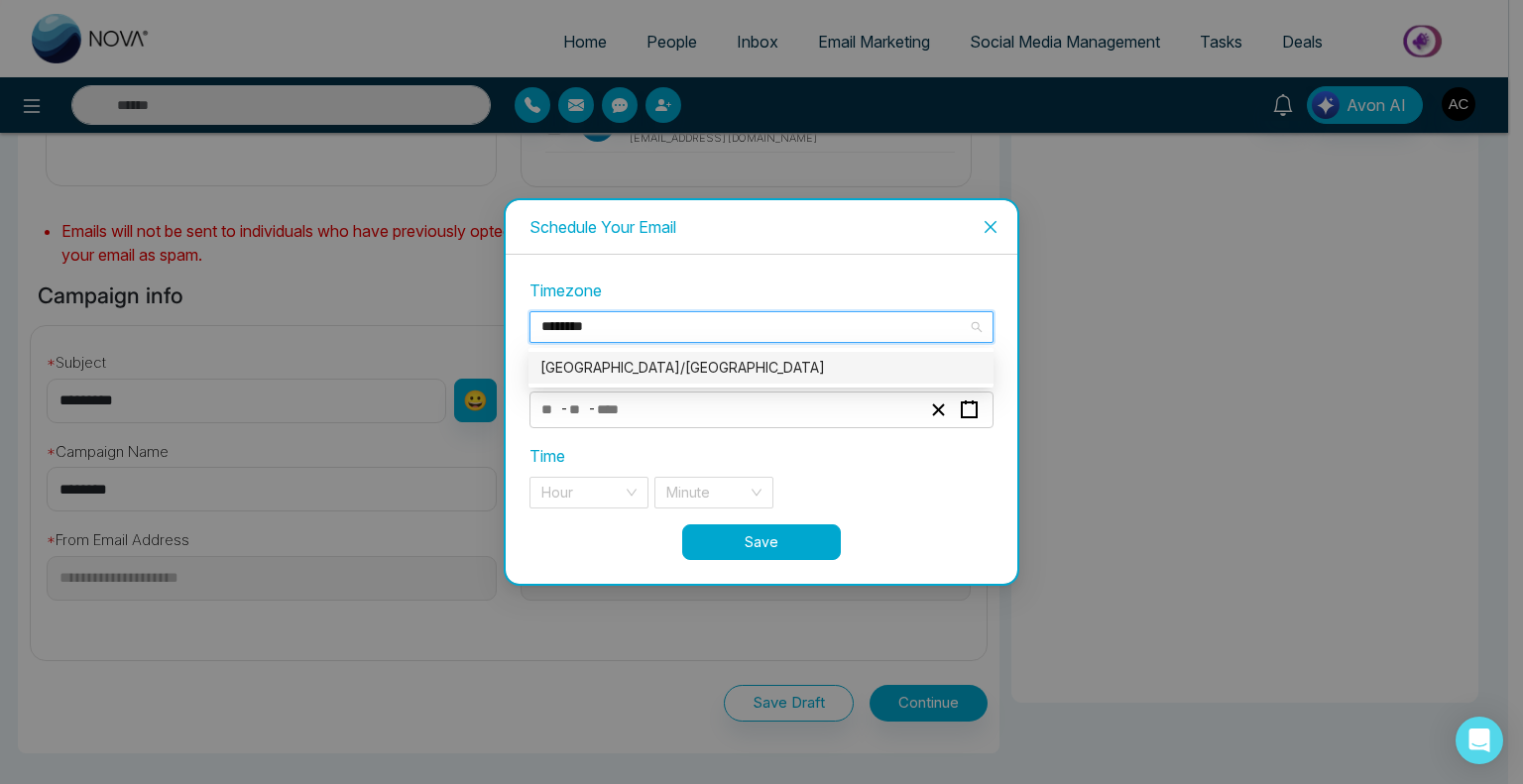 type 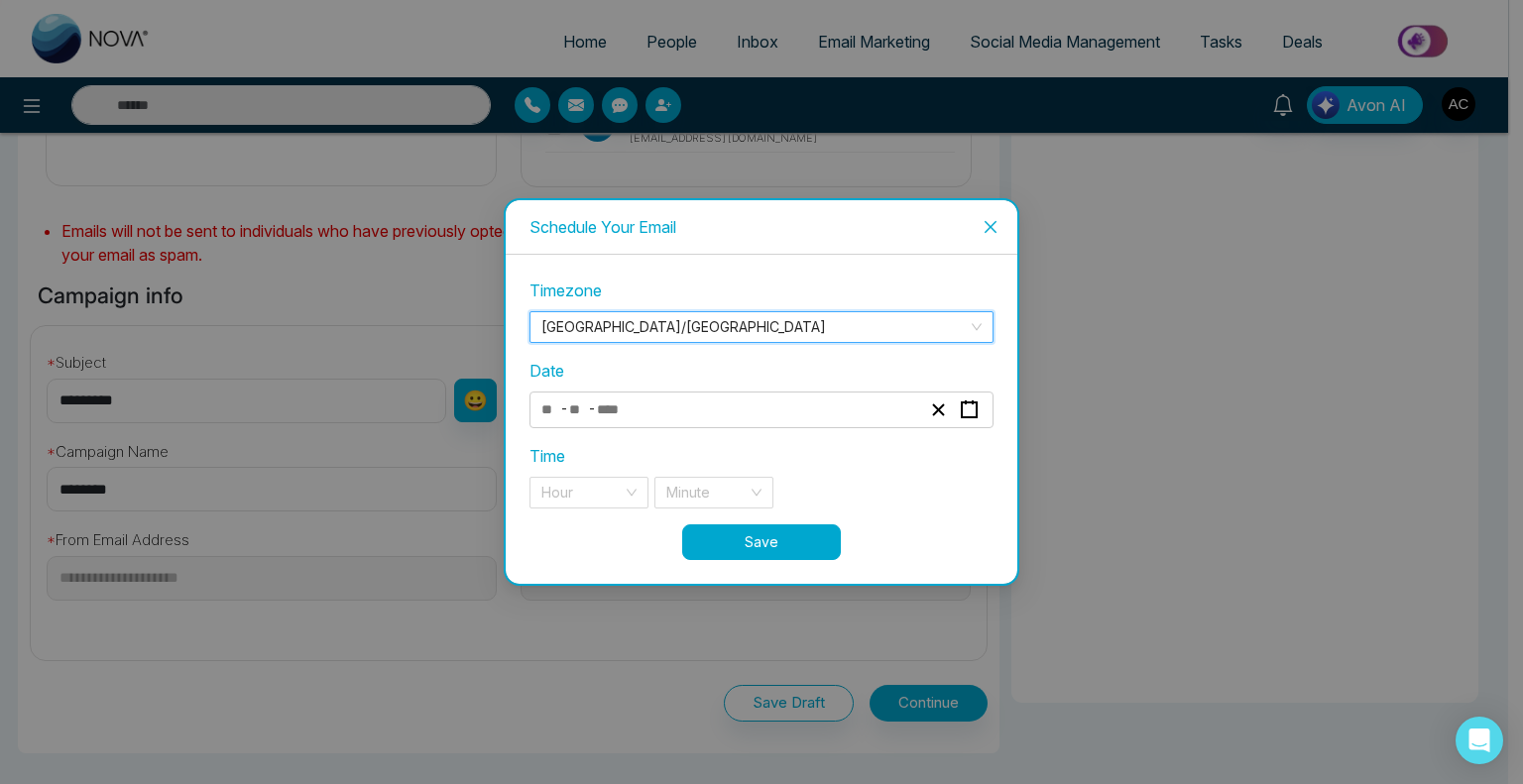 click on "- -" at bounding box center (731, 409) 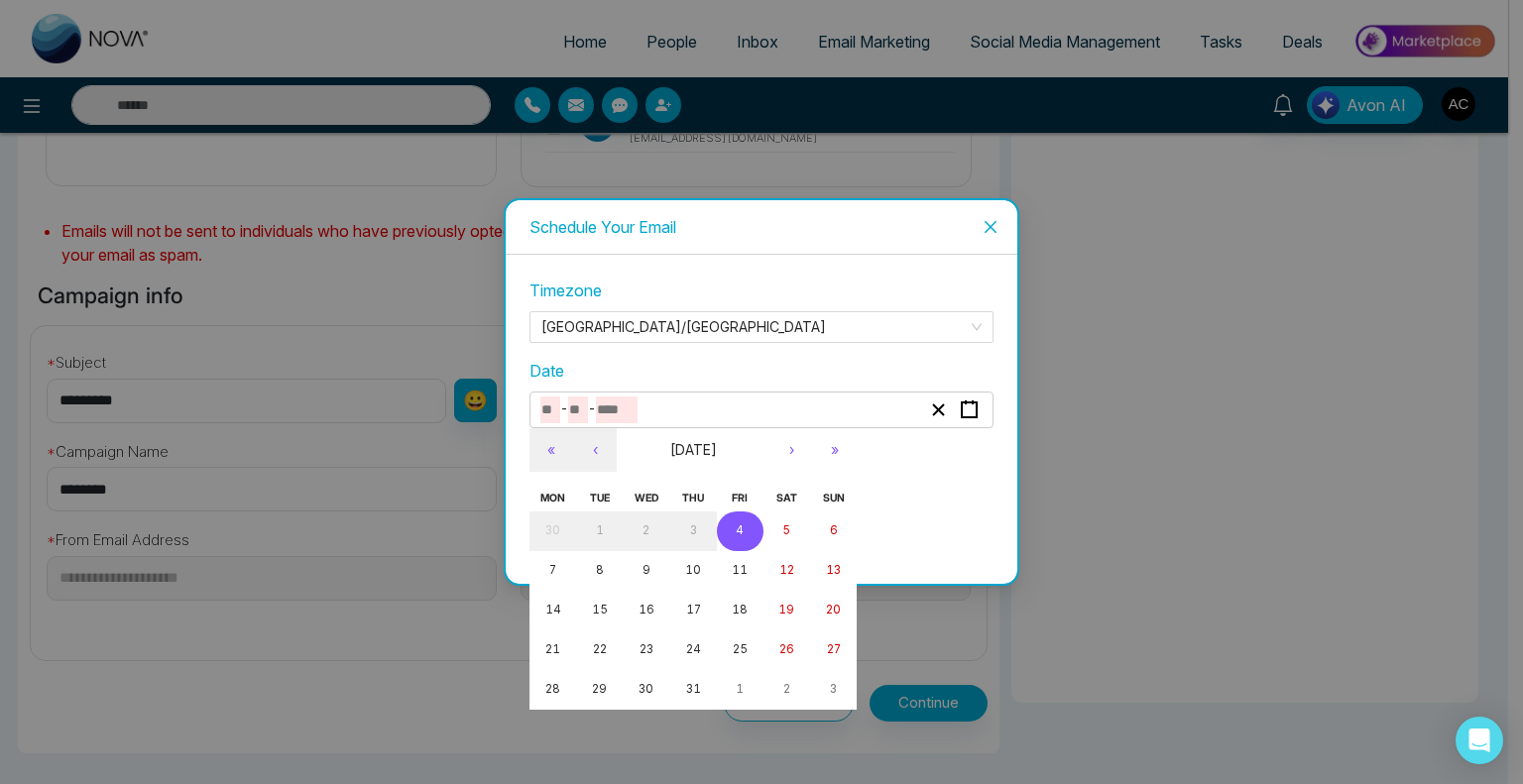 click on "4" at bounding box center [740, 530] 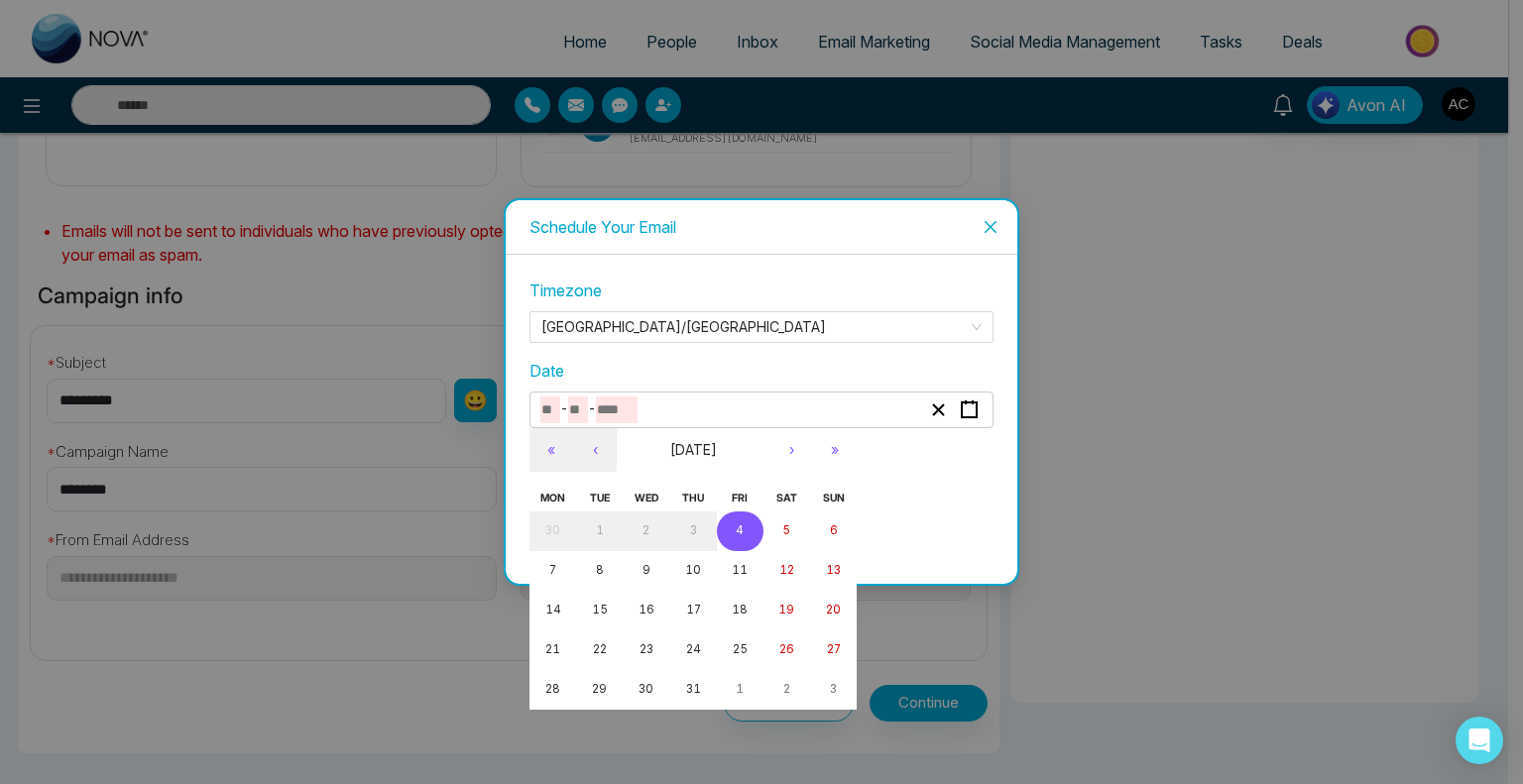 type on "*" 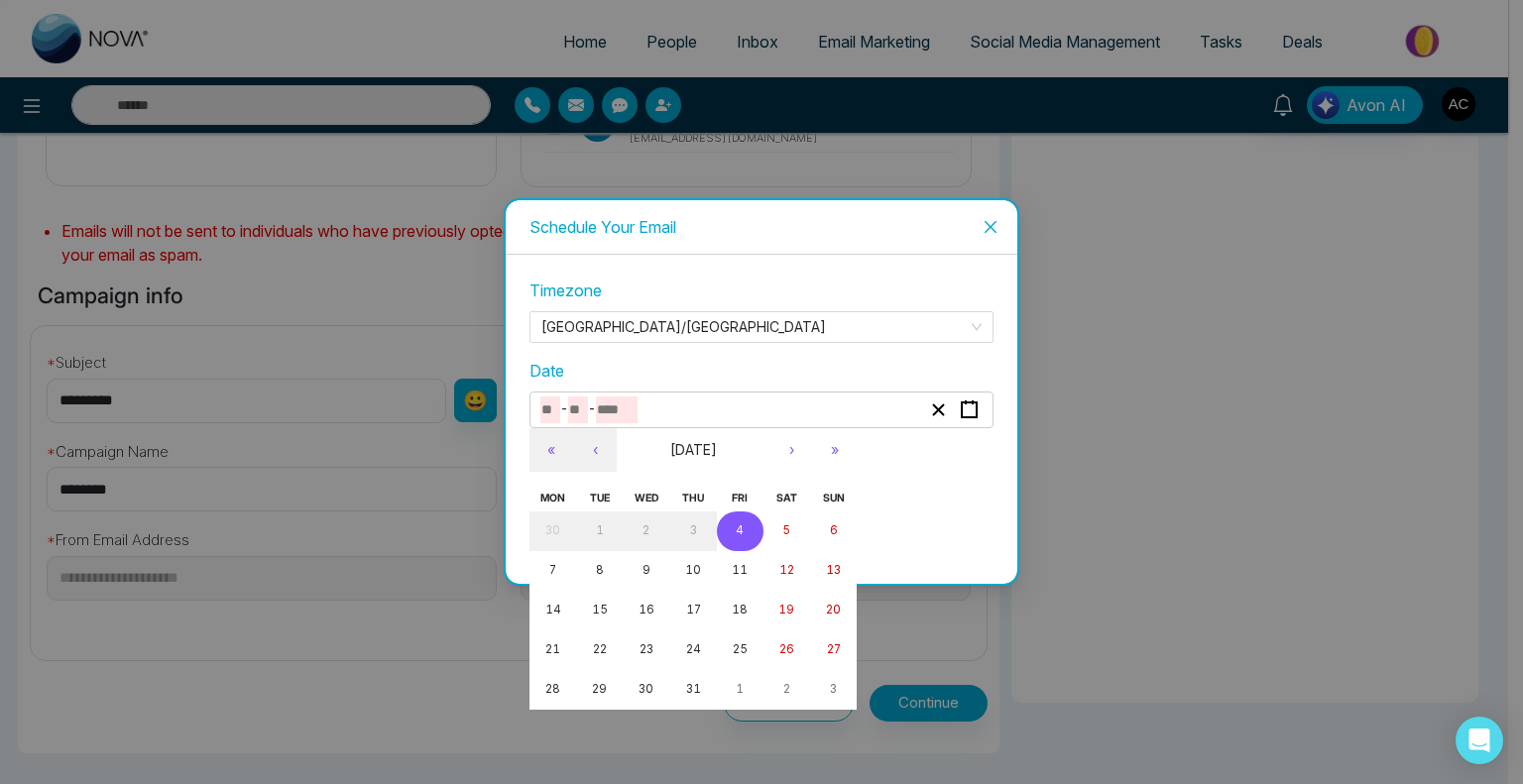 type on "*" 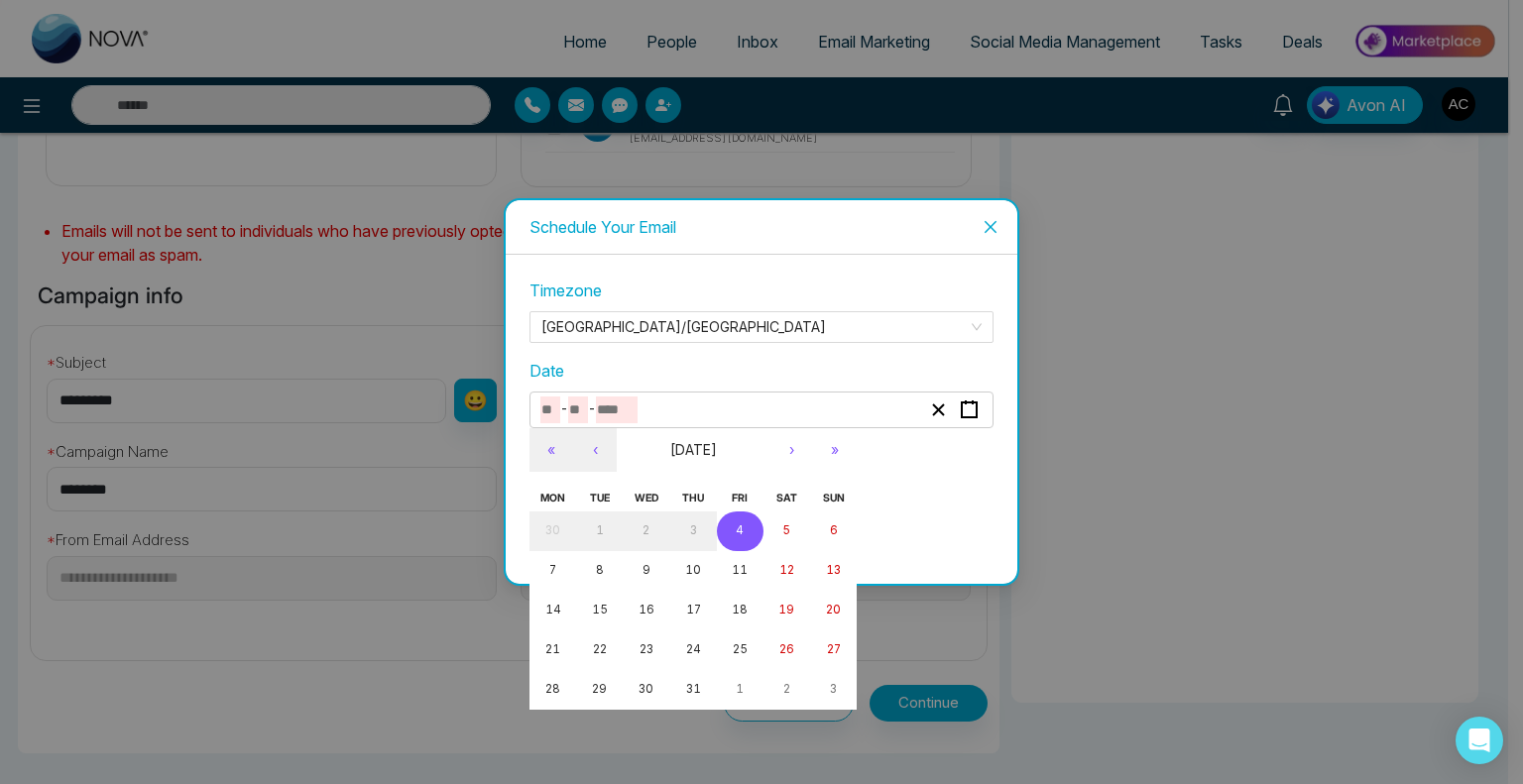 type on "****" 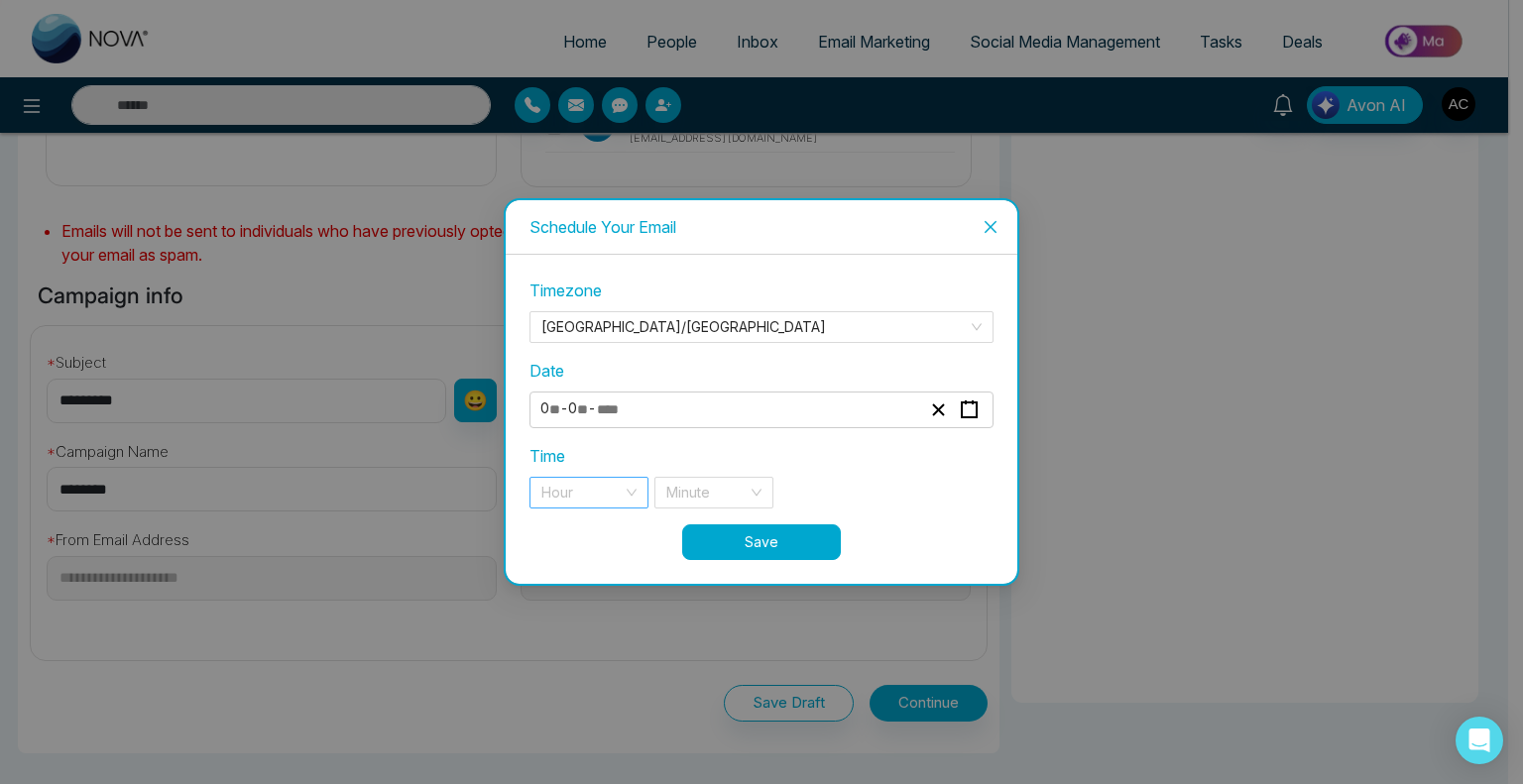 click on "Hour" at bounding box center [589, 493] 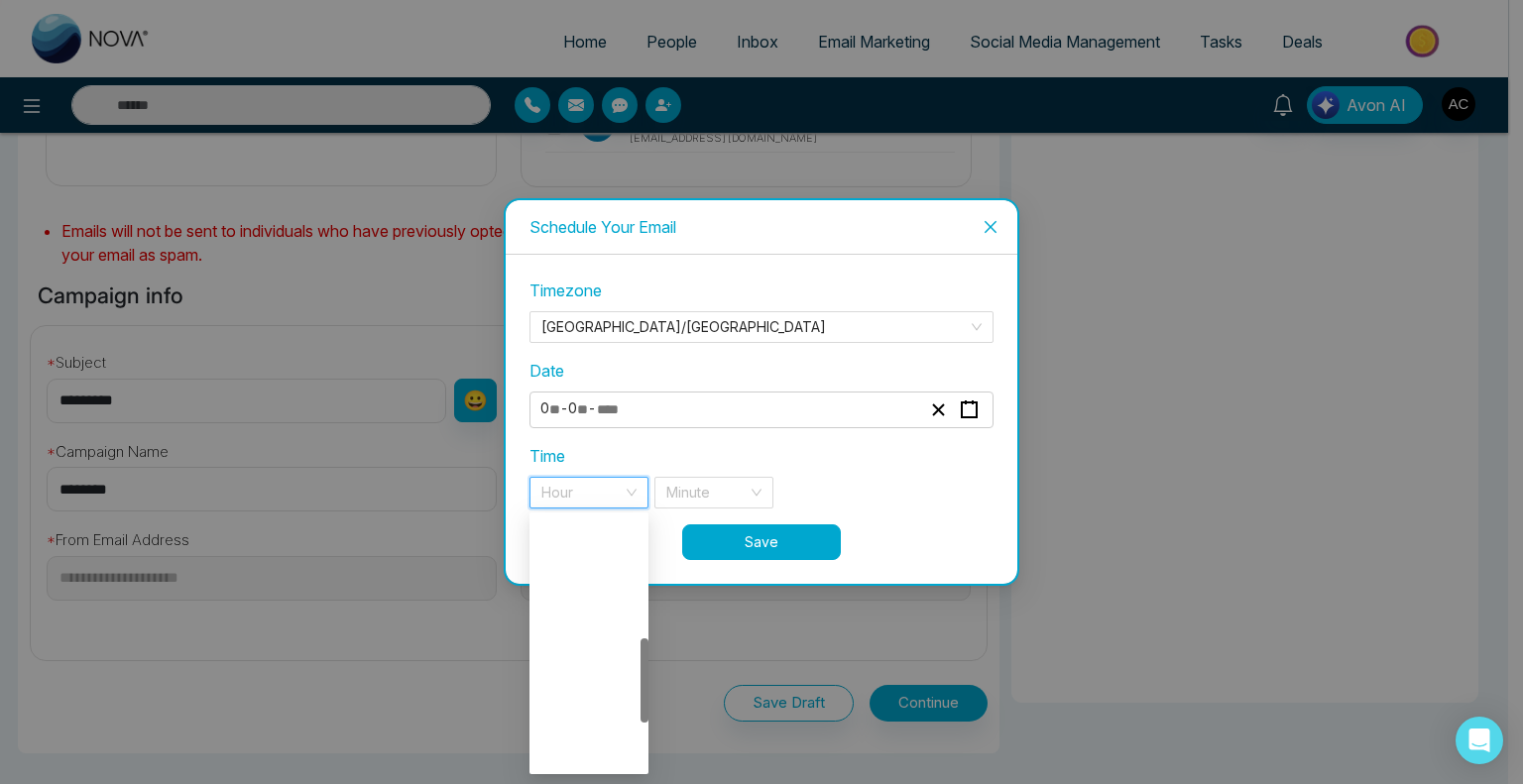 scroll, scrollTop: 507, scrollLeft: 0, axis: vertical 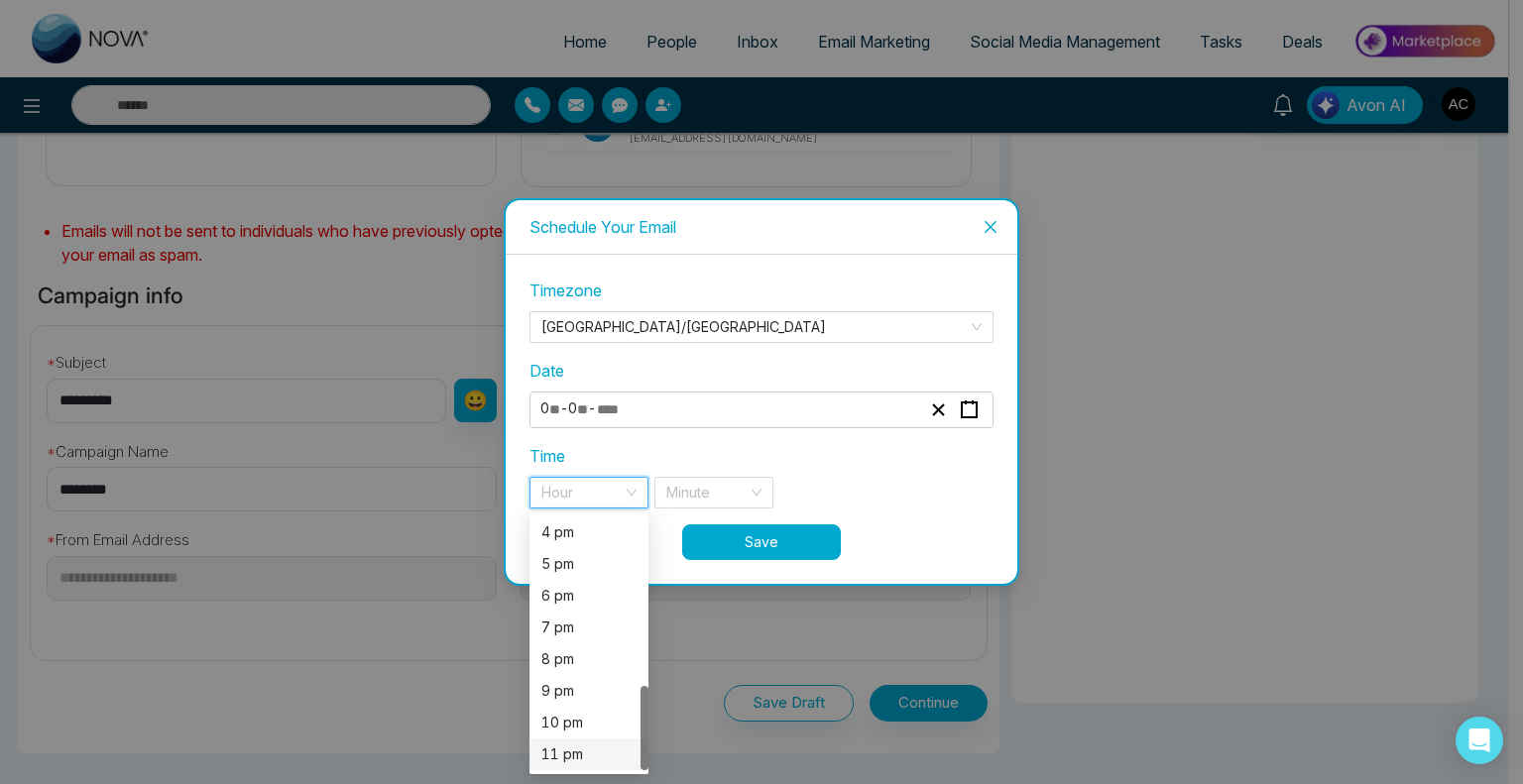 click on "11 pm" at bounding box center (589, 754) 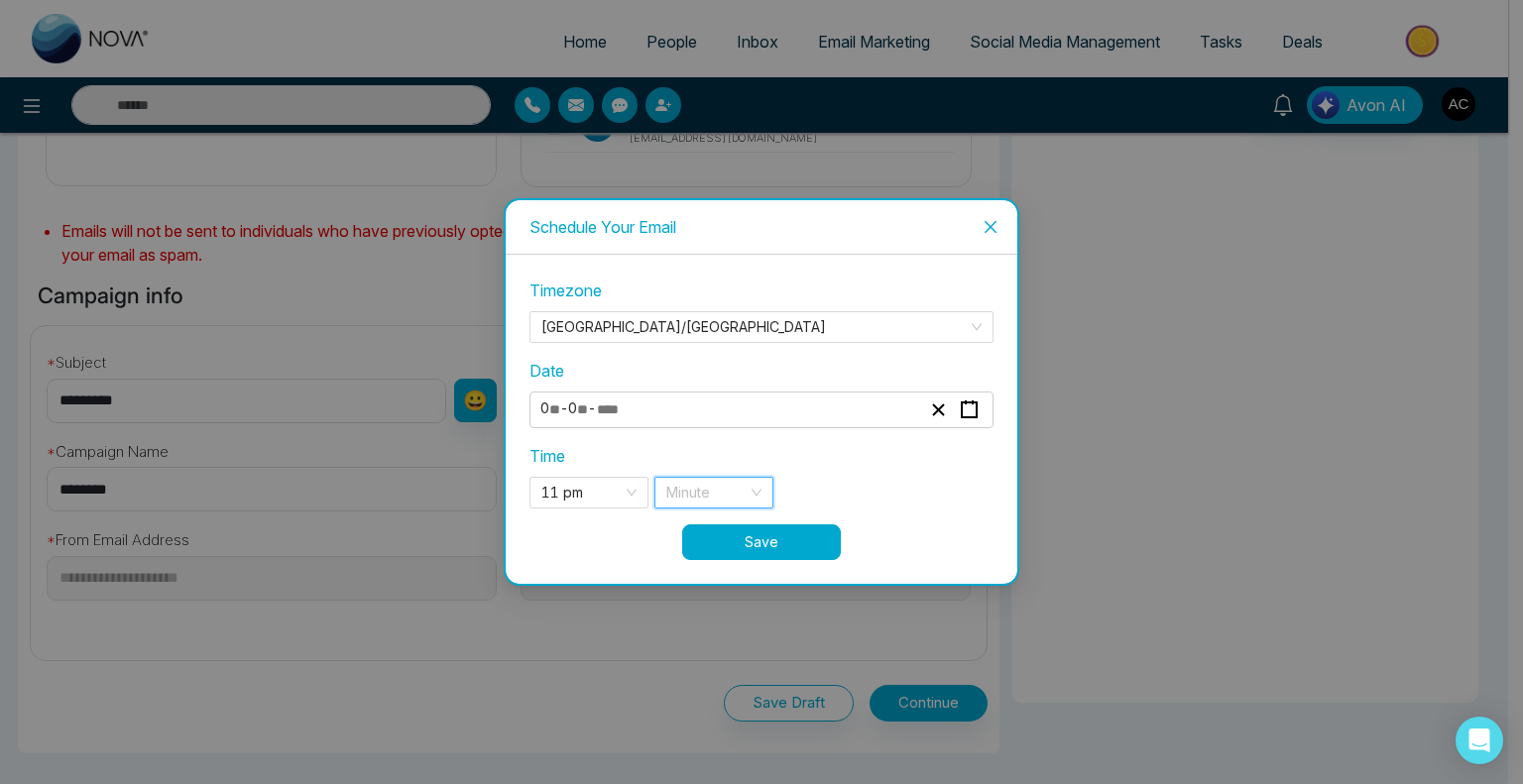 click at bounding box center [707, 493] 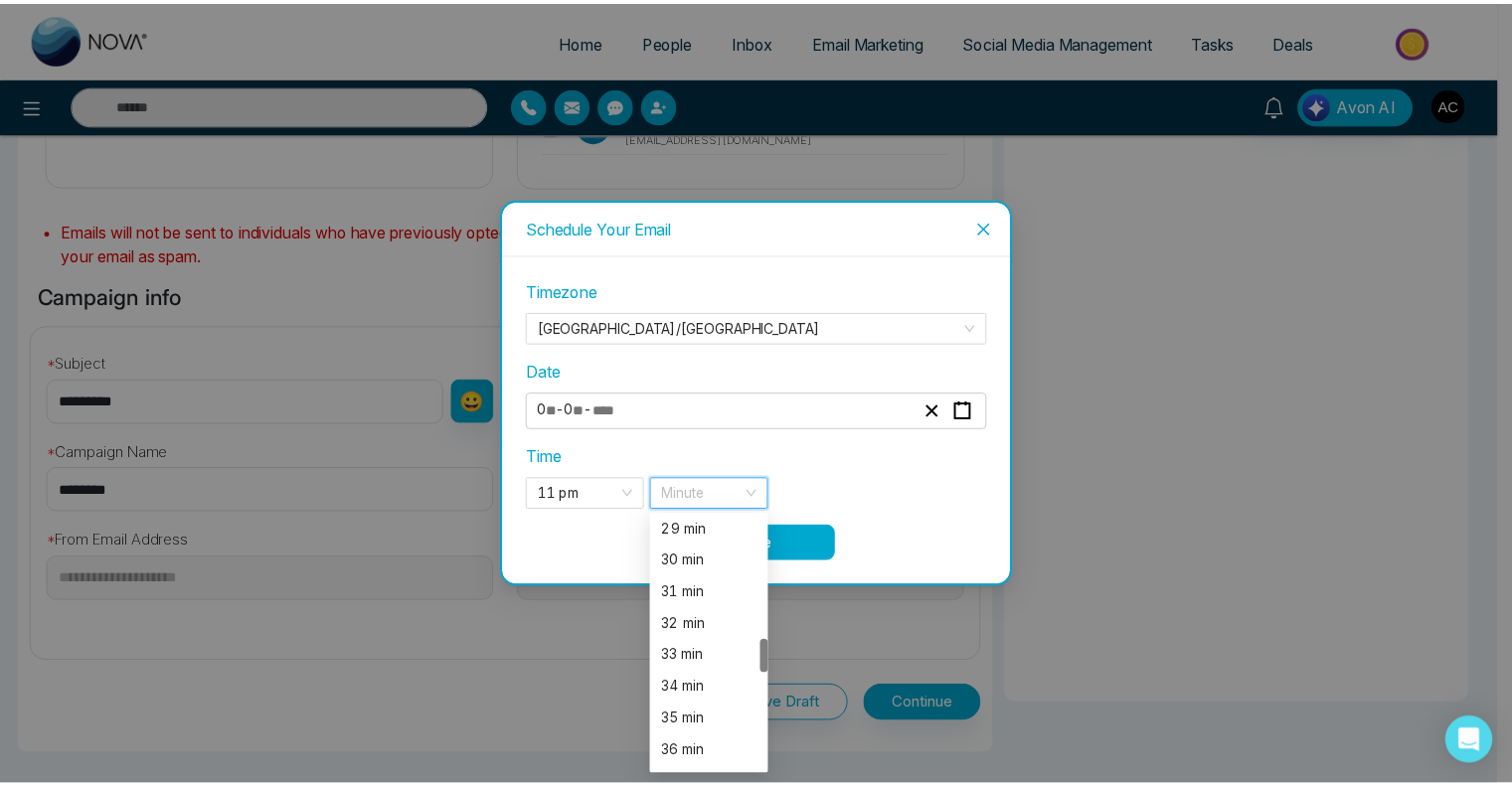 scroll, scrollTop: 934, scrollLeft: 0, axis: vertical 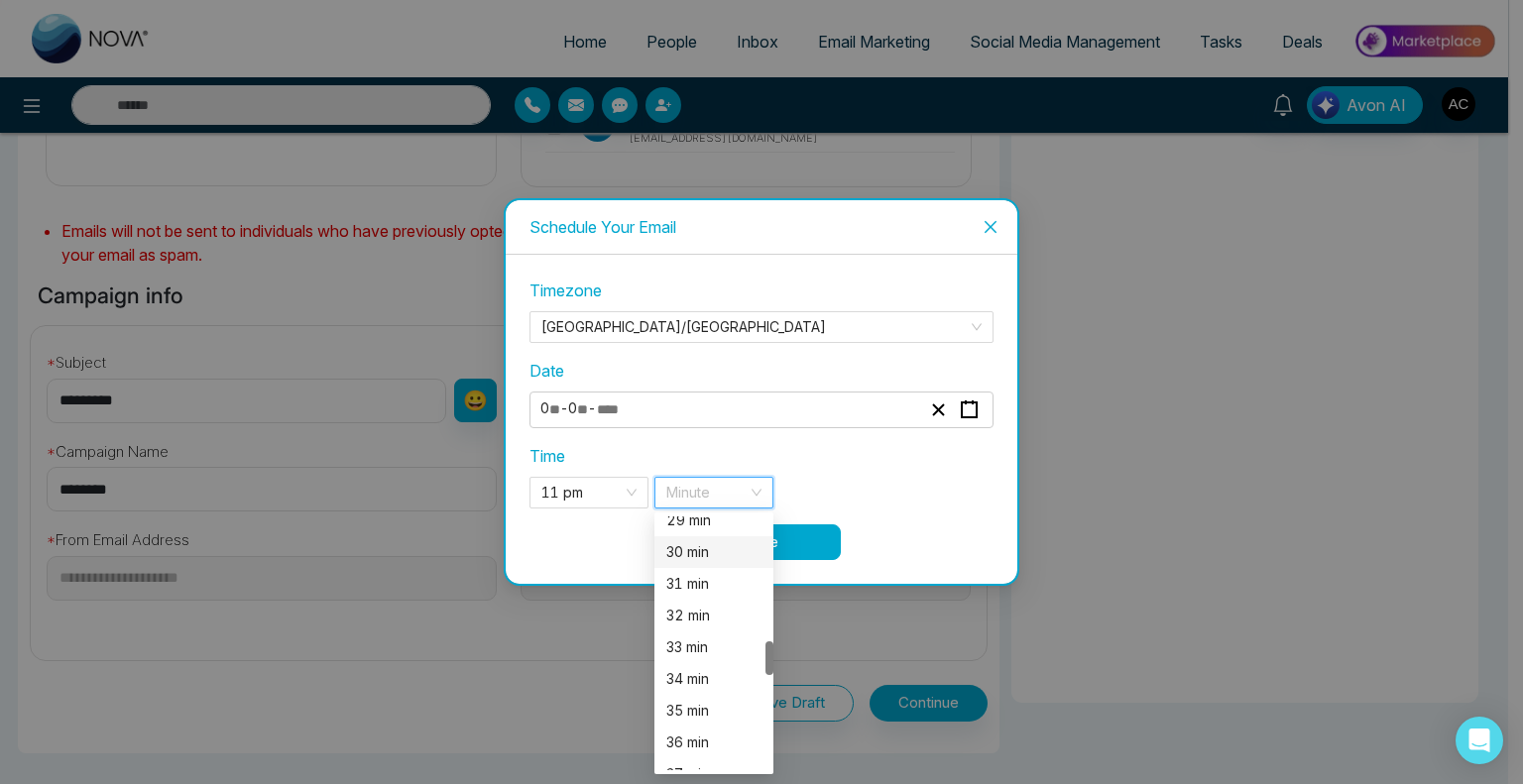 click on "30 min" at bounding box center [714, 552] 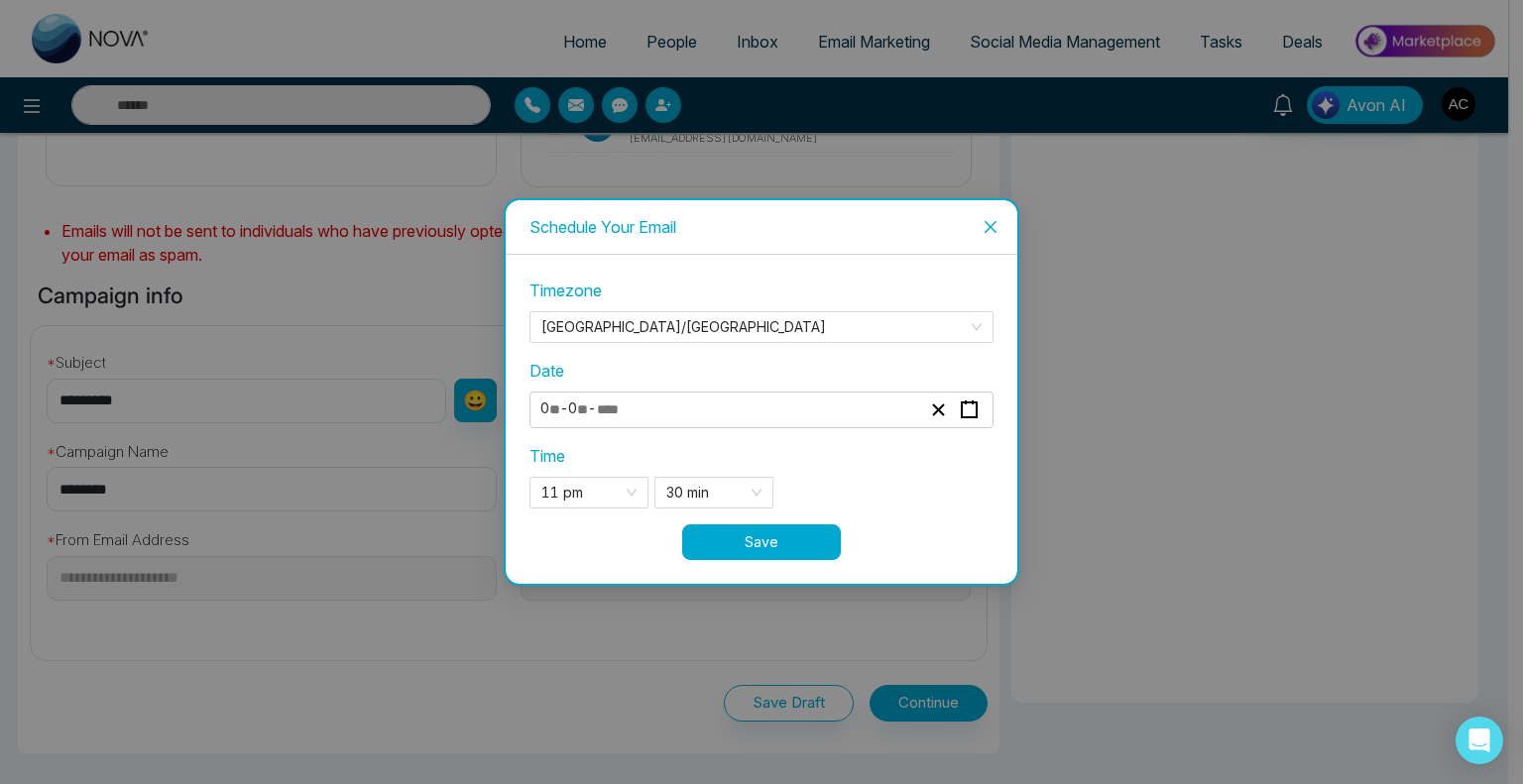 click on "**********" at bounding box center (762, 401) 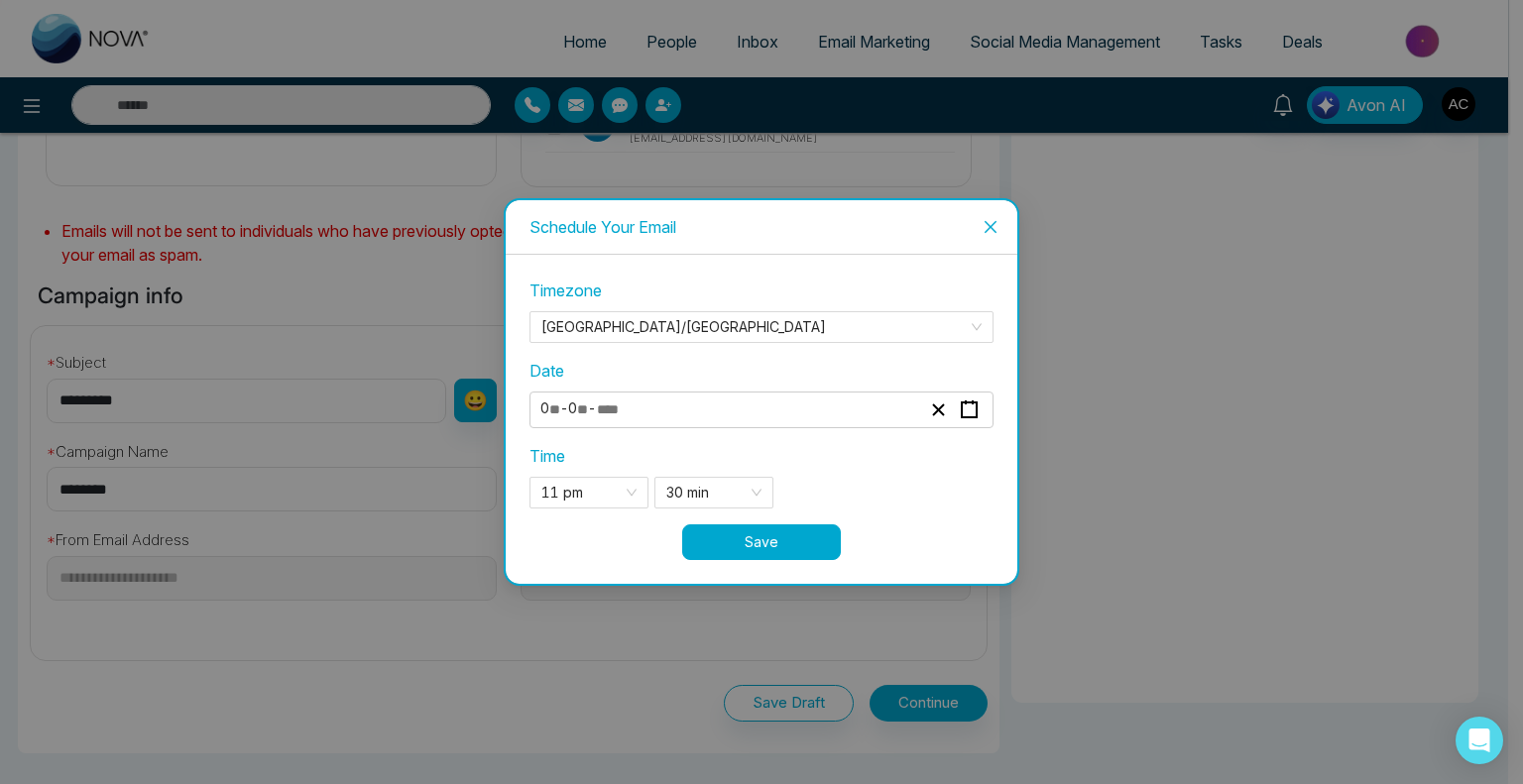 click on "Save" at bounding box center (762, 542) 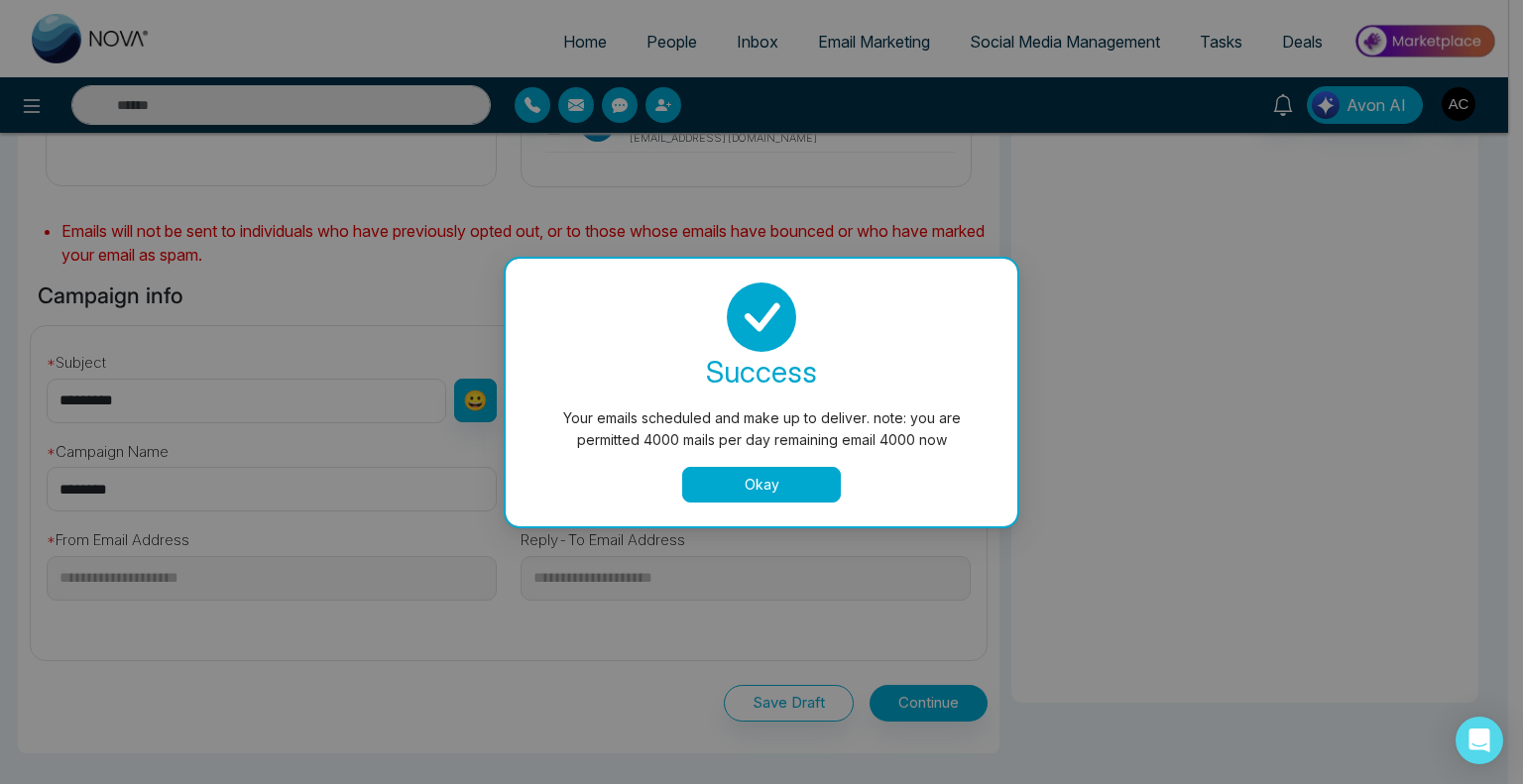 click on "Okay" at bounding box center [762, 485] 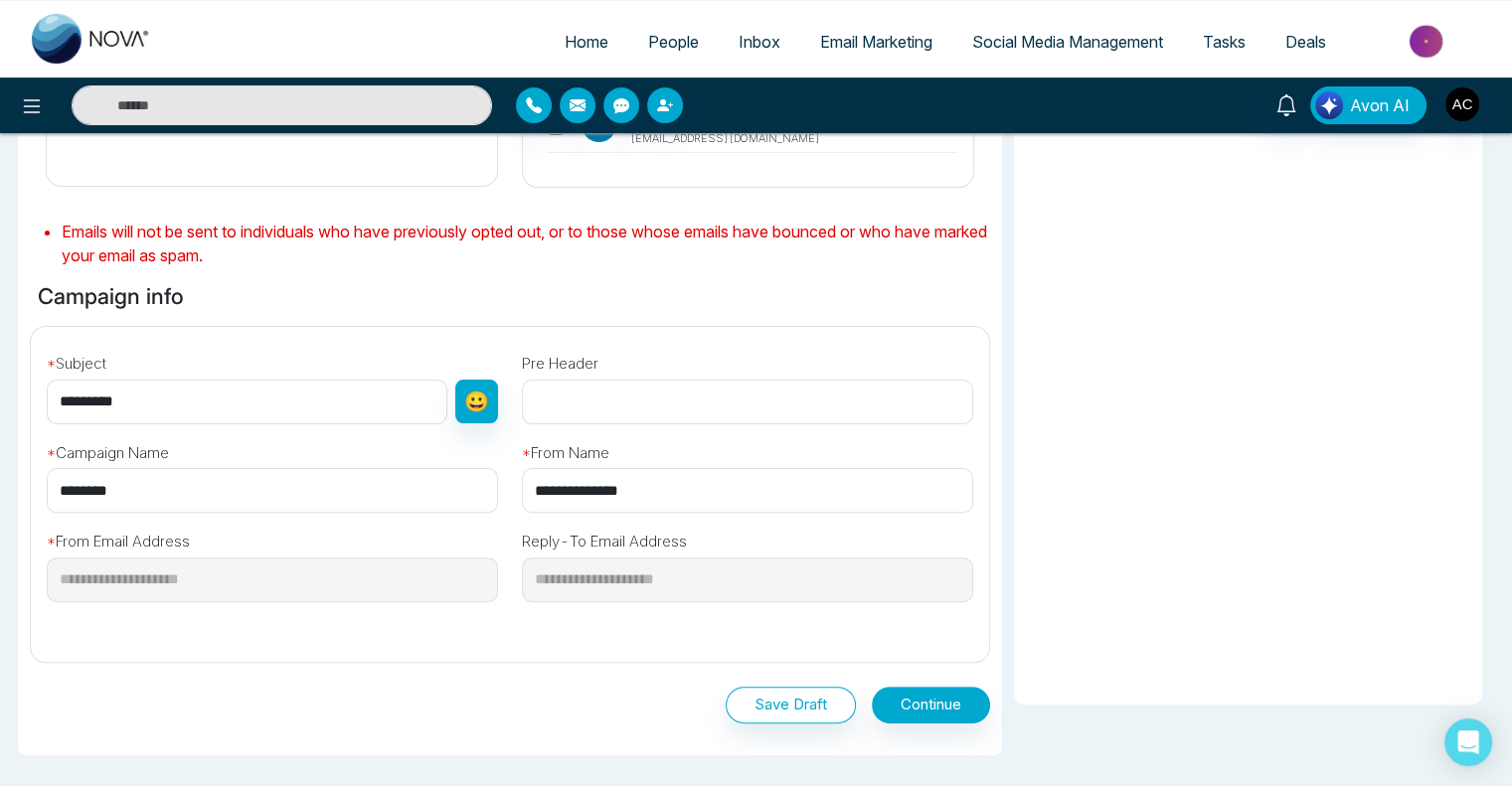 scroll, scrollTop: 0, scrollLeft: 0, axis: both 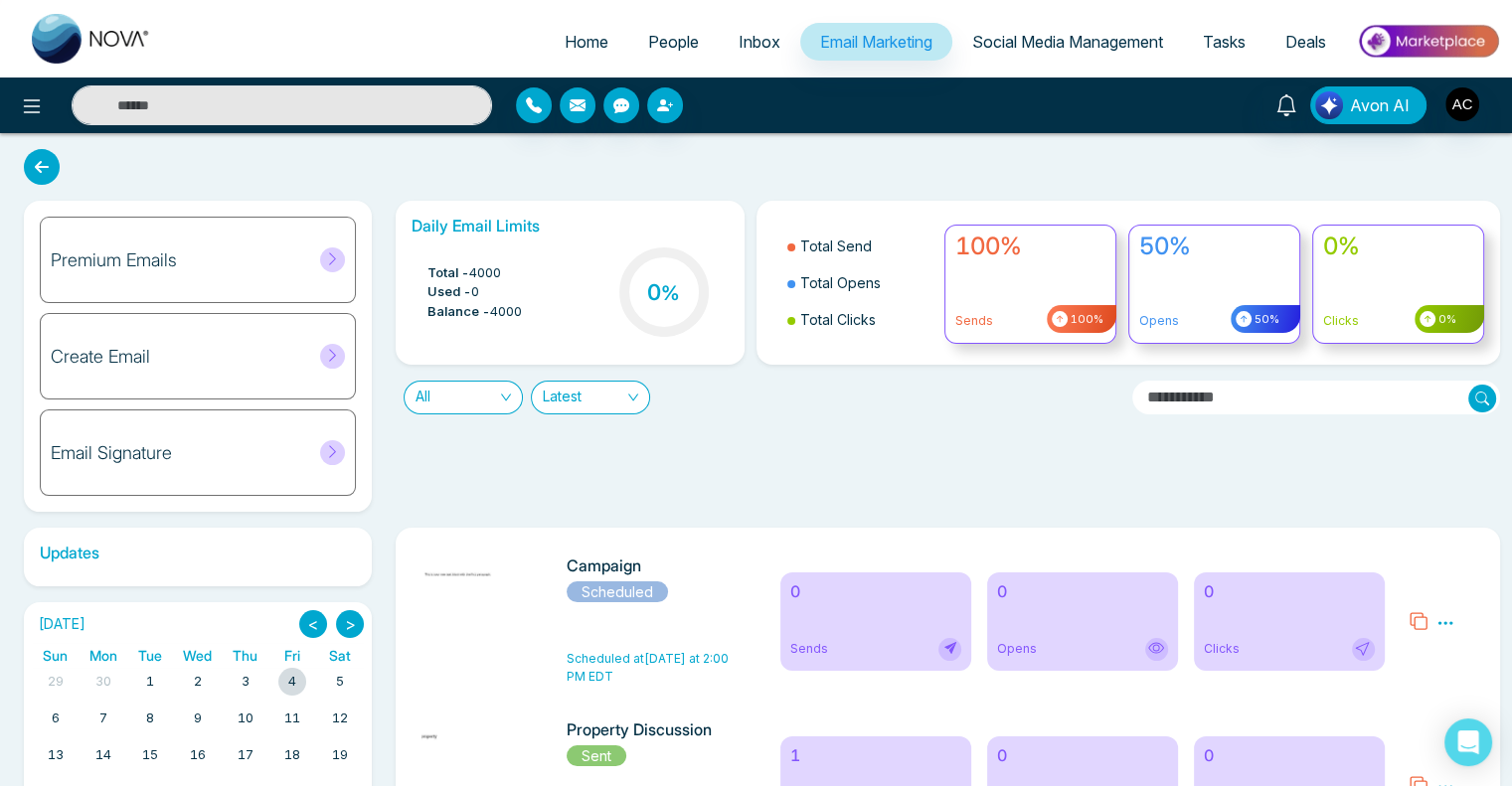 click on "Home" at bounding box center (587, 42) 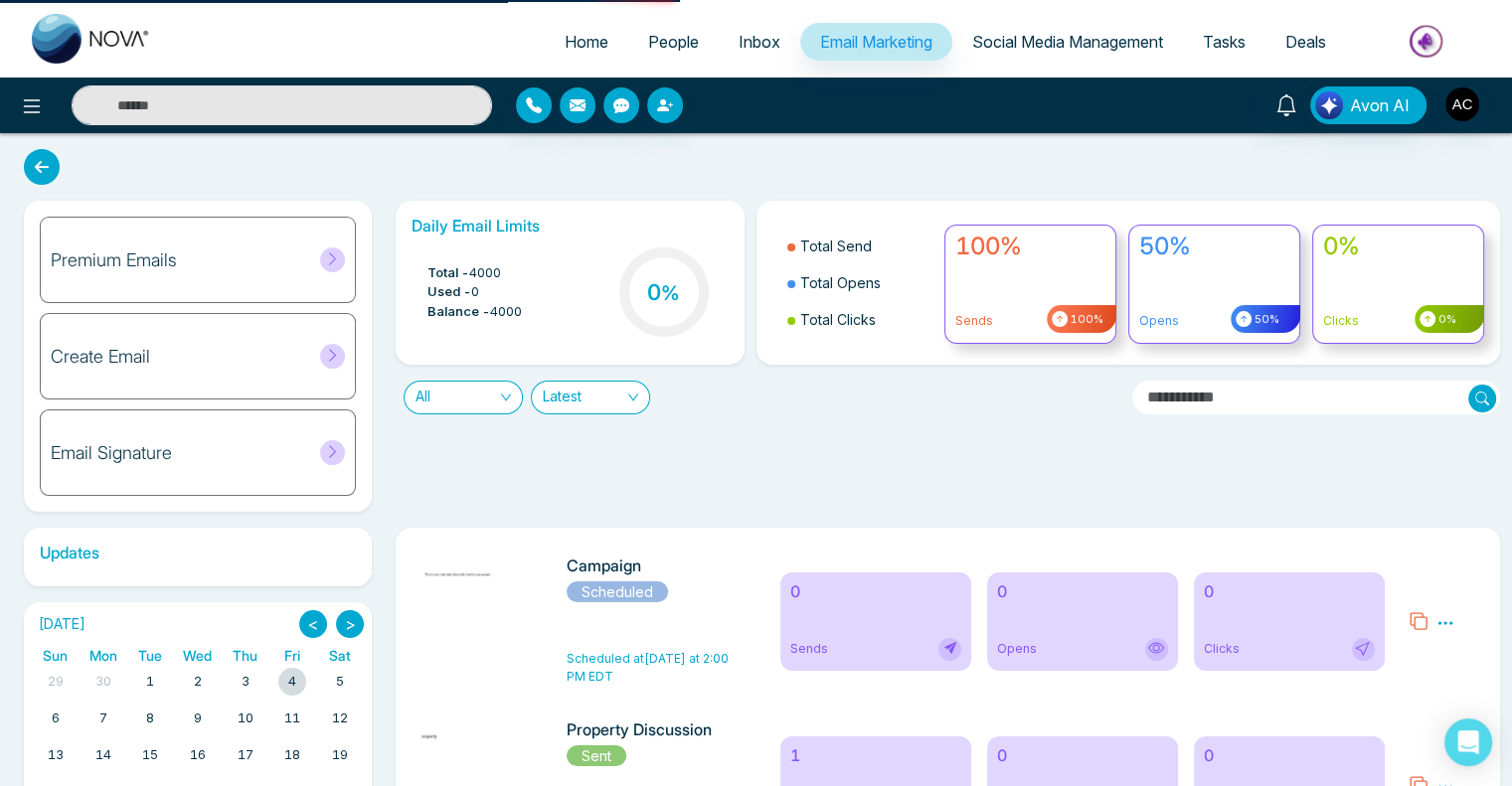 select on "*" 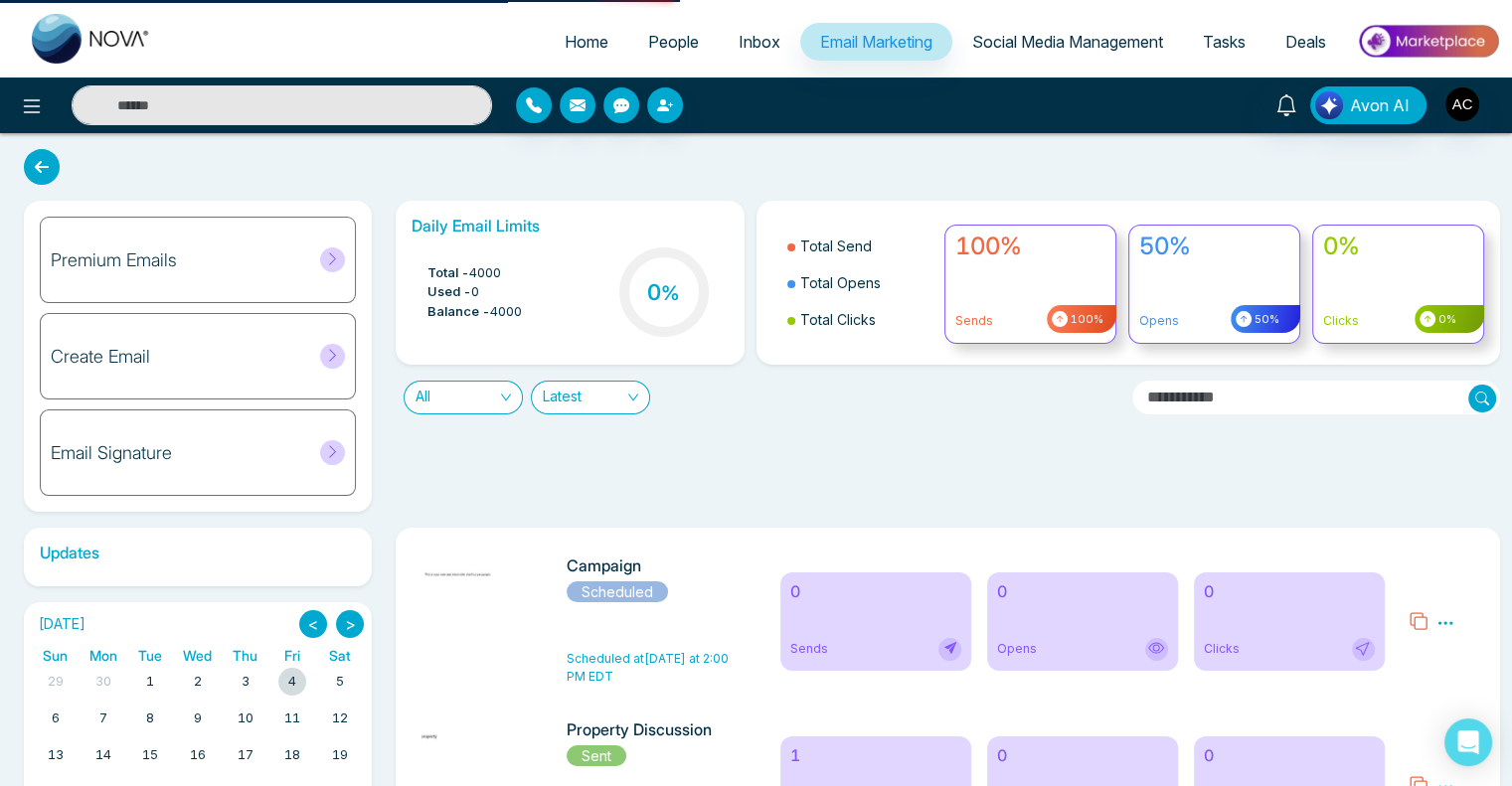 select on "*" 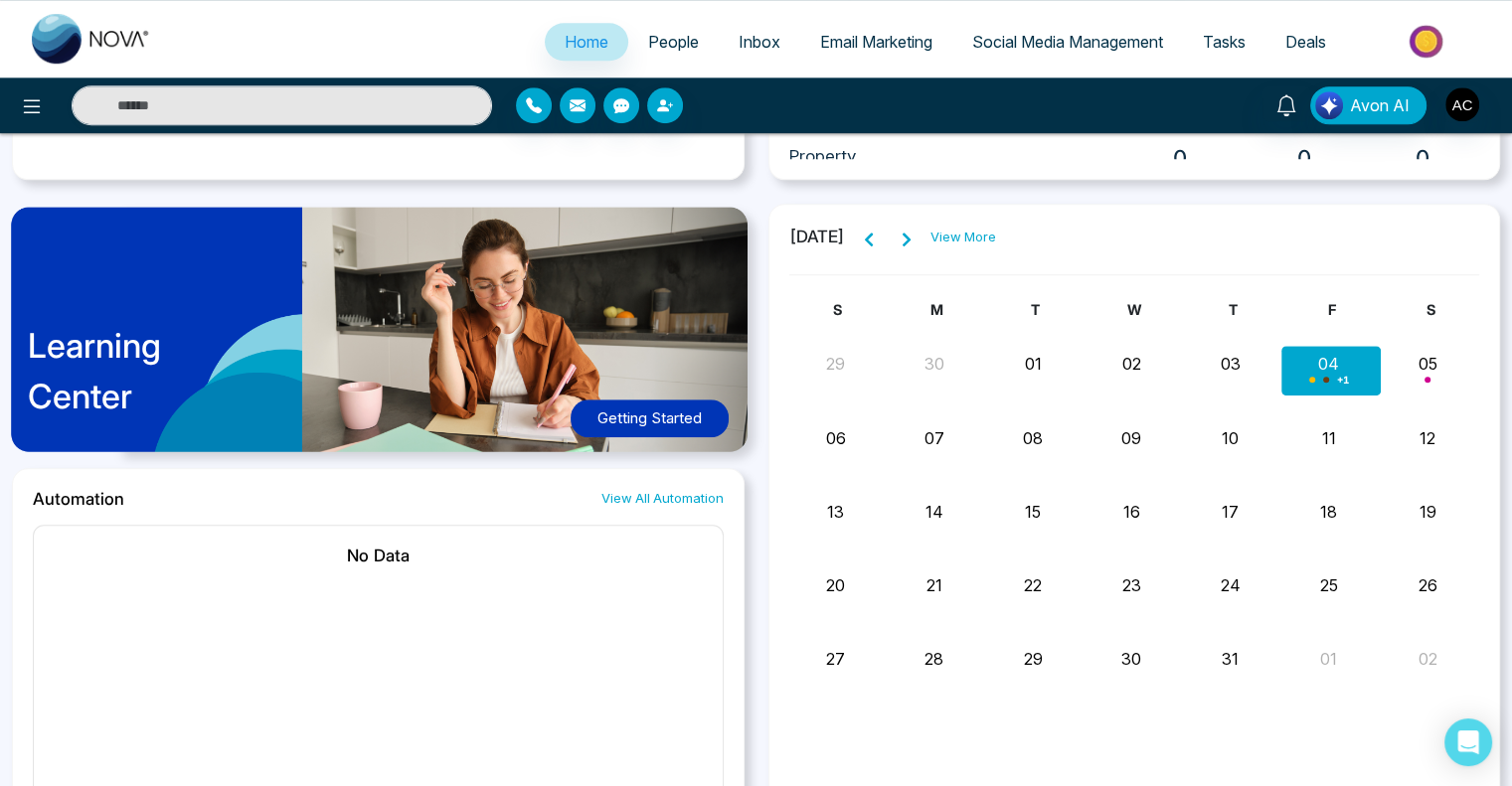 scroll, scrollTop: 1601, scrollLeft: 0, axis: vertical 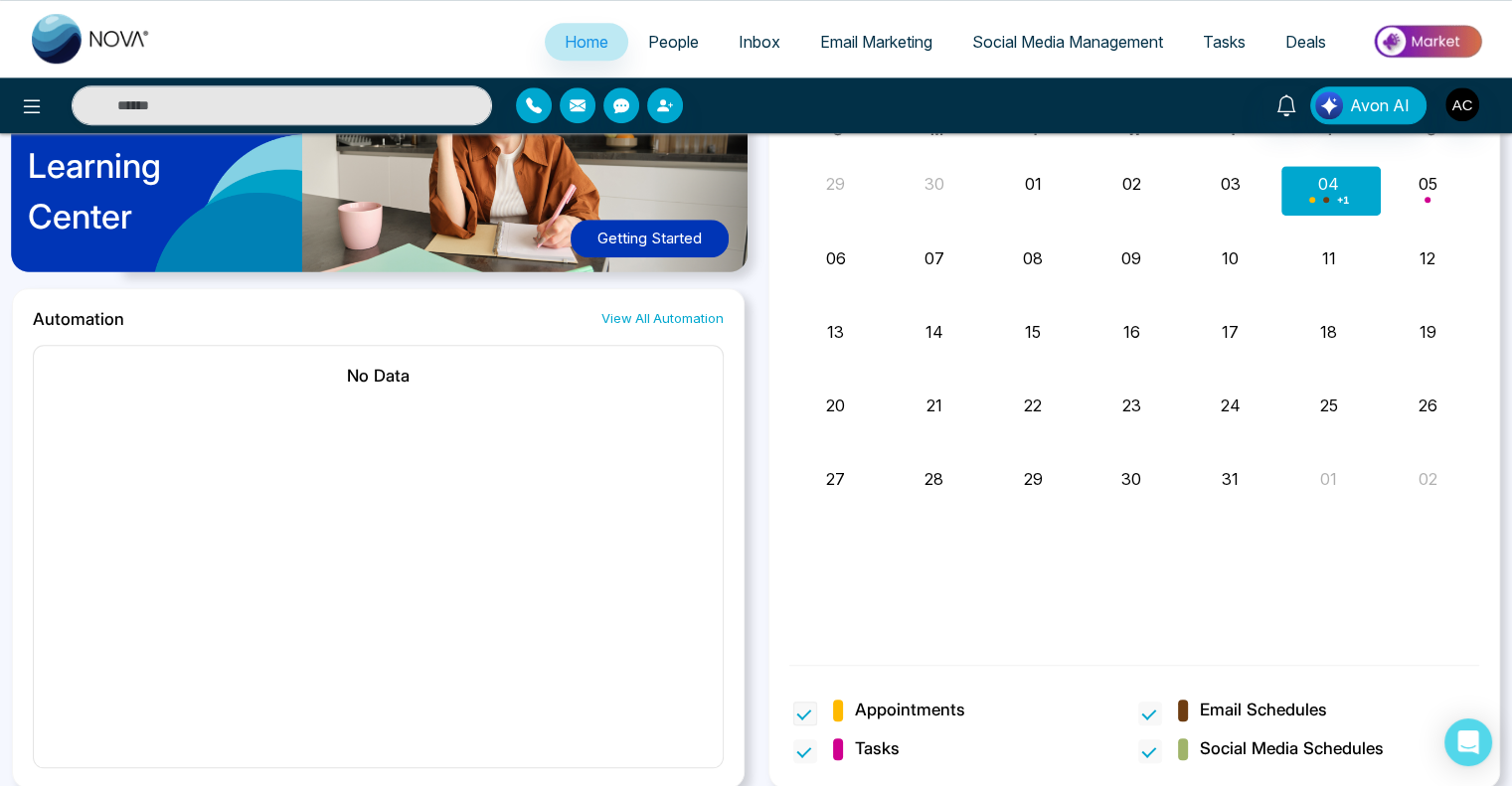 click at bounding box center (805, 713) 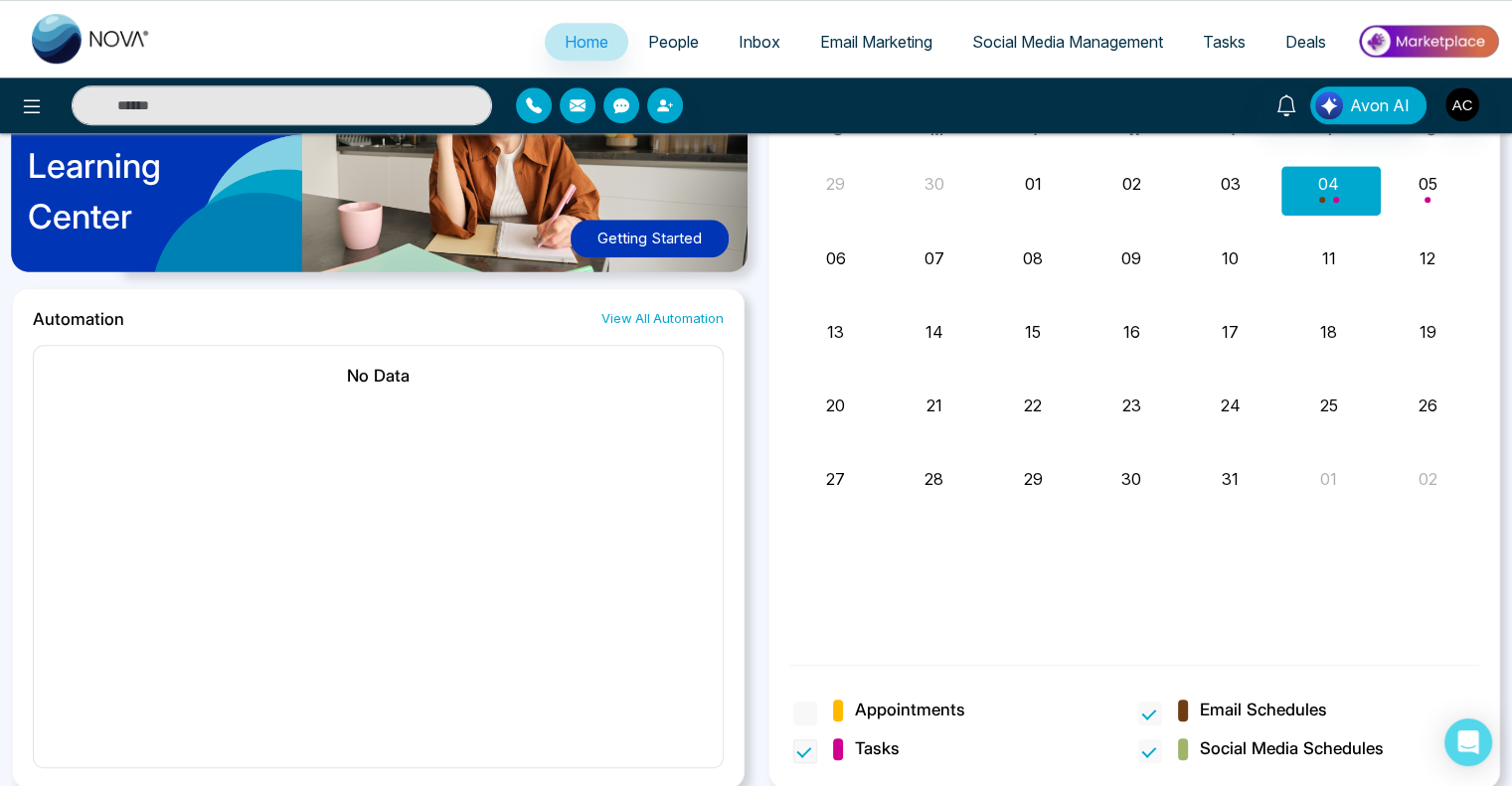 click at bounding box center (805, 751) 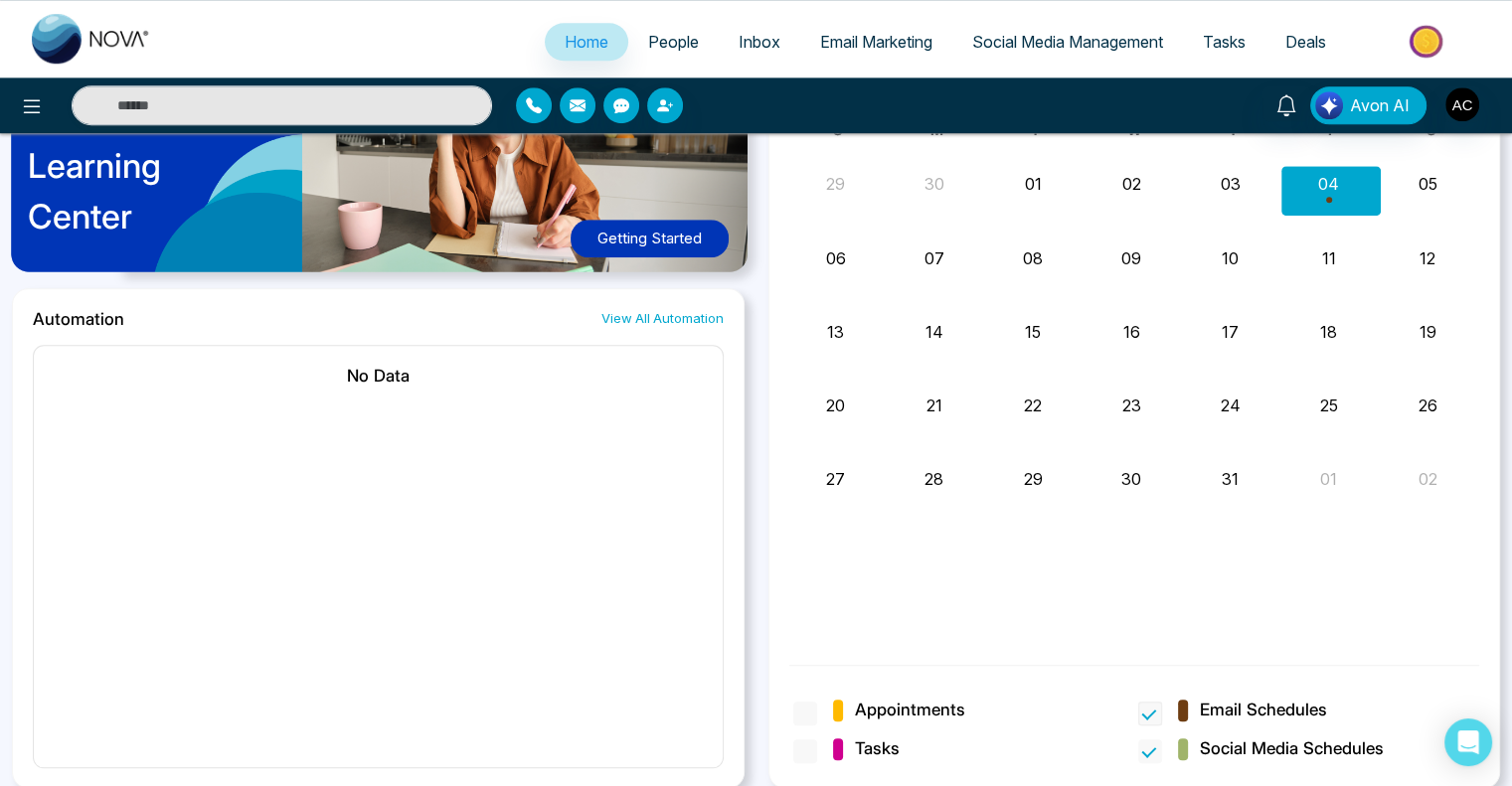 click at bounding box center (1150, 713) 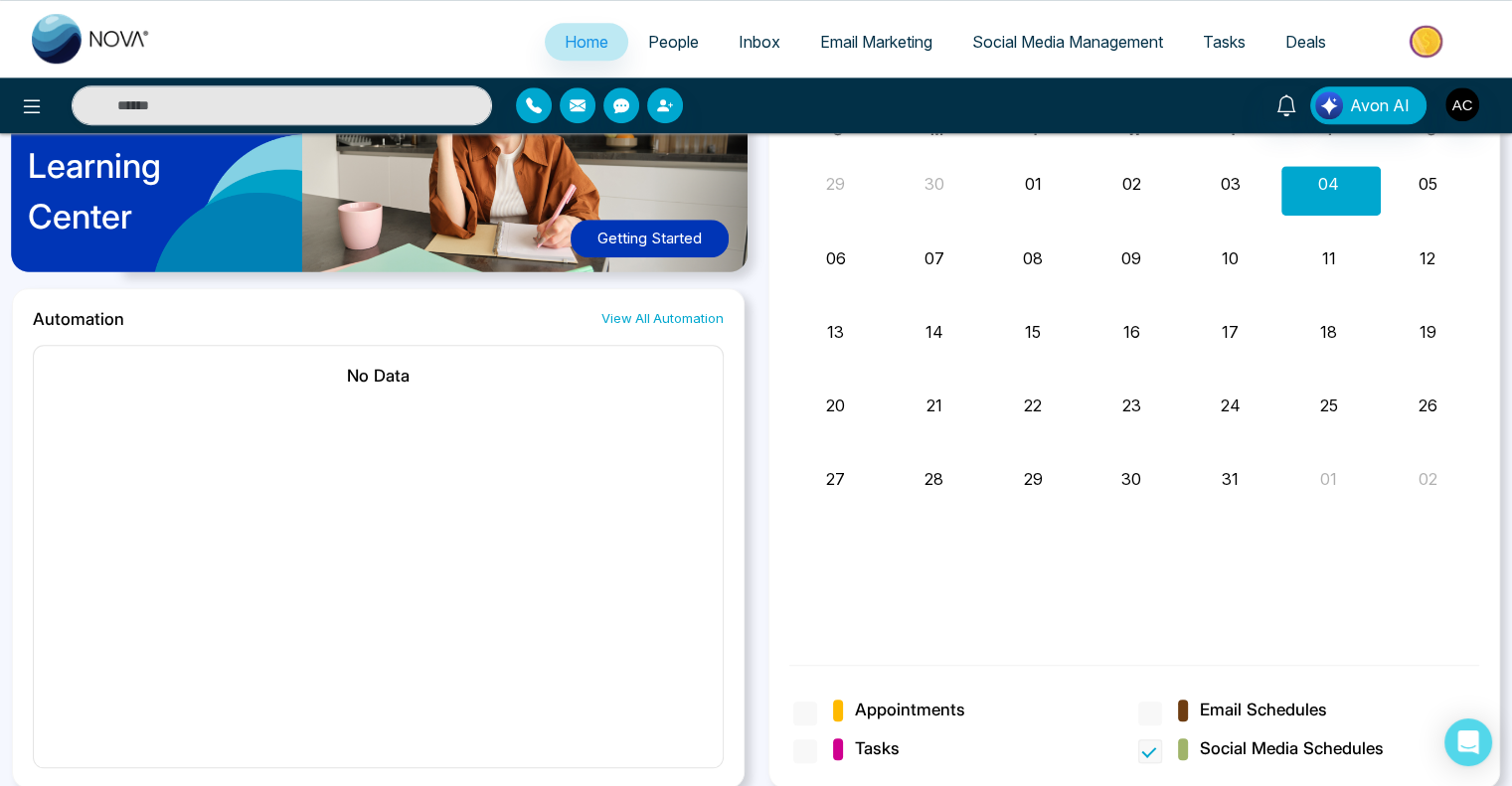 click at bounding box center (1150, 751) 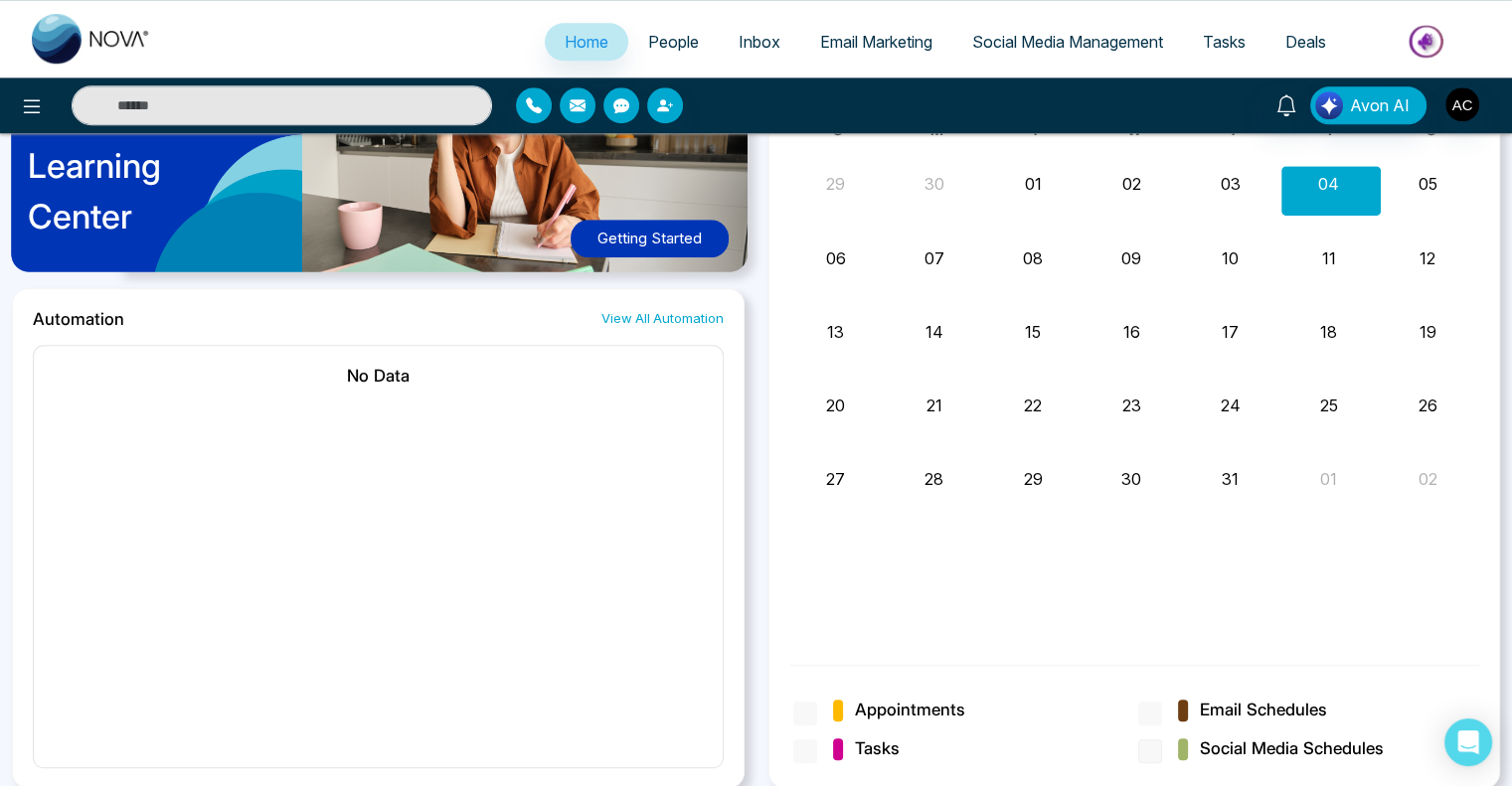 click at bounding box center (1150, 751) 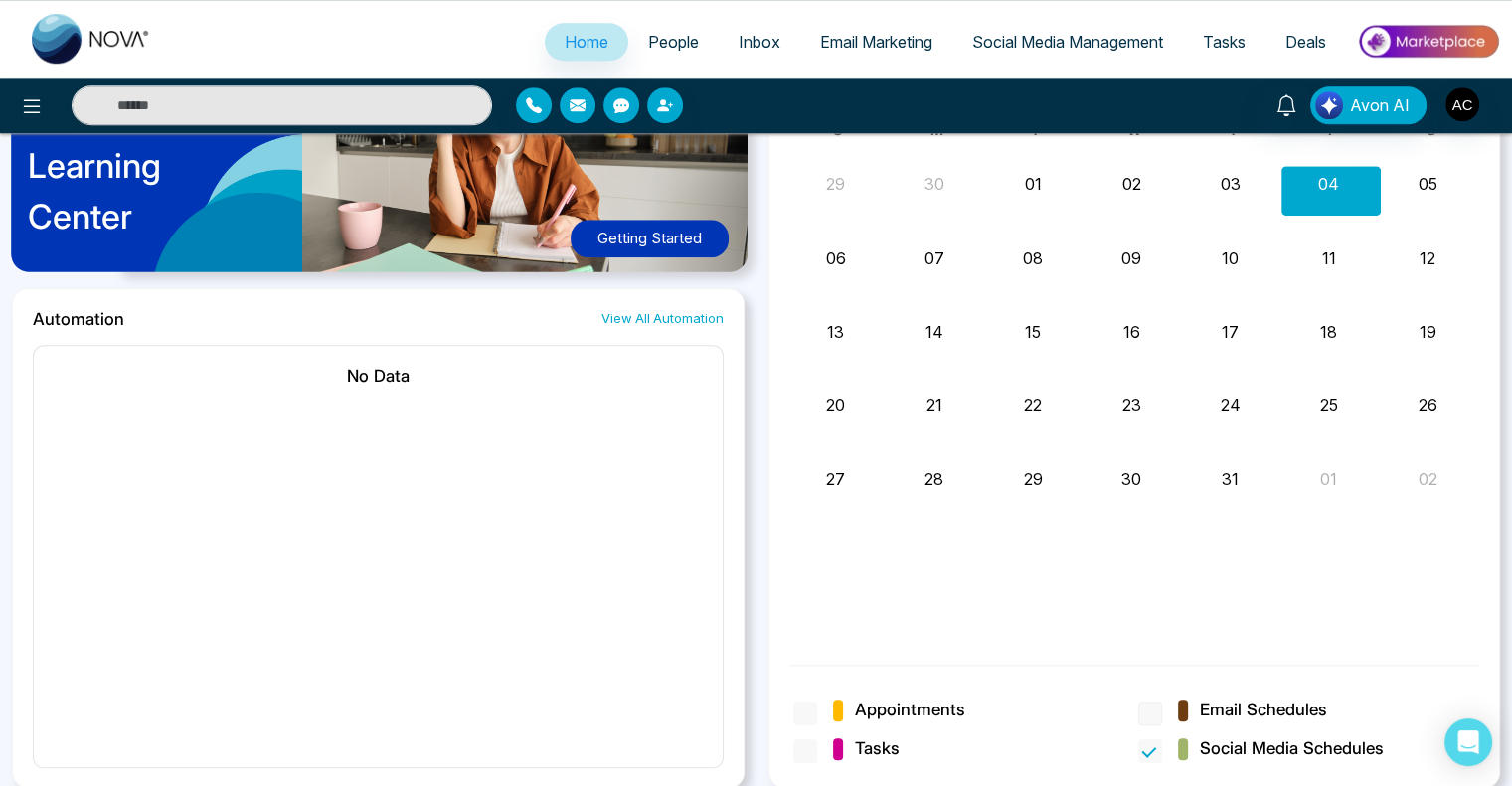 click at bounding box center (1150, 713) 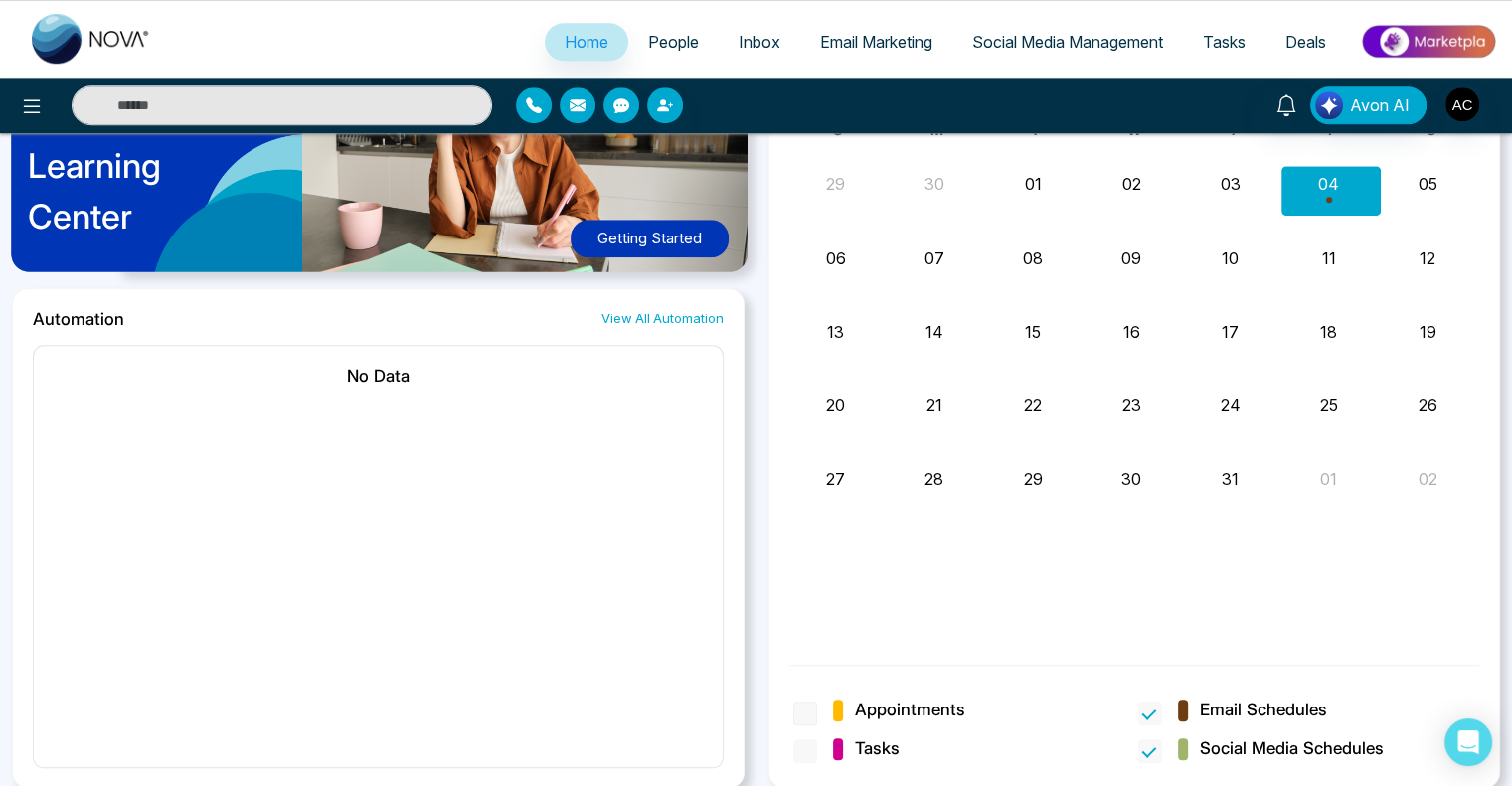 click at bounding box center (805, 713) 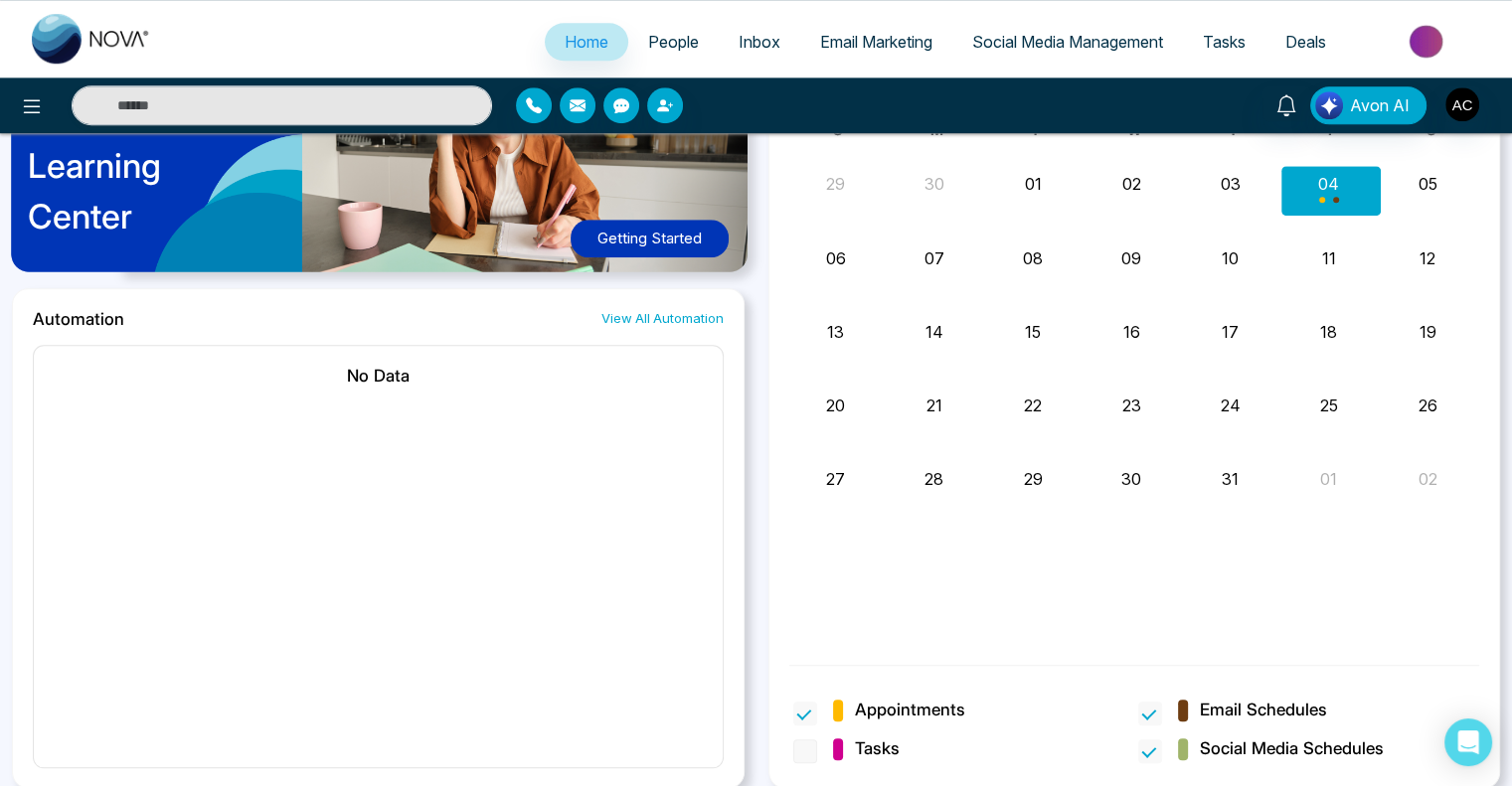 click at bounding box center [805, 751] 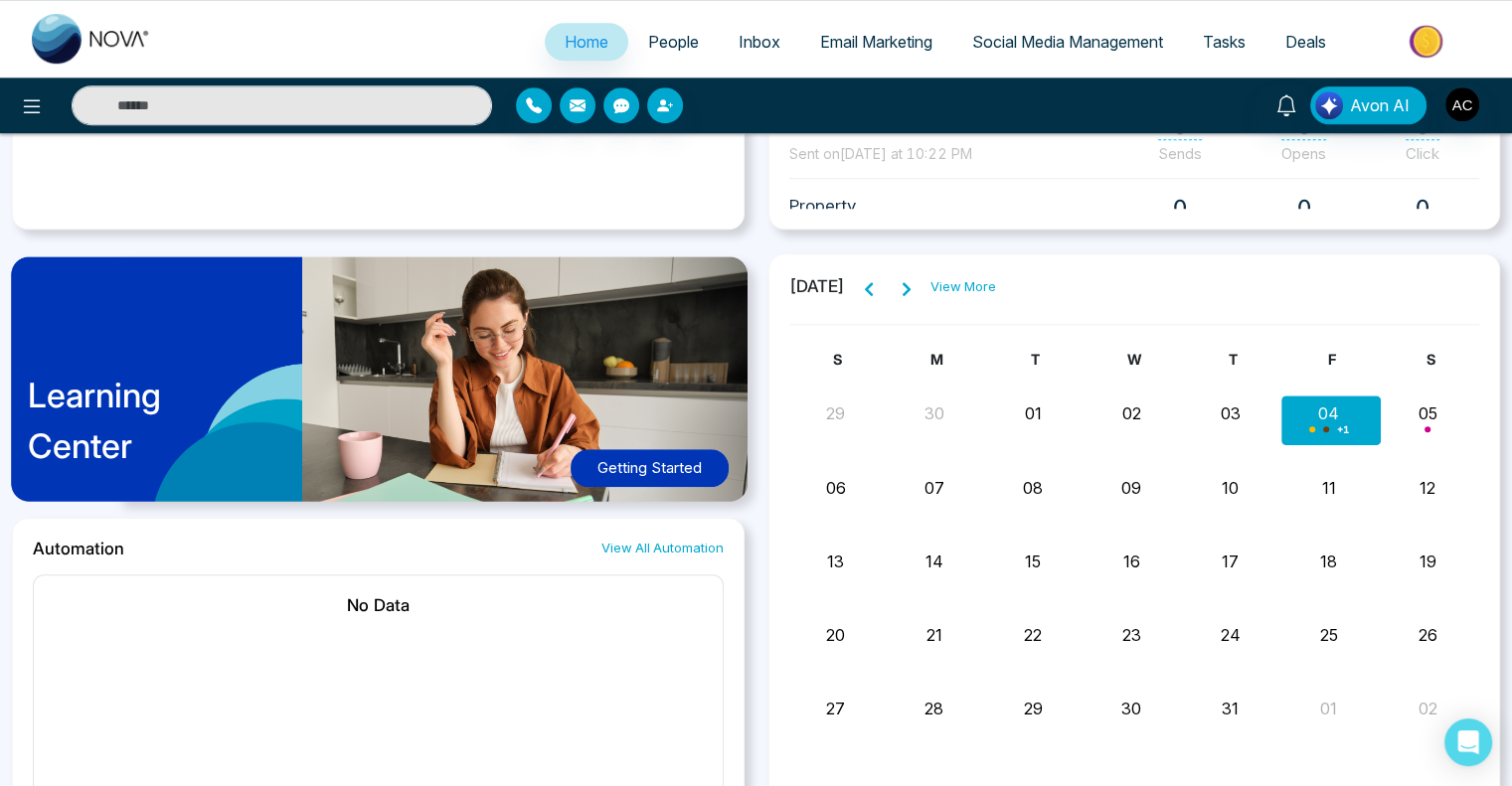 scroll, scrollTop: 1369, scrollLeft: 0, axis: vertical 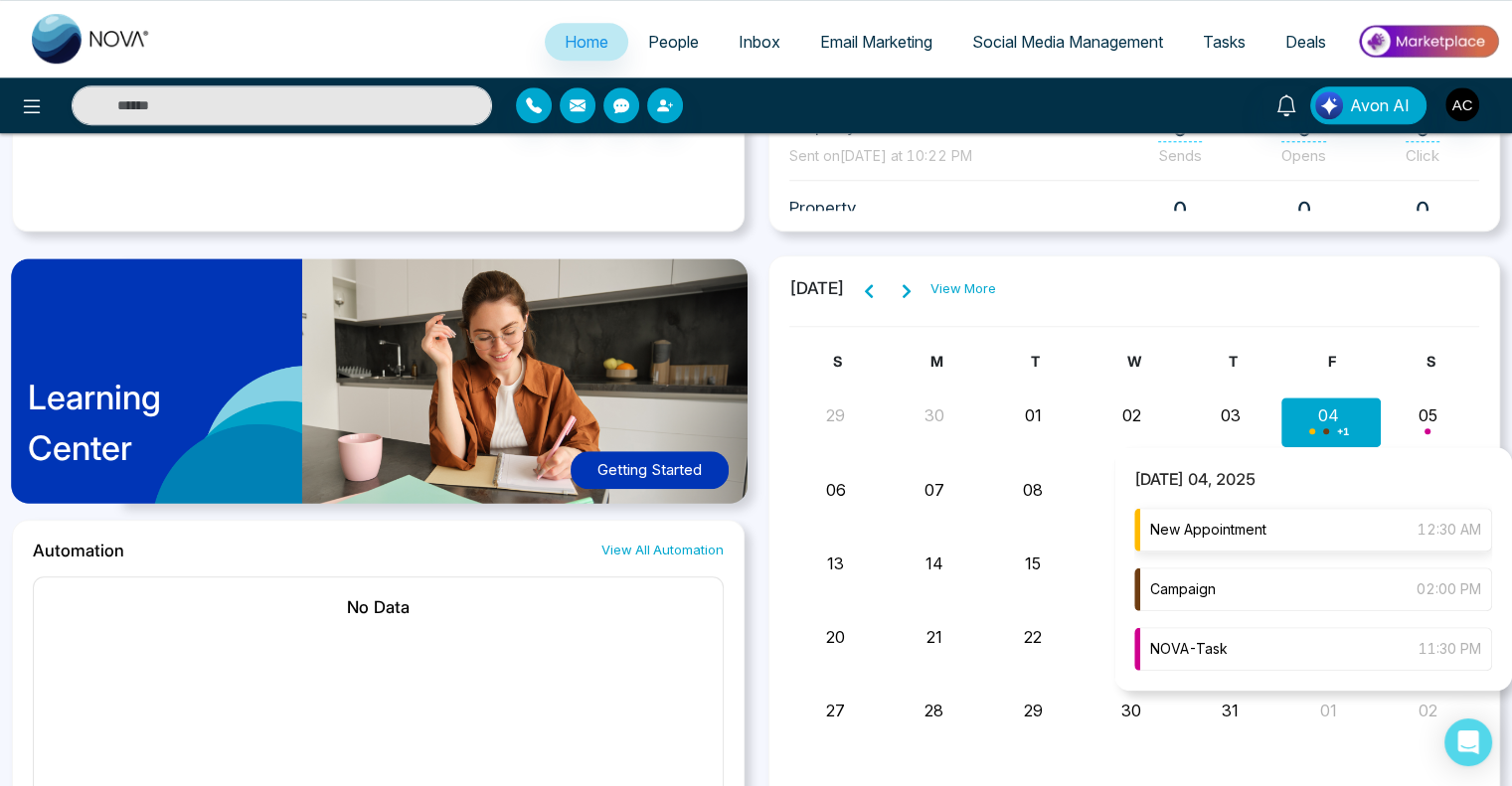 click on "New Appointment 12:30 AM" at bounding box center (1313, 530) 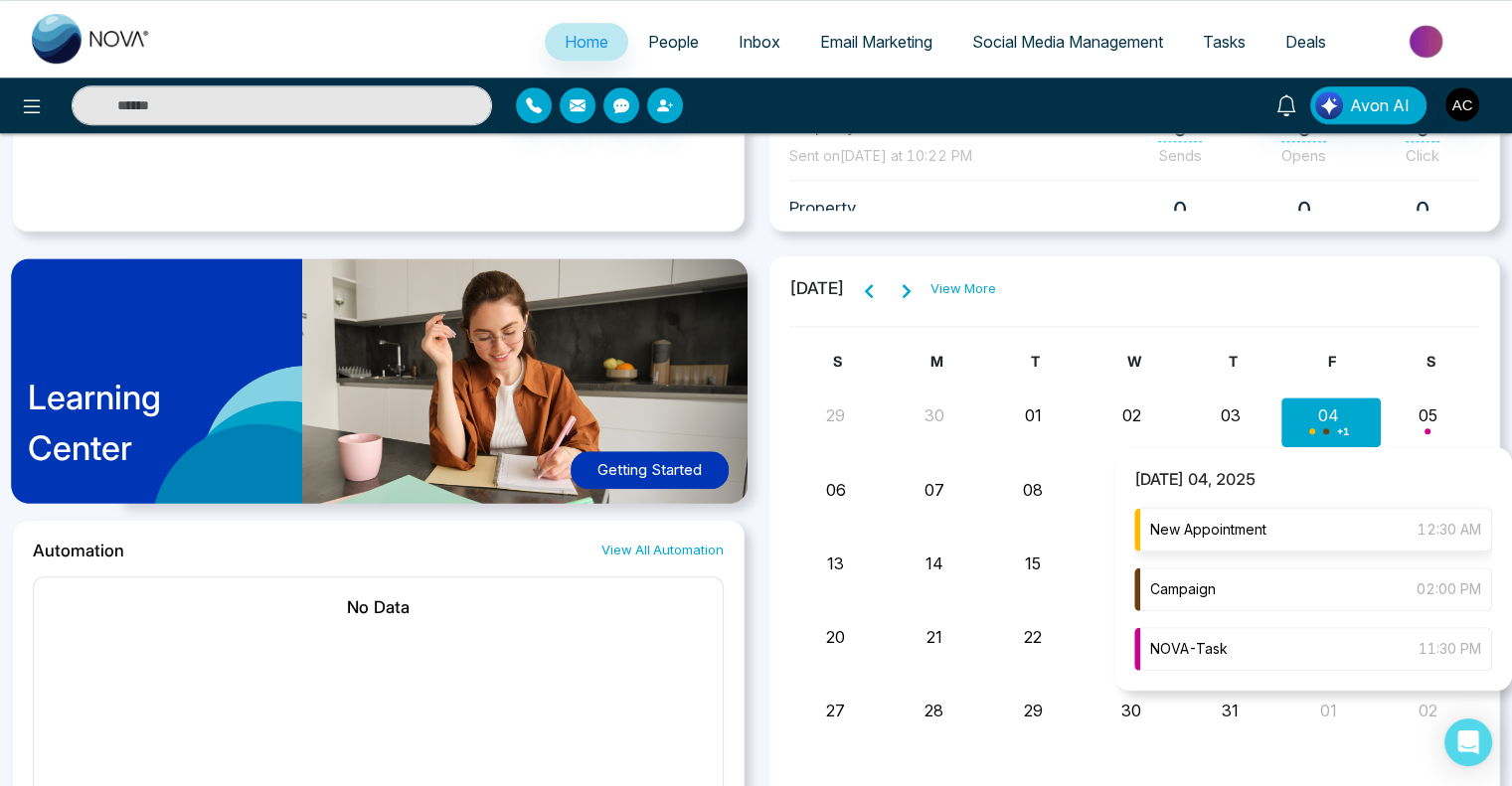 scroll, scrollTop: 0, scrollLeft: 0, axis: both 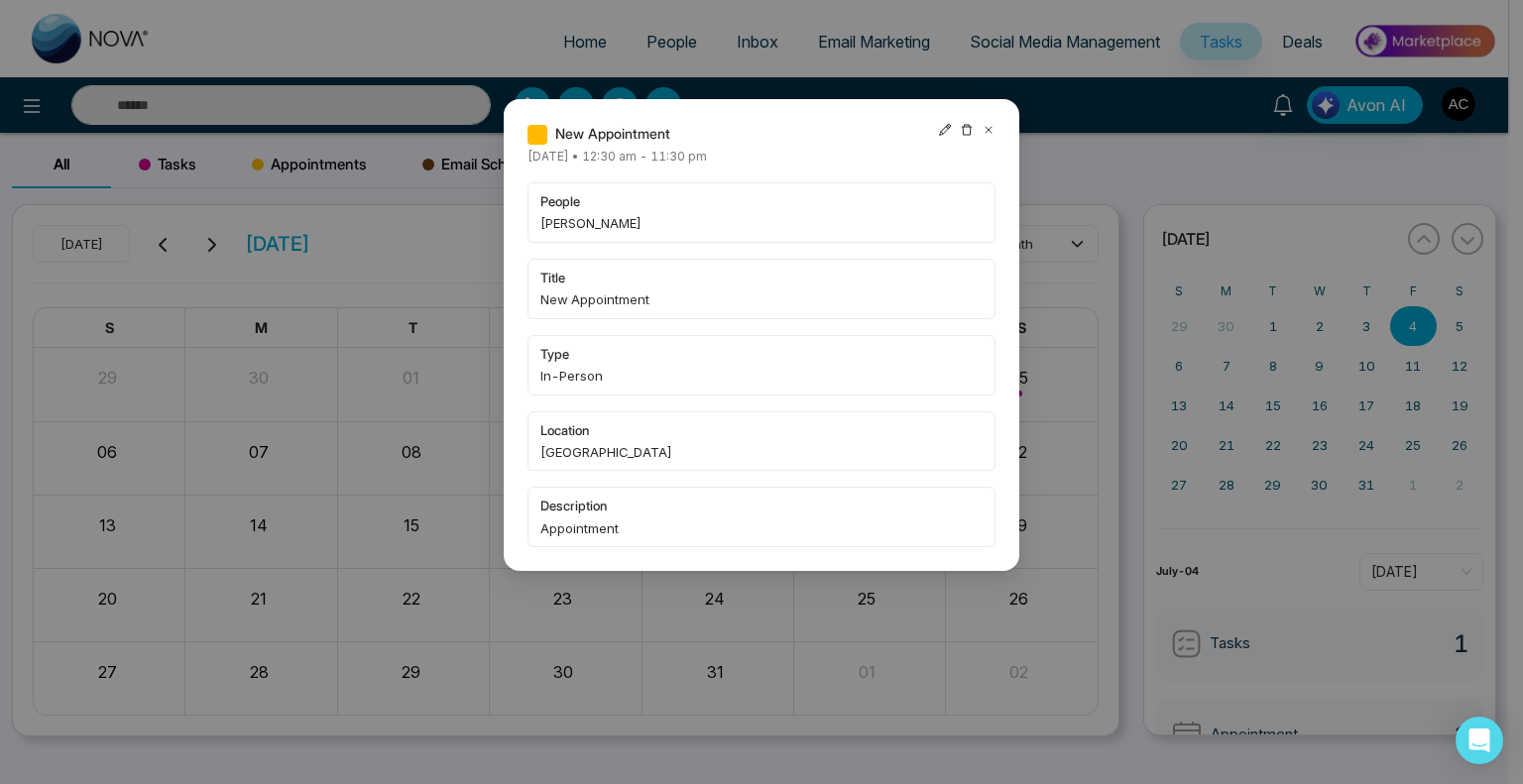 click 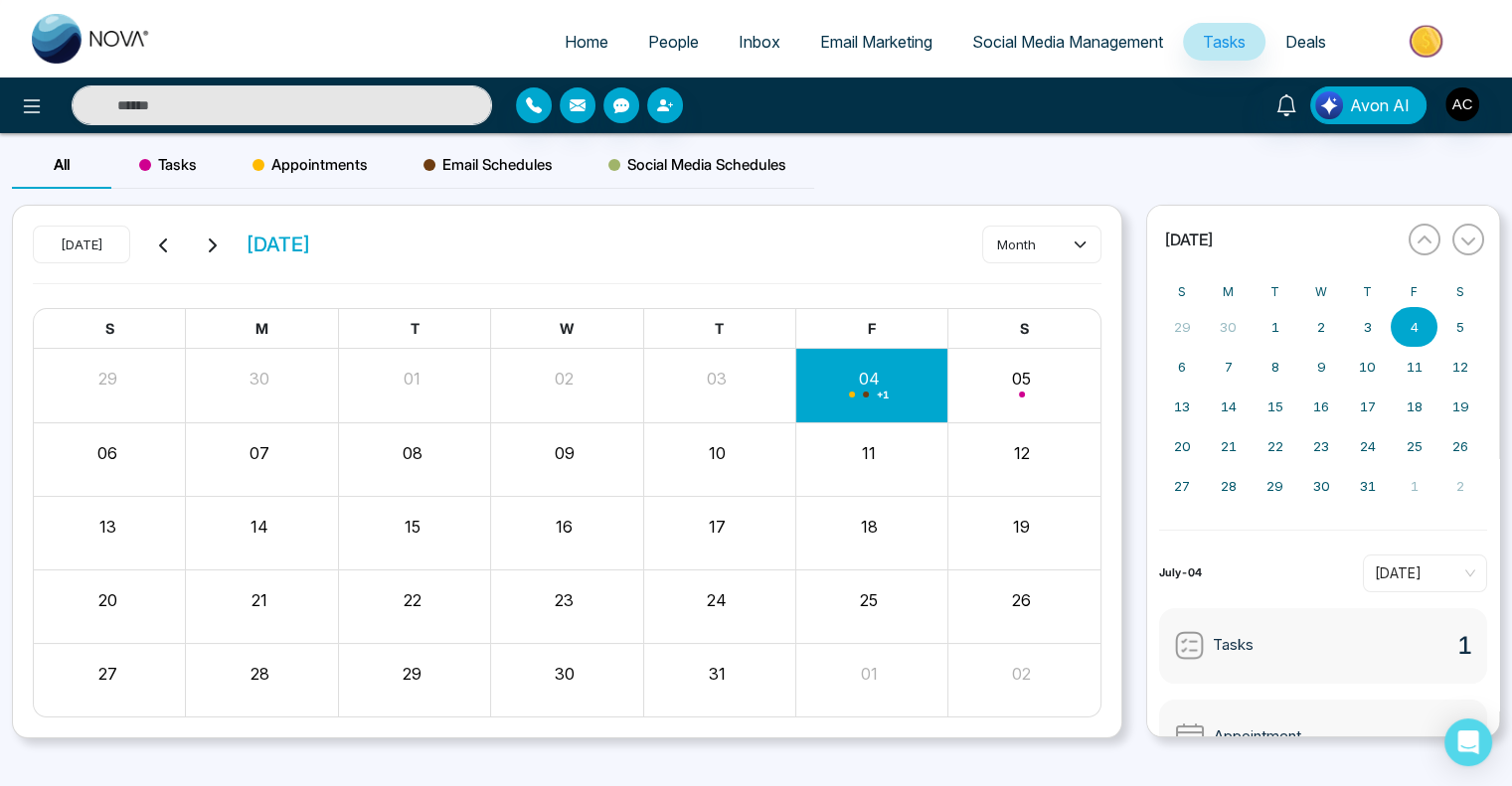 click on "Home" at bounding box center (587, 42) 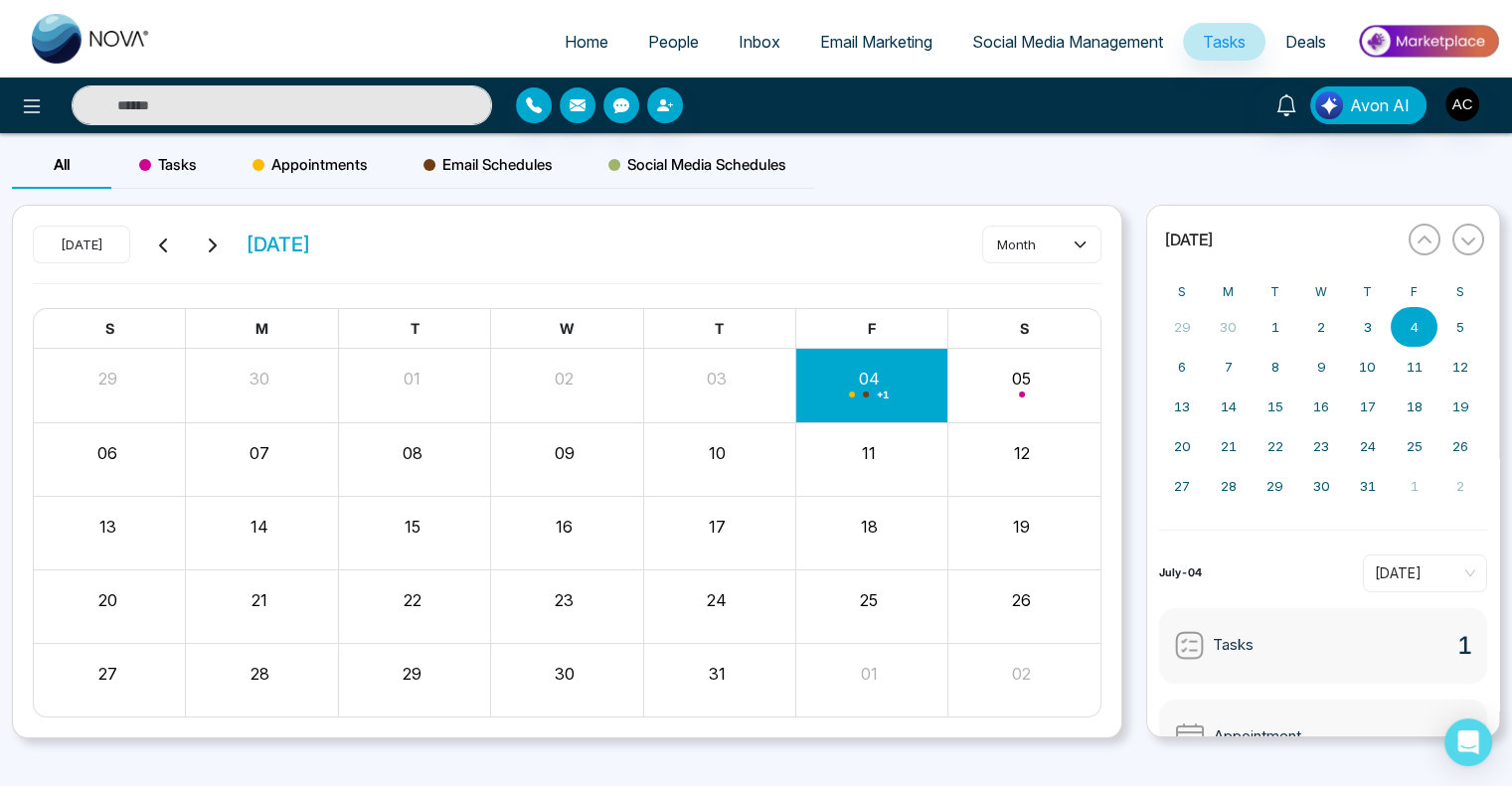 select on "*" 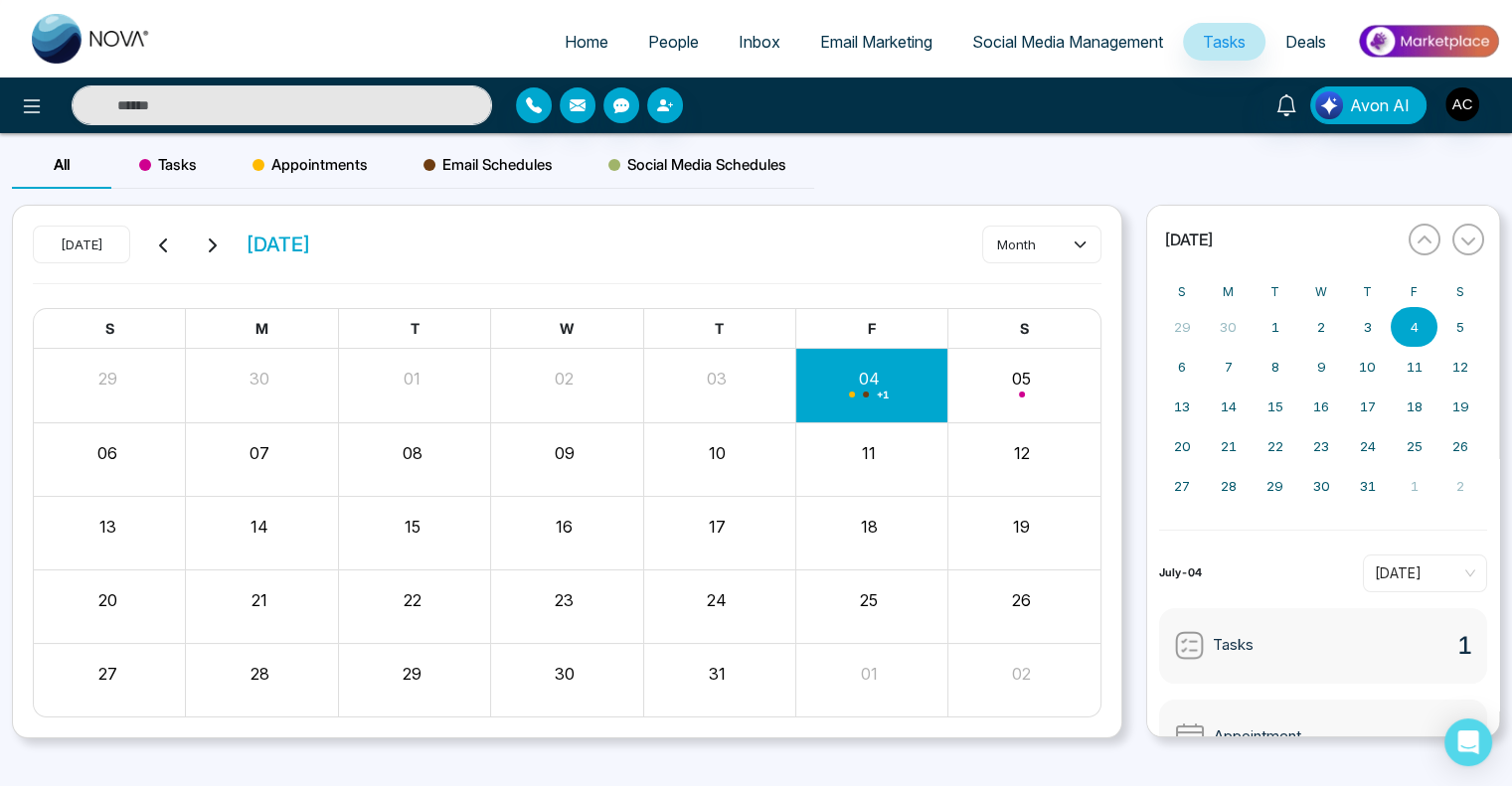 select on "*" 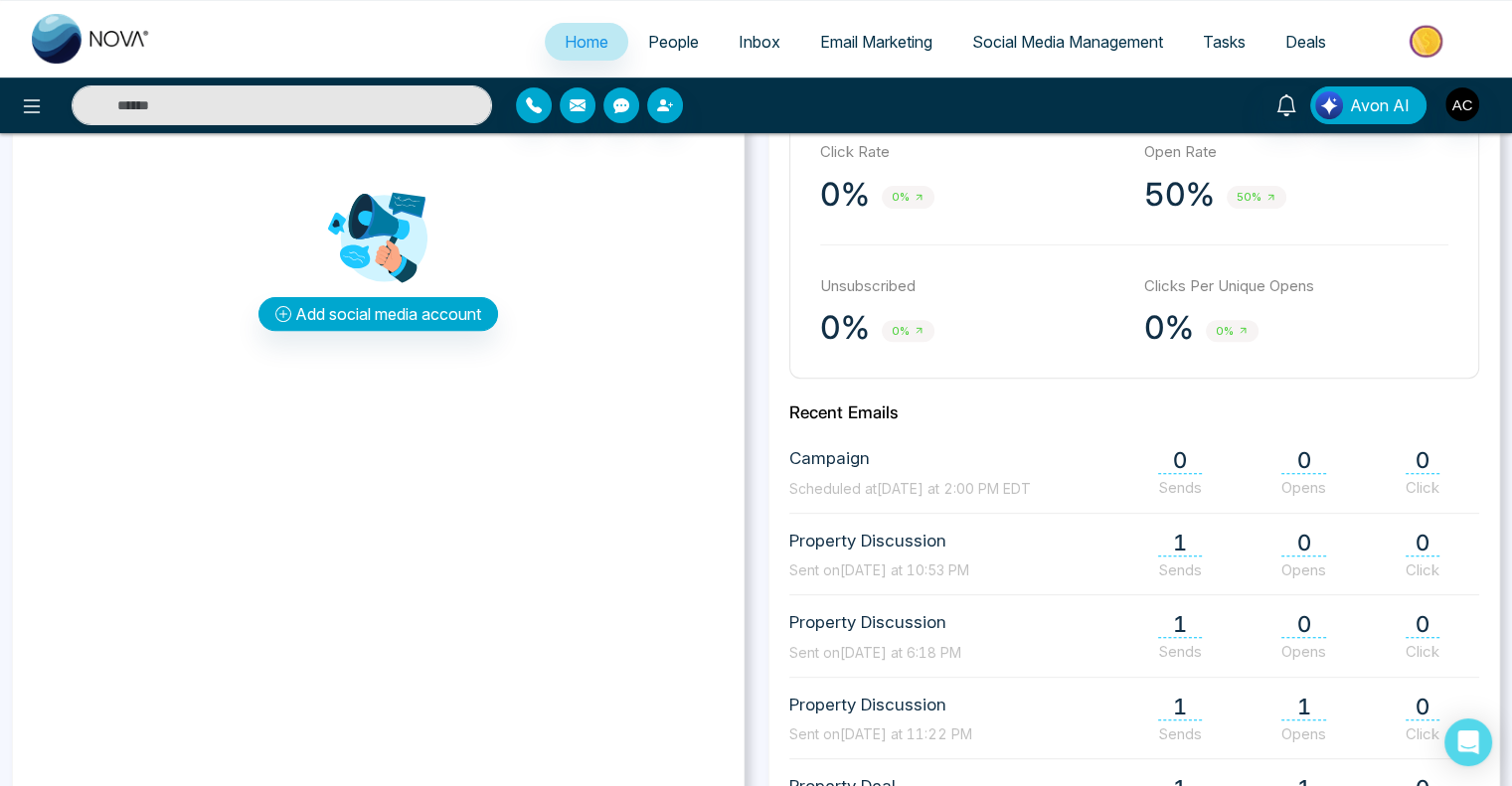 scroll, scrollTop: 632, scrollLeft: 0, axis: vertical 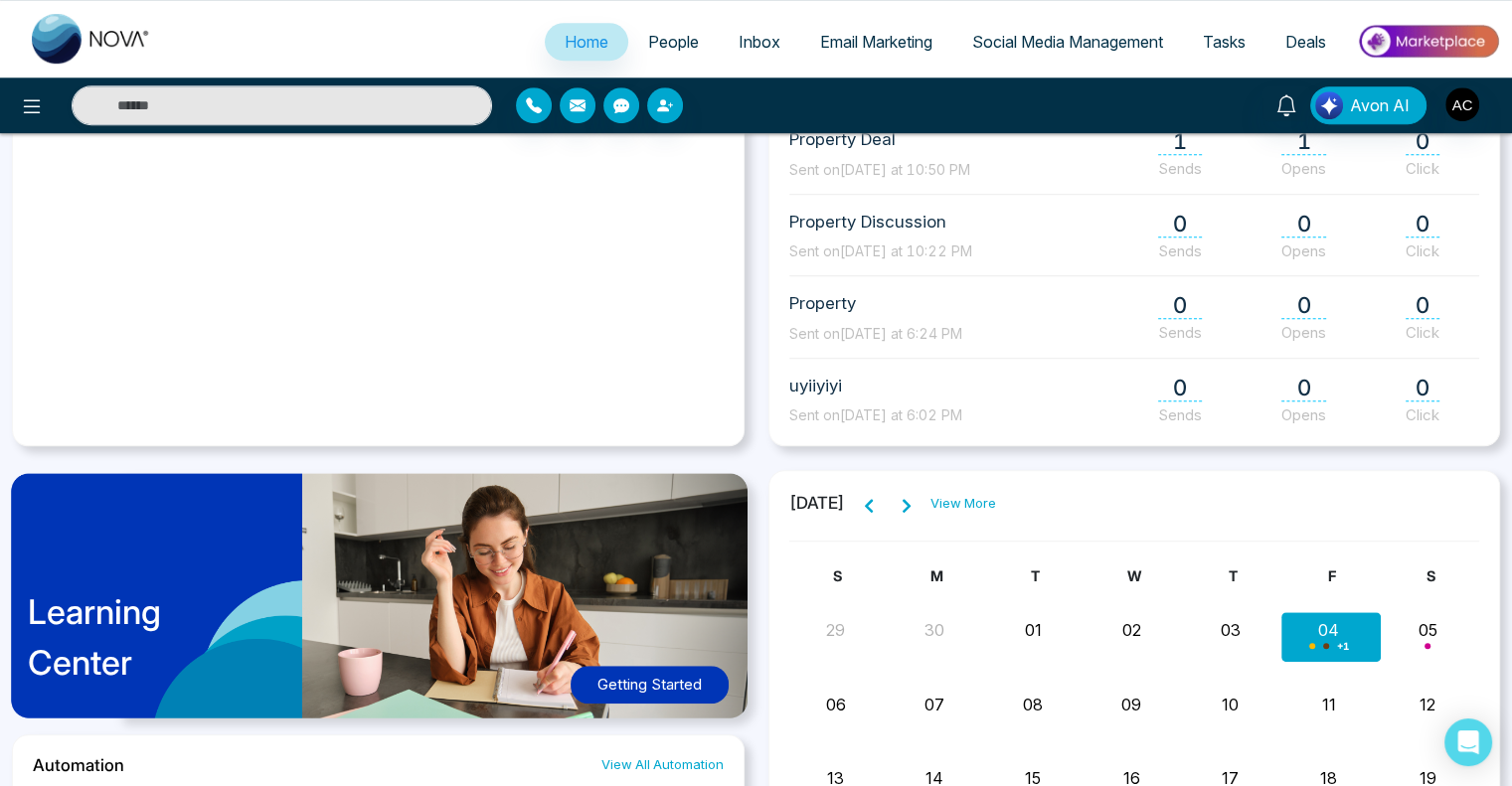 click on "View More" at bounding box center [963, 504] 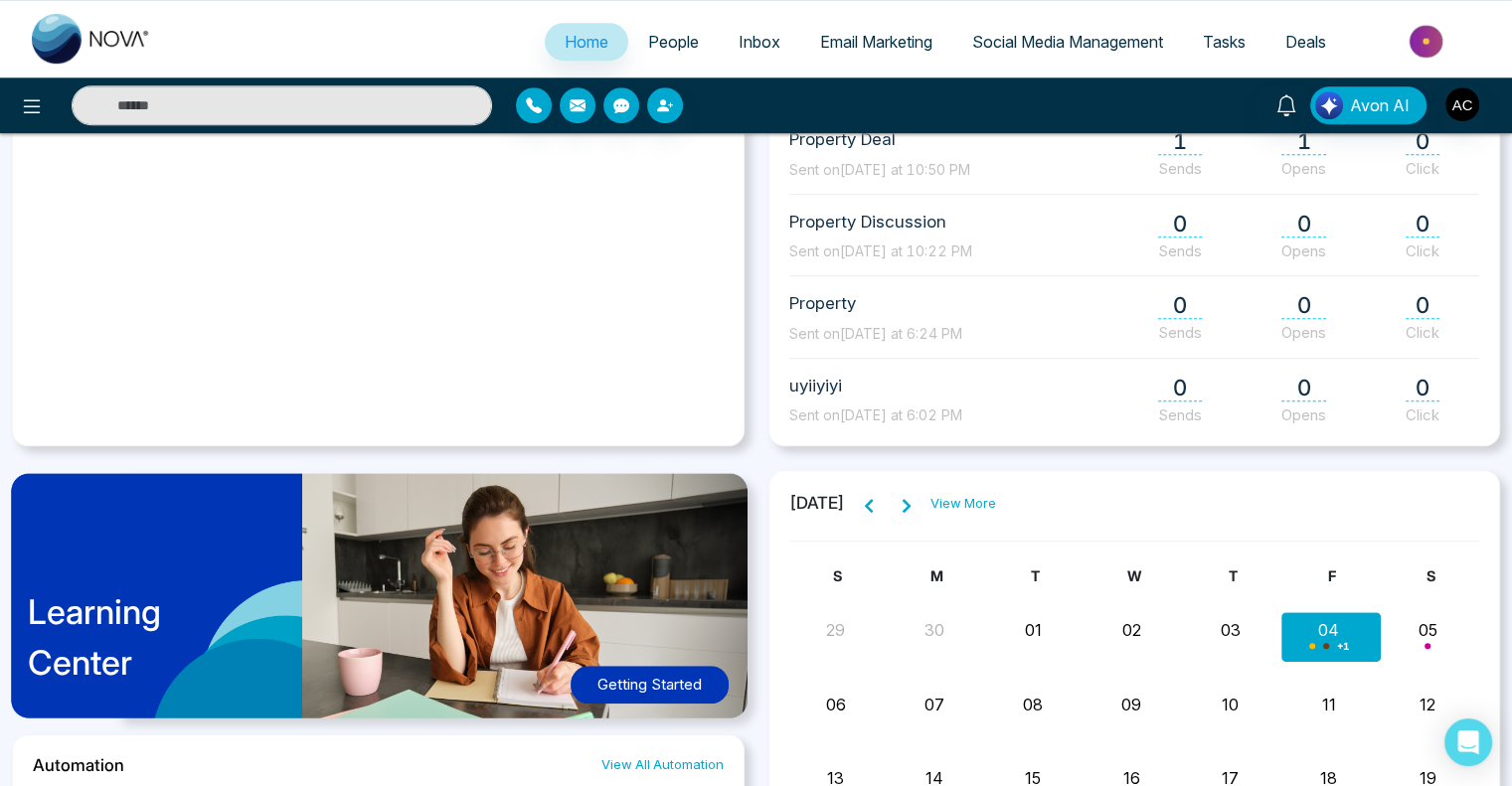 scroll, scrollTop: 0, scrollLeft: 0, axis: both 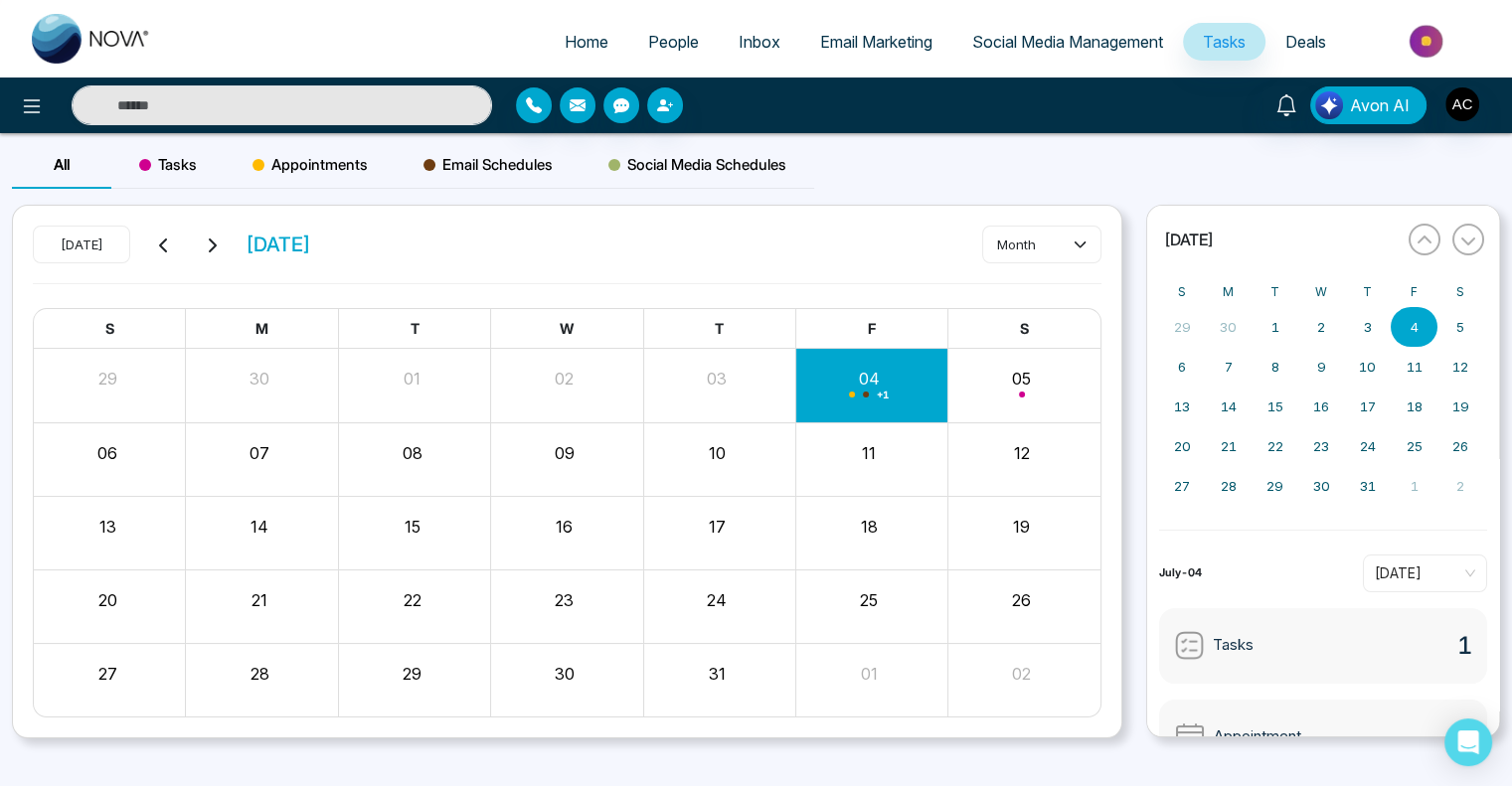 click 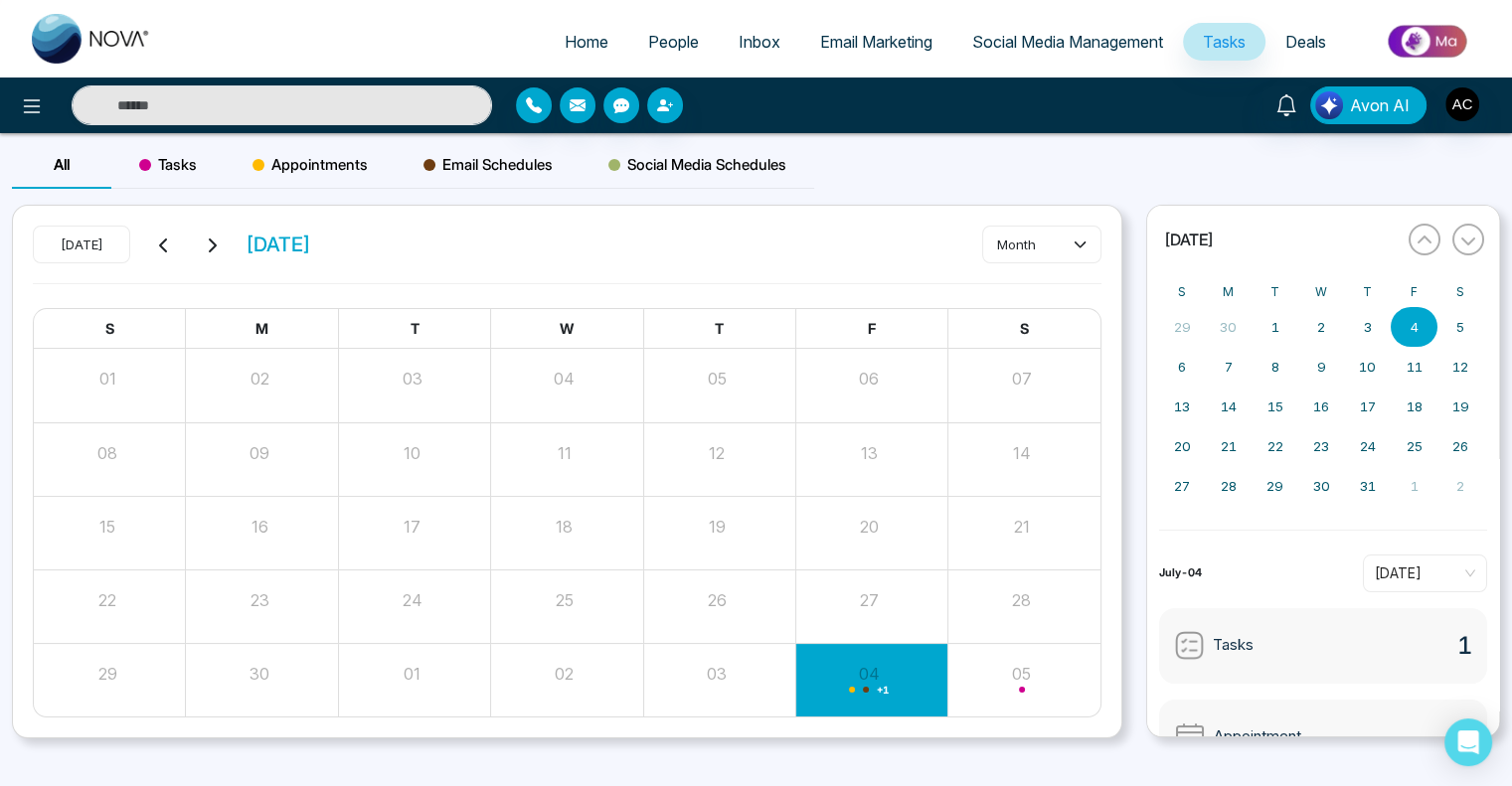 click on "Home" at bounding box center (587, 42) 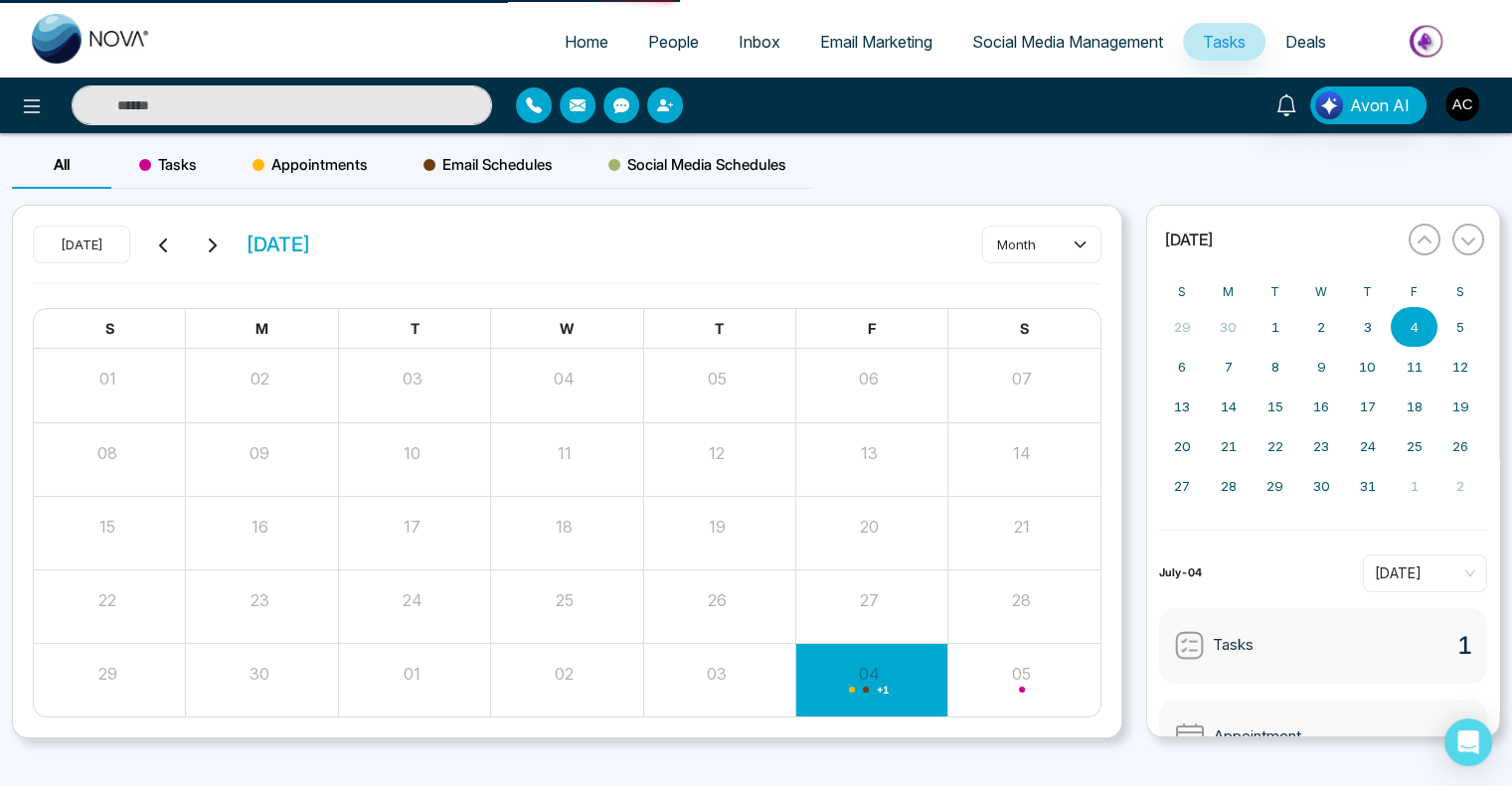 select on "*" 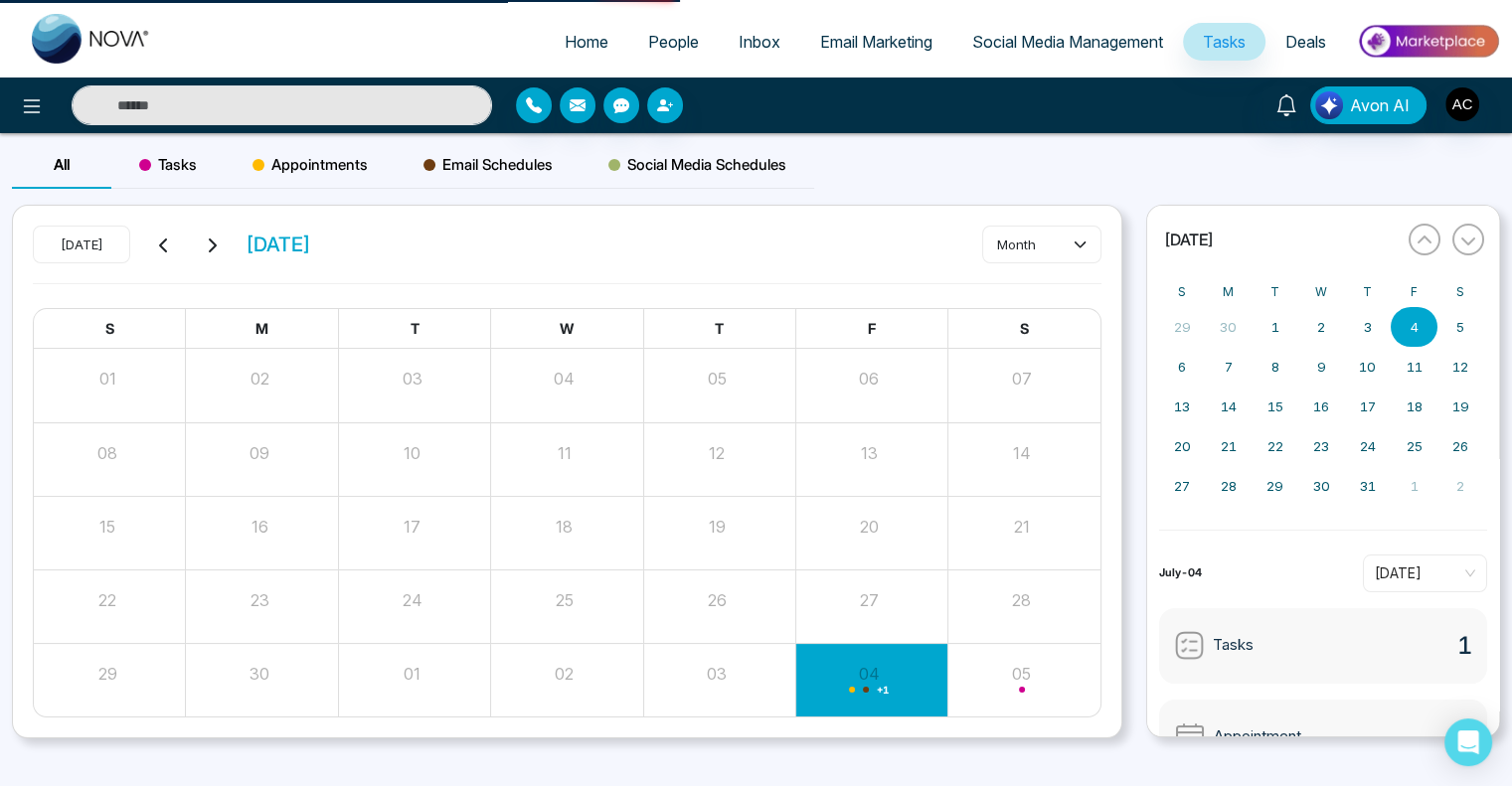 select on "*" 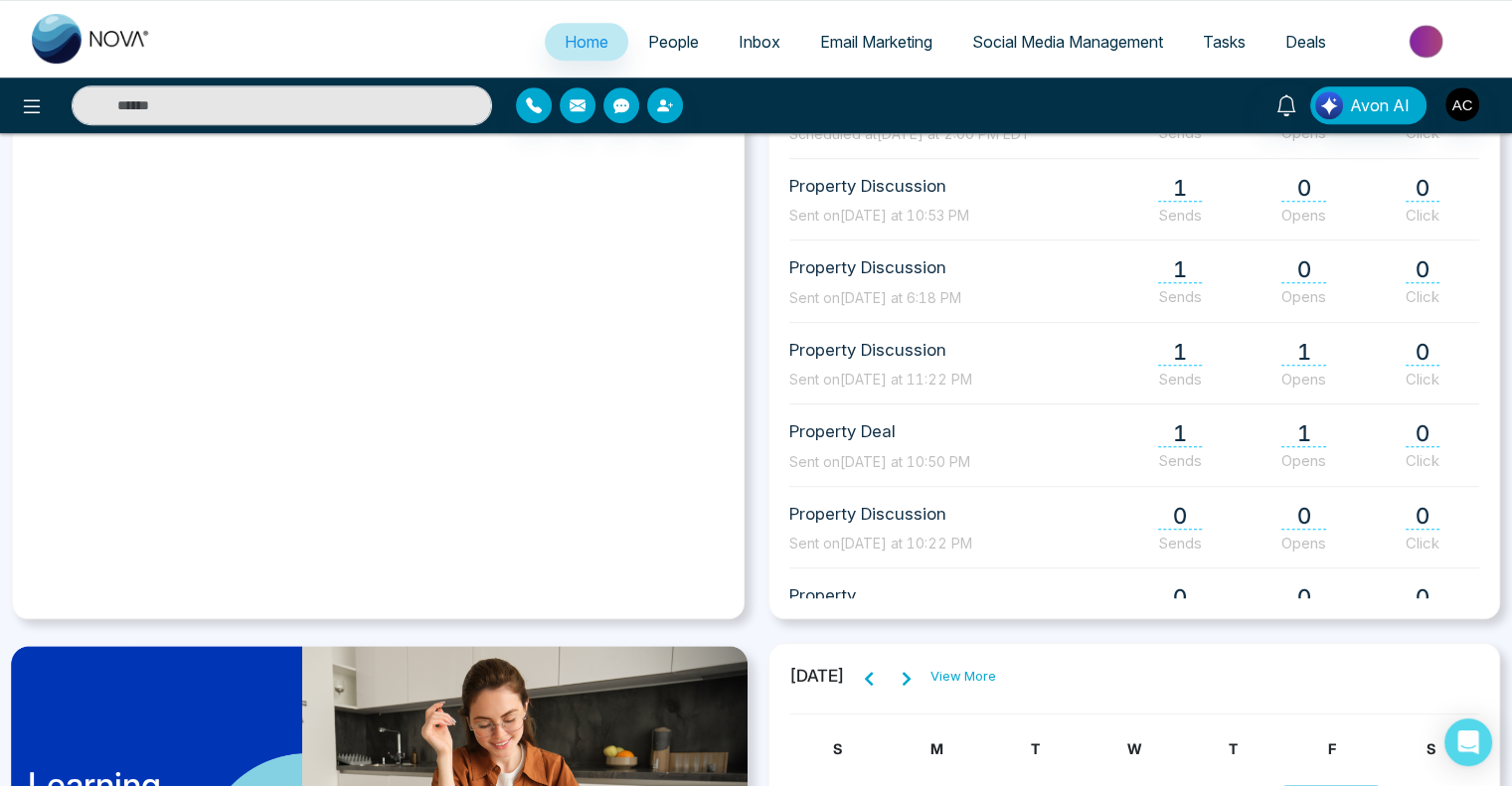 scroll, scrollTop: 953, scrollLeft: 0, axis: vertical 